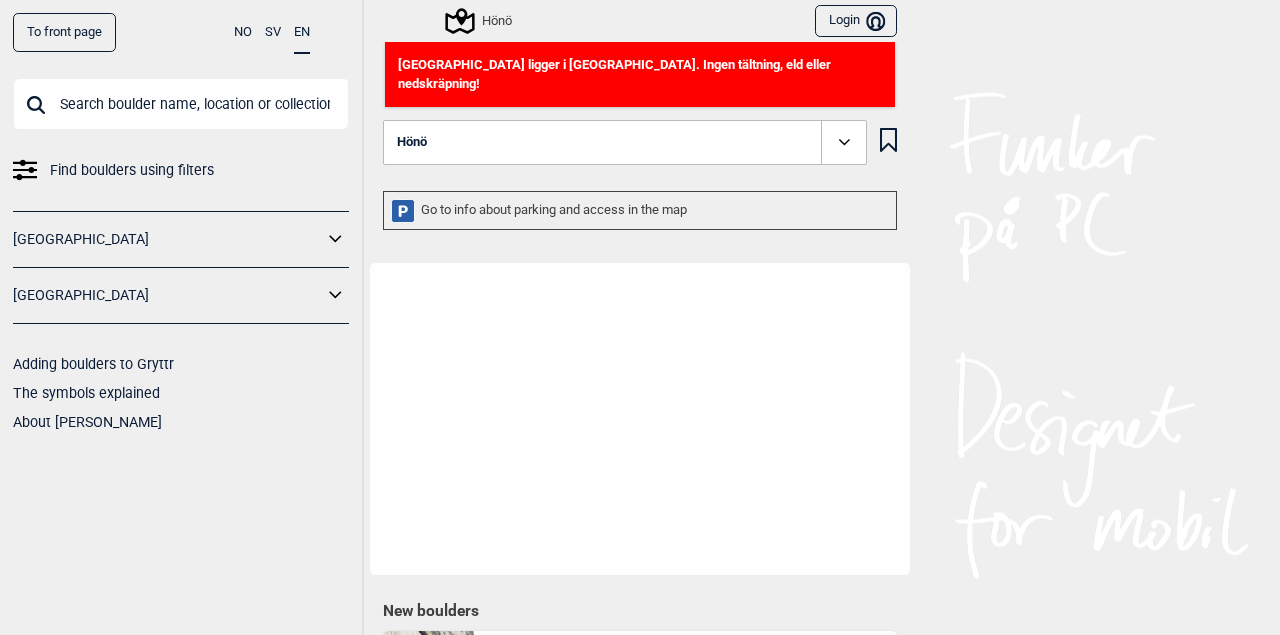 scroll, scrollTop: 0, scrollLeft: 0, axis: both 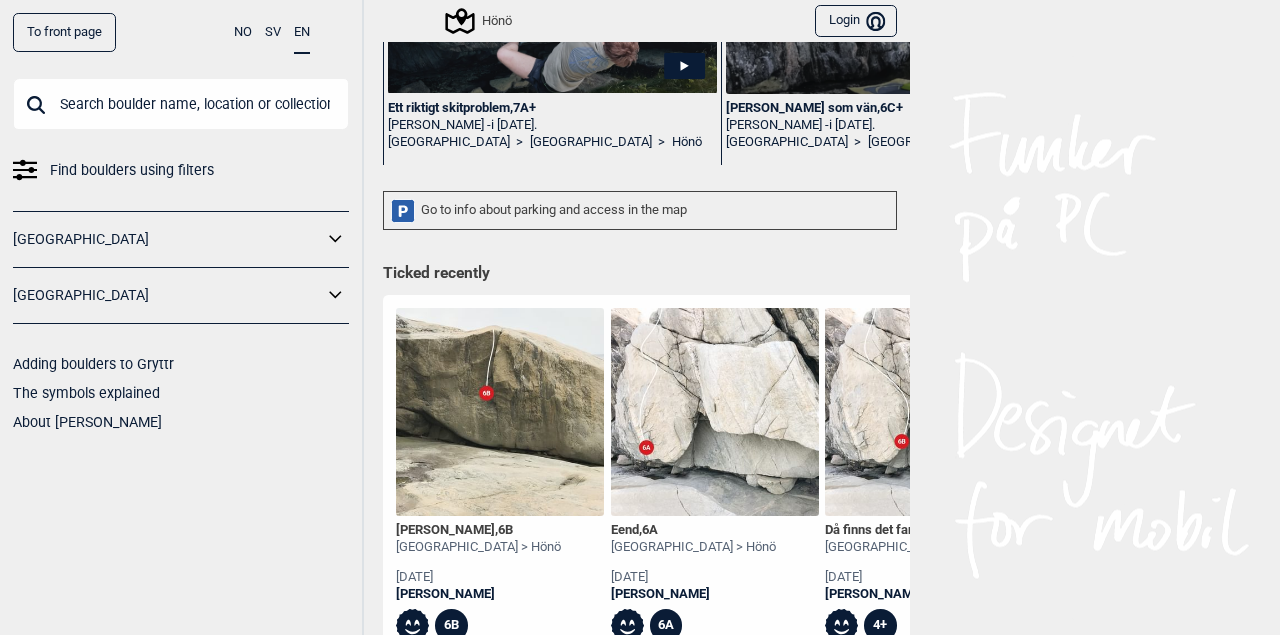 click on "Hönö" at bounding box center (480, 21) 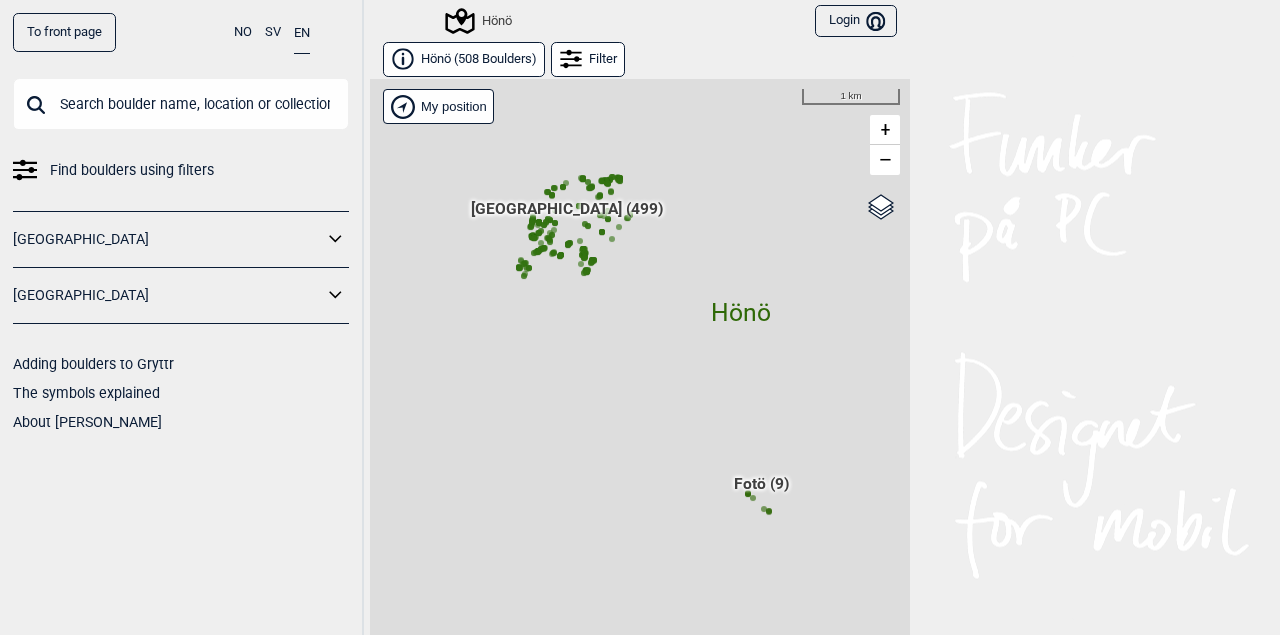 drag, startPoint x: 621, startPoint y: 357, endPoint x: 648, endPoint y: 391, distance: 43.416588 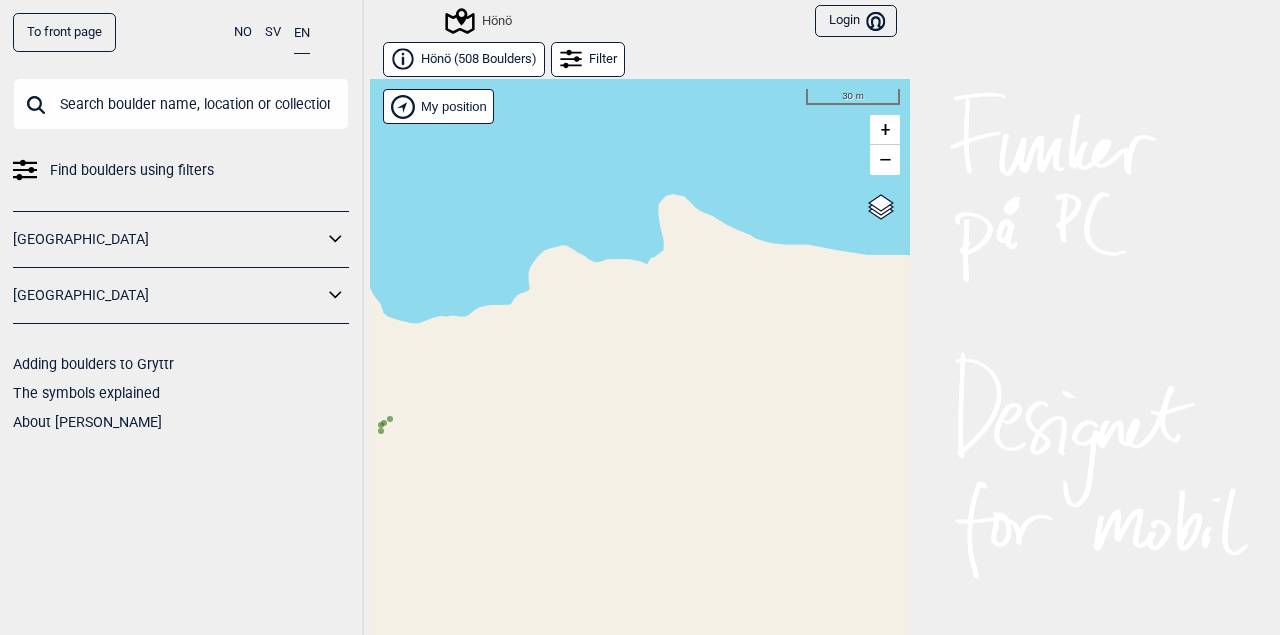 drag, startPoint x: 681, startPoint y: 209, endPoint x: 606, endPoint y: 456, distance: 258.13562 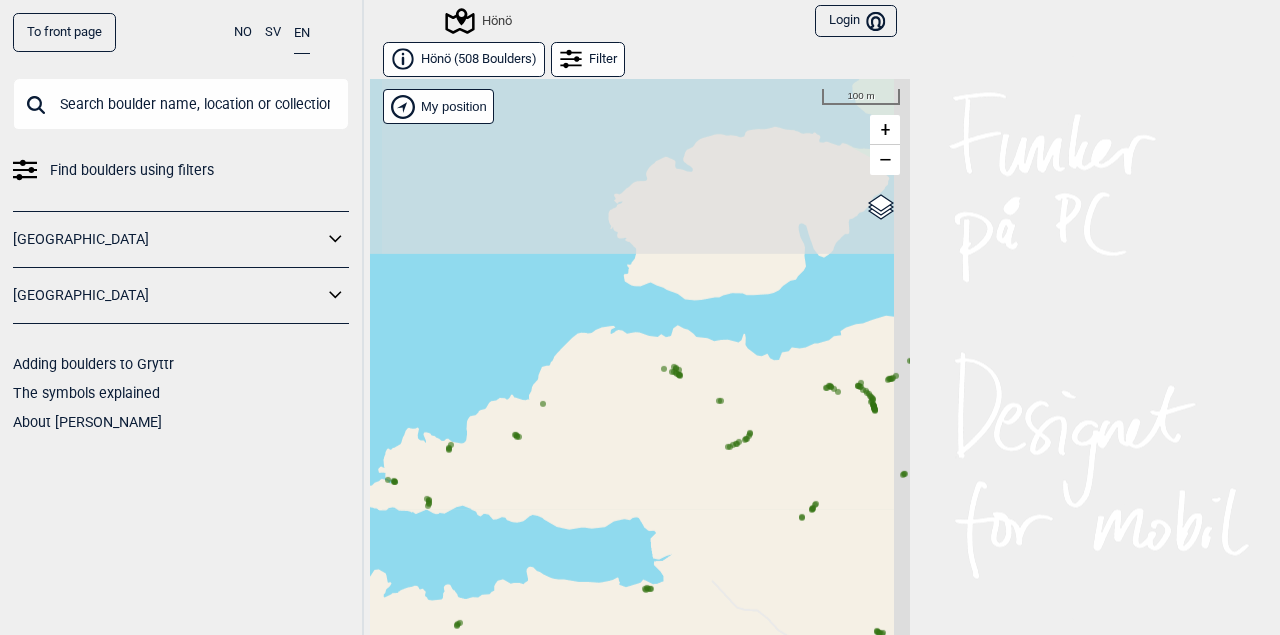 drag, startPoint x: 753, startPoint y: 231, endPoint x: 655, endPoint y: 471, distance: 259.23734 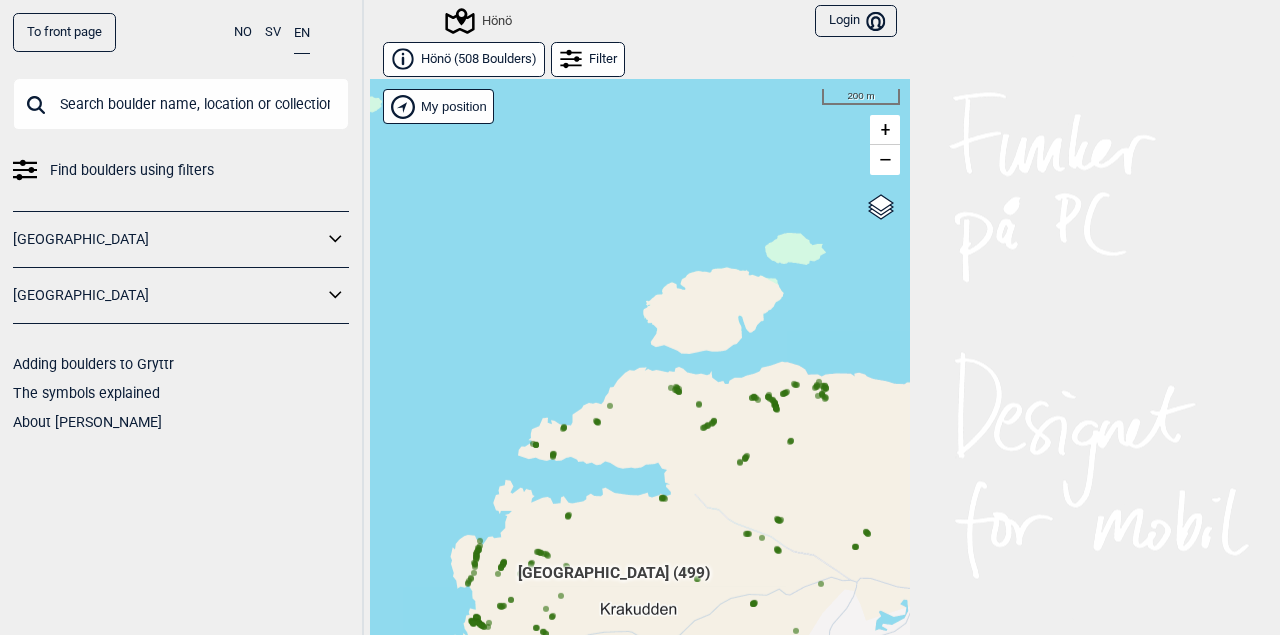 drag, startPoint x: 709, startPoint y: 411, endPoint x: 682, endPoint y: 385, distance: 37.48333 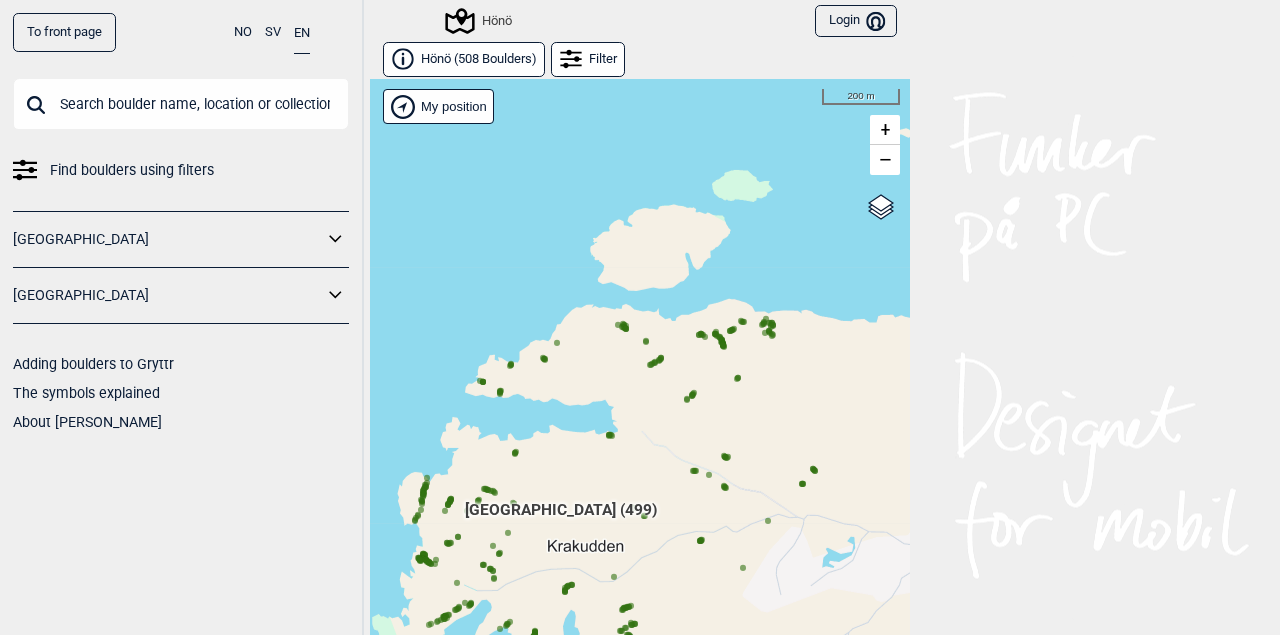 drag, startPoint x: 819, startPoint y: 339, endPoint x: 780, endPoint y: 301, distance: 54.451813 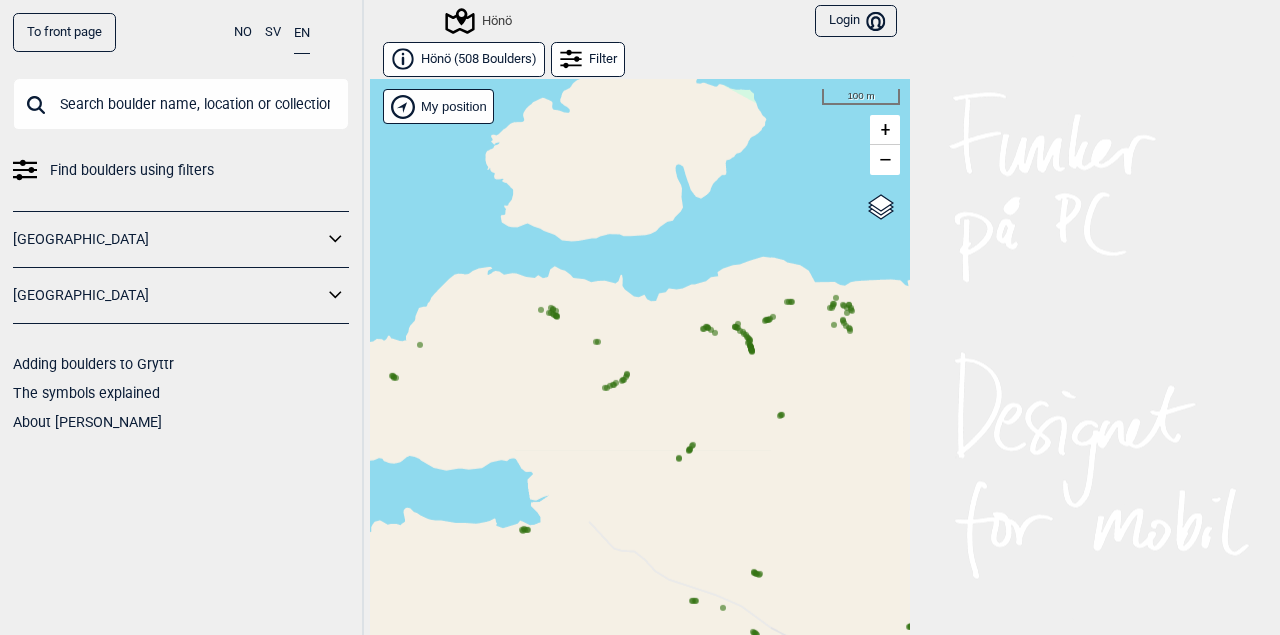 drag, startPoint x: 661, startPoint y: 263, endPoint x: 628, endPoint y: 334, distance: 78.29432 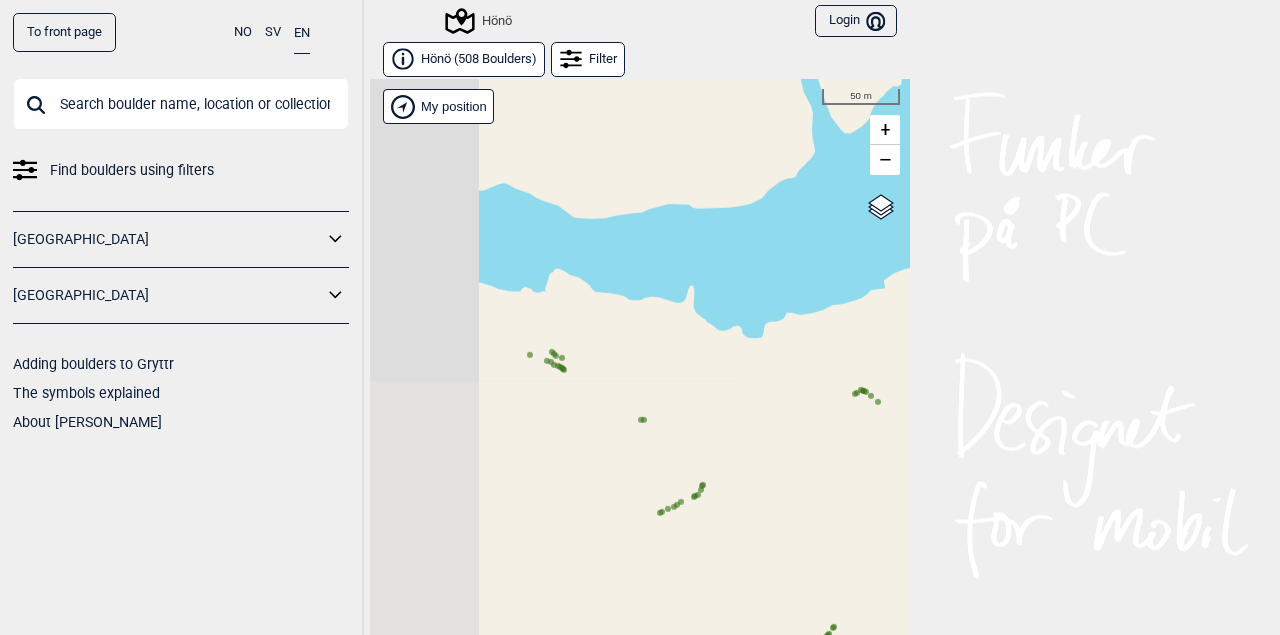 drag, startPoint x: 494, startPoint y: 373, endPoint x: 623, endPoint y: 411, distance: 134.48048 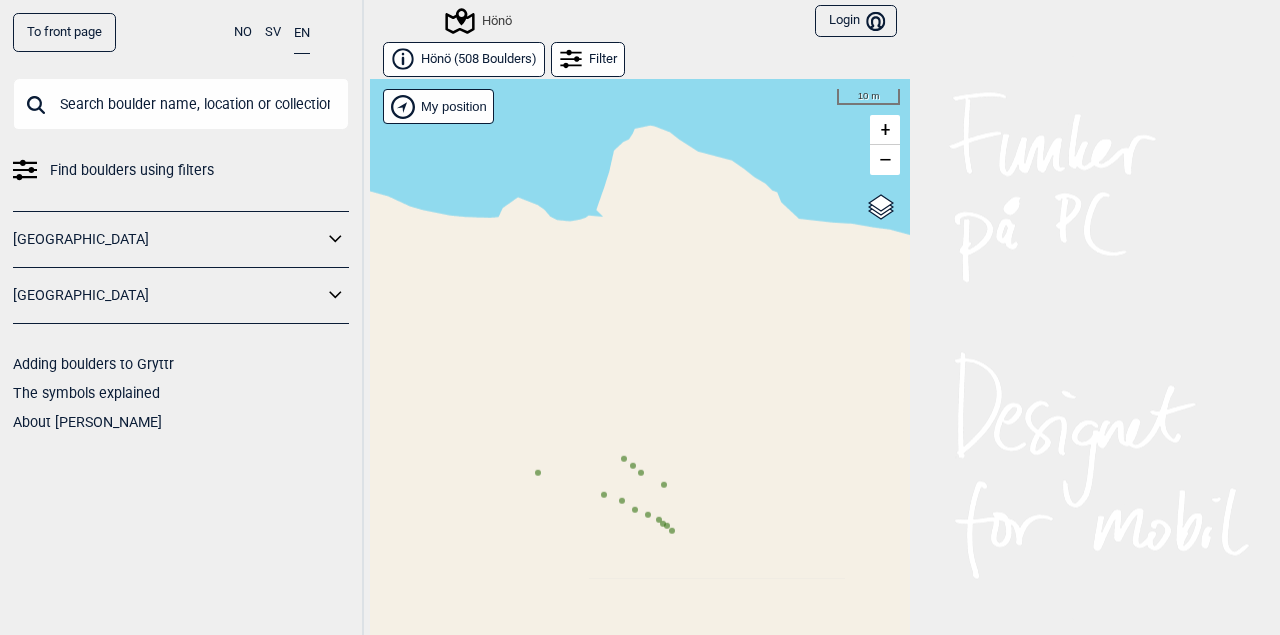 drag, startPoint x: 614, startPoint y: 310, endPoint x: 710, endPoint y: 493, distance: 206.65189 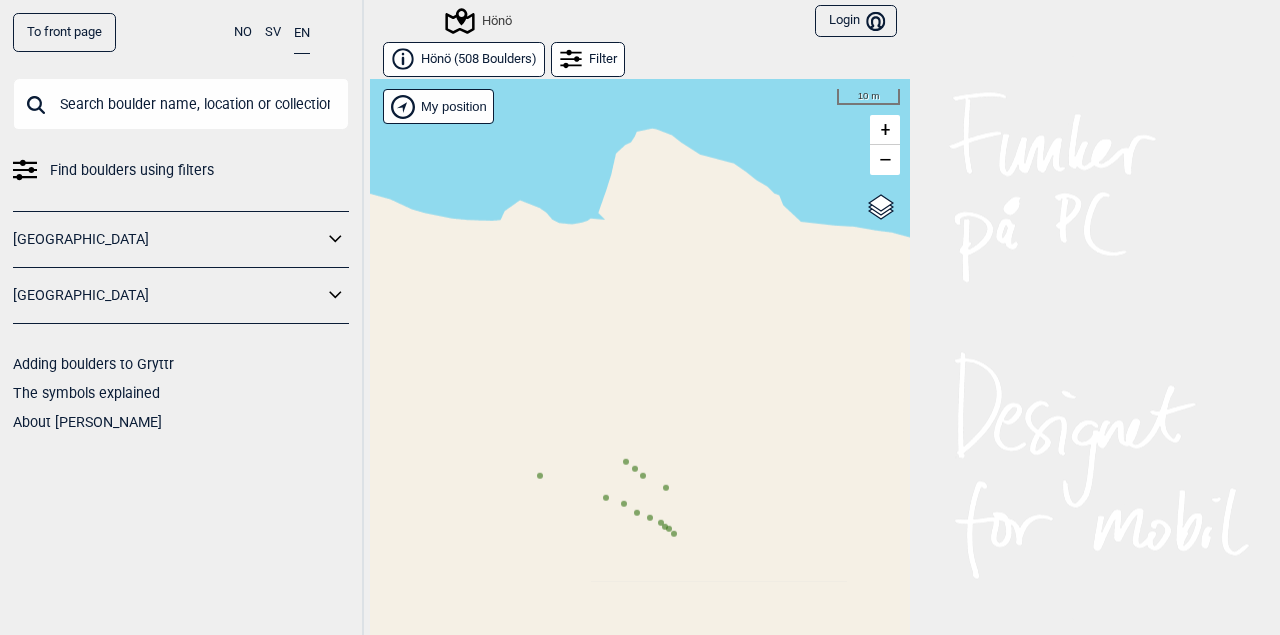 click 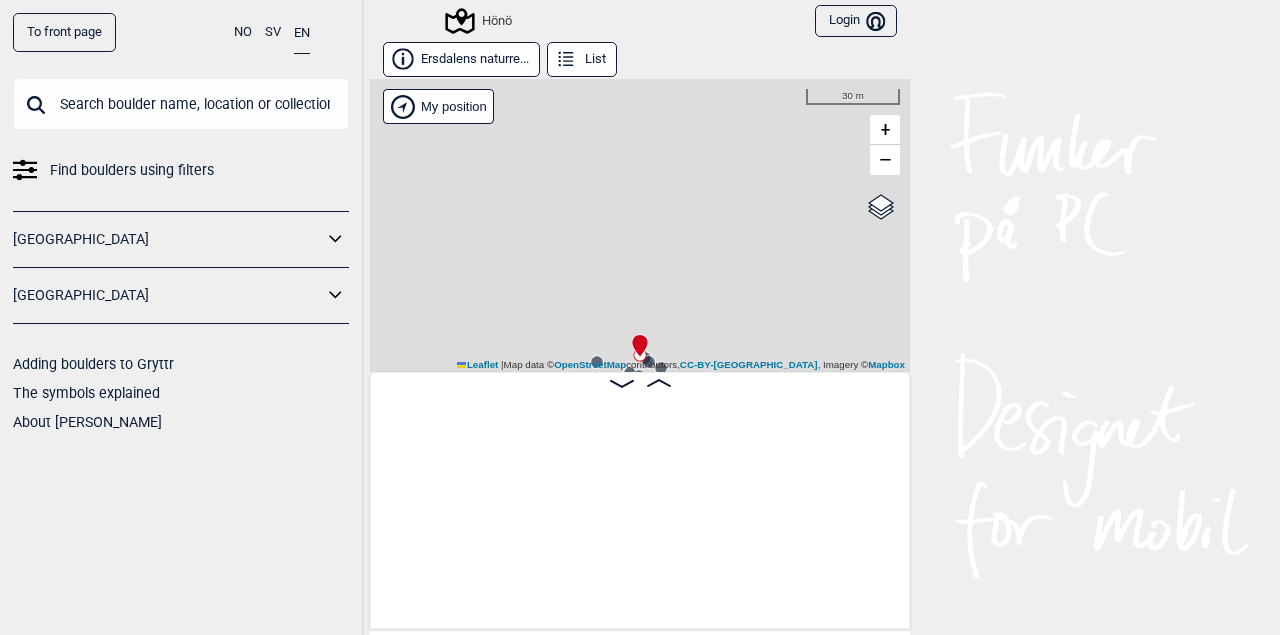 scroll, scrollTop: 0, scrollLeft: 44108, axis: horizontal 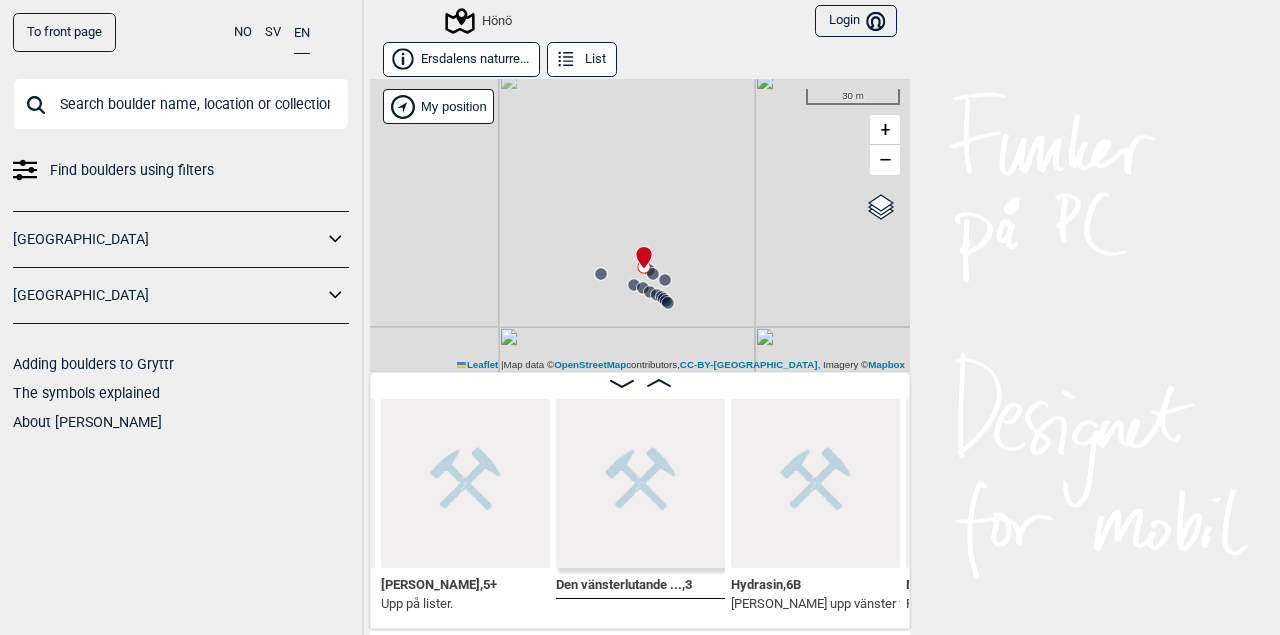 drag, startPoint x: 729, startPoint y: 315, endPoint x: 733, endPoint y: 233, distance: 82.0975 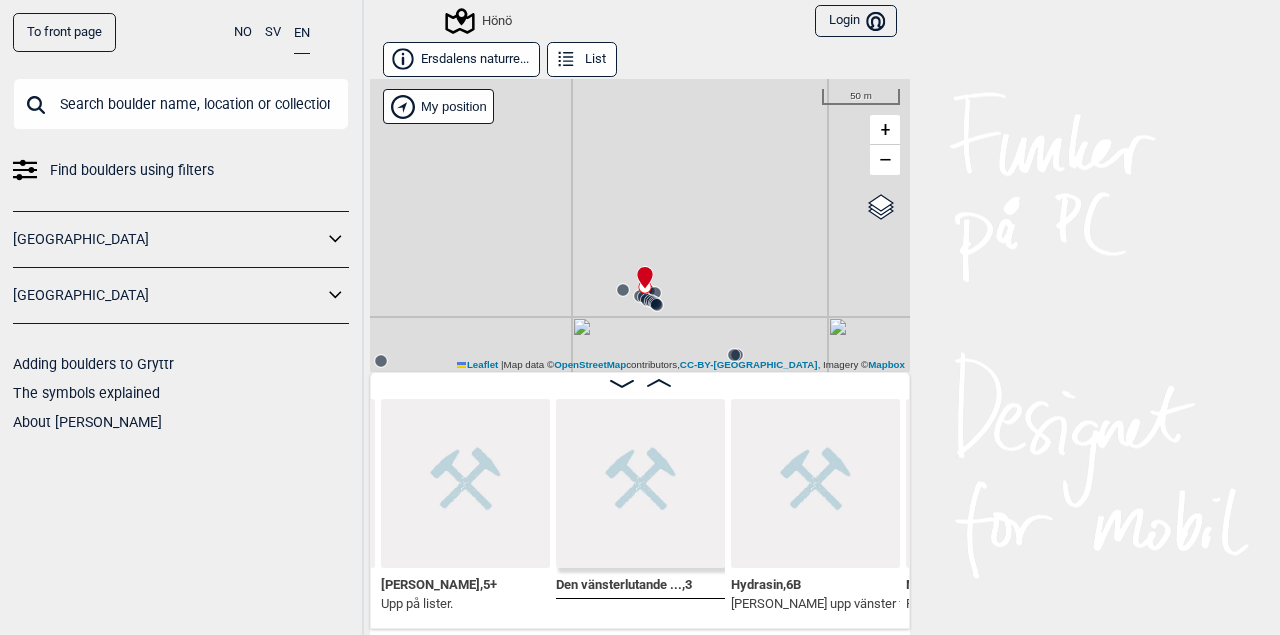drag, startPoint x: 745, startPoint y: 273, endPoint x: 706, endPoint y: 273, distance: 39 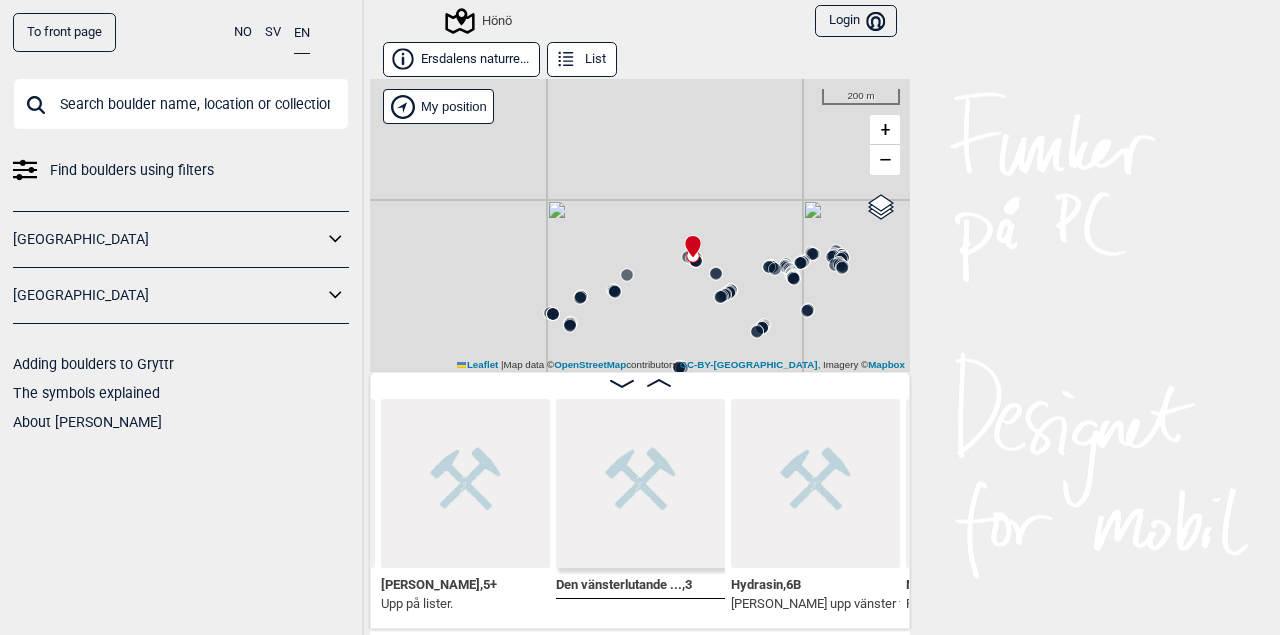 drag, startPoint x: 694, startPoint y: 311, endPoint x: 697, endPoint y: 283, distance: 28.160255 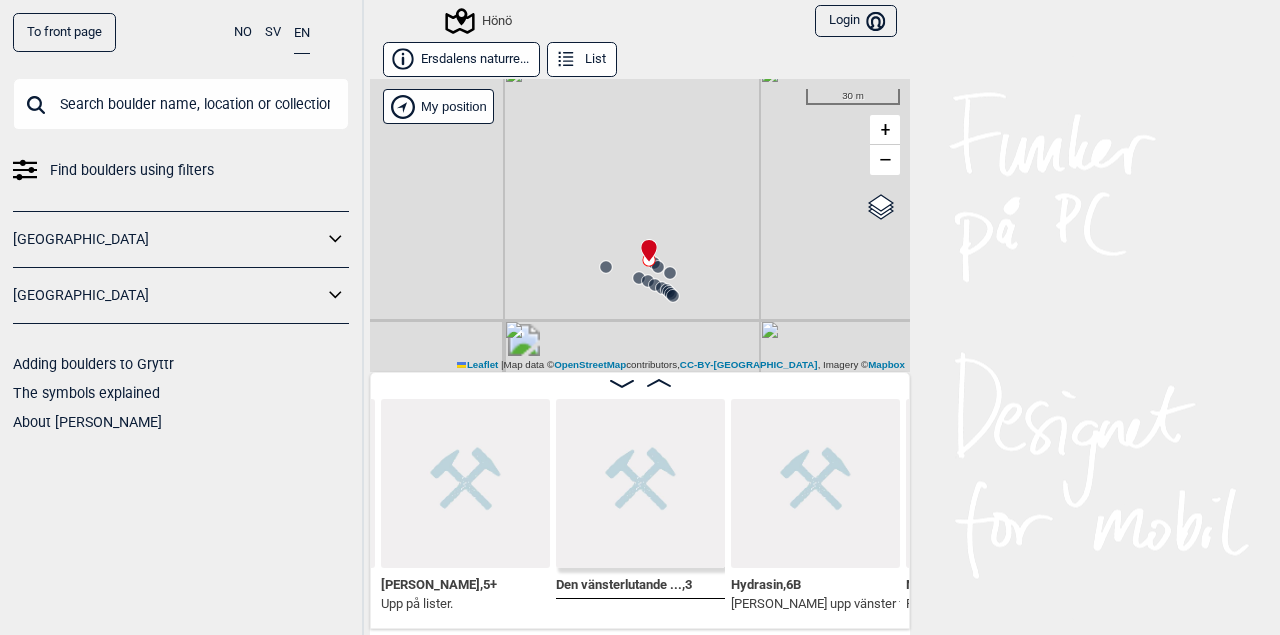 drag, startPoint x: 701, startPoint y: 161, endPoint x: 699, endPoint y: 235, distance: 74.02702 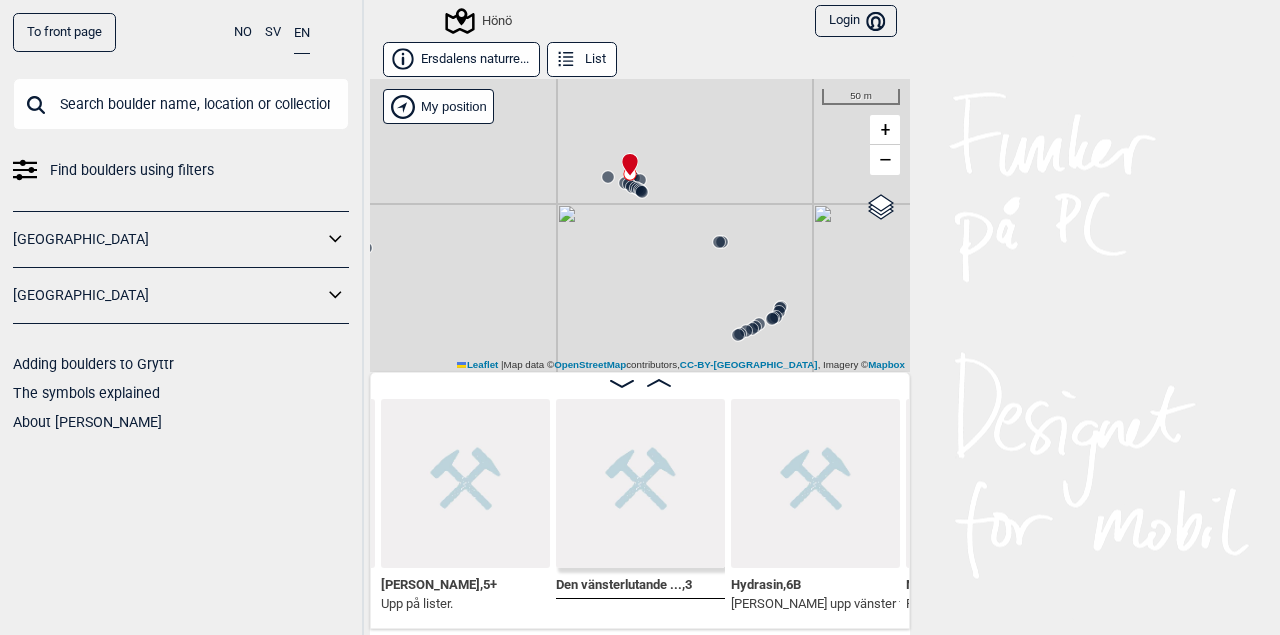 drag, startPoint x: 691, startPoint y: 315, endPoint x: 663, endPoint y: 237, distance: 82.8734 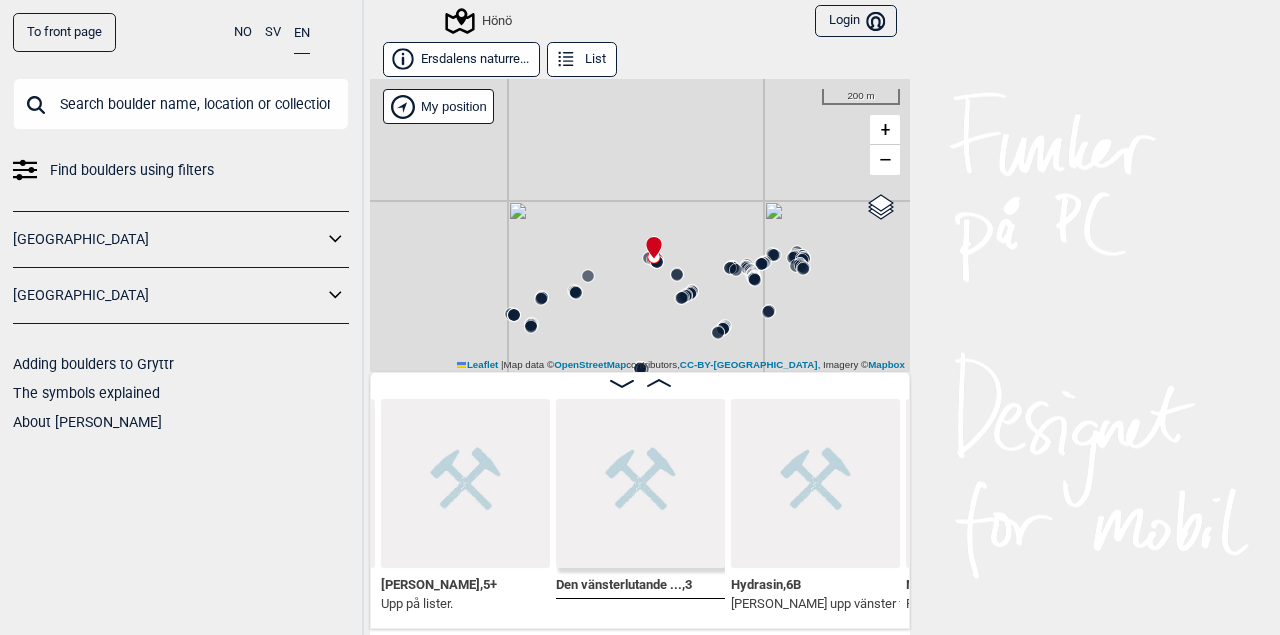 click 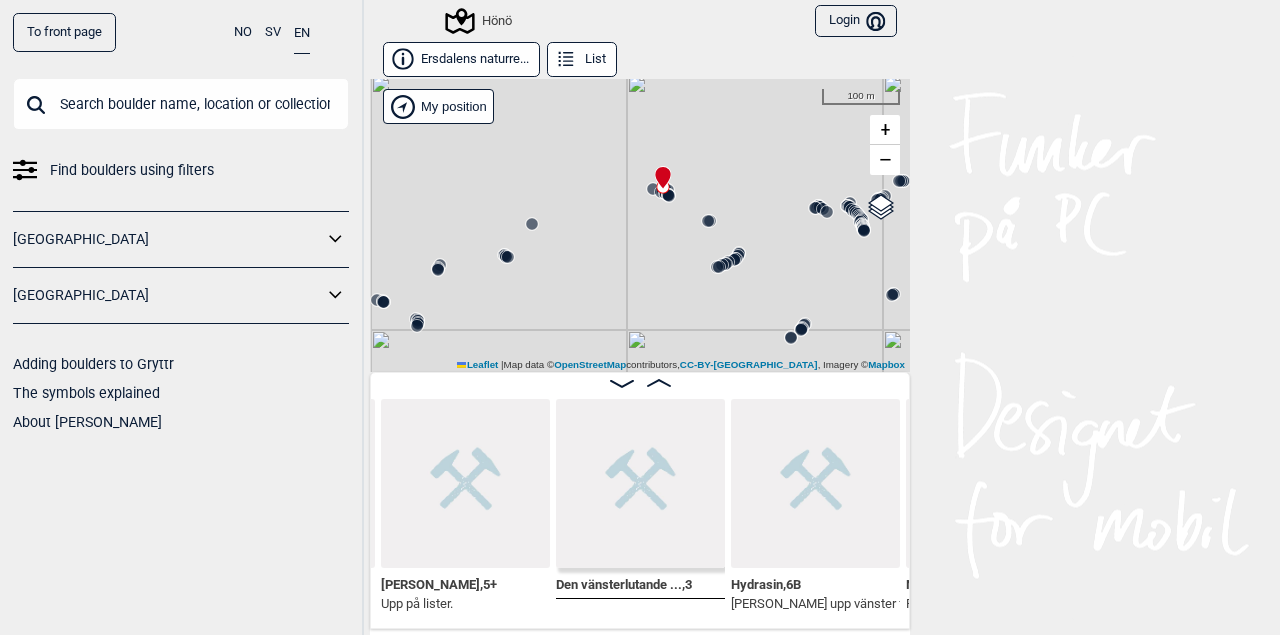 drag, startPoint x: 695, startPoint y: 259, endPoint x: 738, endPoint y: 204, distance: 69.81404 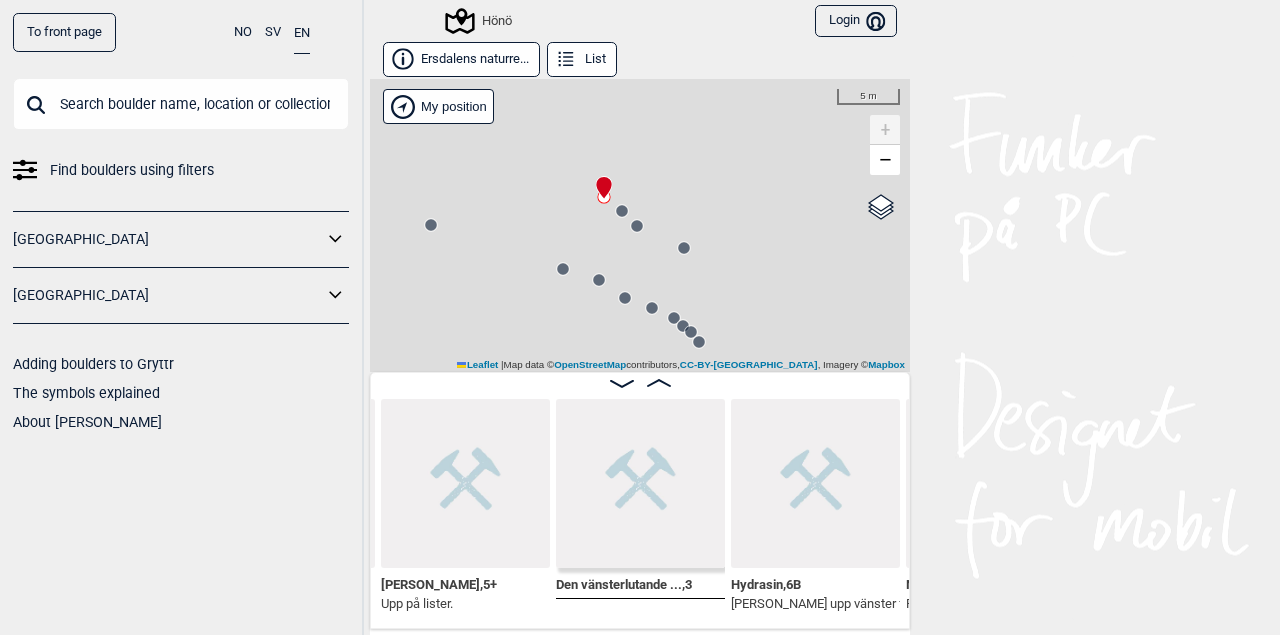 drag, startPoint x: 571, startPoint y: 193, endPoint x: 747, endPoint y: 251, distance: 185.31055 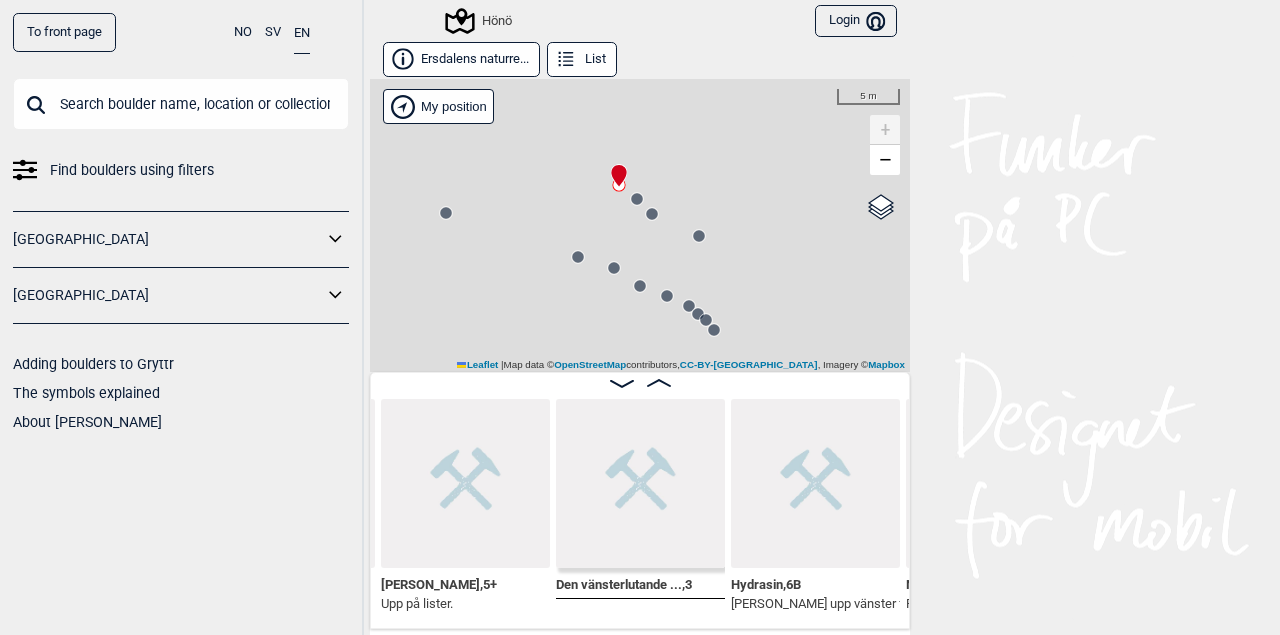 click on "Hönö" at bounding box center (640, 225) 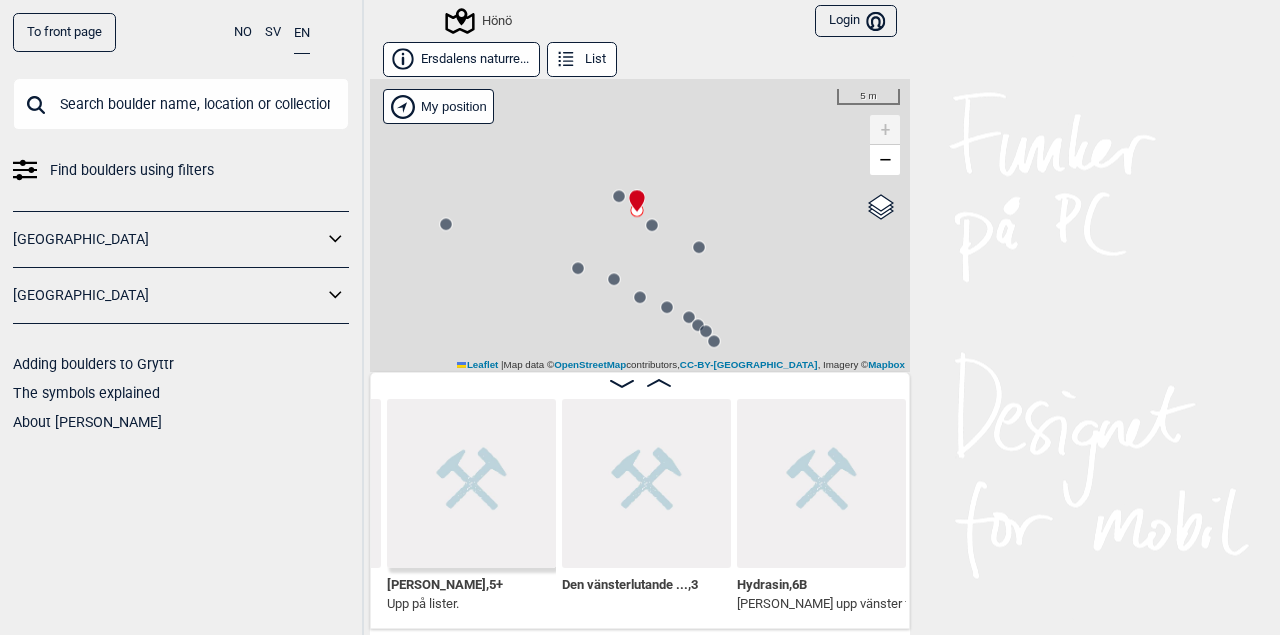 scroll, scrollTop: 0, scrollLeft: 43939, axis: horizontal 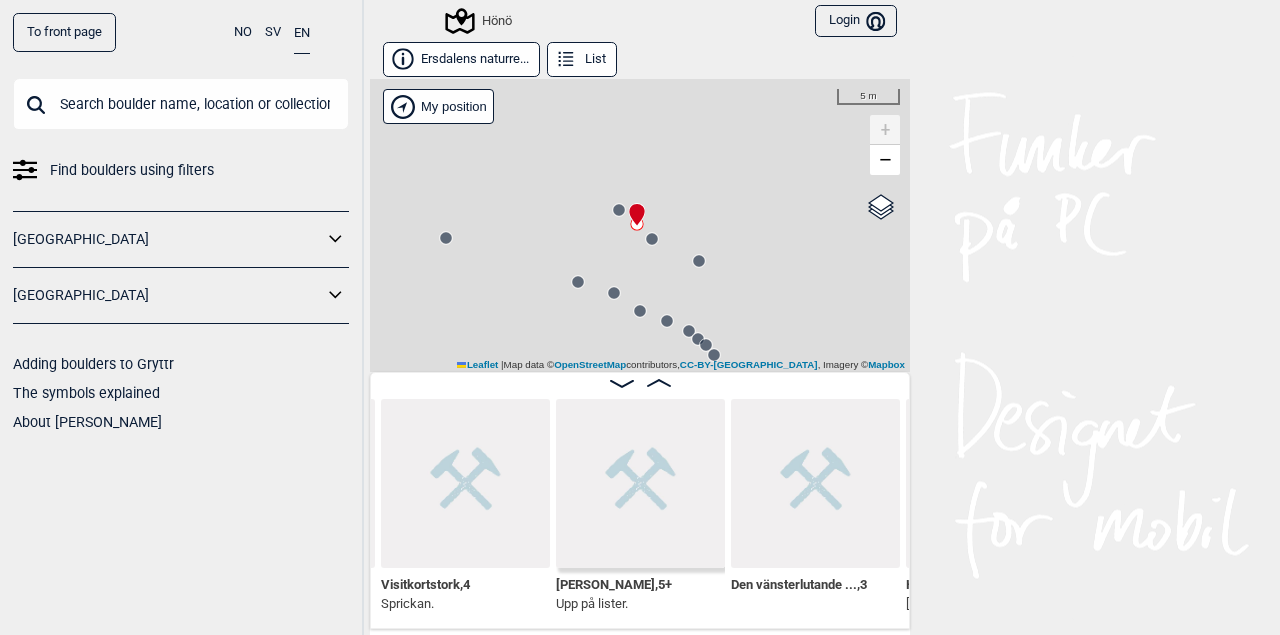 click 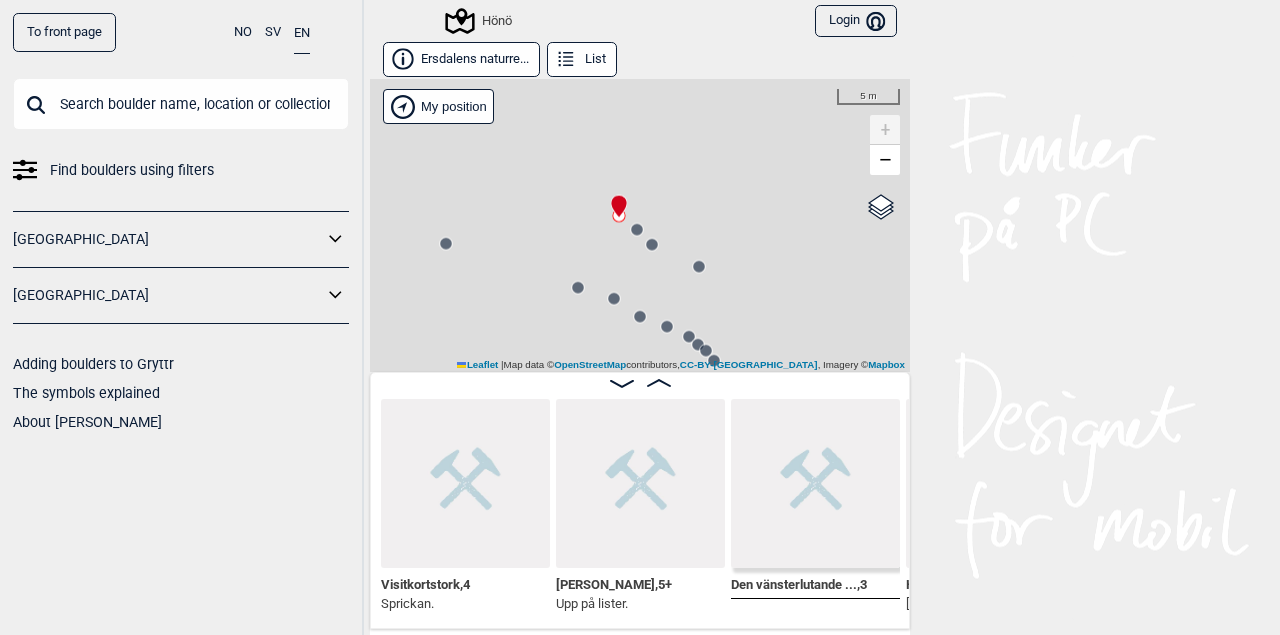 scroll, scrollTop: 0, scrollLeft: 44114, axis: horizontal 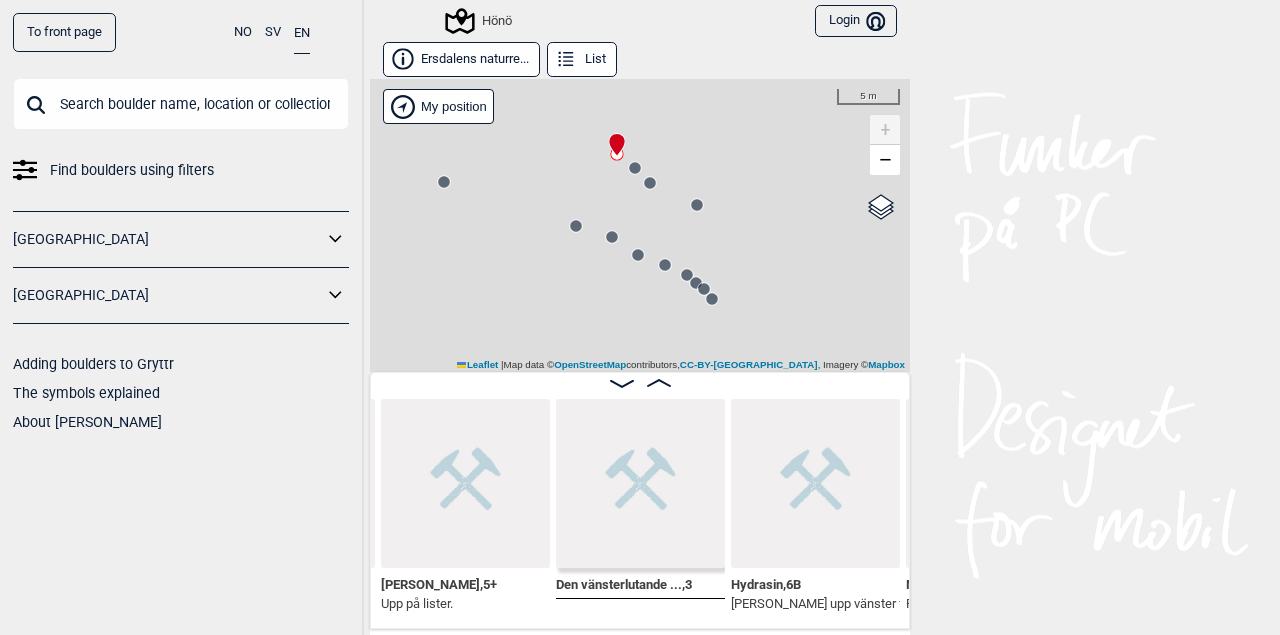 drag, startPoint x: 745, startPoint y: 288, endPoint x: 743, endPoint y: 218, distance: 70.028564 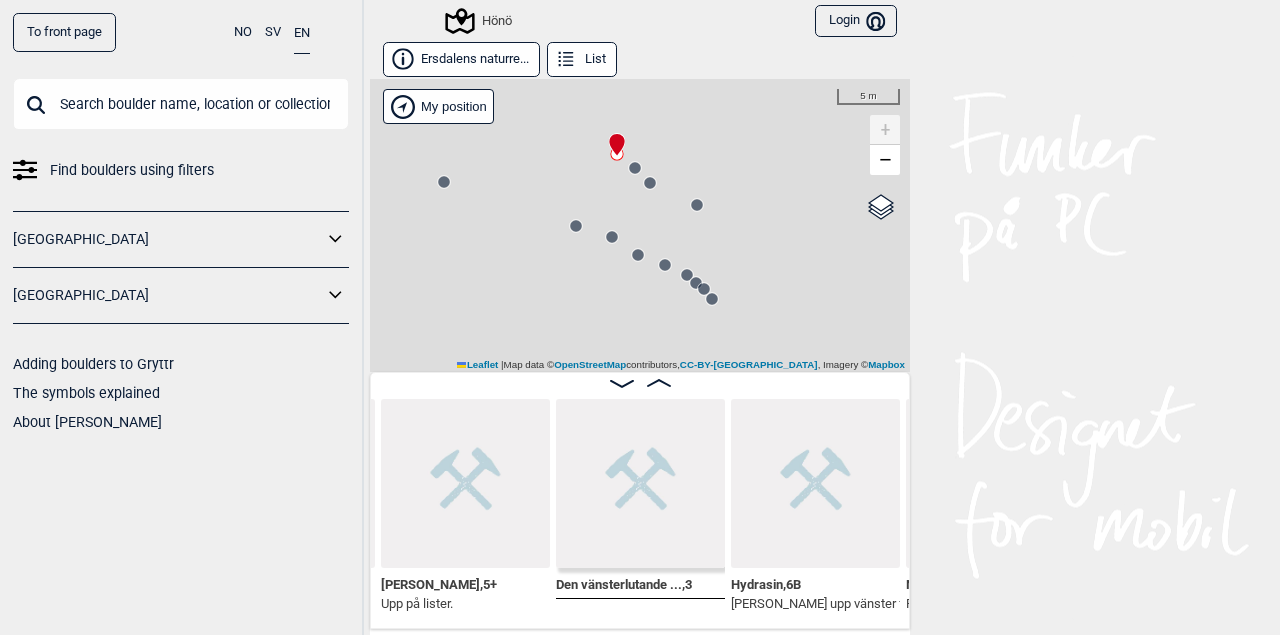 click 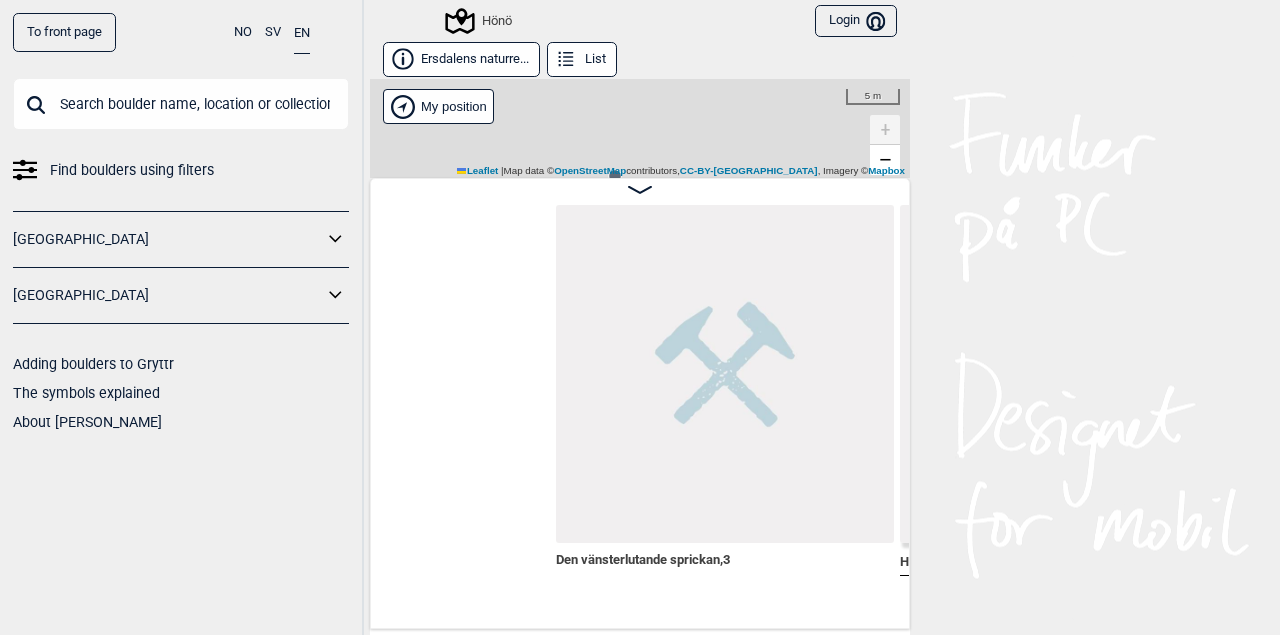 scroll, scrollTop: 0, scrollLeft: 44296, axis: horizontal 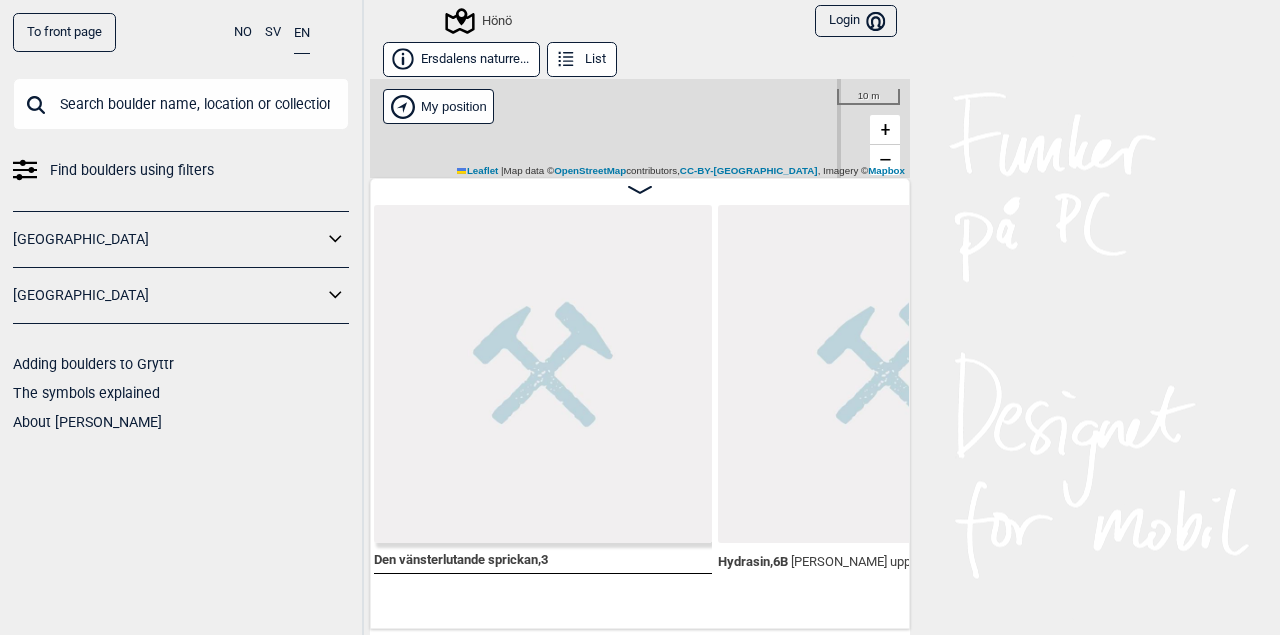 click 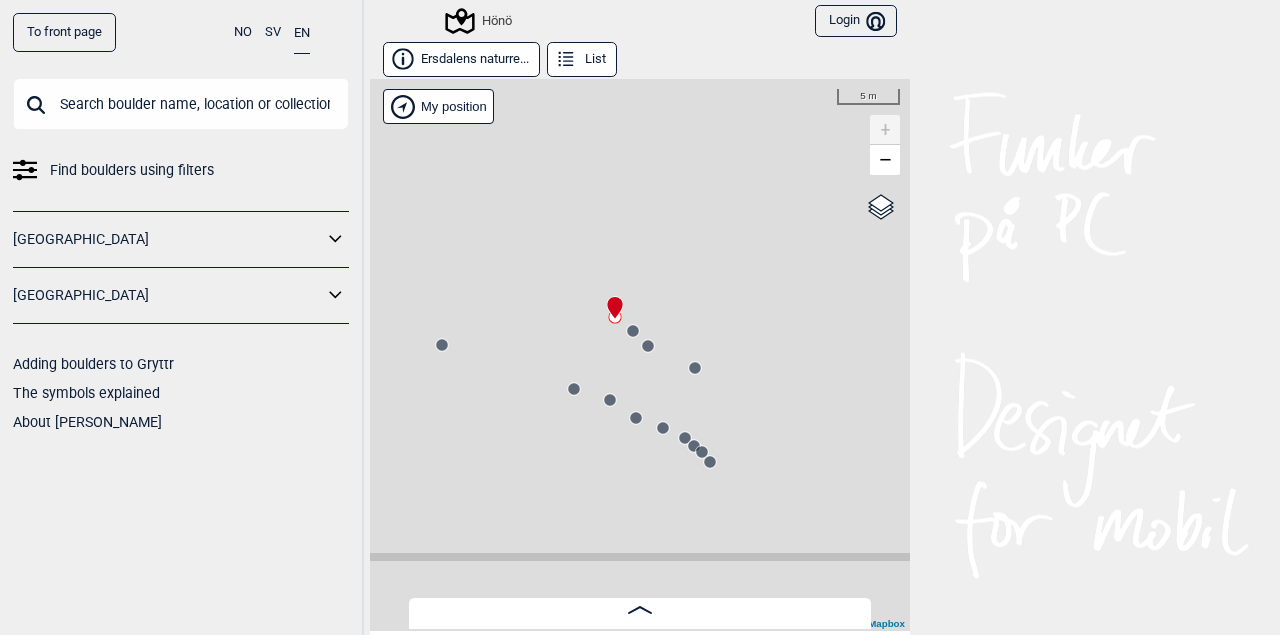 drag, startPoint x: 669, startPoint y: 225, endPoint x: 669, endPoint y: 323, distance: 98 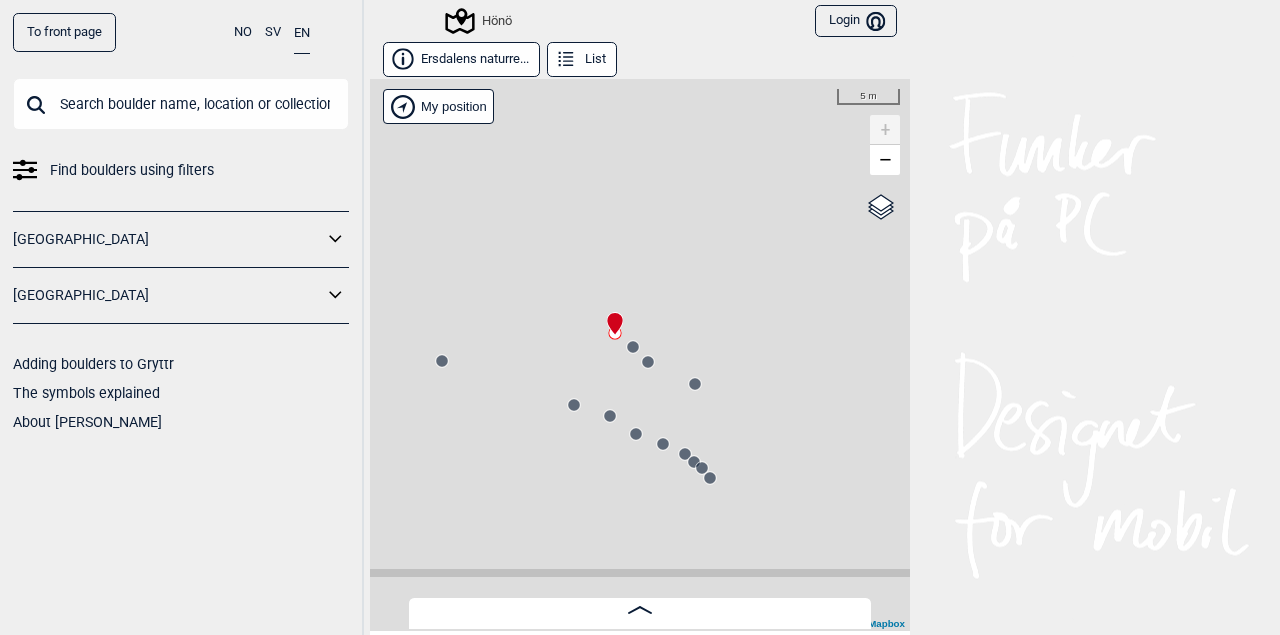 drag, startPoint x: 644, startPoint y: 433, endPoint x: 705, endPoint y: 409, distance: 65.551506 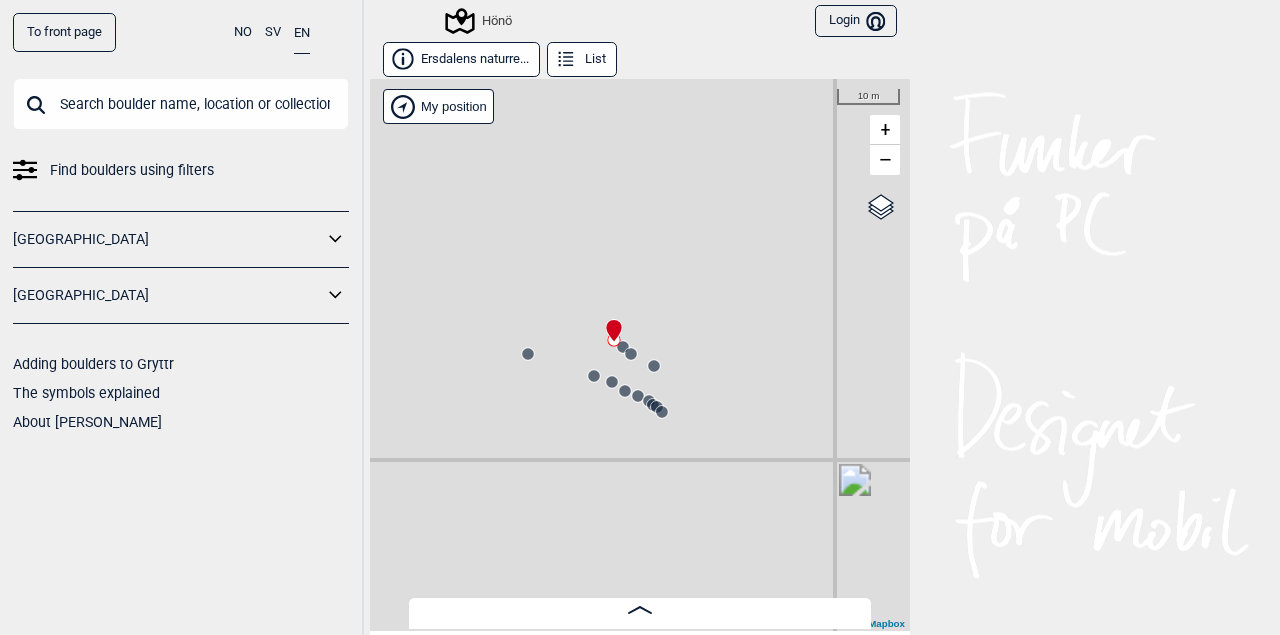drag, startPoint x: 483, startPoint y: 401, endPoint x: 823, endPoint y: 380, distance: 340.64792 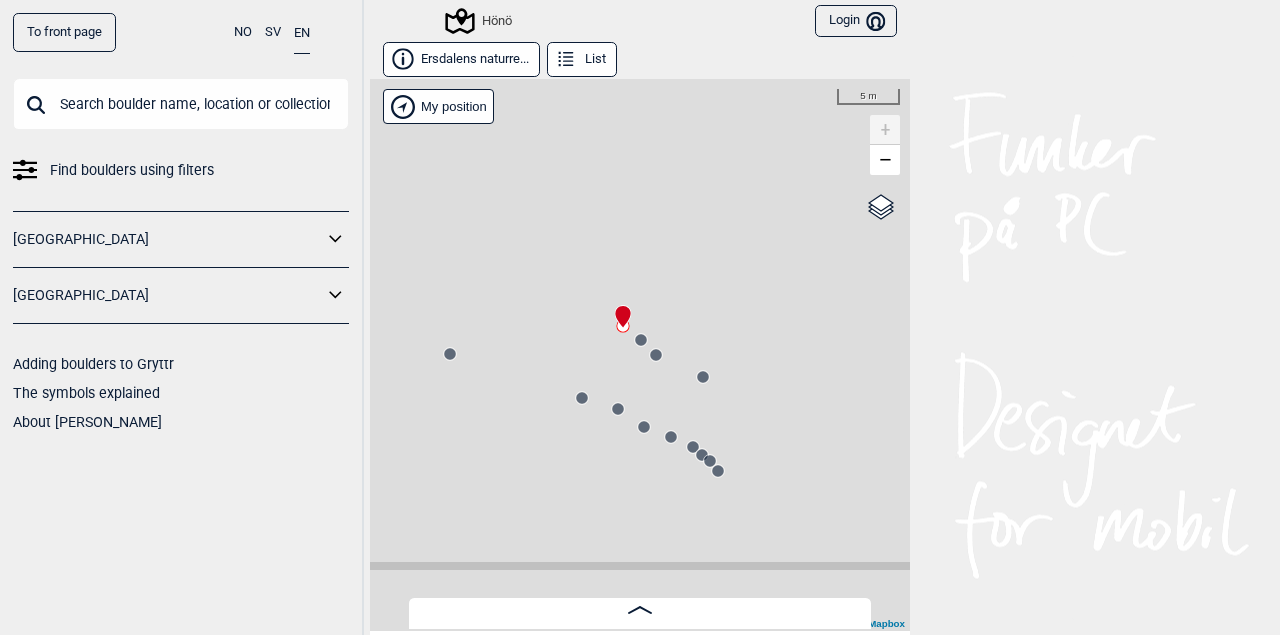 drag, startPoint x: 557, startPoint y: 399, endPoint x: 676, endPoint y: 423, distance: 121.39605 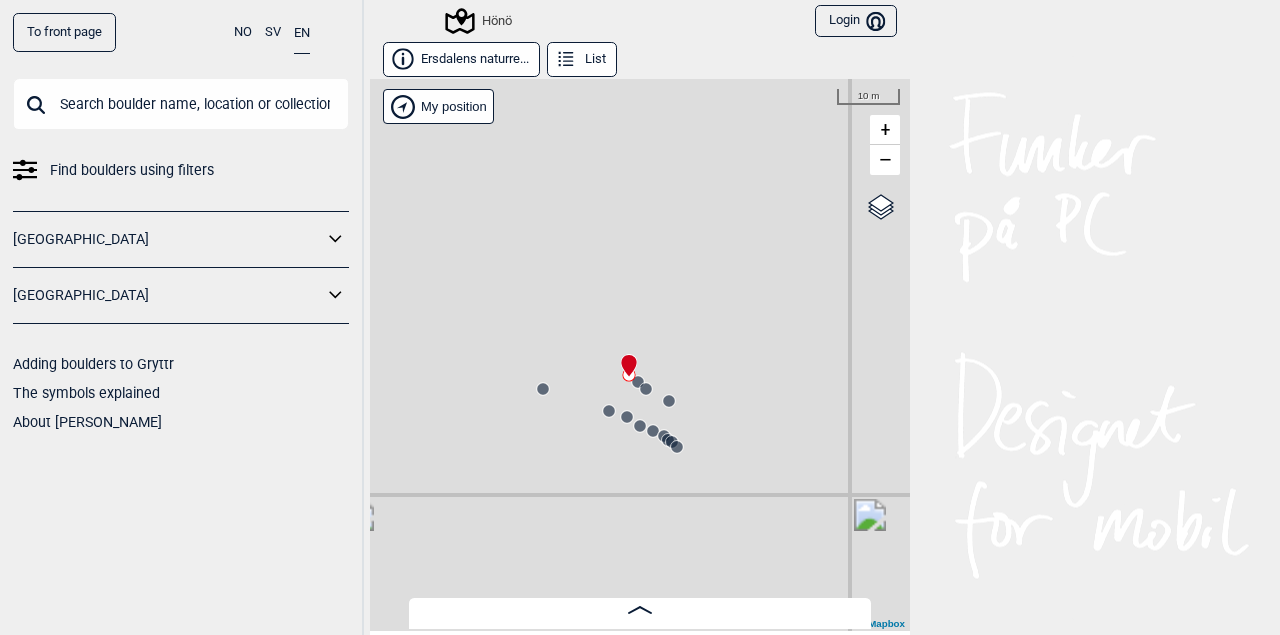 click at bounding box center (640, 610) 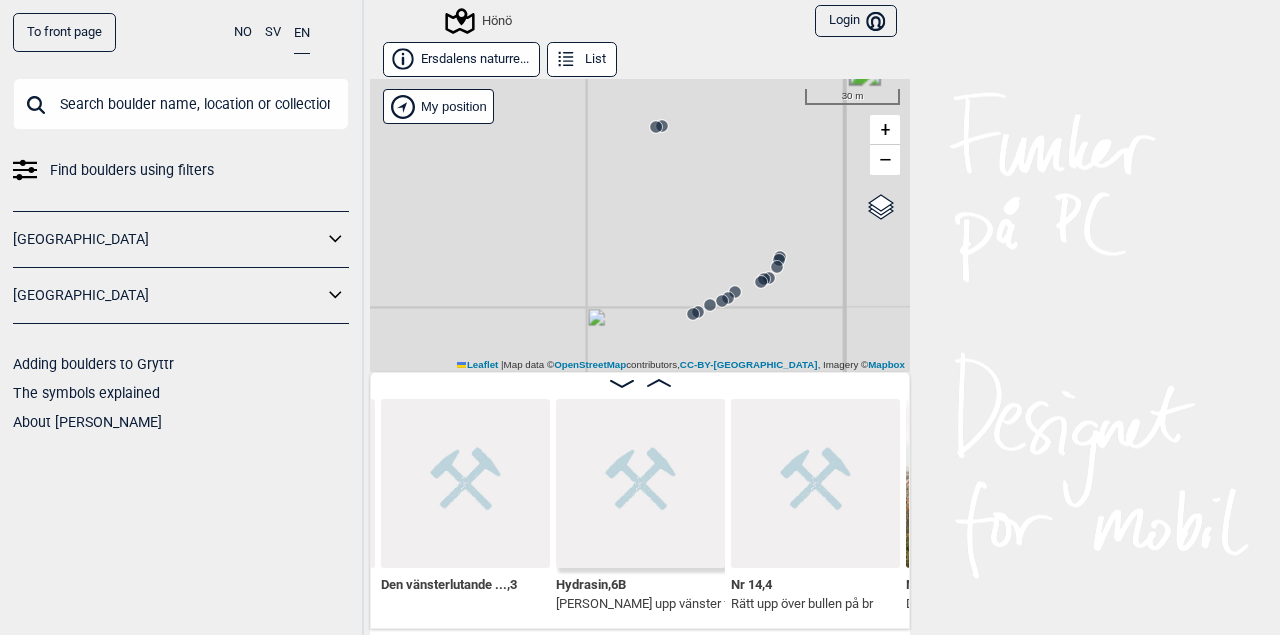 drag, startPoint x: 497, startPoint y: 181, endPoint x: 832, endPoint y: 420, distance: 411.5167 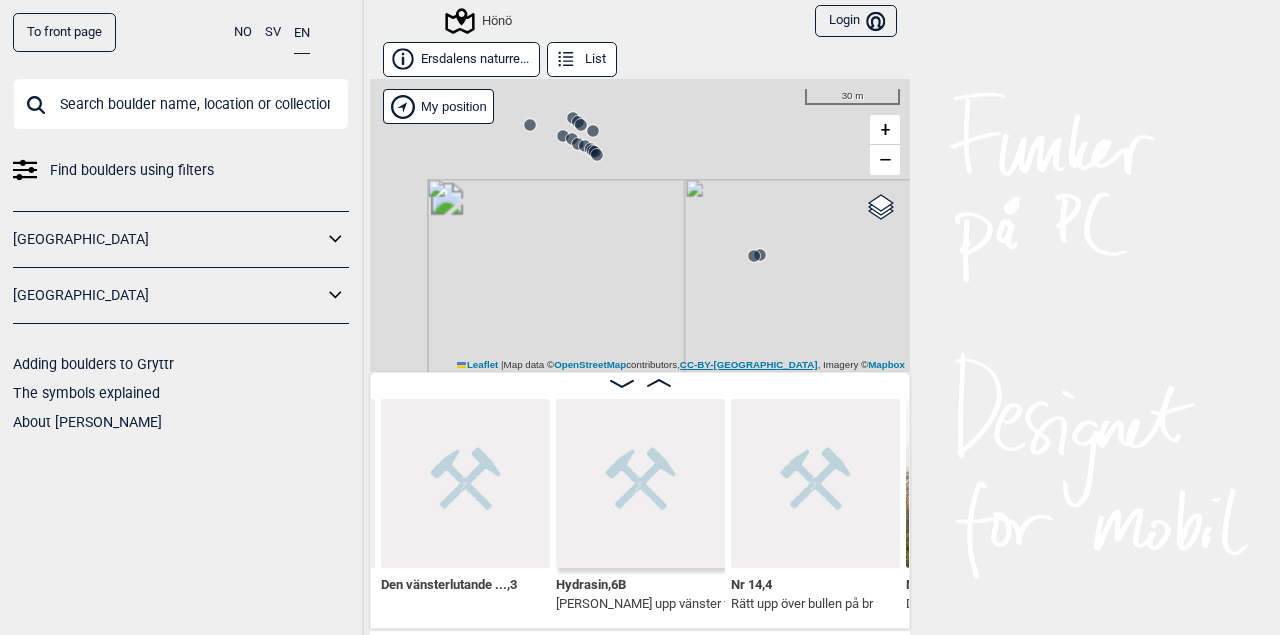 drag, startPoint x: 713, startPoint y: 259, endPoint x: 813, endPoint y: 361, distance: 142.84258 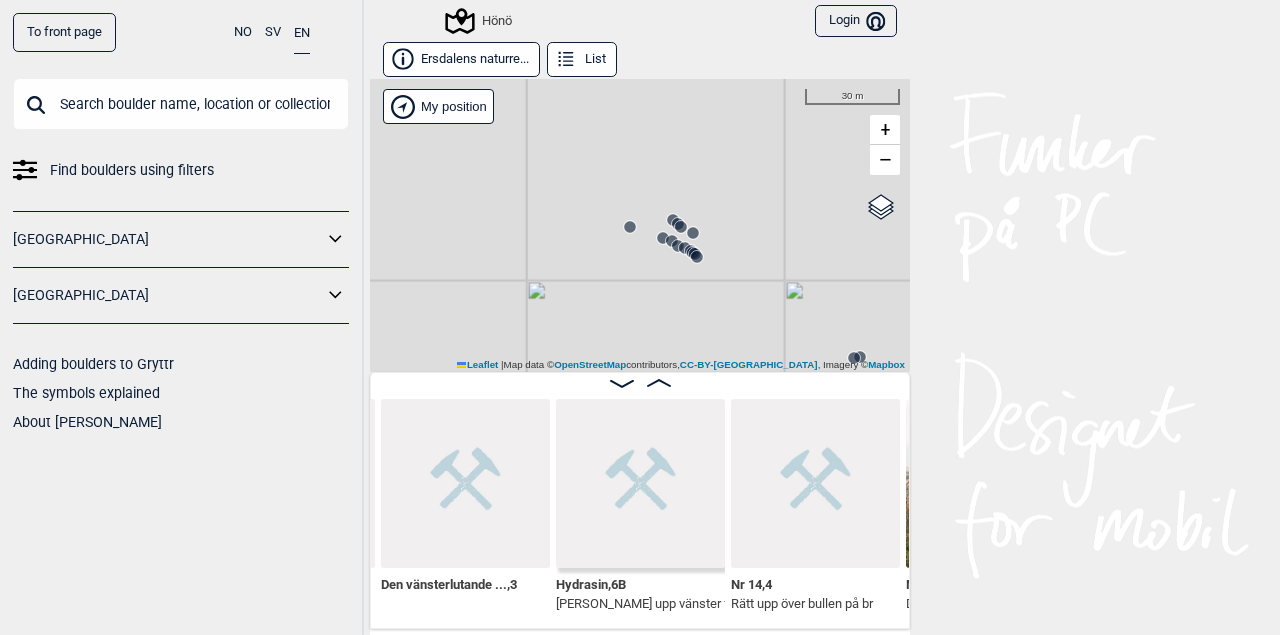 click 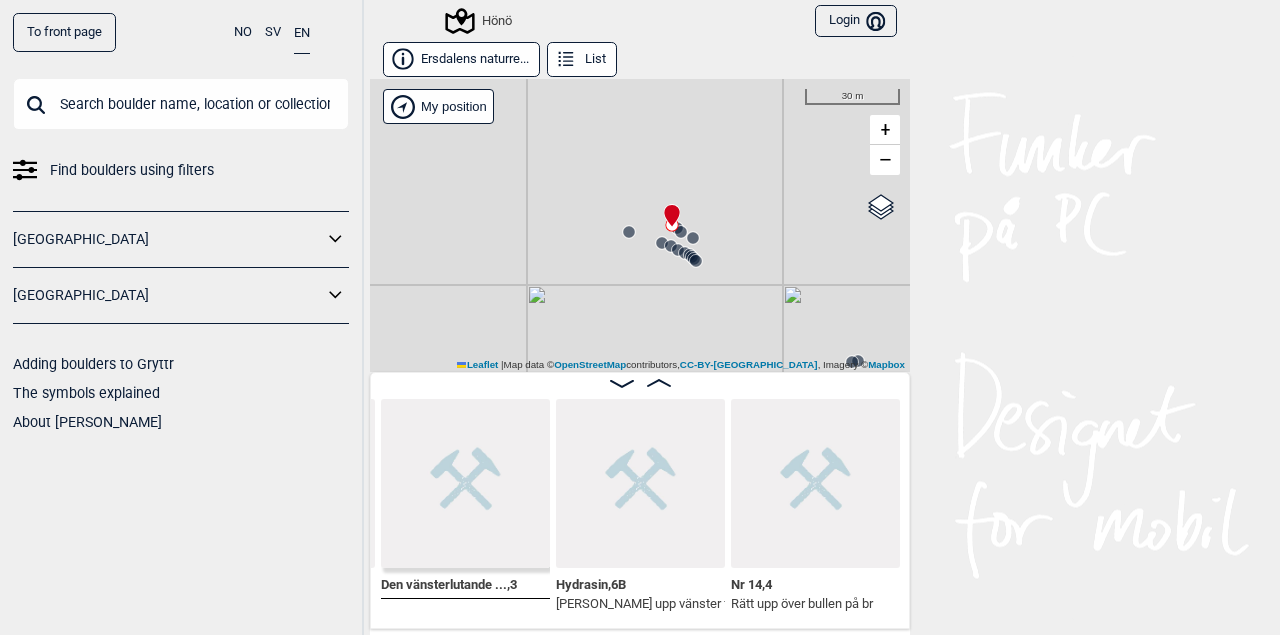 scroll, scrollTop: 0, scrollLeft: 44114, axis: horizontal 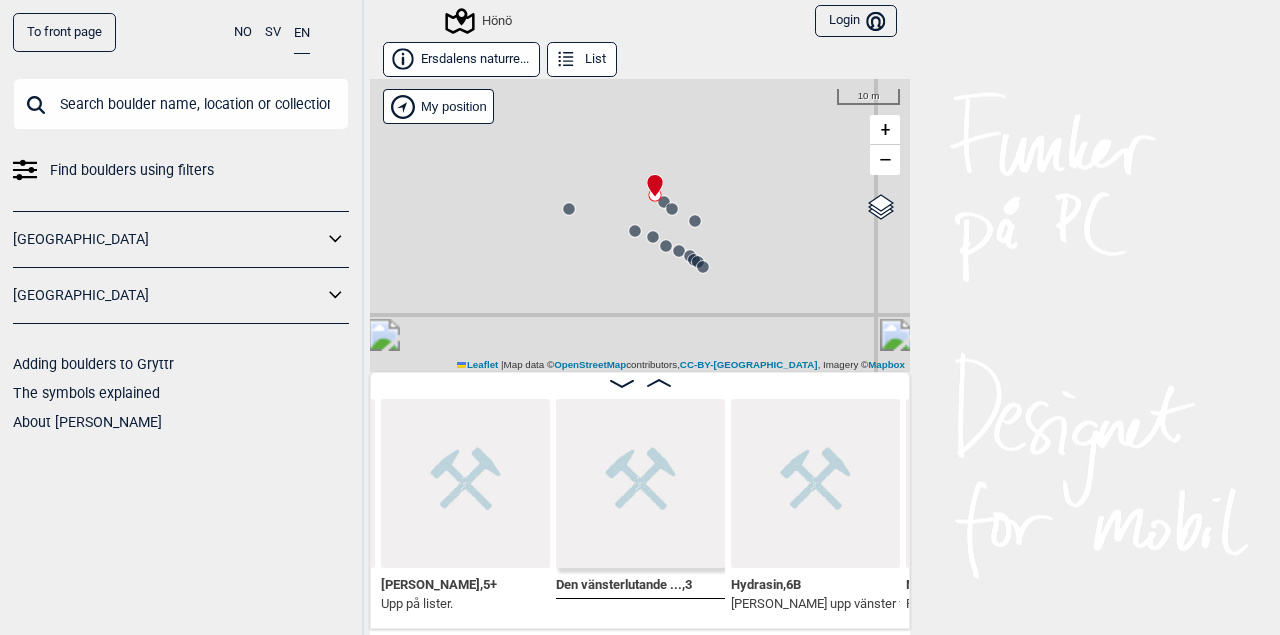 click 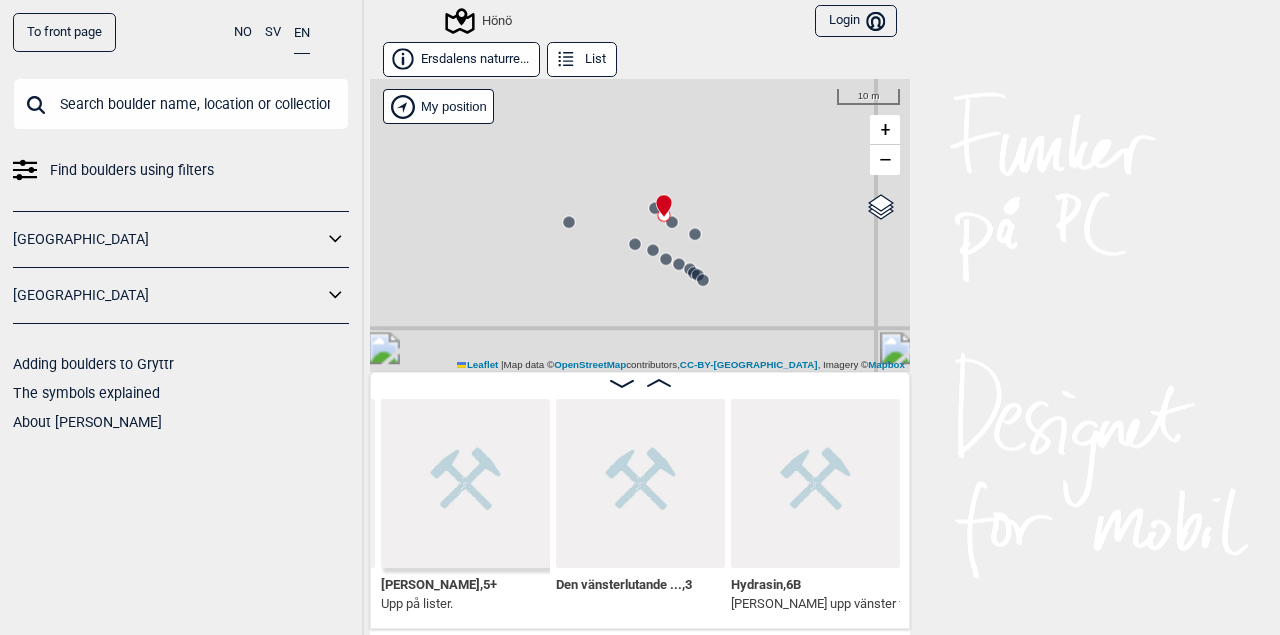 scroll, scrollTop: 0, scrollLeft: 43939, axis: horizontal 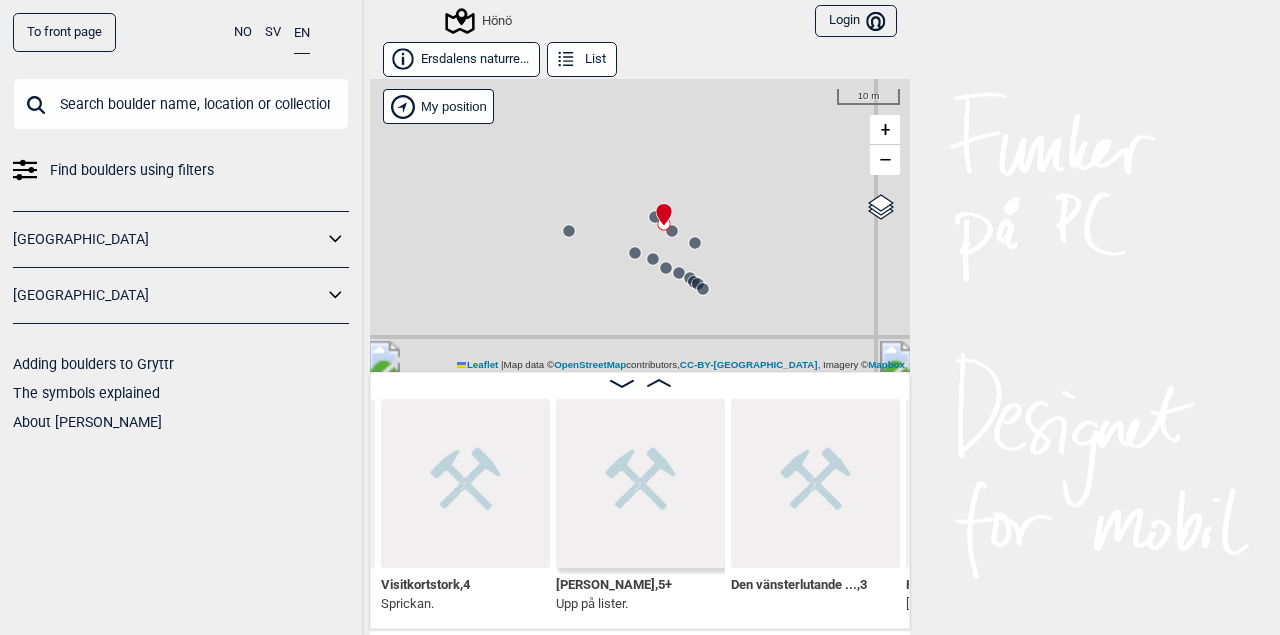 click 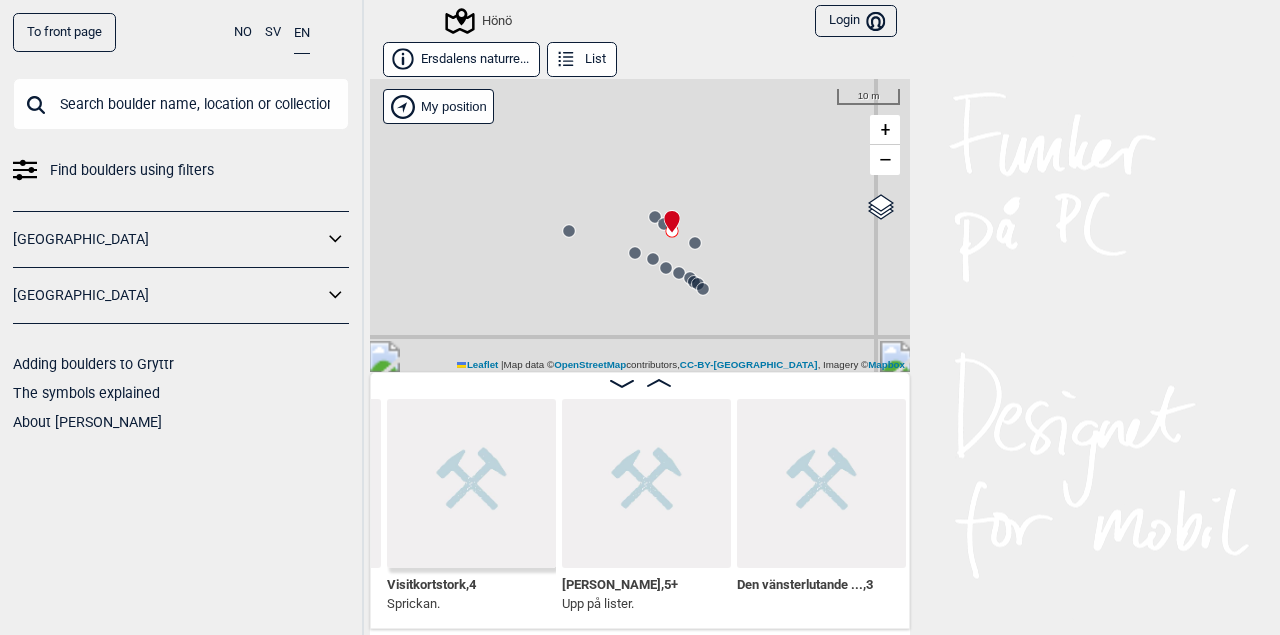 scroll, scrollTop: 0, scrollLeft: 43770, axis: horizontal 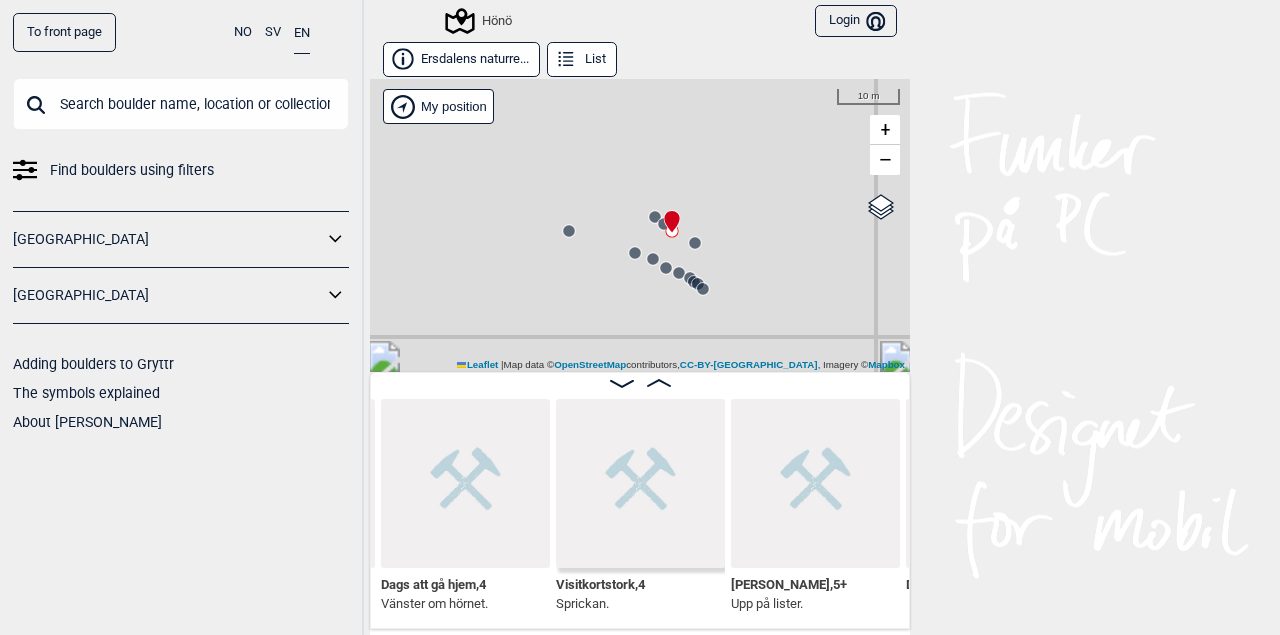 click 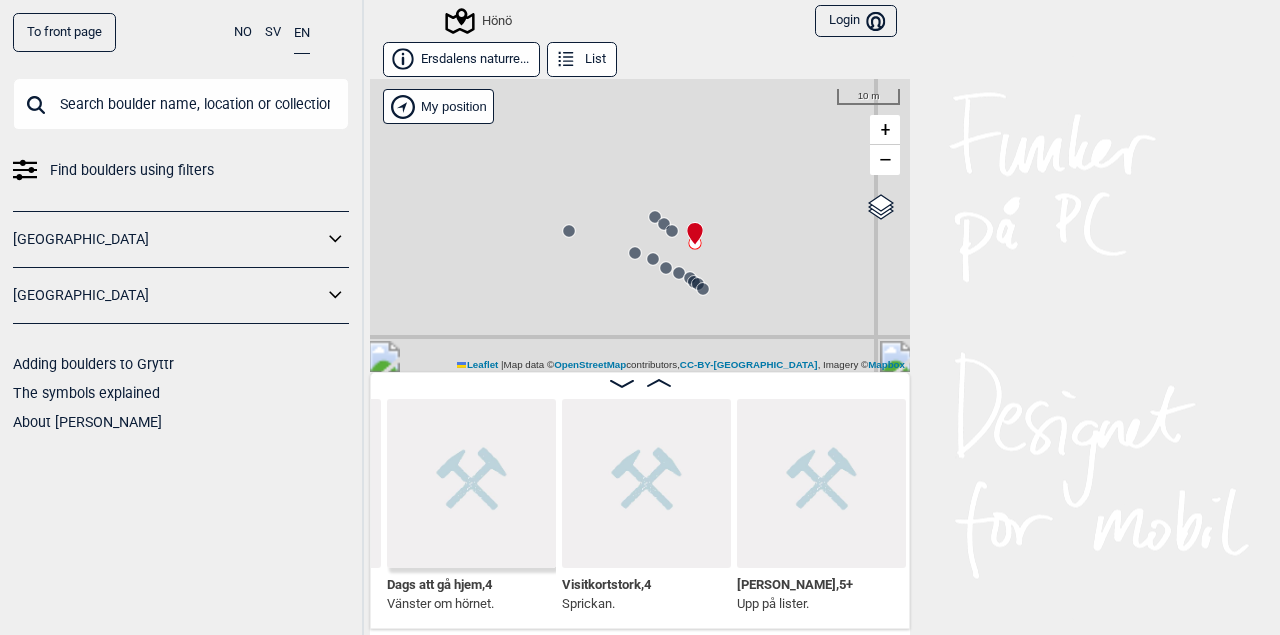 scroll, scrollTop: 0, scrollLeft: 43601, axis: horizontal 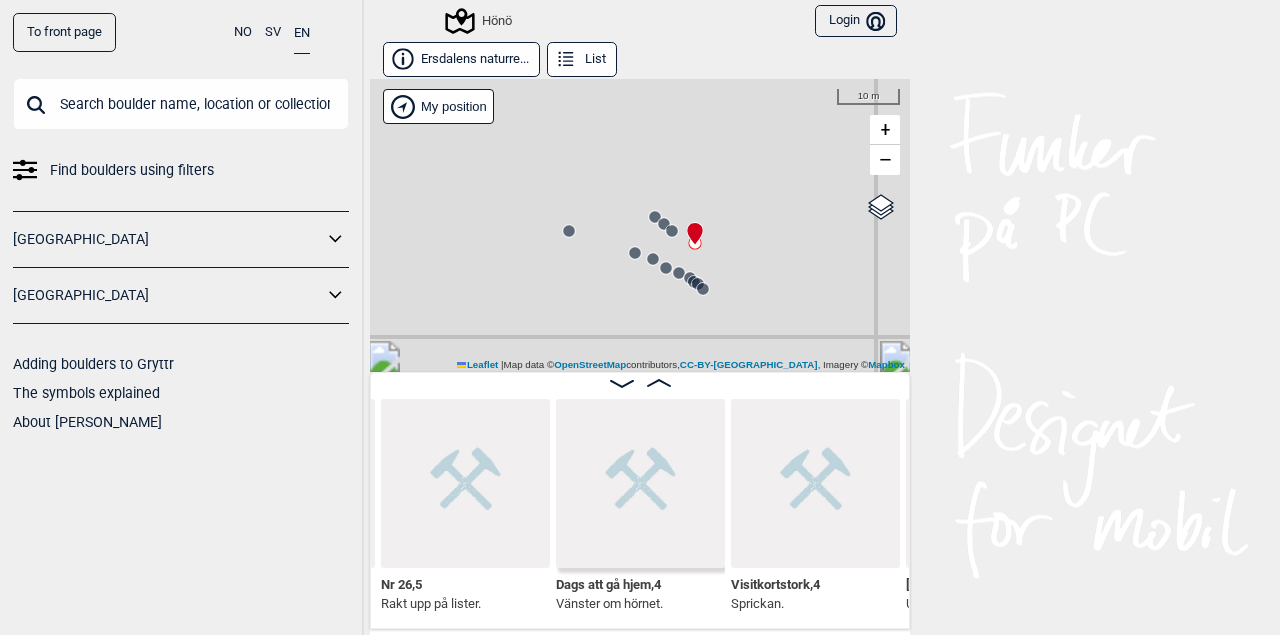click 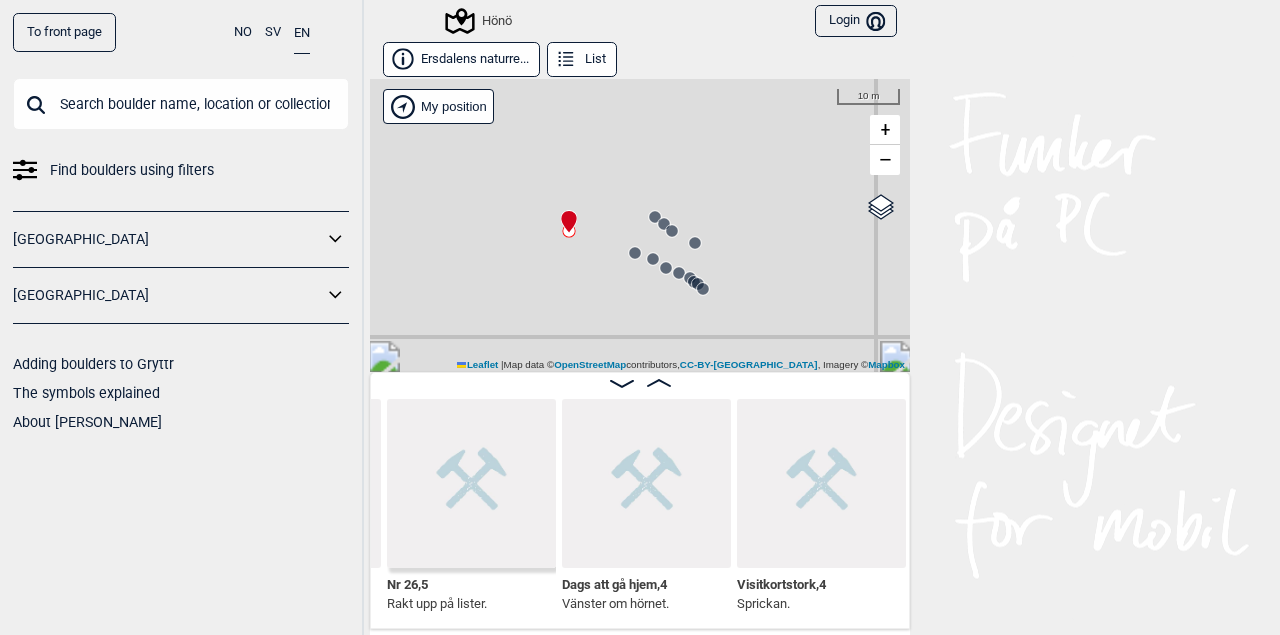 scroll, scrollTop: 0, scrollLeft: 43432, axis: horizontal 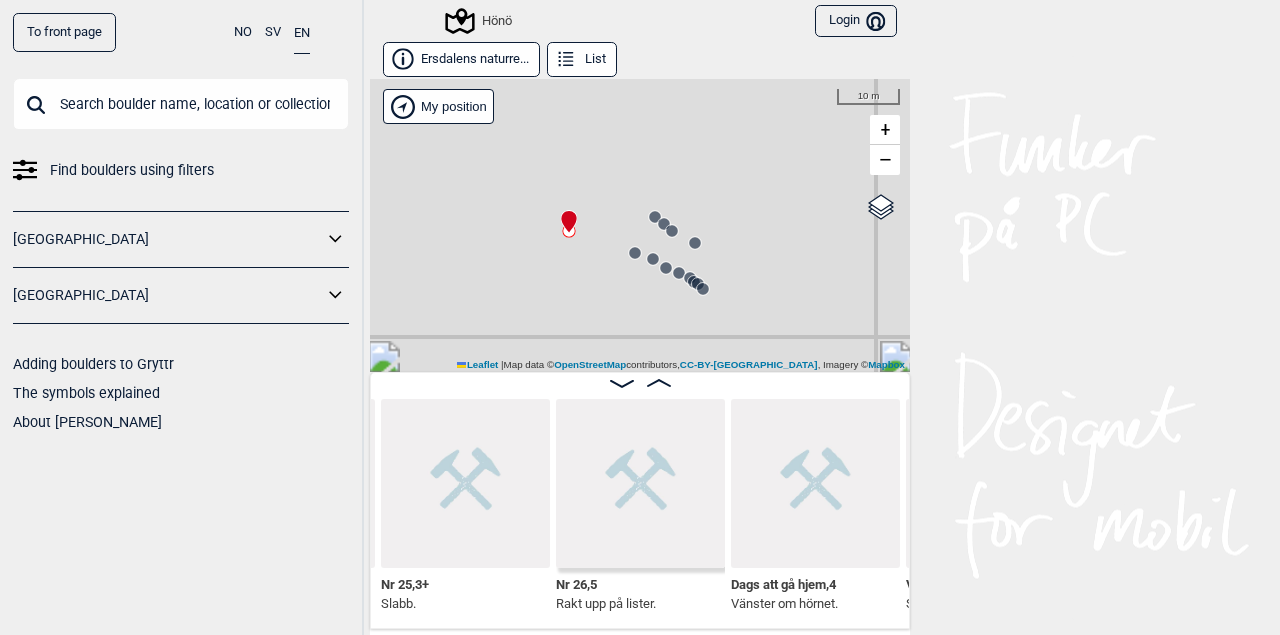 click 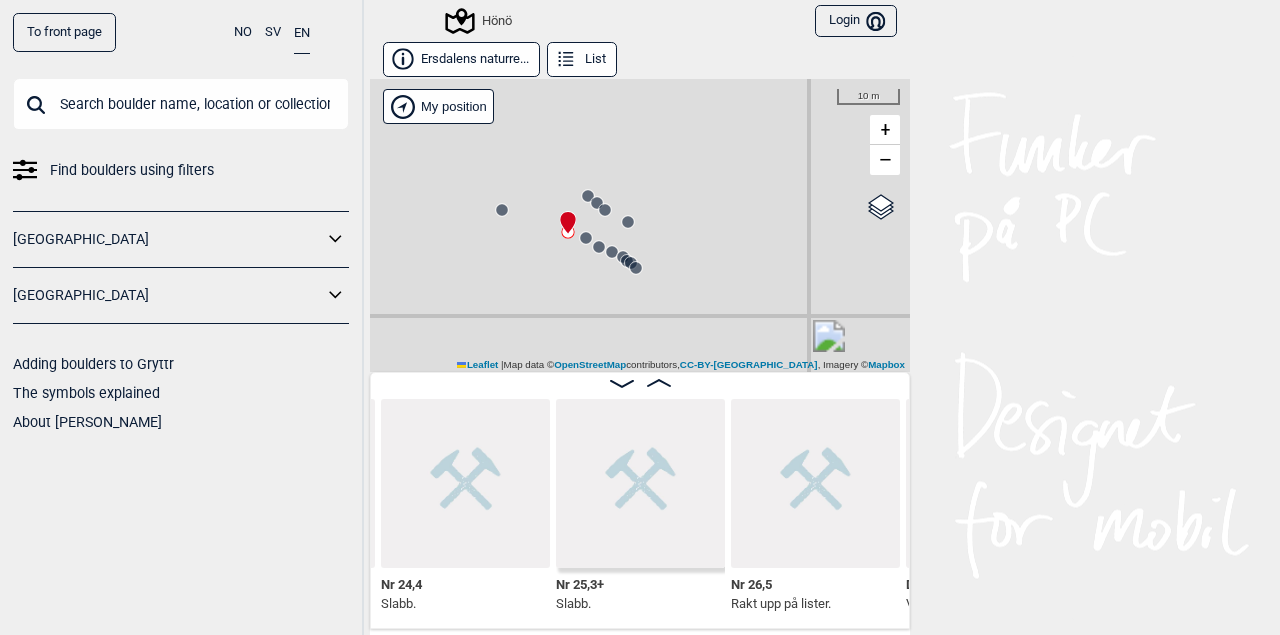 drag, startPoint x: 558, startPoint y: 199, endPoint x: 611, endPoint y: 301, distance: 114.947815 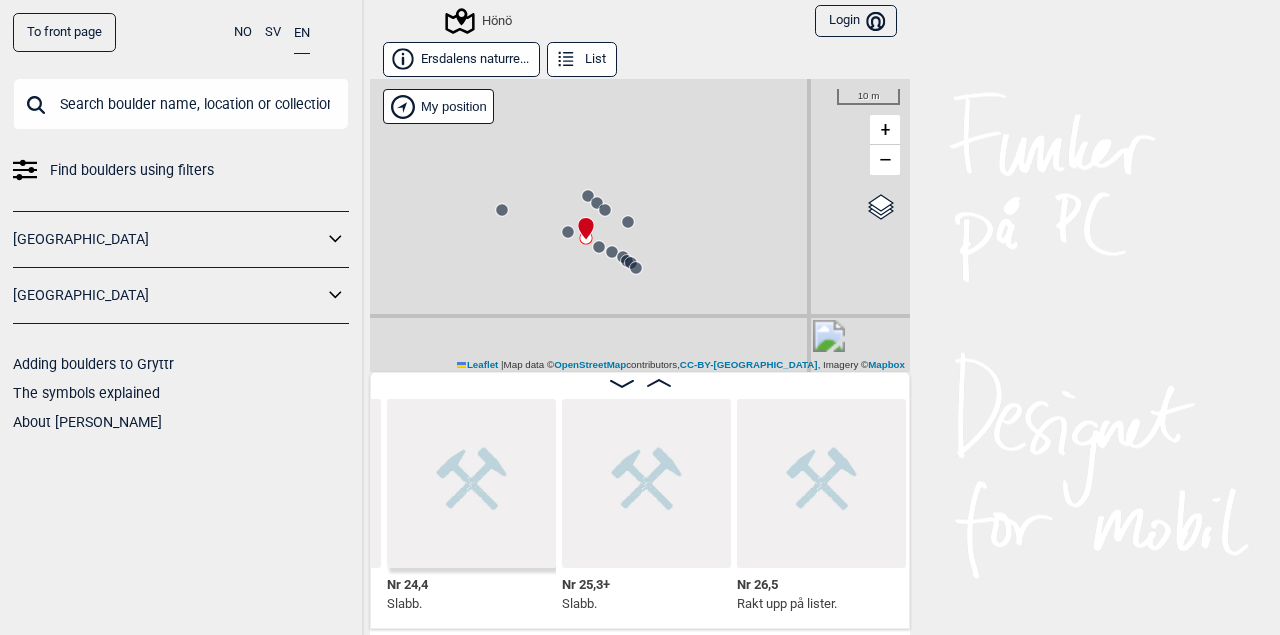 scroll, scrollTop: 0, scrollLeft: 43094, axis: horizontal 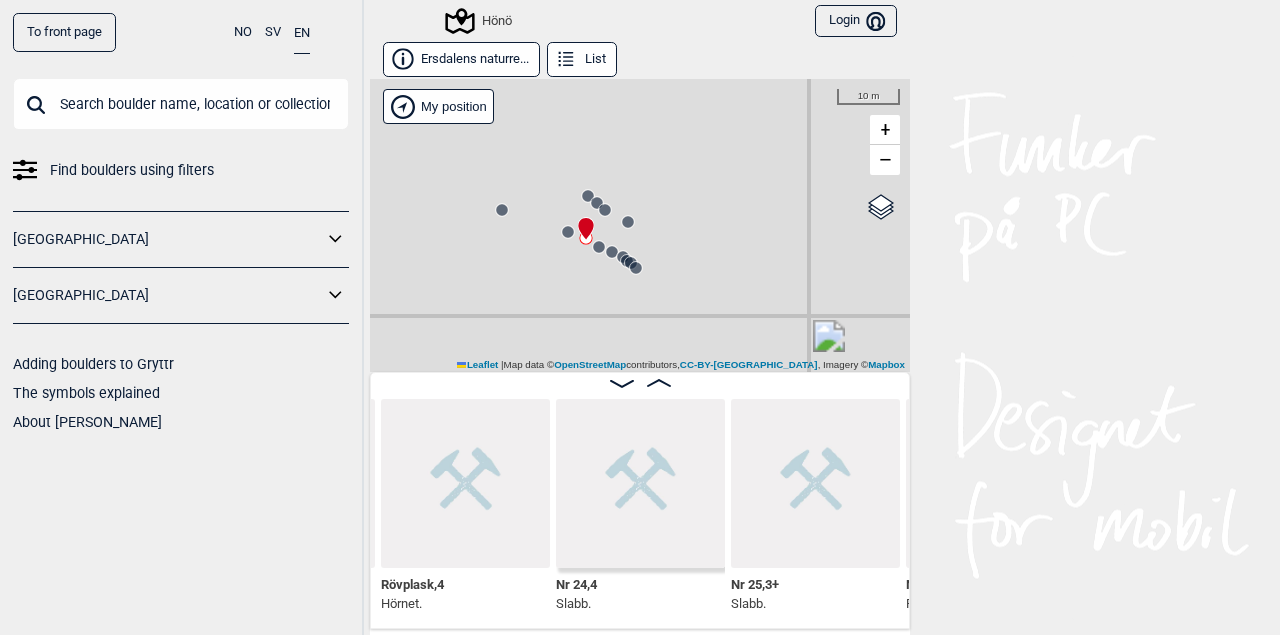 click 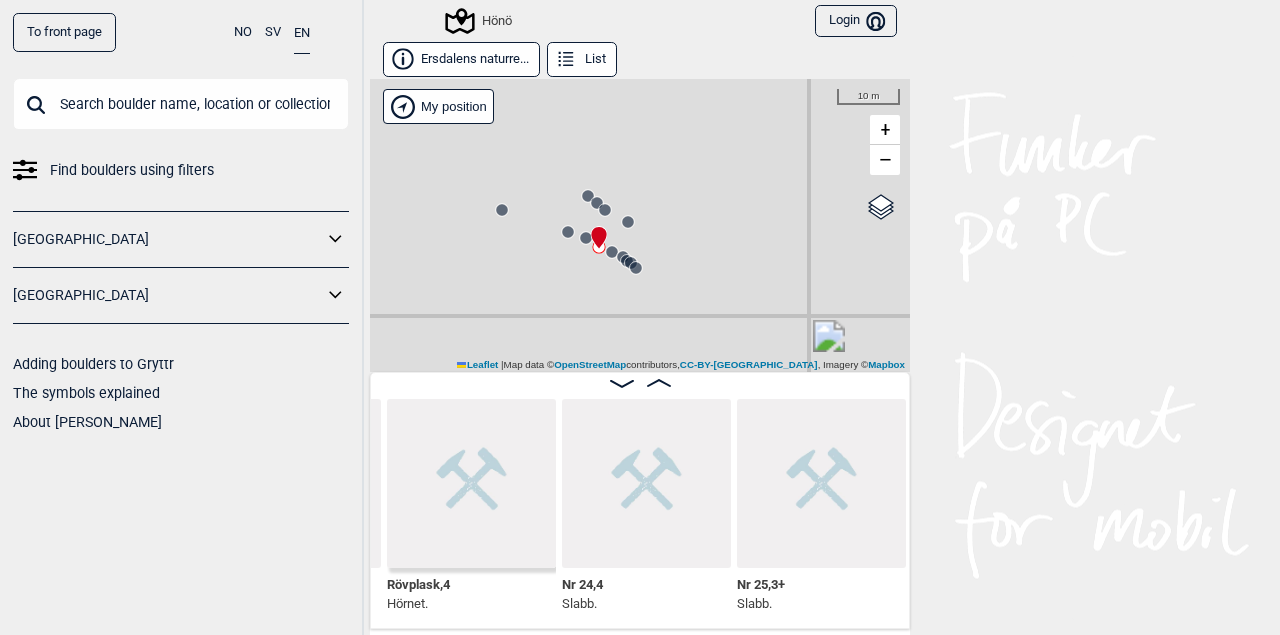 scroll, scrollTop: 0, scrollLeft: 42925, axis: horizontal 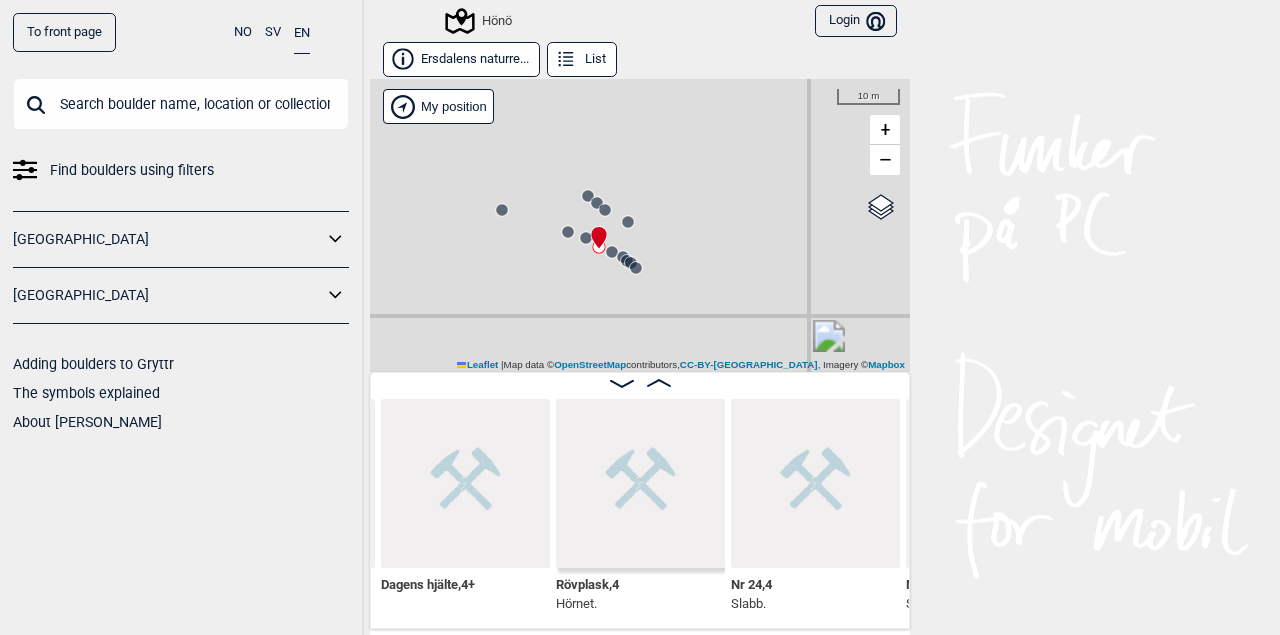 click 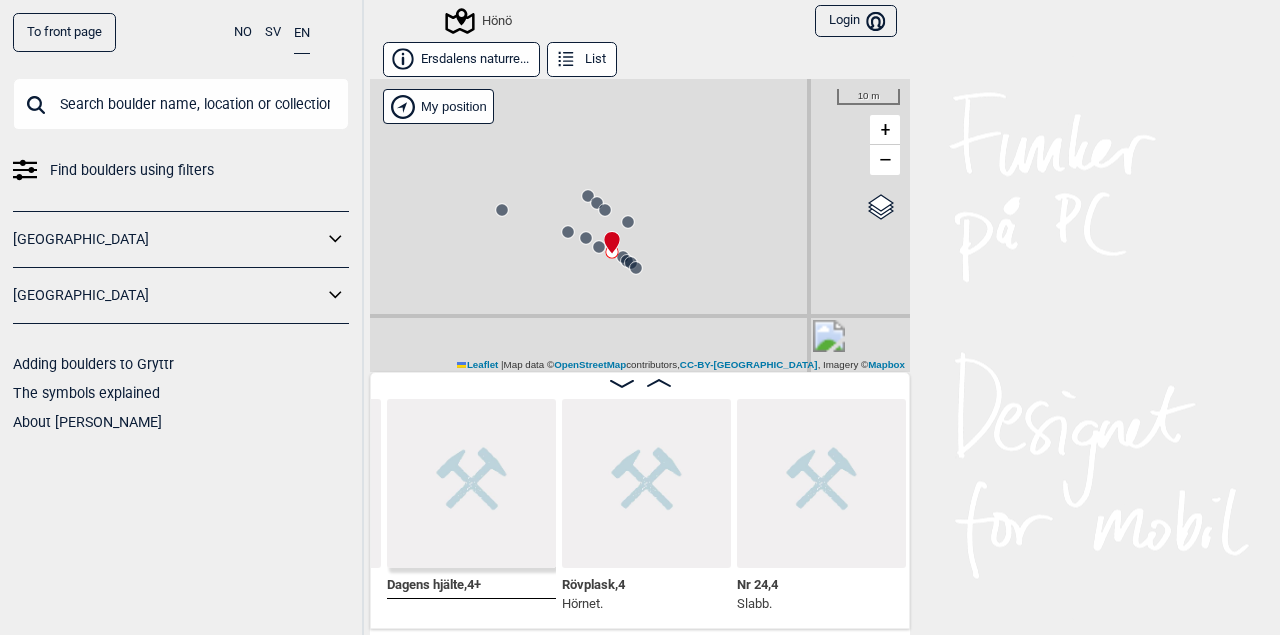 scroll, scrollTop: 0, scrollLeft: 42756, axis: horizontal 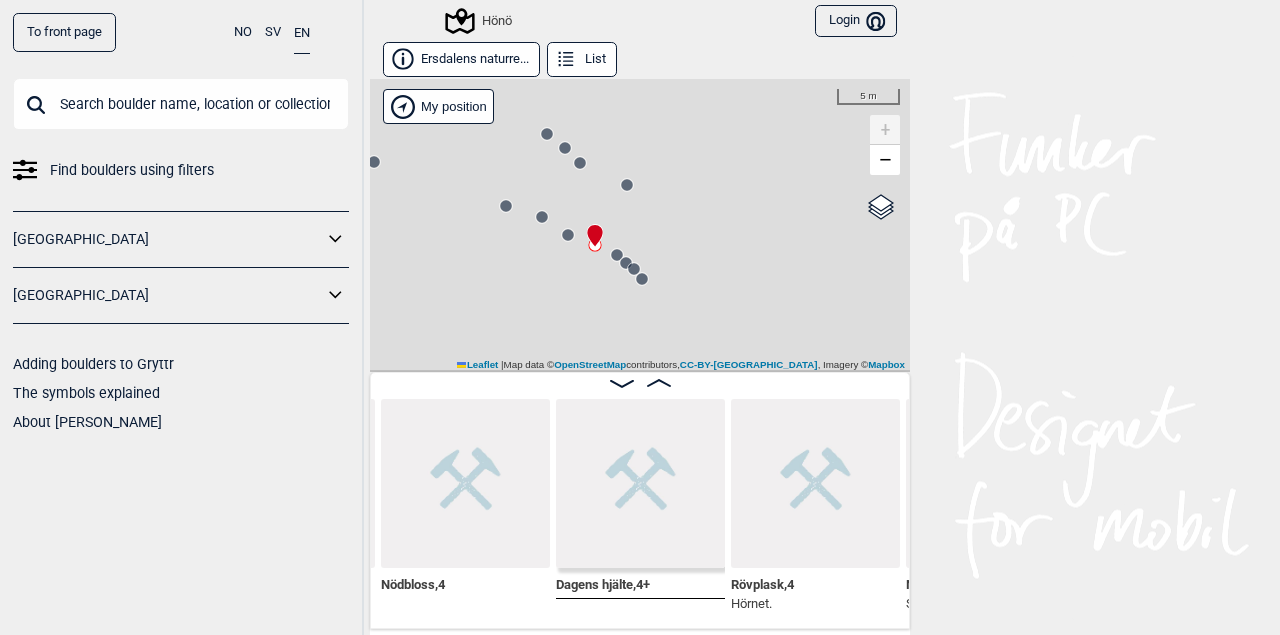 click 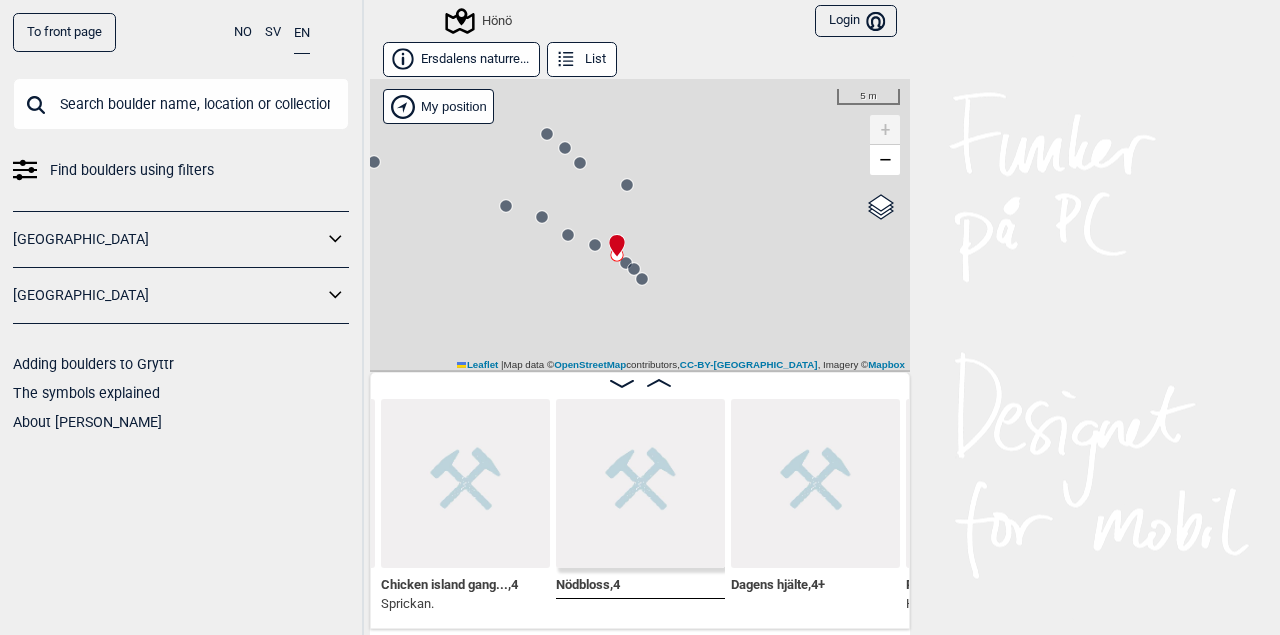 click 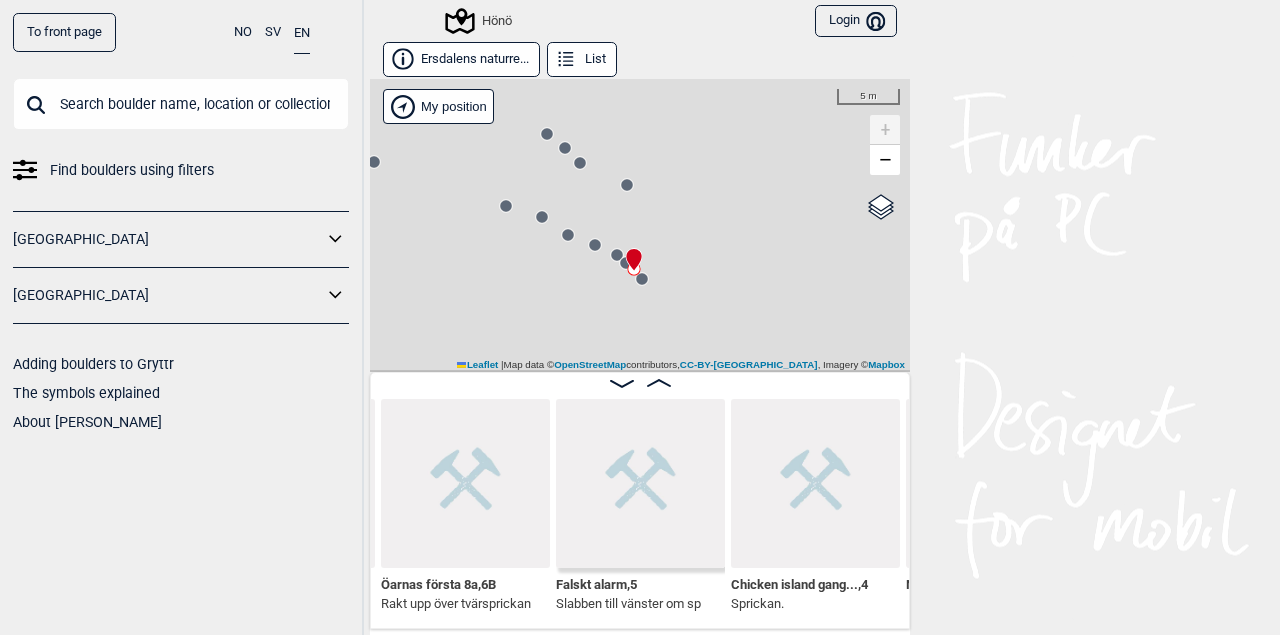 click 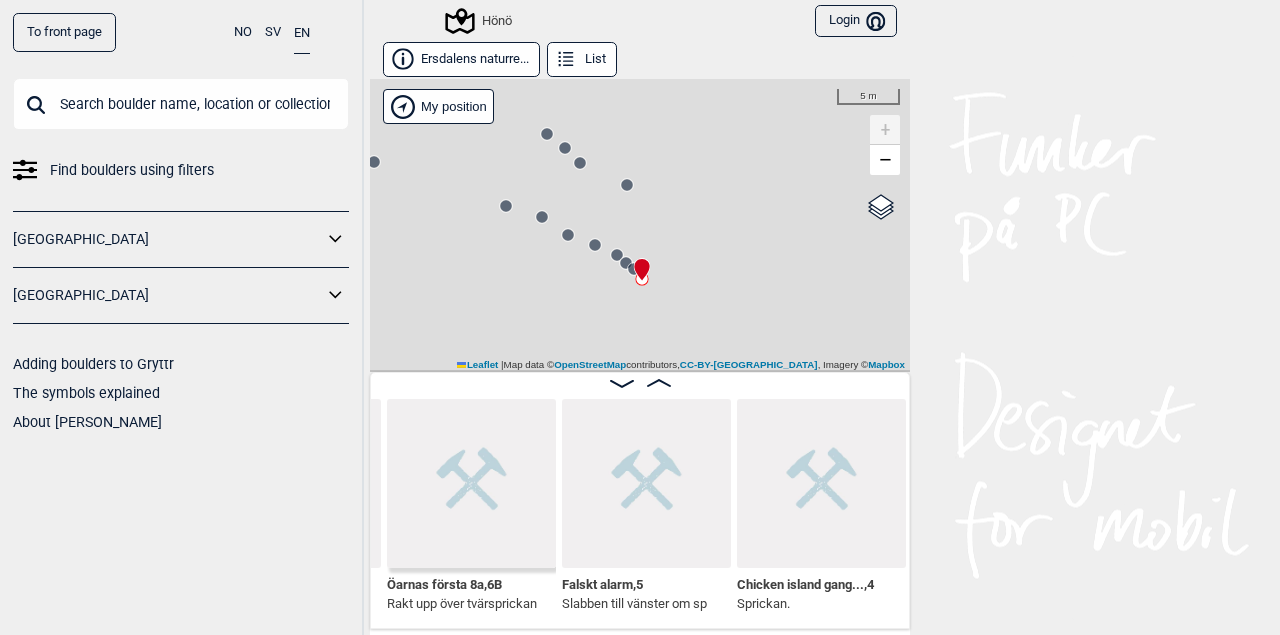 scroll, scrollTop: 0, scrollLeft: 42080, axis: horizontal 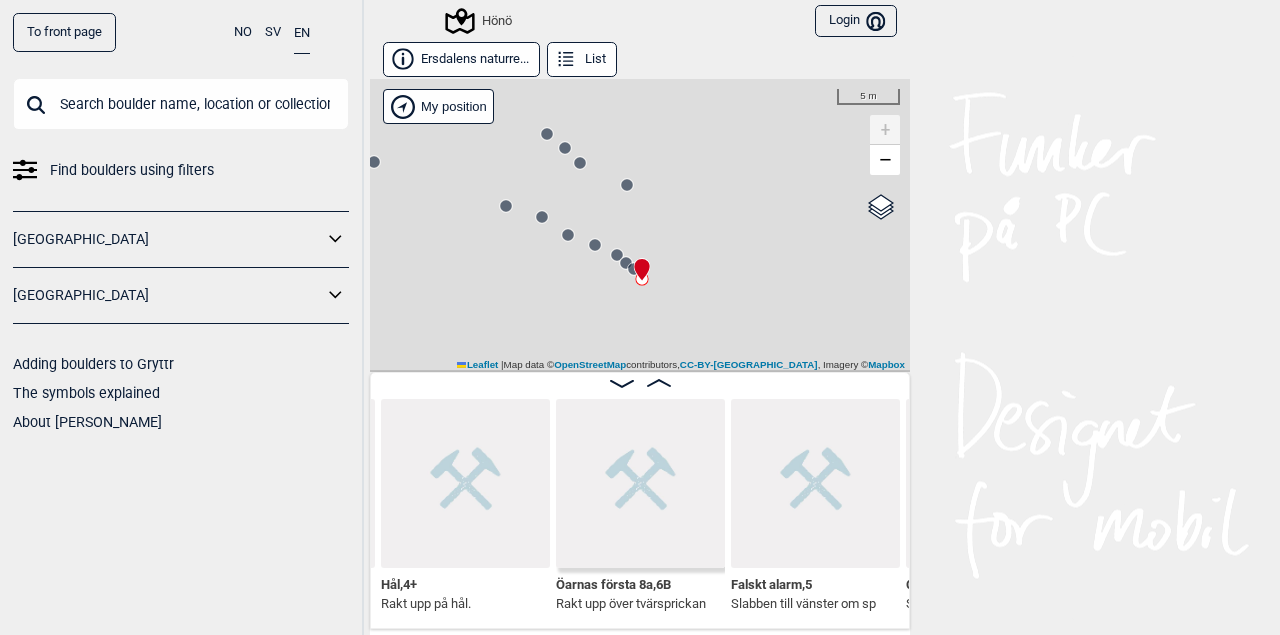 click 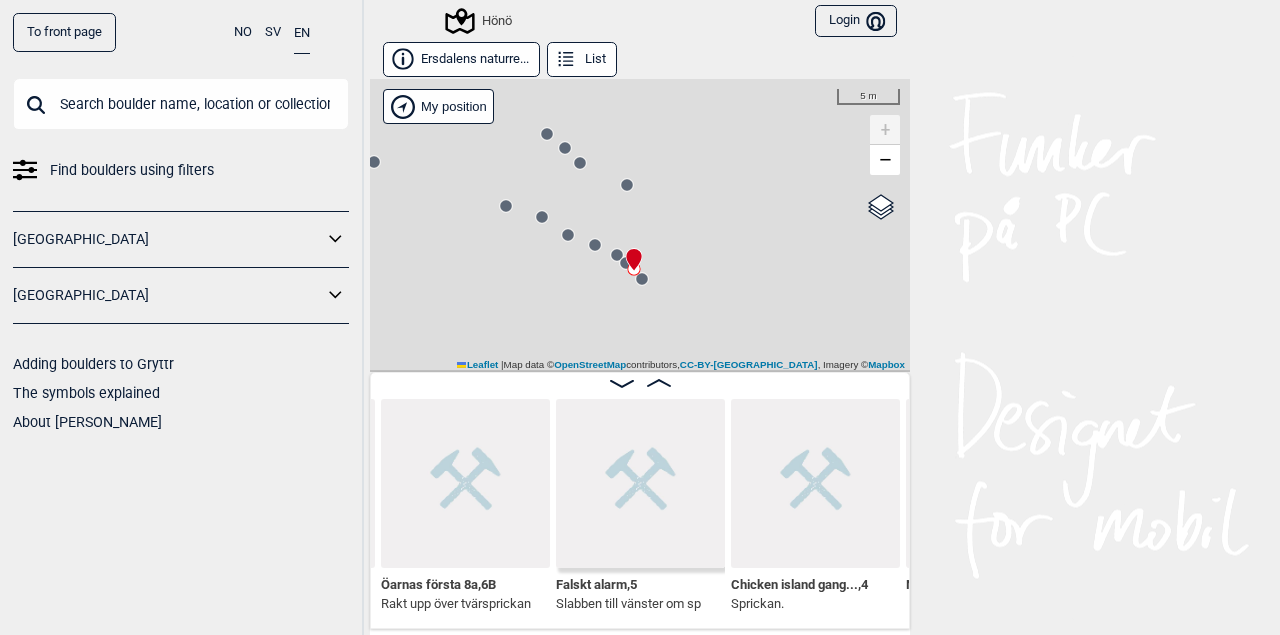 click 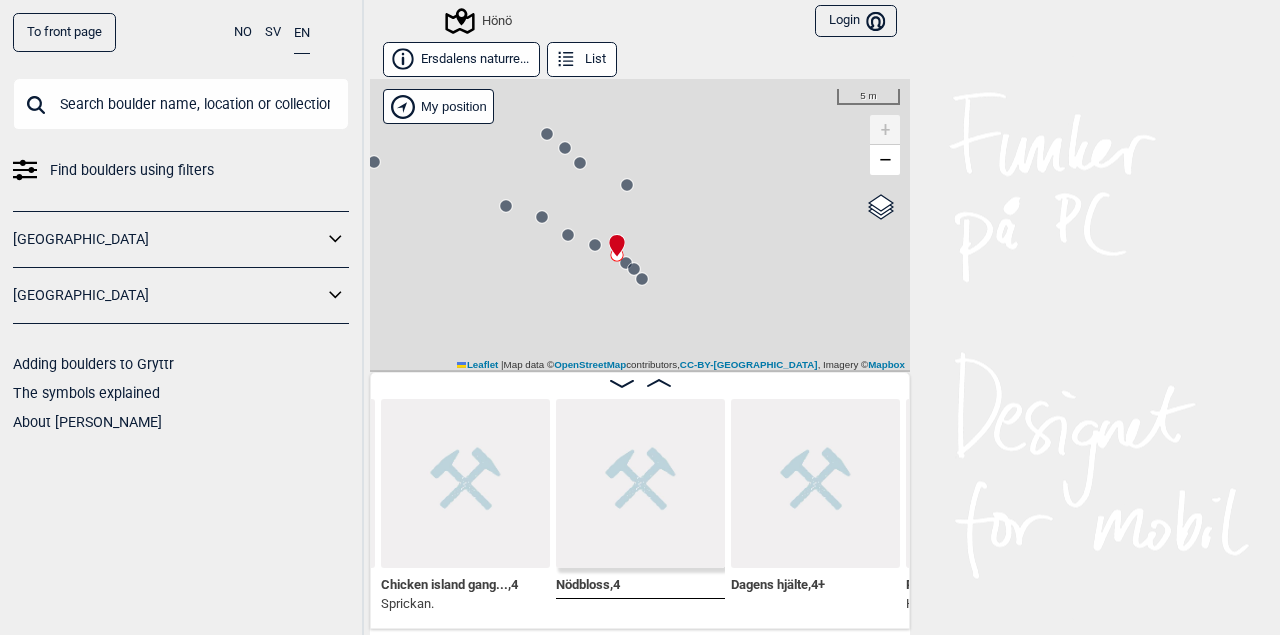 click 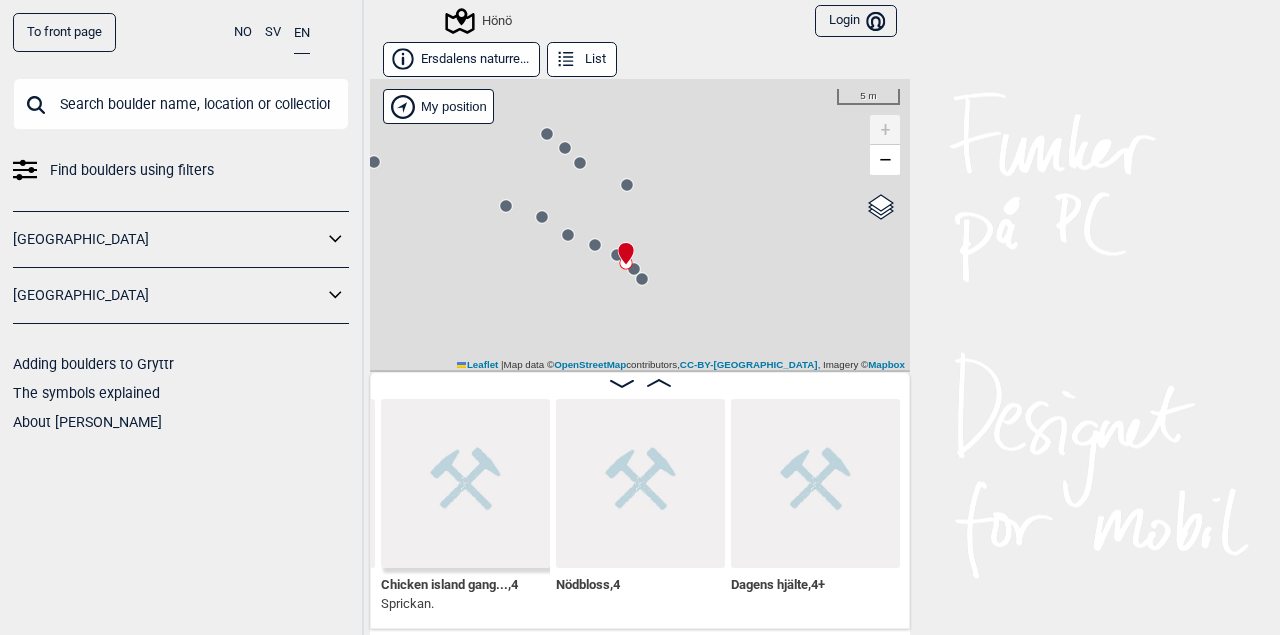 scroll, scrollTop: 0, scrollLeft: 42430, axis: horizontal 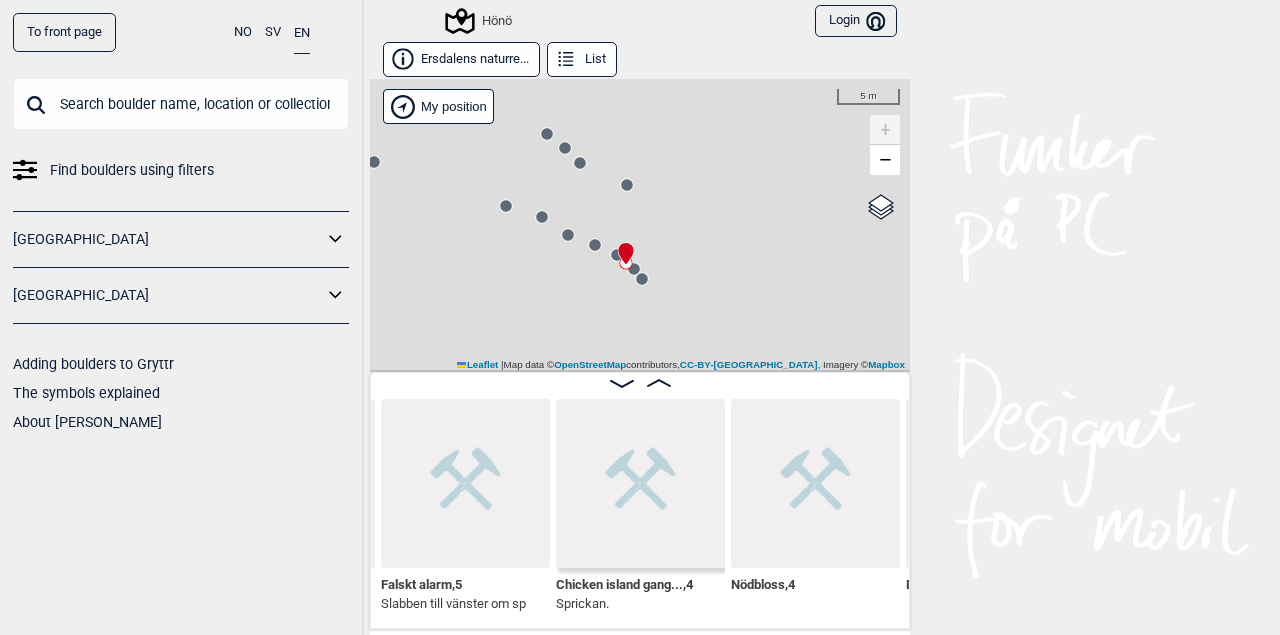 click 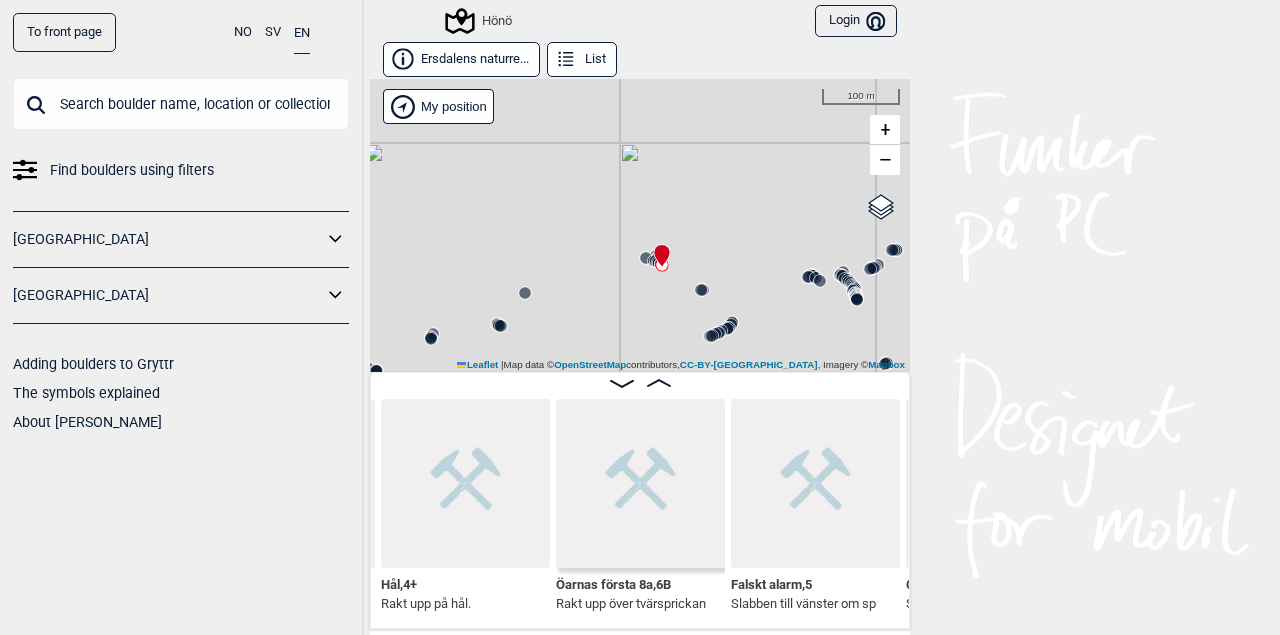 drag, startPoint x: 775, startPoint y: 305, endPoint x: 736, endPoint y: 285, distance: 43.829212 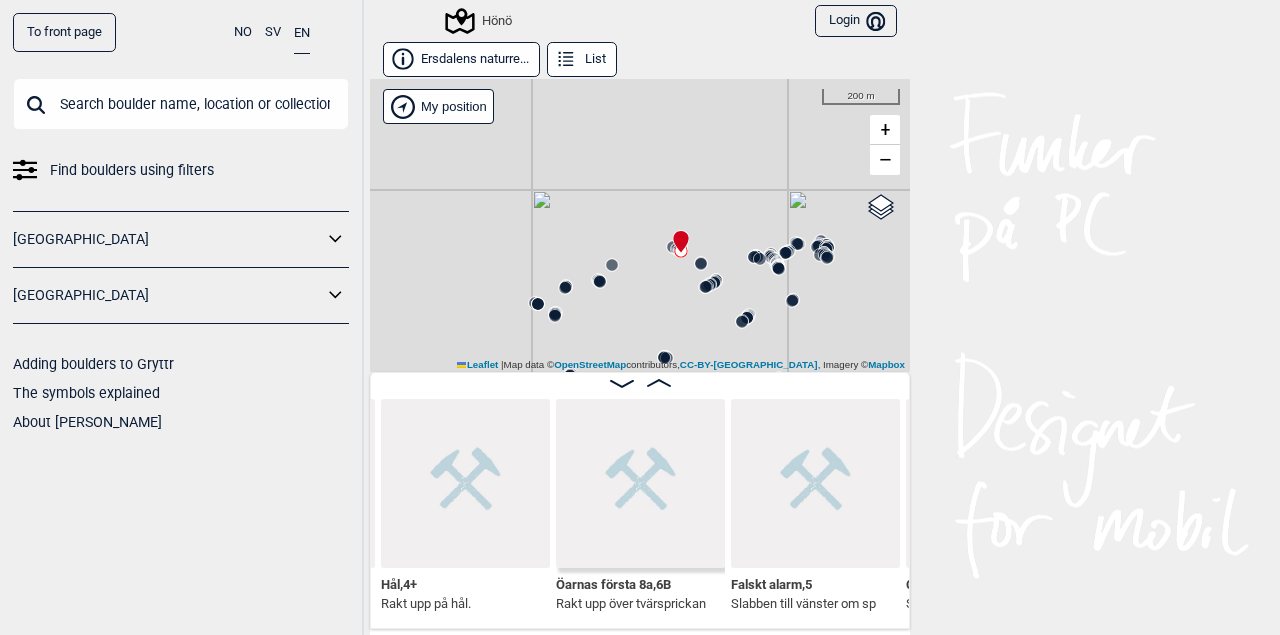 drag, startPoint x: 739, startPoint y: 293, endPoint x: 732, endPoint y: 285, distance: 10.630146 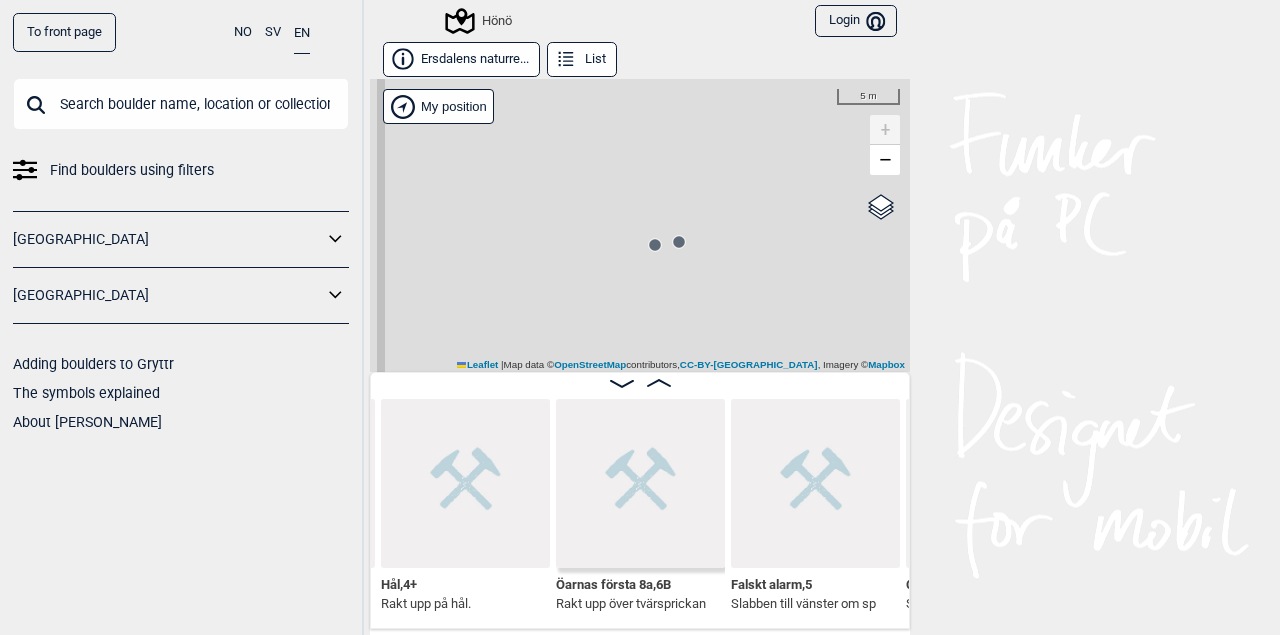 click 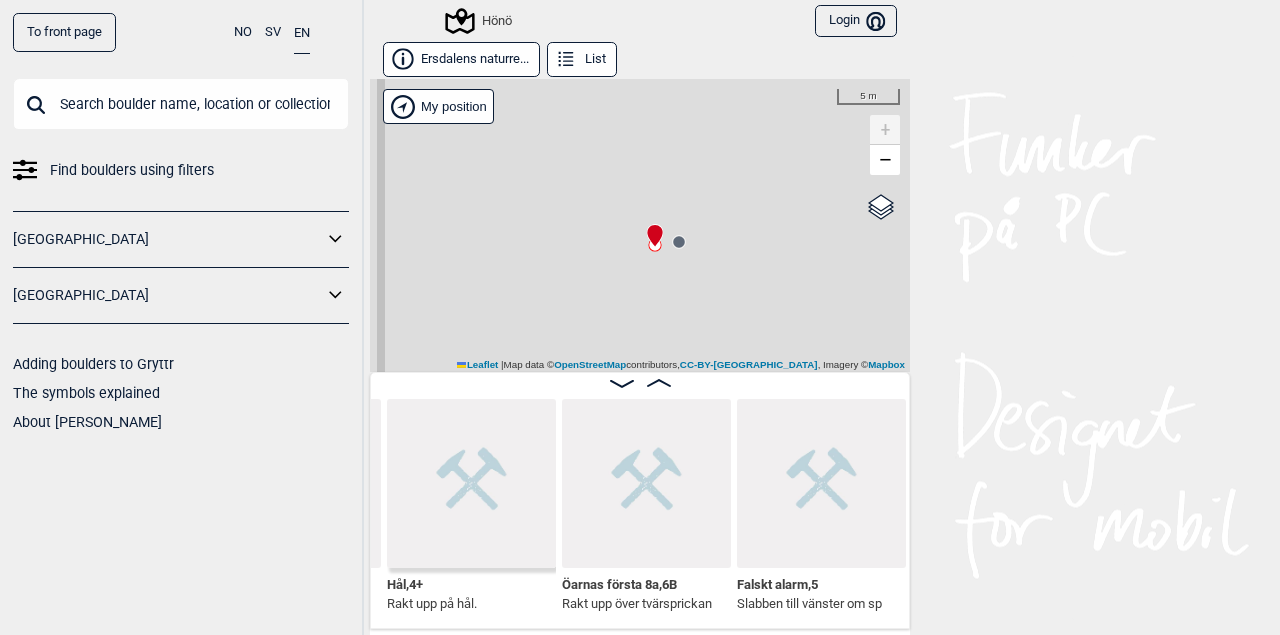 scroll, scrollTop: 0, scrollLeft: 41911, axis: horizontal 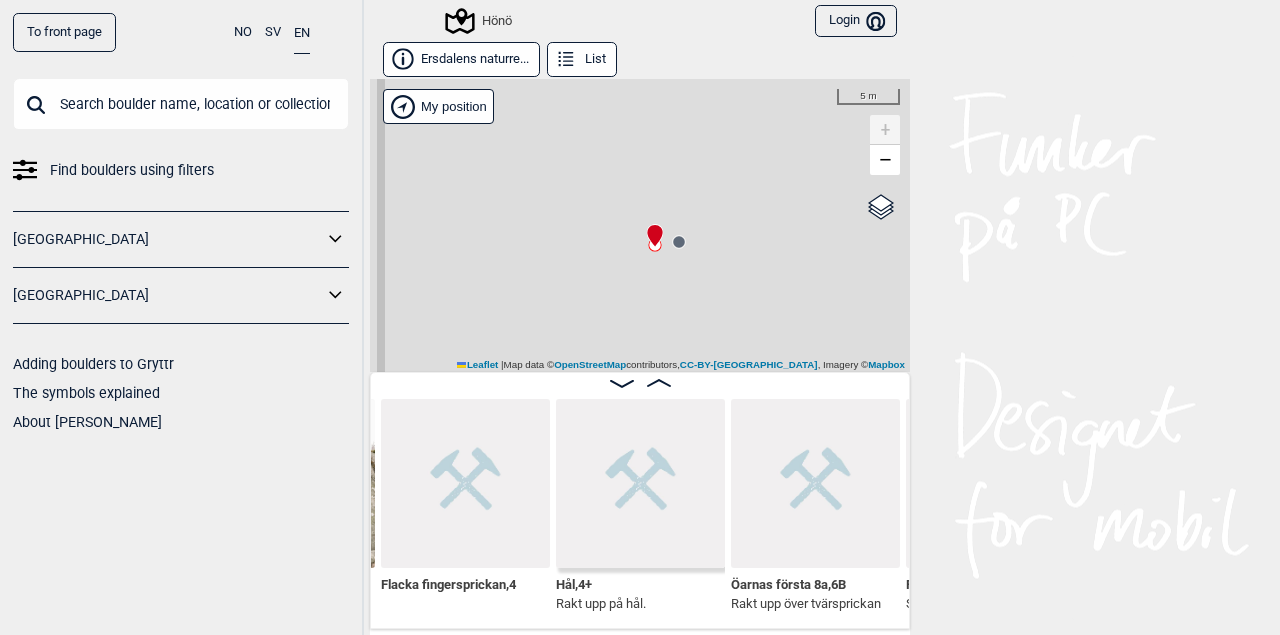 click 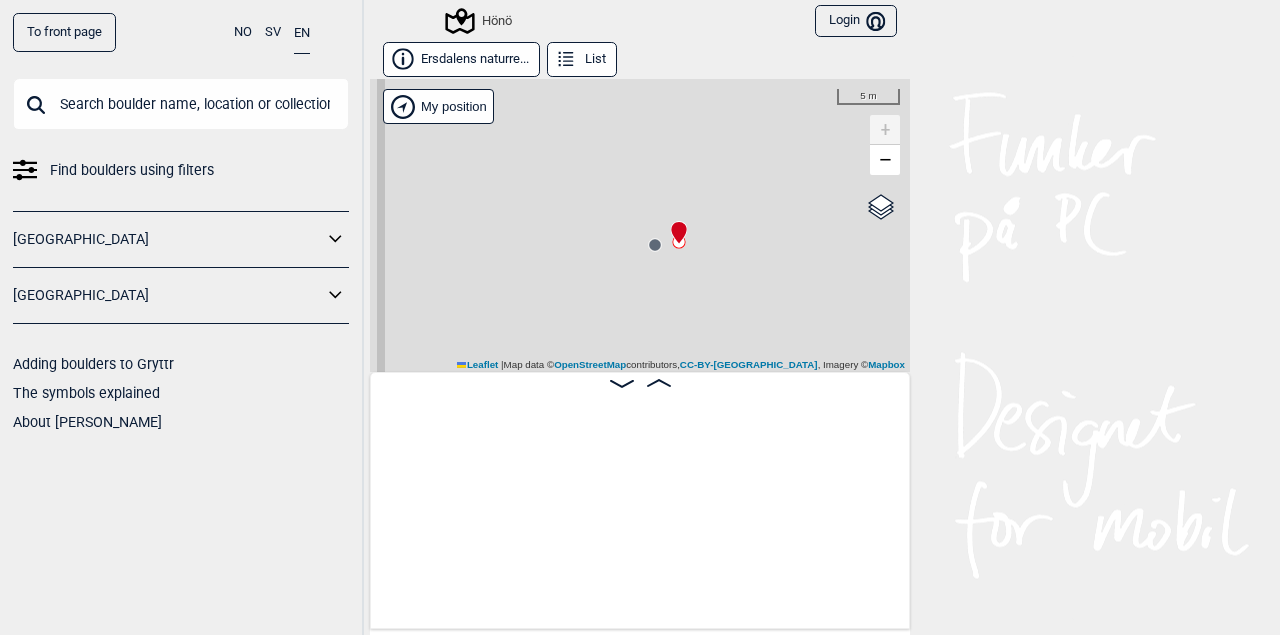 scroll, scrollTop: 0, scrollLeft: 0, axis: both 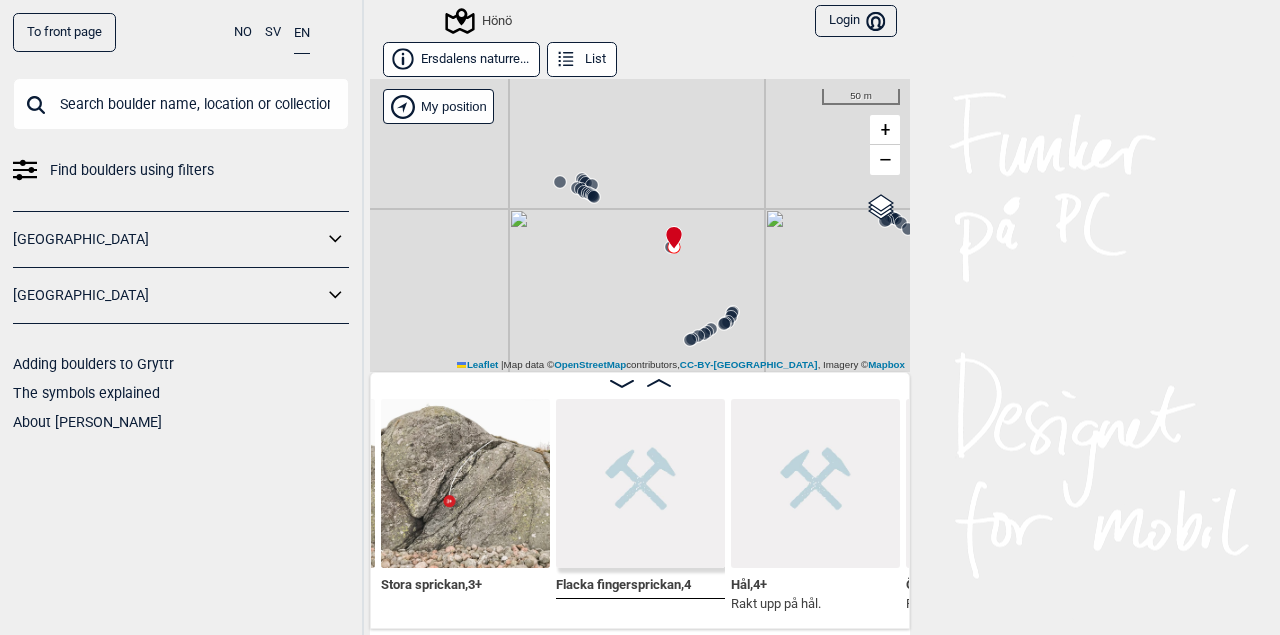 click 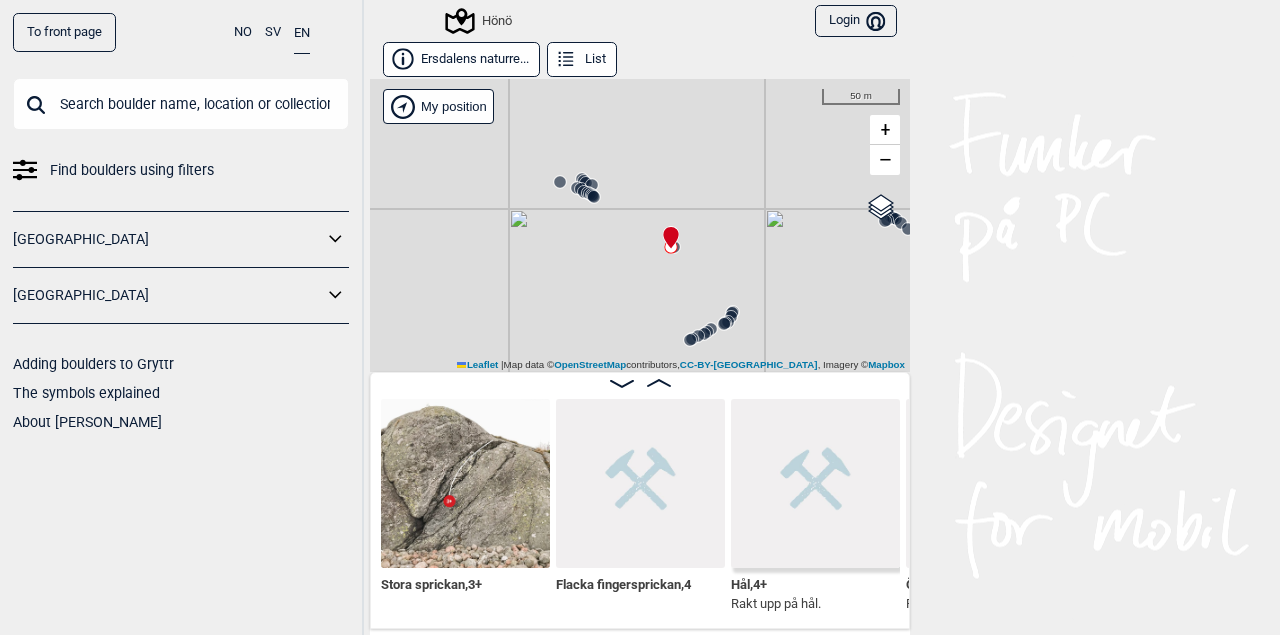scroll, scrollTop: 0, scrollLeft: 41917, axis: horizontal 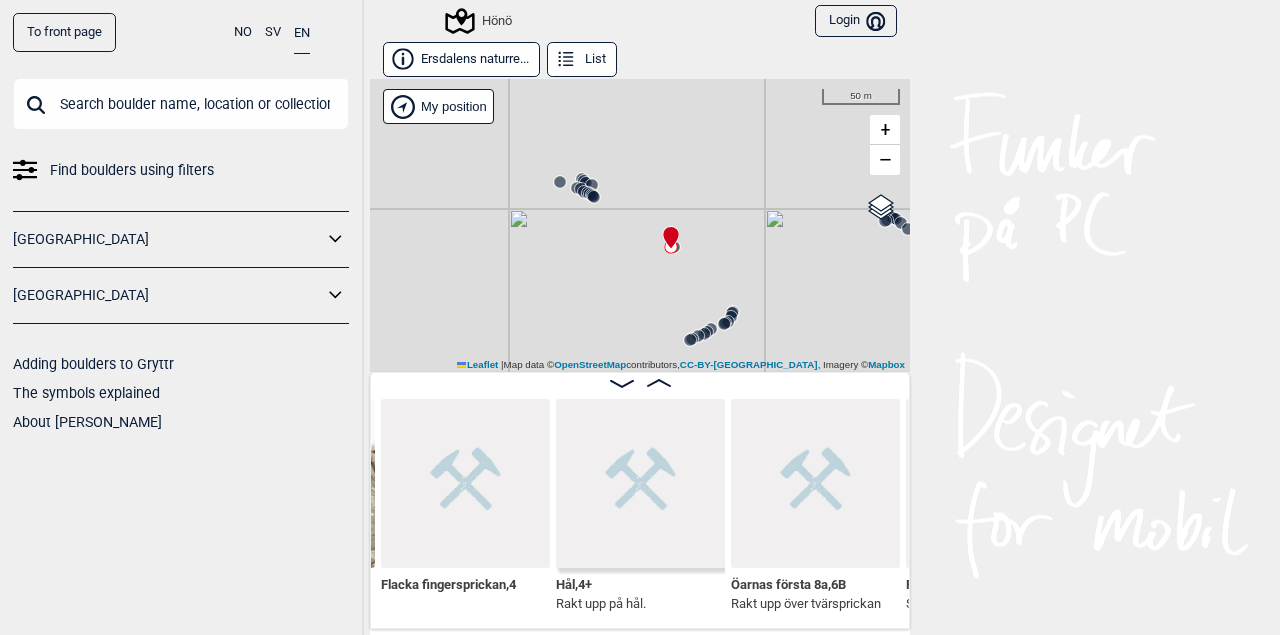 click 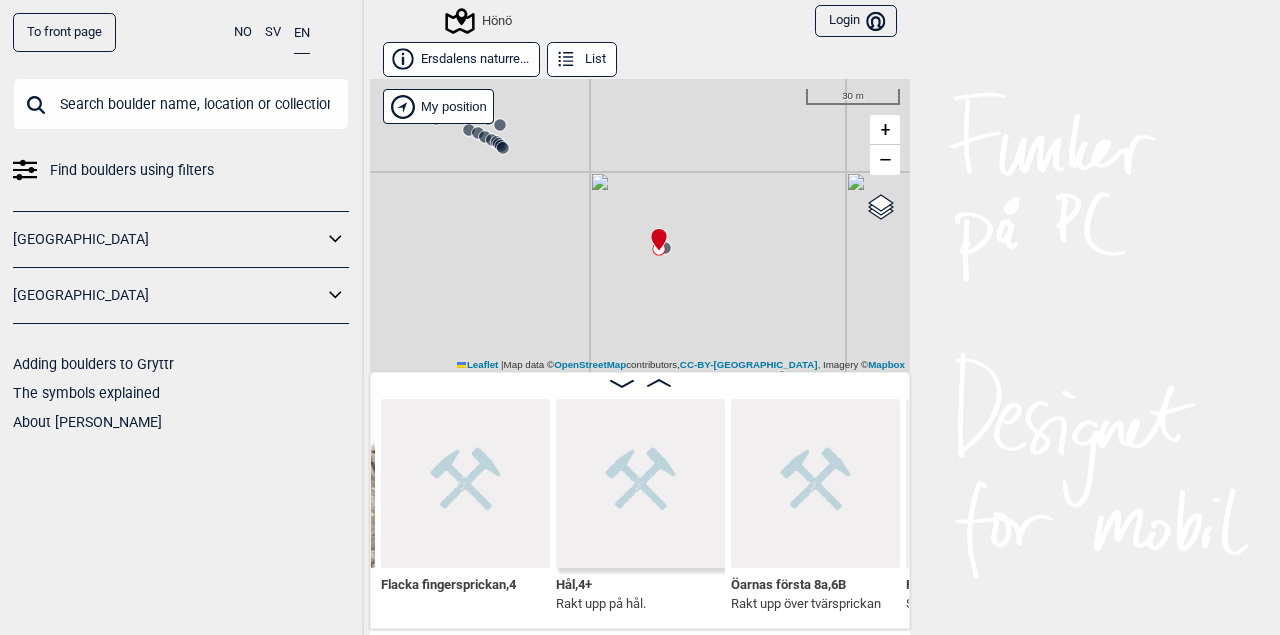 click 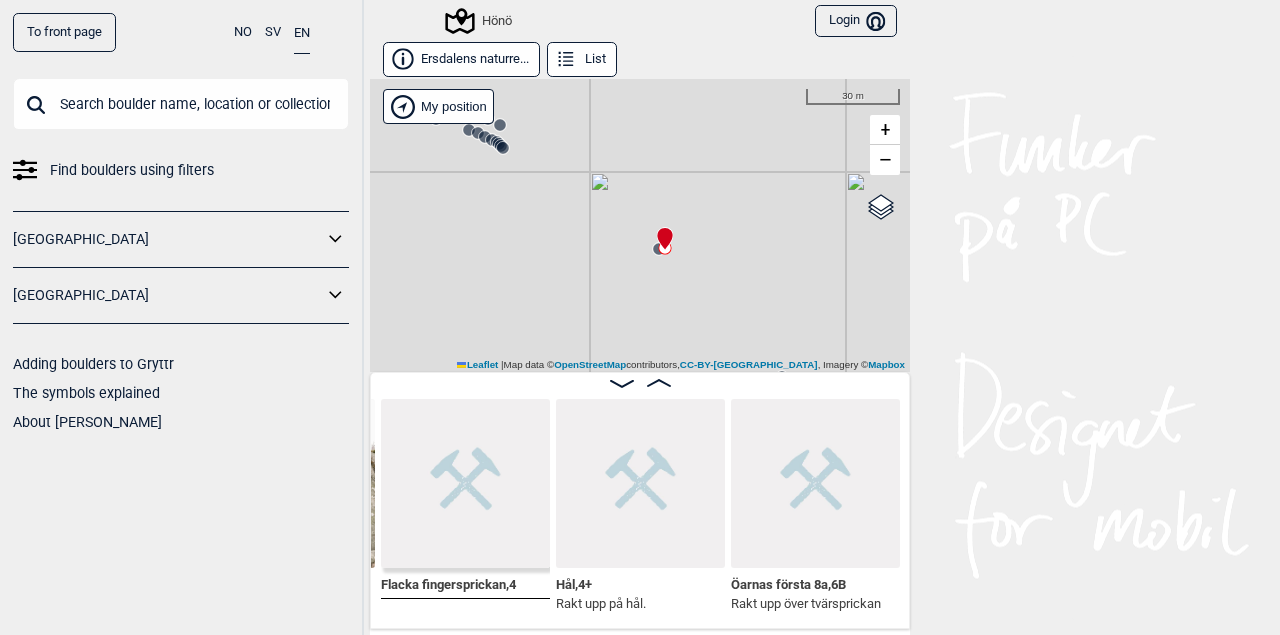 scroll, scrollTop: 0, scrollLeft: 41742, axis: horizontal 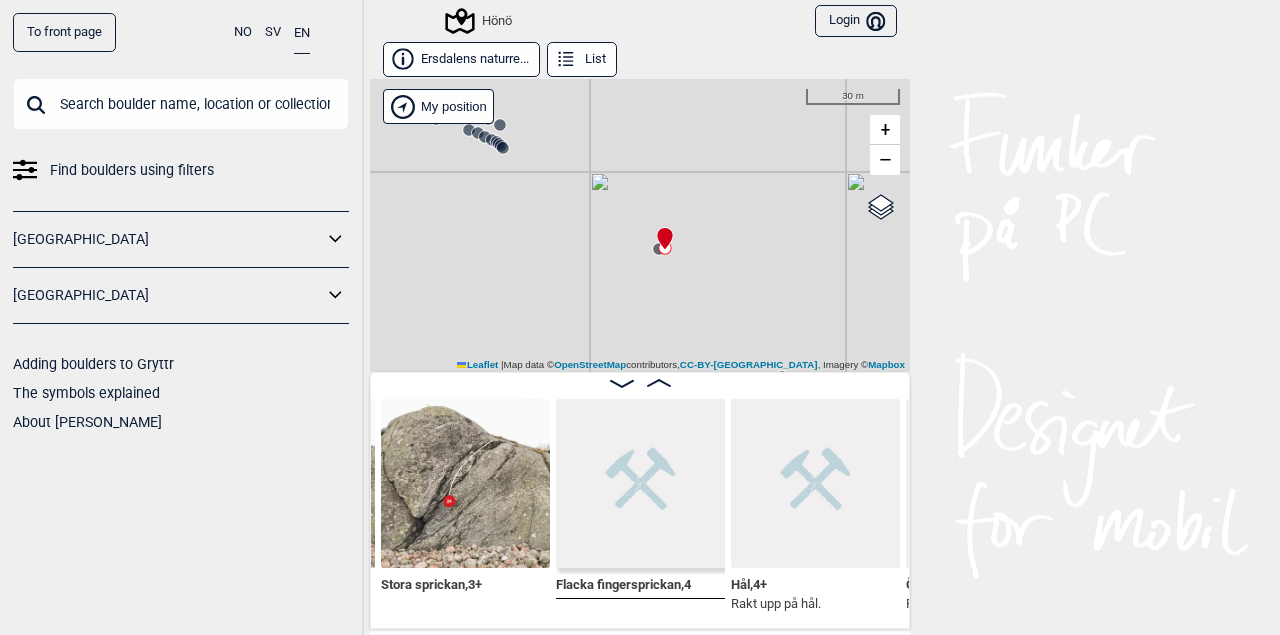 click on "Hönö" at bounding box center [640, 225] 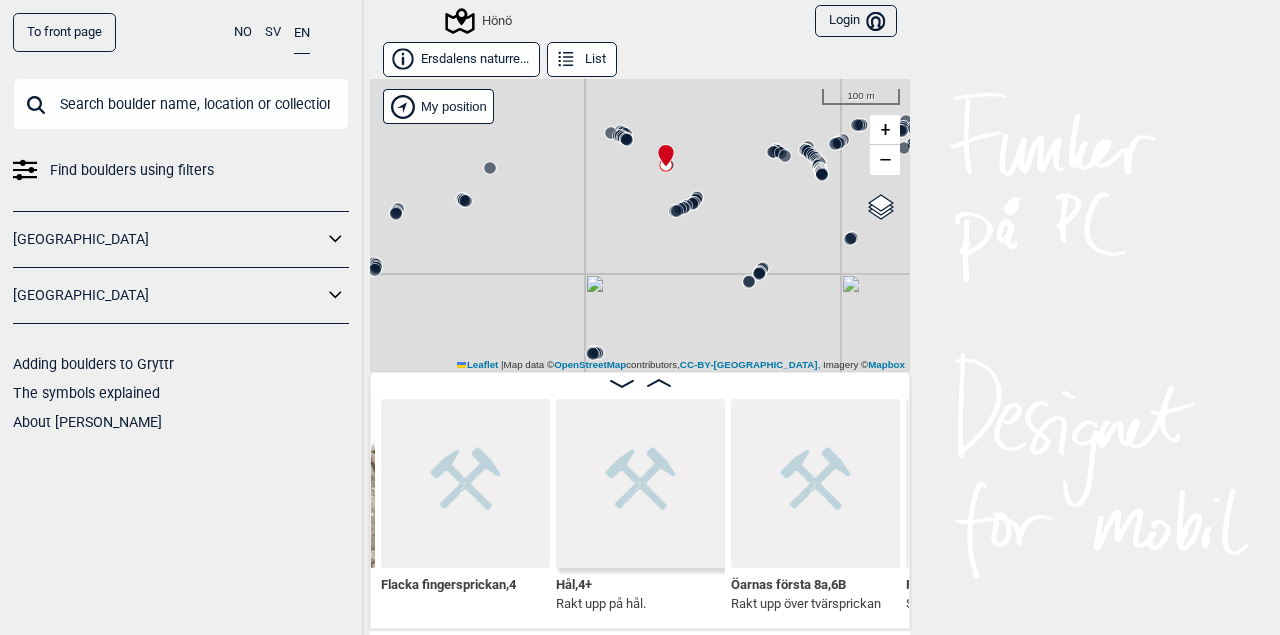drag, startPoint x: 641, startPoint y: 214, endPoint x: 643, endPoint y: 249, distance: 35.057095 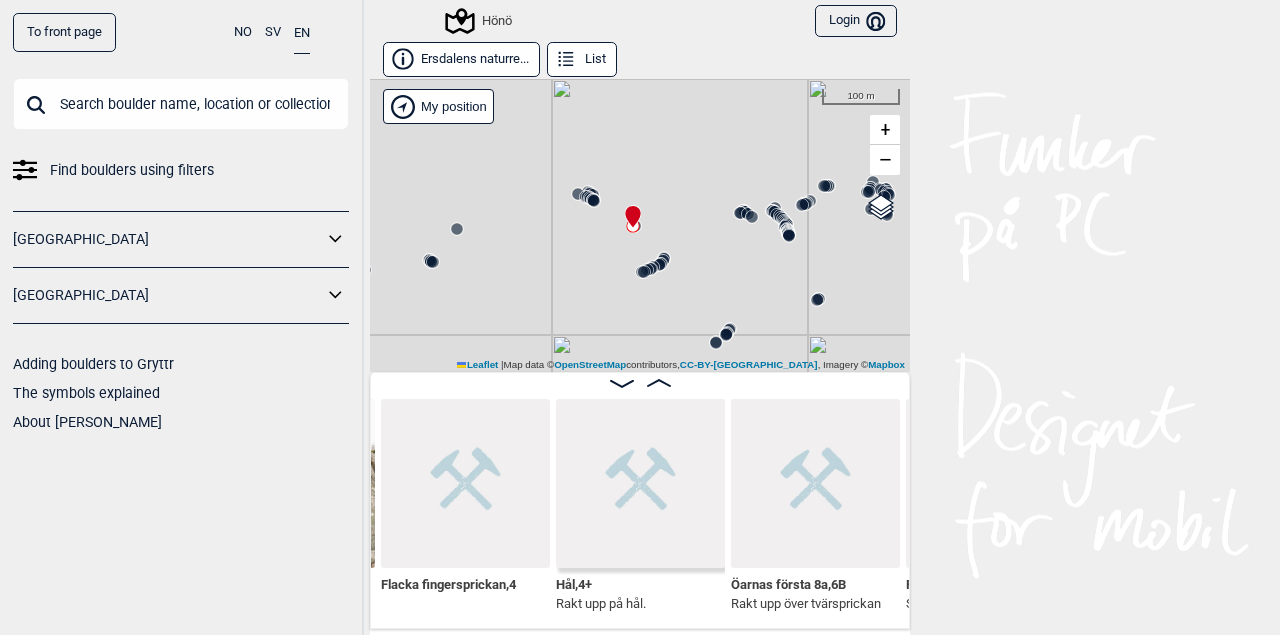drag, startPoint x: 651, startPoint y: 237, endPoint x: 617, endPoint y: 263, distance: 42.80187 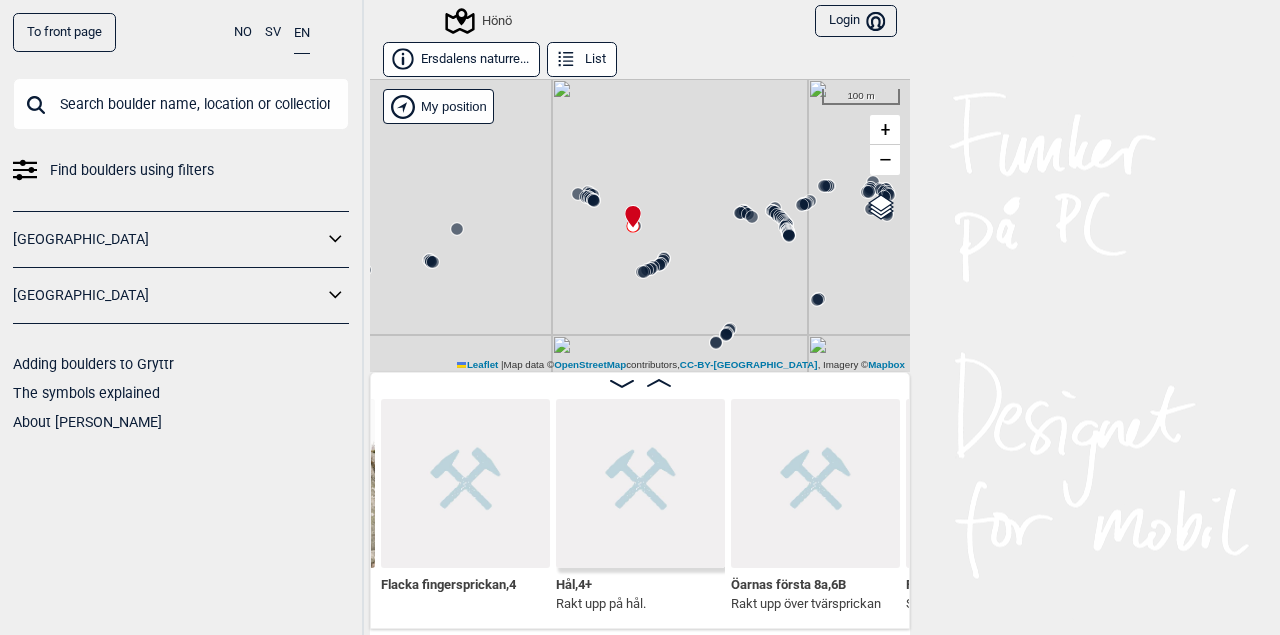 click on "Hönö" at bounding box center (640, 225) 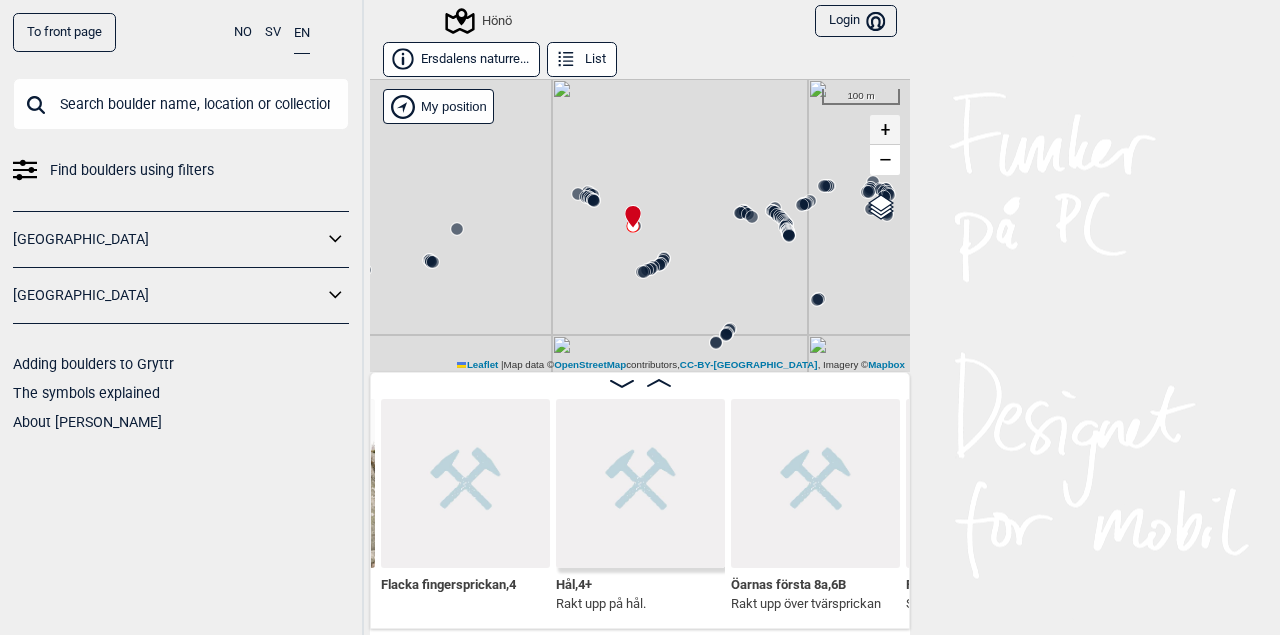 click on "+" at bounding box center [885, 130] 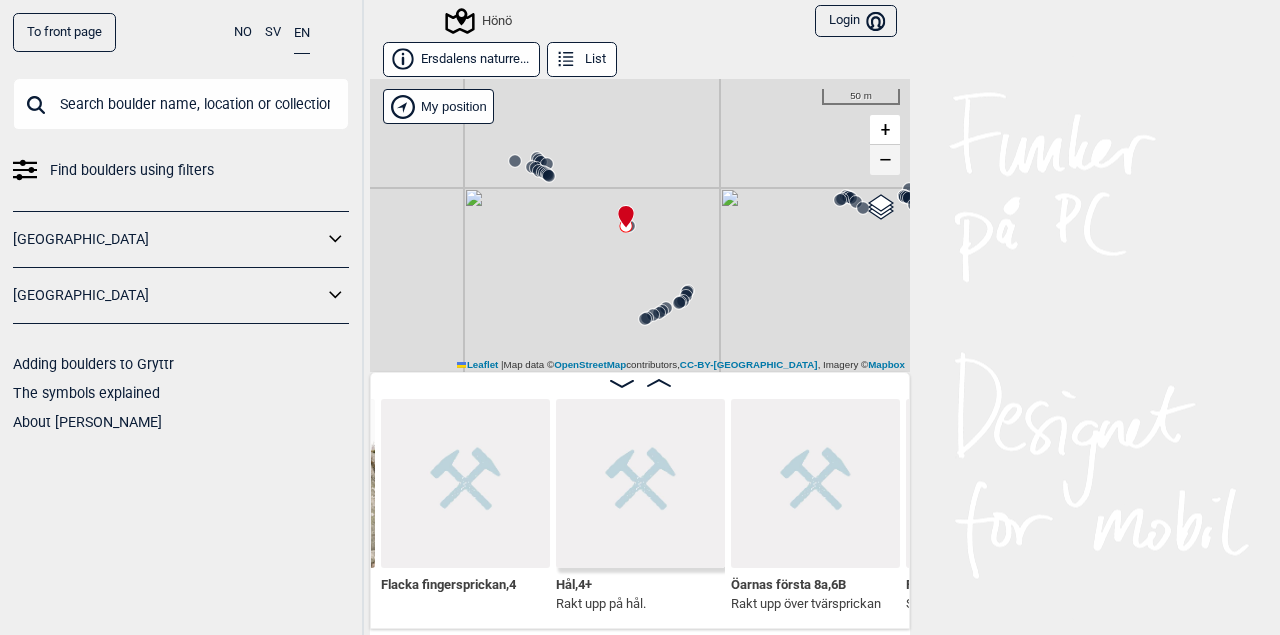 click on "−" at bounding box center [885, 160] 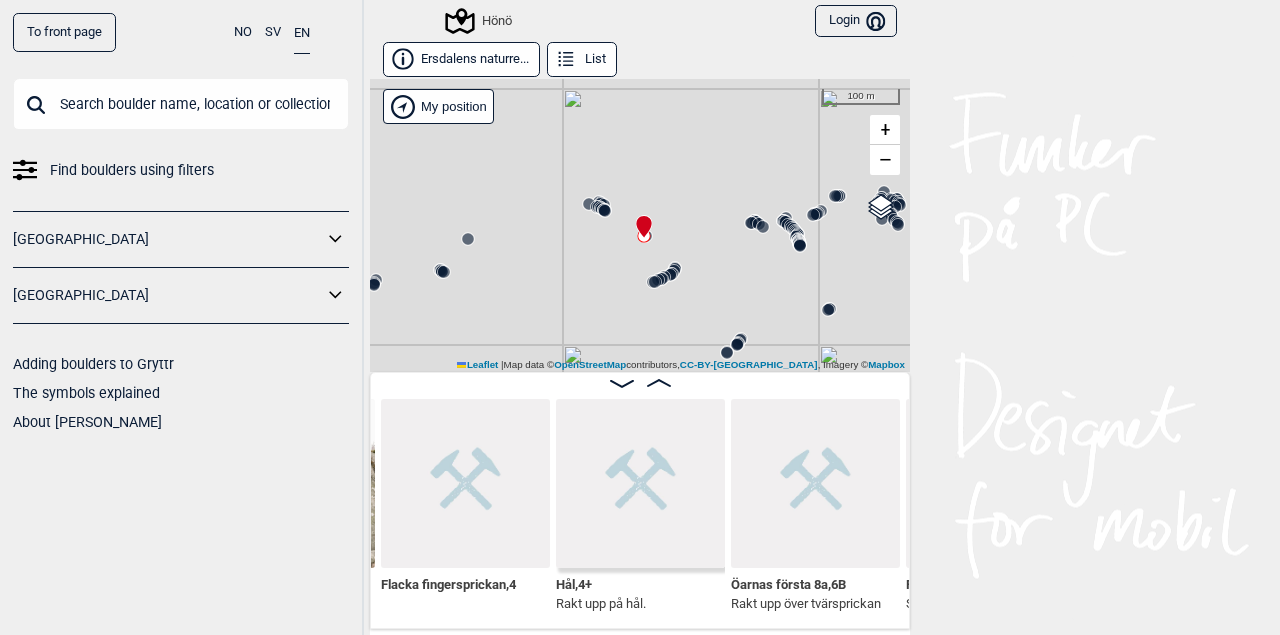 click on "Hönö" at bounding box center [640, 225] 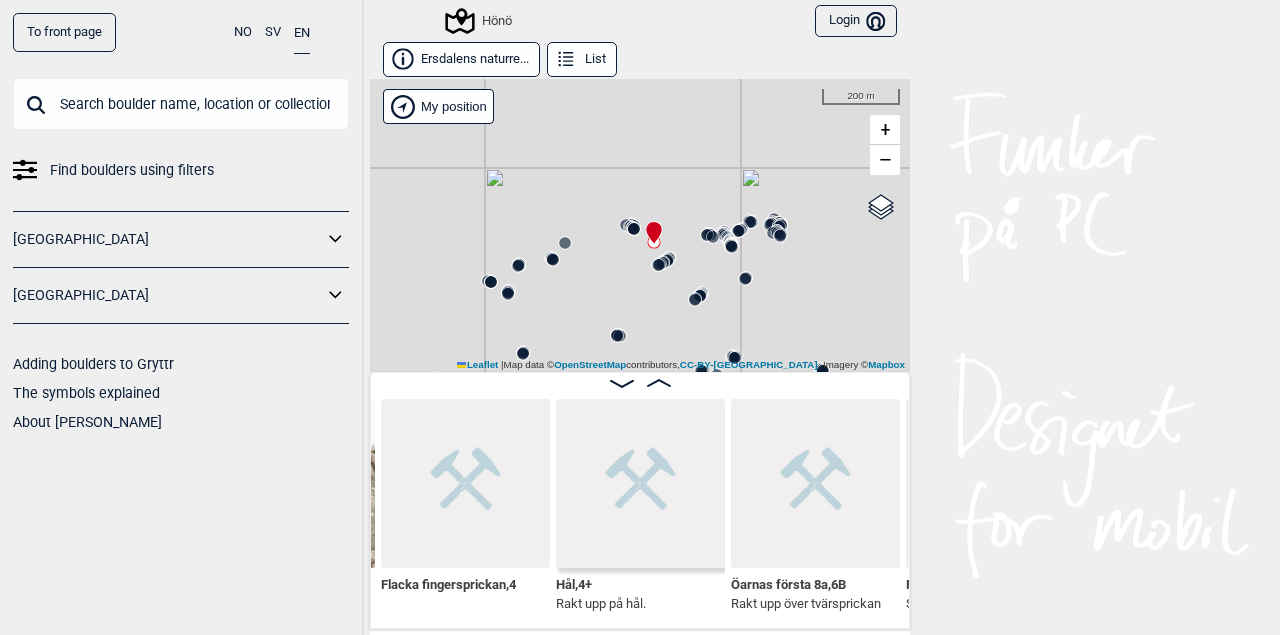 click on "Hönö" at bounding box center (640, 225) 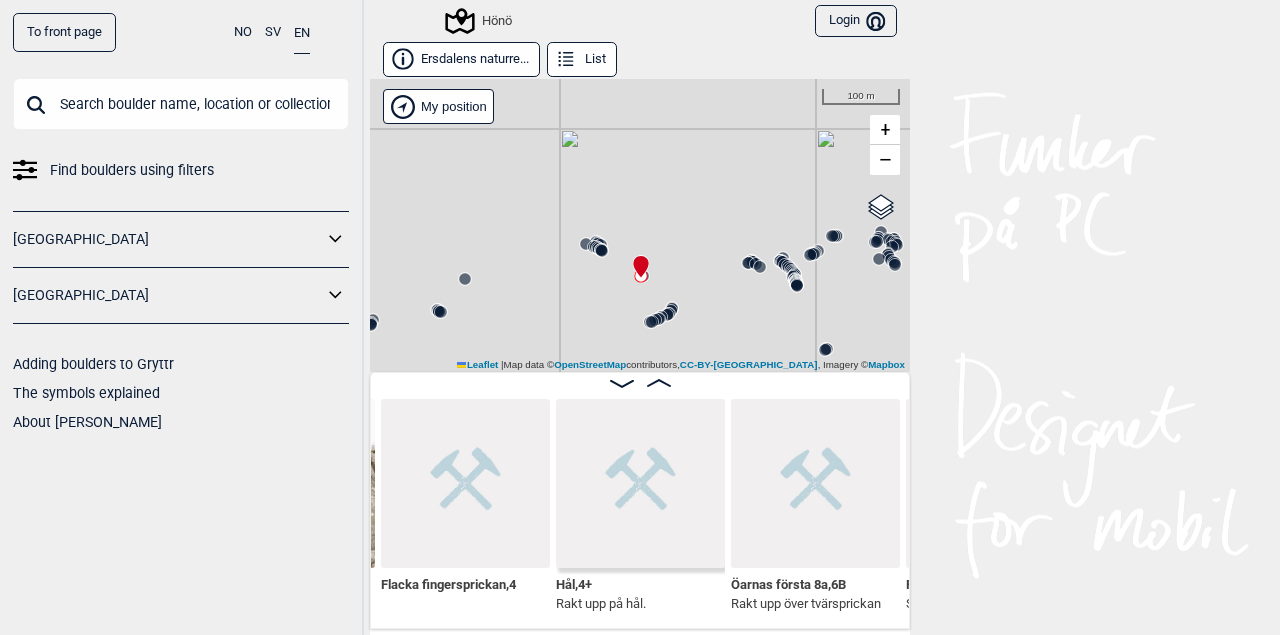 drag, startPoint x: 712, startPoint y: 188, endPoint x: 677, endPoint y: 219, distance: 46.75468 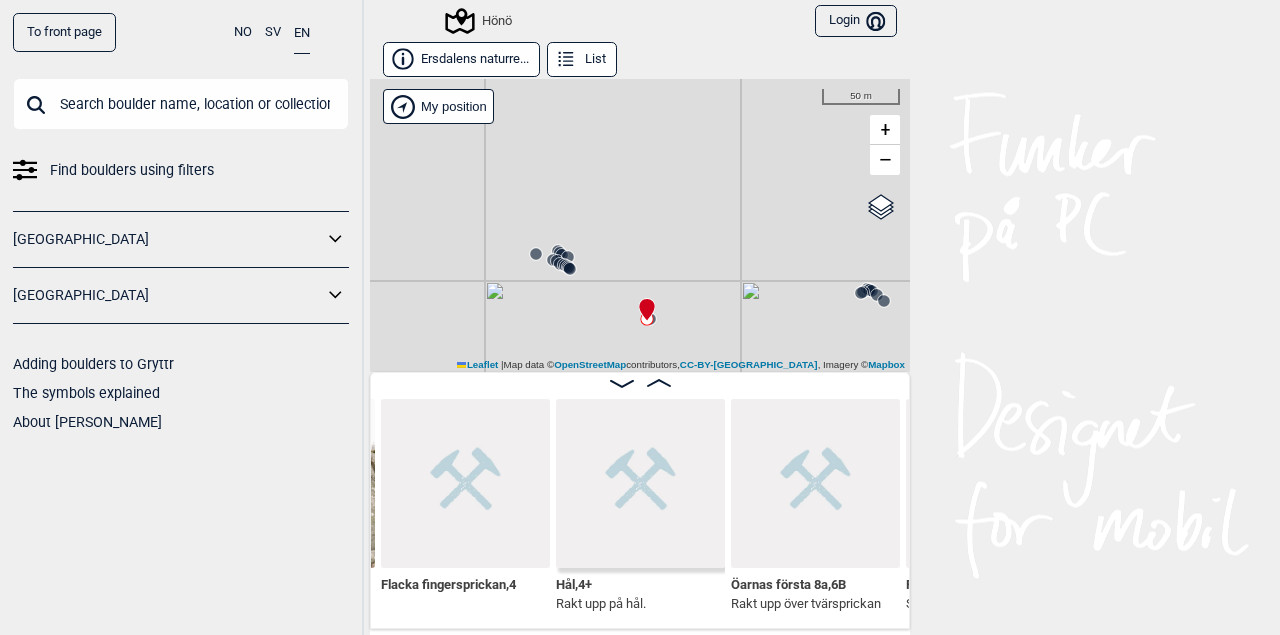 drag, startPoint x: 677, startPoint y: 223, endPoint x: 719, endPoint y: 210, distance: 43.965897 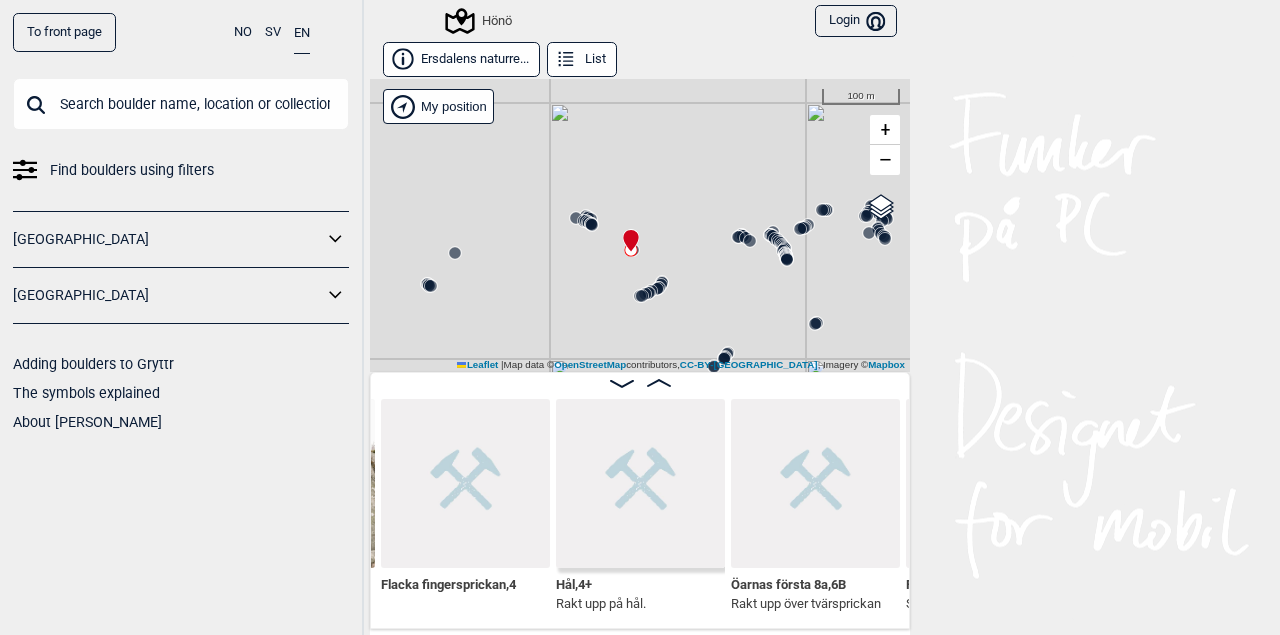 drag, startPoint x: 708, startPoint y: 217, endPoint x: 657, endPoint y: 202, distance: 53.160137 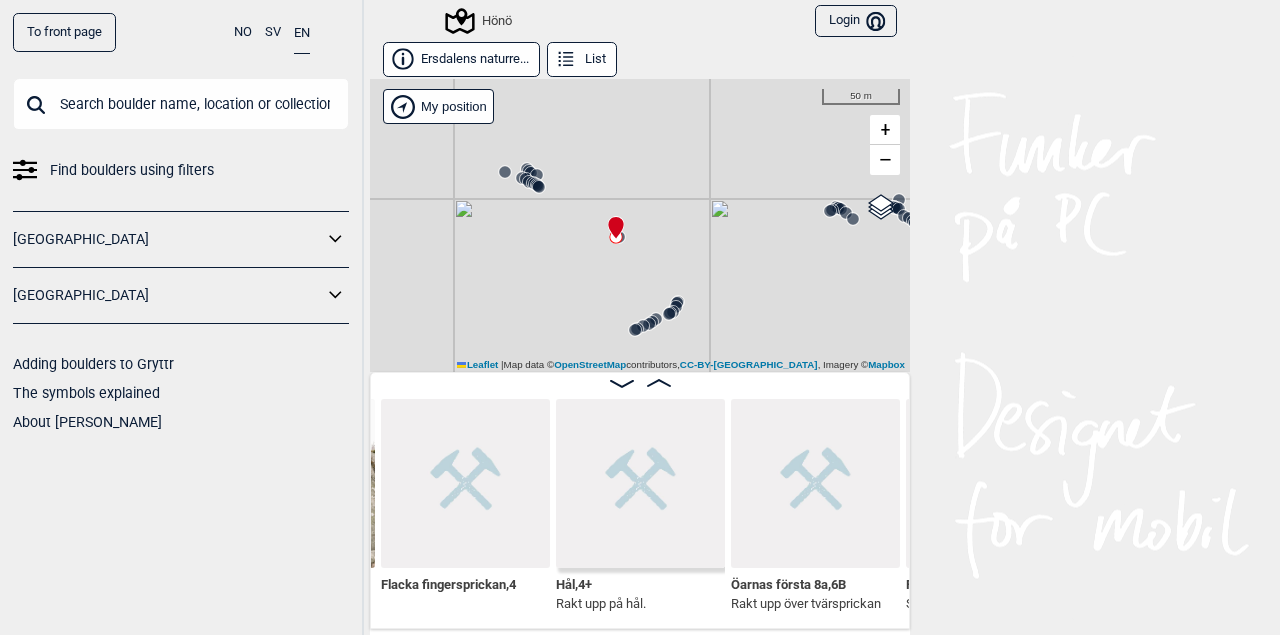 drag, startPoint x: 669, startPoint y: 256, endPoint x: 685, endPoint y: 247, distance: 18.35756 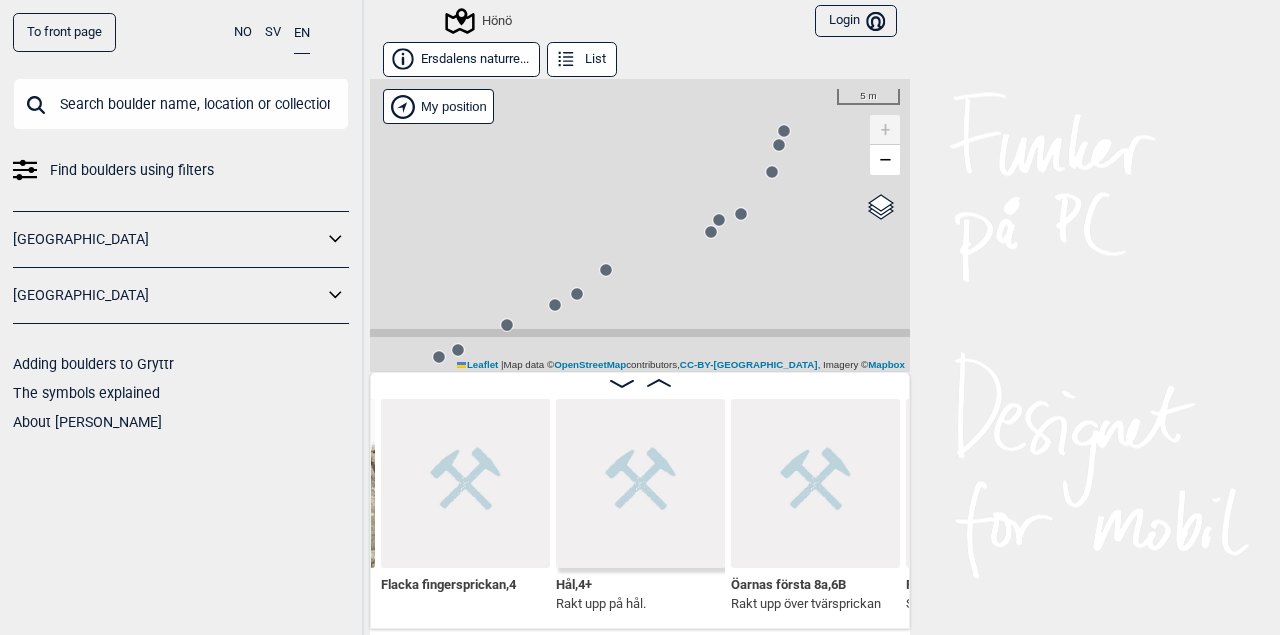 drag, startPoint x: 736, startPoint y: 295, endPoint x: 769, endPoint y: 221, distance: 81.02469 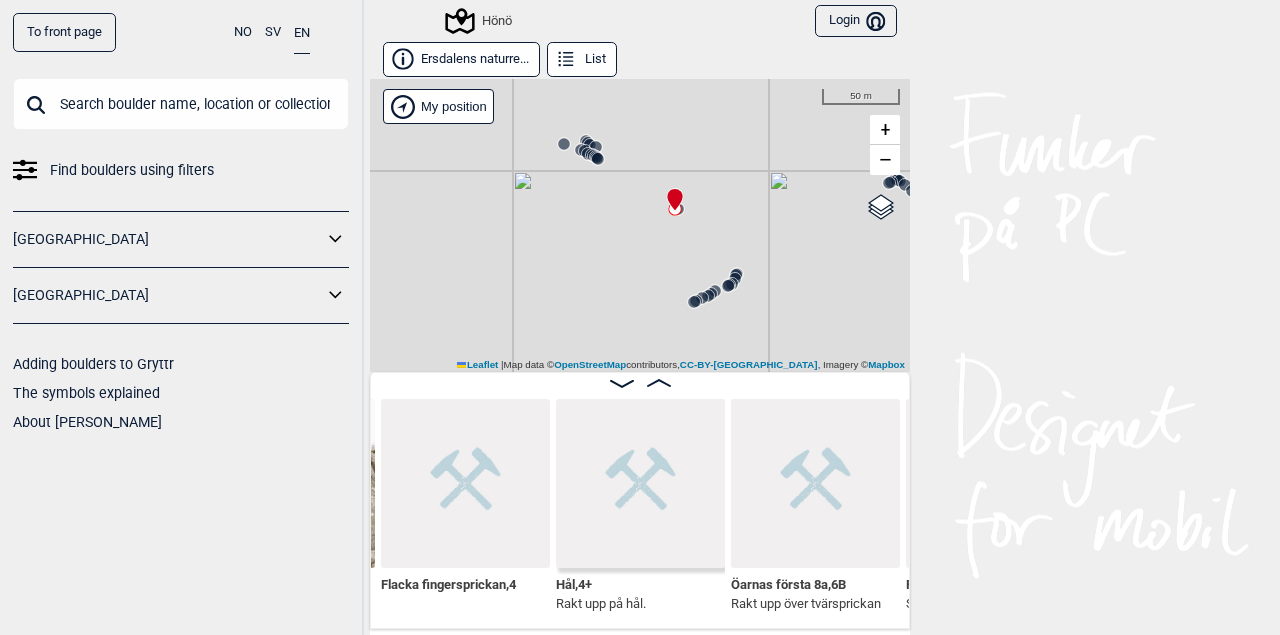 drag, startPoint x: 773, startPoint y: 194, endPoint x: 752, endPoint y: 242, distance: 52.392746 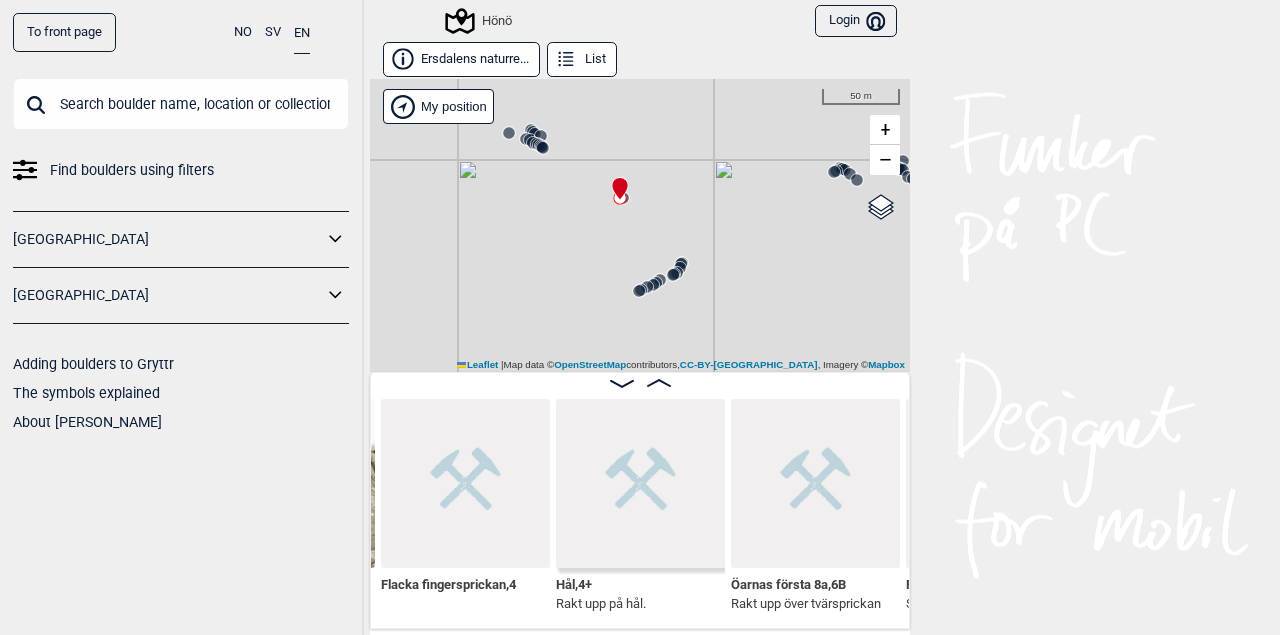 drag, startPoint x: 755, startPoint y: 289, endPoint x: 704, endPoint y: 293, distance: 51.156624 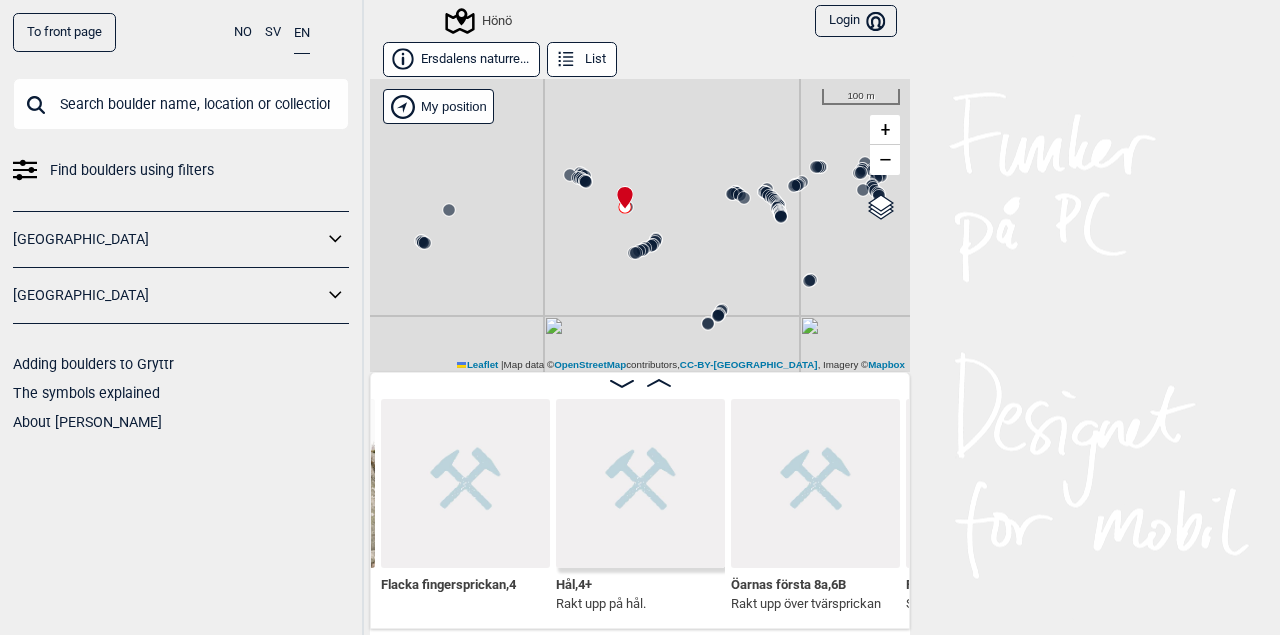 drag, startPoint x: 747, startPoint y: 293, endPoint x: 728, endPoint y: 275, distance: 26.172504 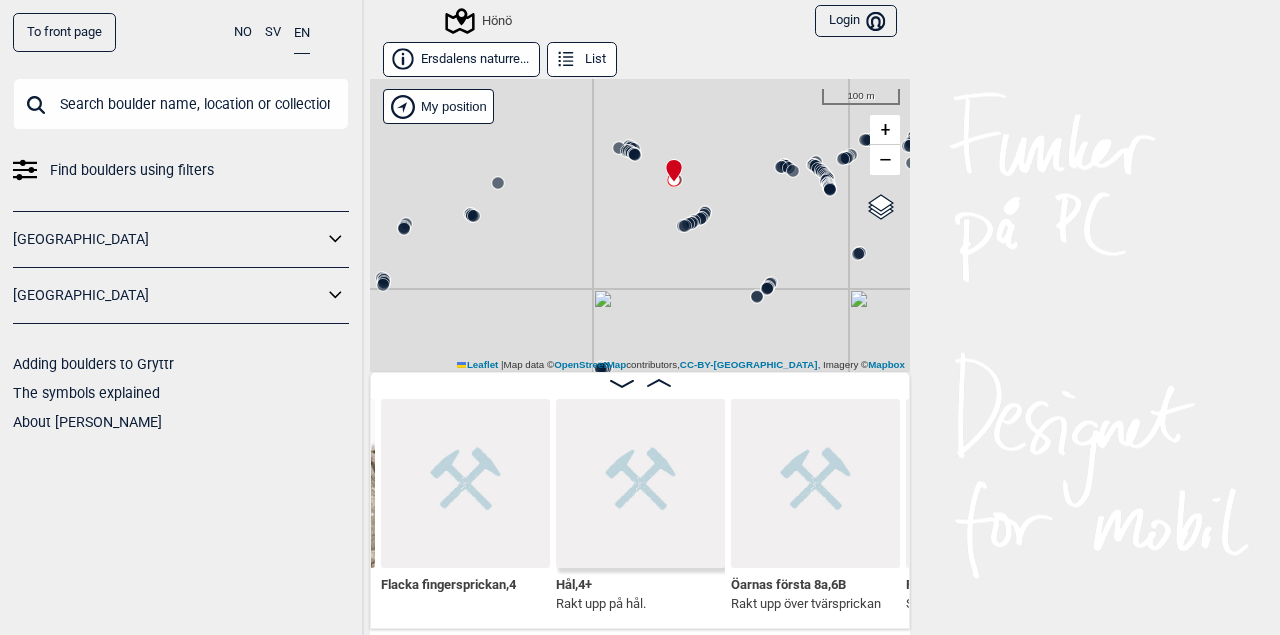 drag, startPoint x: 709, startPoint y: 321, endPoint x: 724, endPoint y: 245, distance: 77.46612 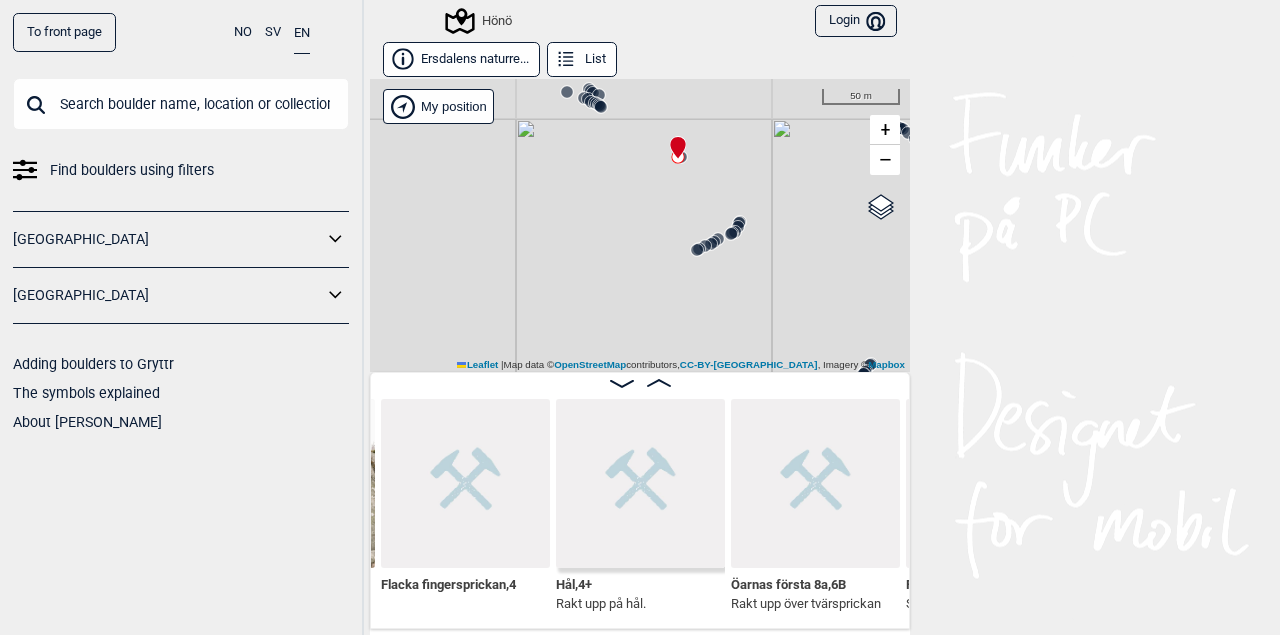 drag, startPoint x: 763, startPoint y: 233, endPoint x: 765, endPoint y: 269, distance: 36.05551 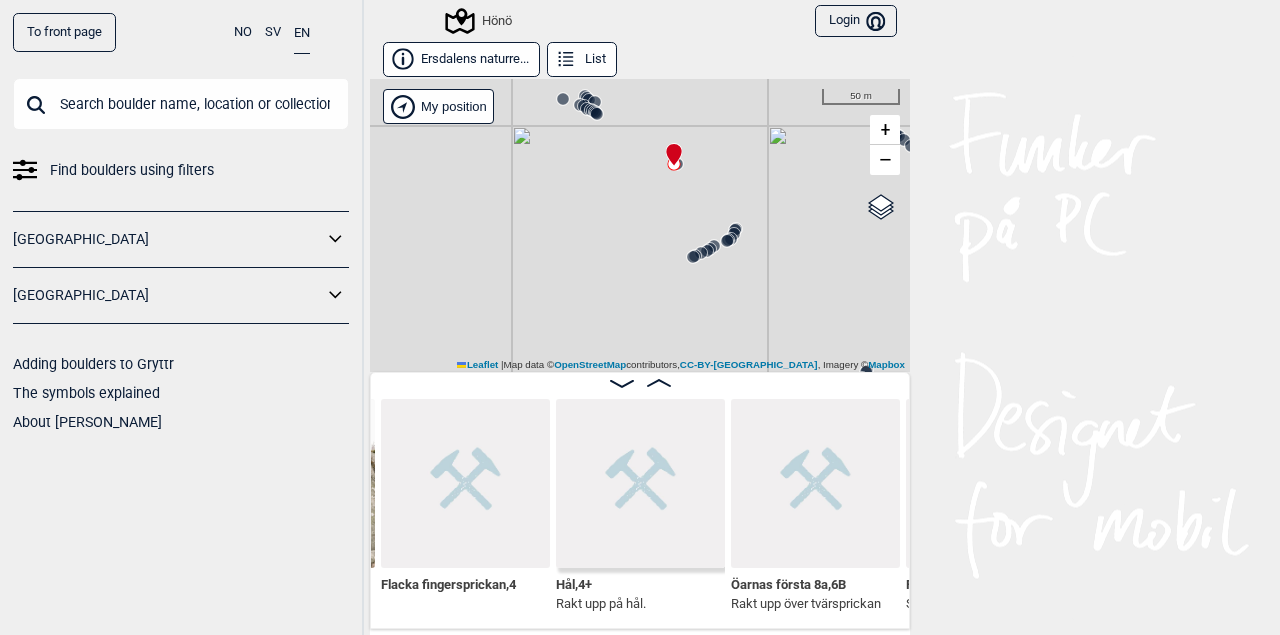 drag, startPoint x: 747, startPoint y: 257, endPoint x: 739, endPoint y: 268, distance: 13.601471 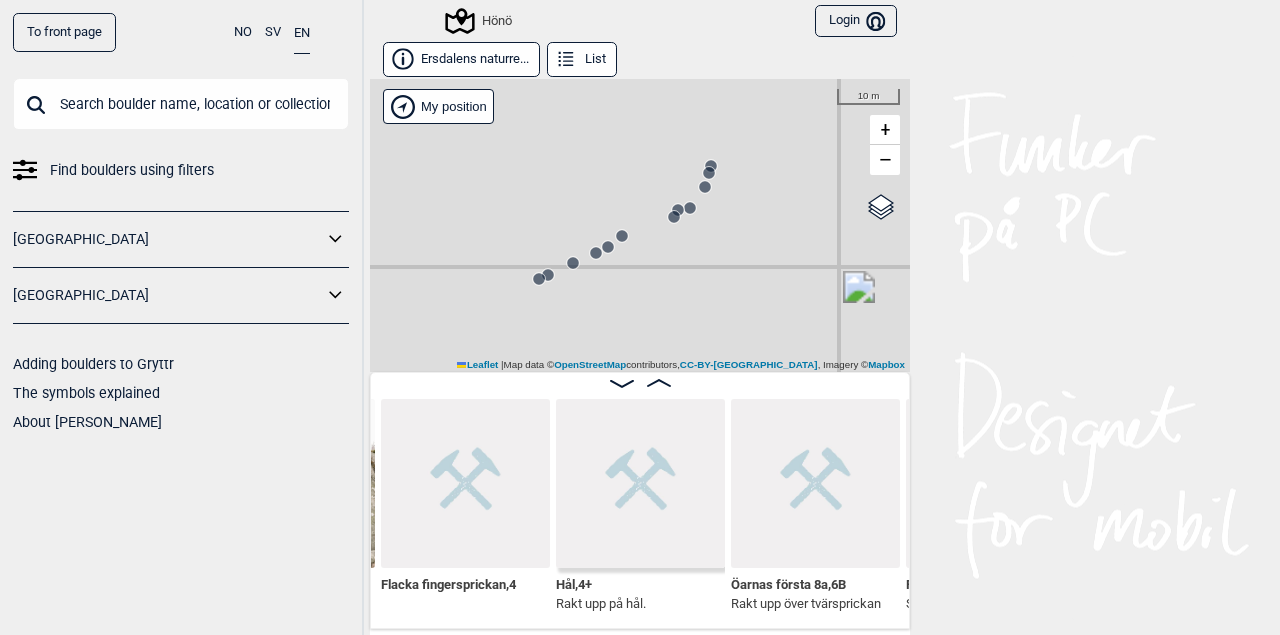 drag, startPoint x: 744, startPoint y: 228, endPoint x: 740, endPoint y: 269, distance: 41.19466 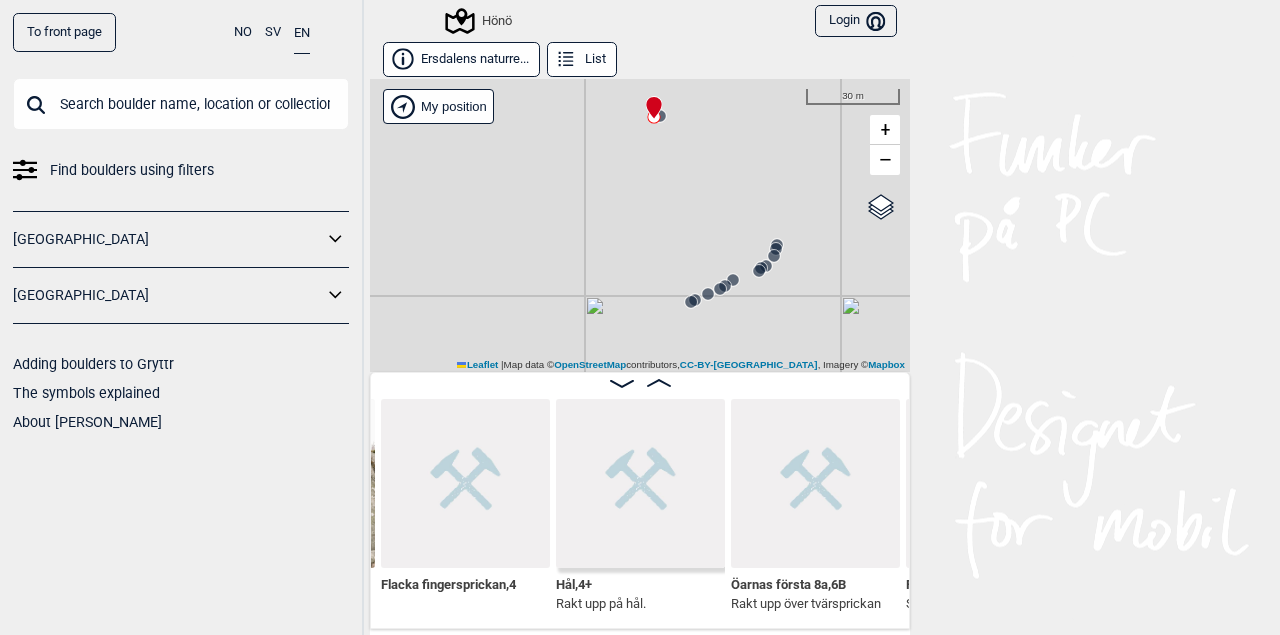 drag, startPoint x: 721, startPoint y: 340, endPoint x: 789, endPoint y: 291, distance: 83.81527 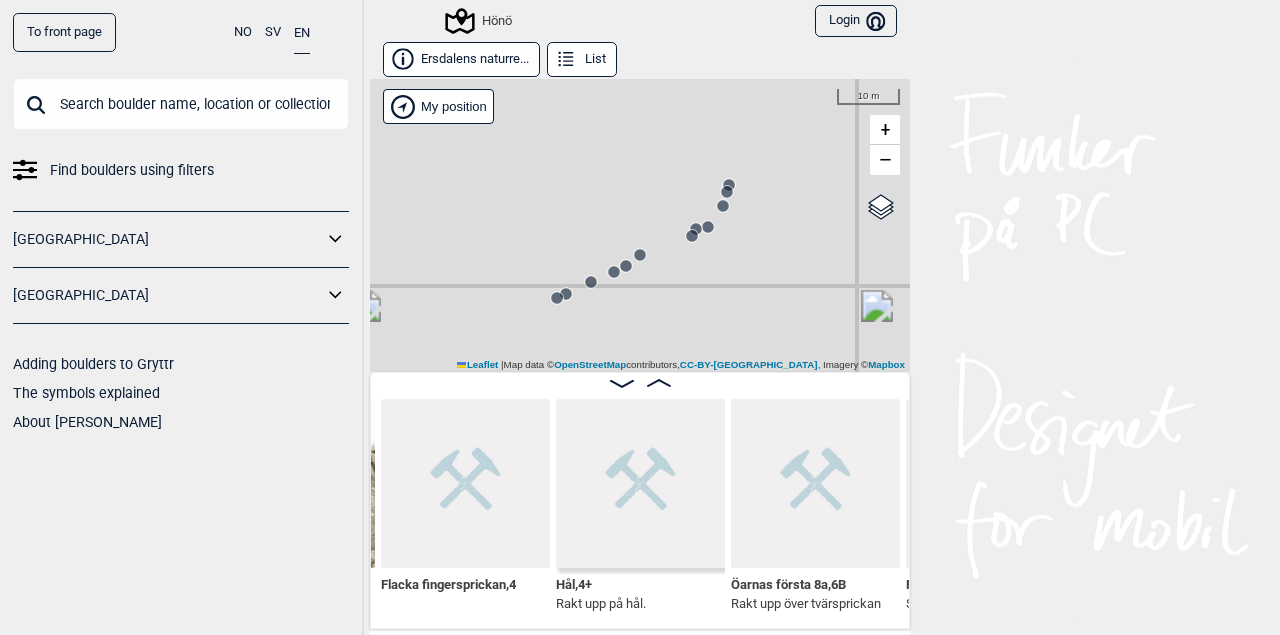 drag, startPoint x: 747, startPoint y: 220, endPoint x: 665, endPoint y: 301, distance: 115.260574 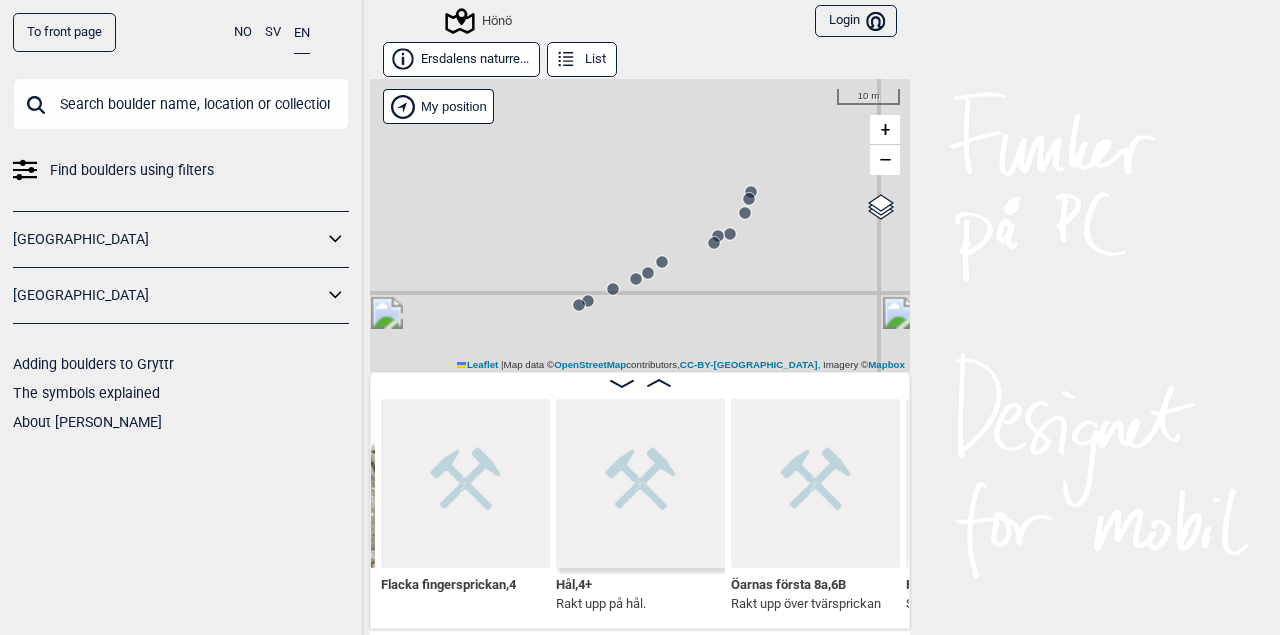 drag, startPoint x: 741, startPoint y: 254, endPoint x: 753, endPoint y: 258, distance: 12.649111 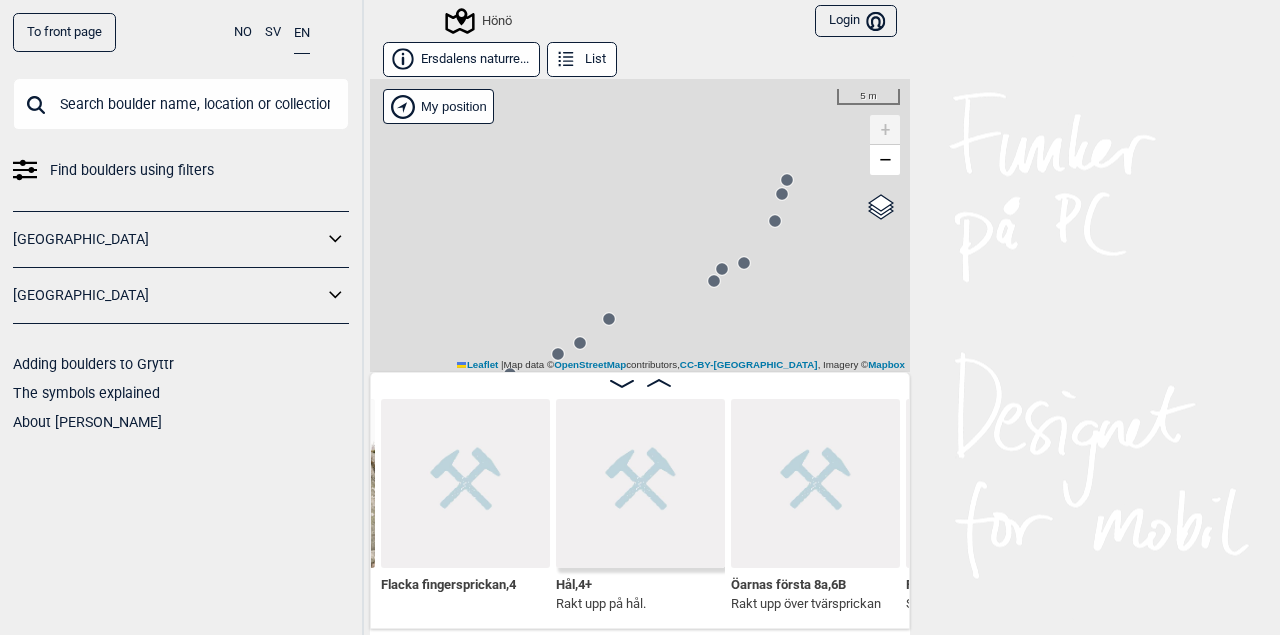 click 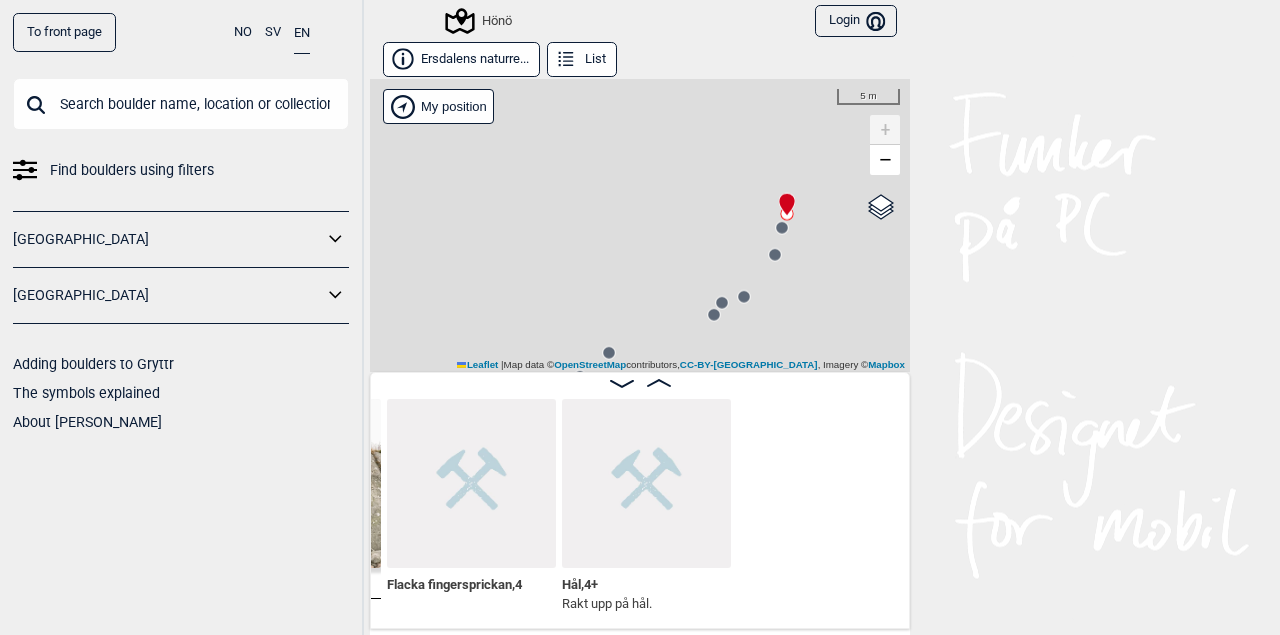 scroll, scrollTop: 0, scrollLeft: 41573, axis: horizontal 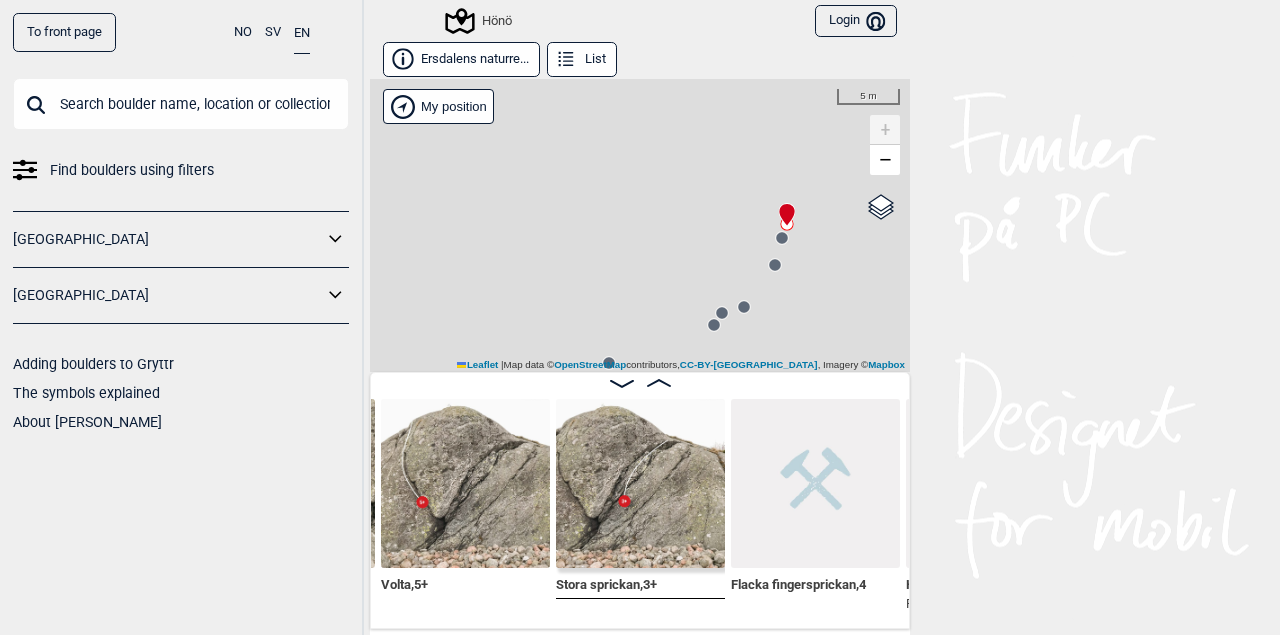 click 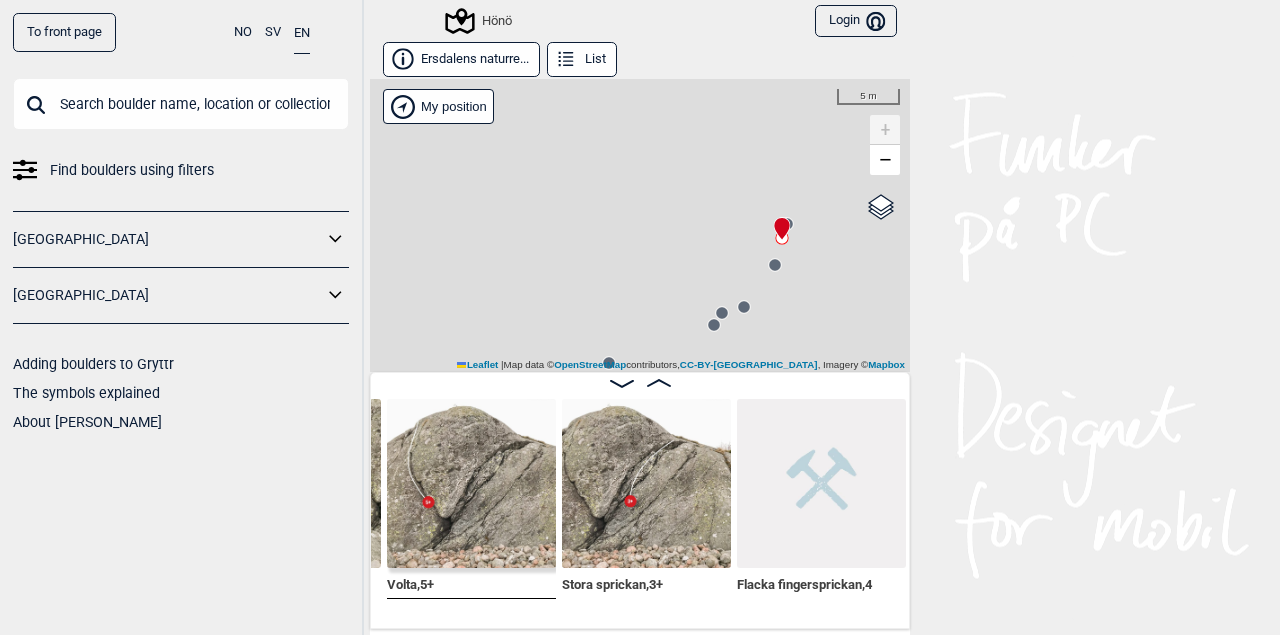scroll, scrollTop: 0, scrollLeft: 41404, axis: horizontal 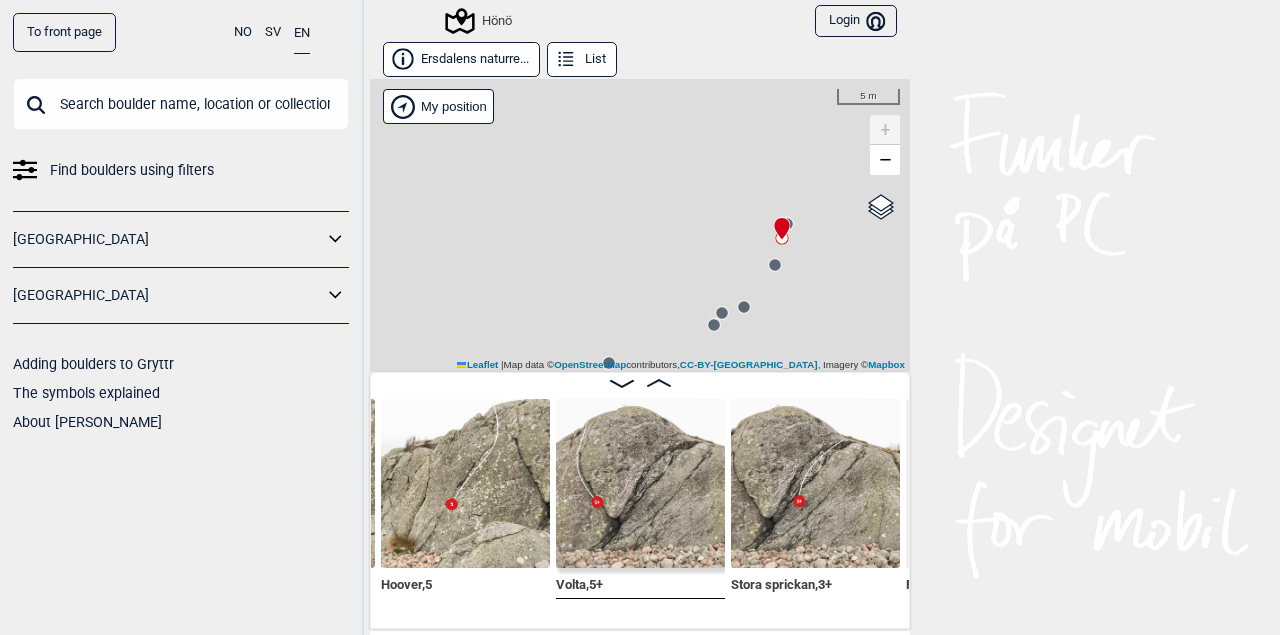 click on "Hönö" at bounding box center [640, 225] 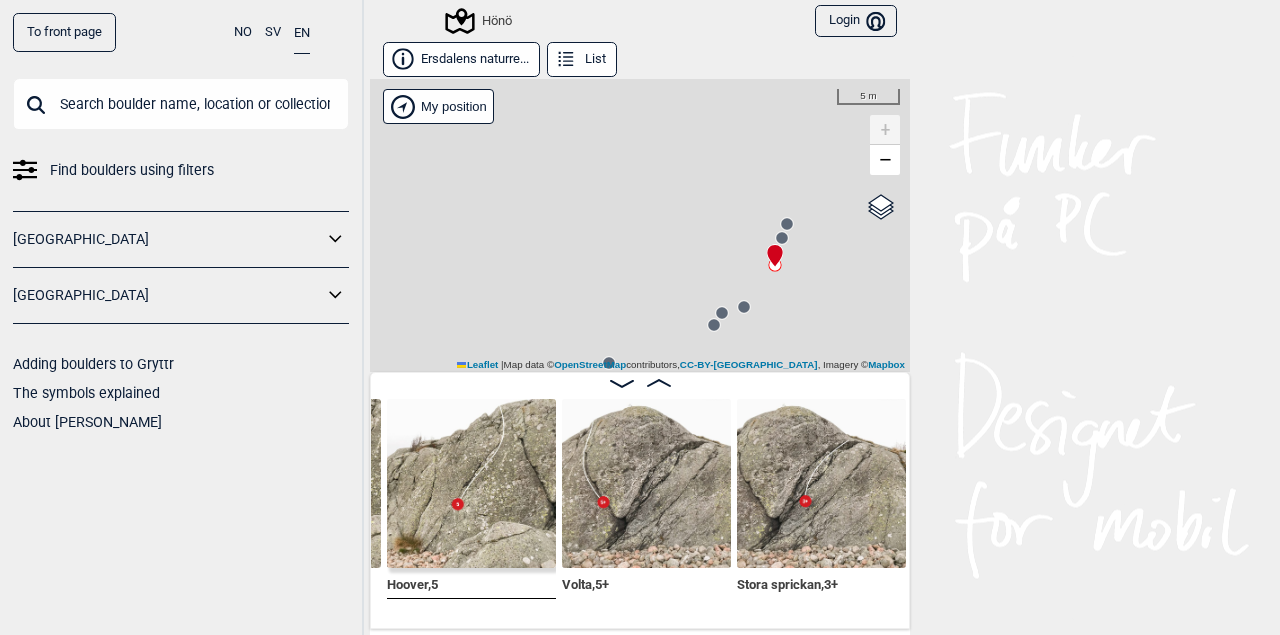 scroll, scrollTop: 0, scrollLeft: 41235, axis: horizontal 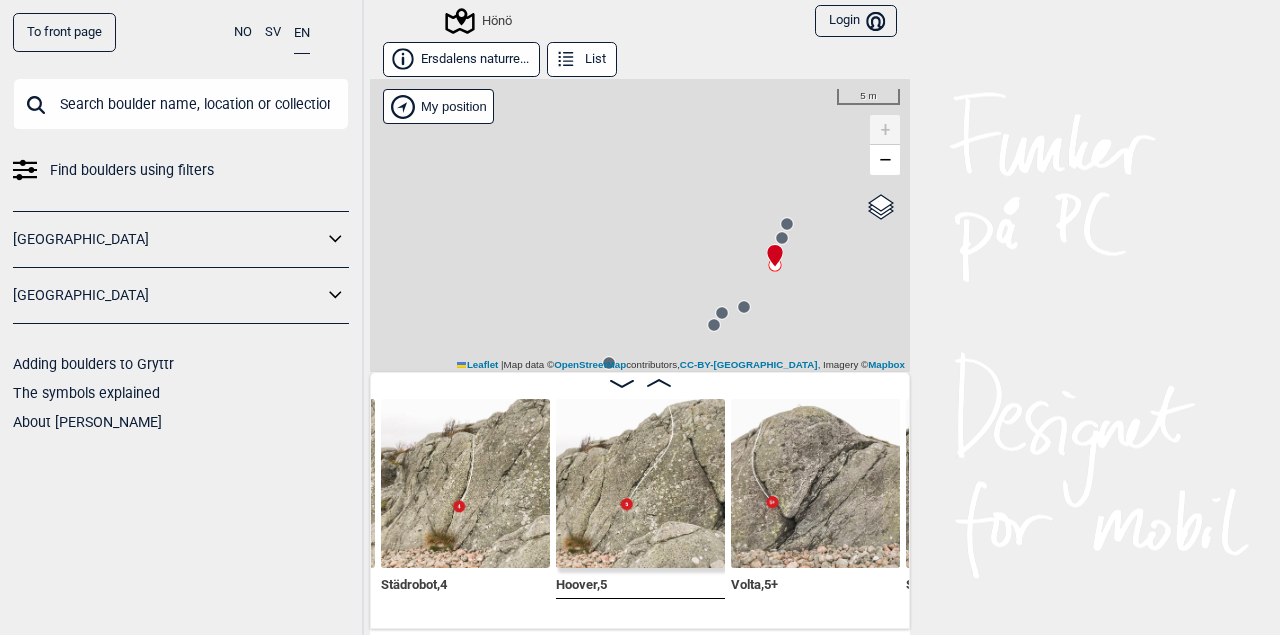click 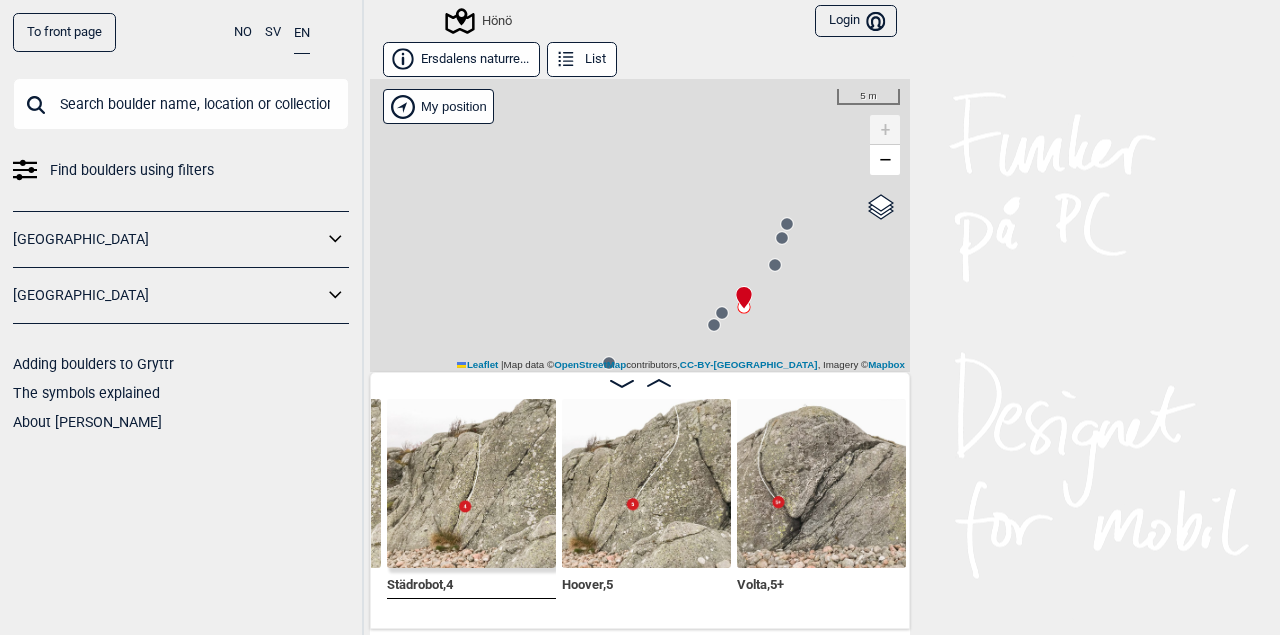 scroll, scrollTop: 0, scrollLeft: 41066, axis: horizontal 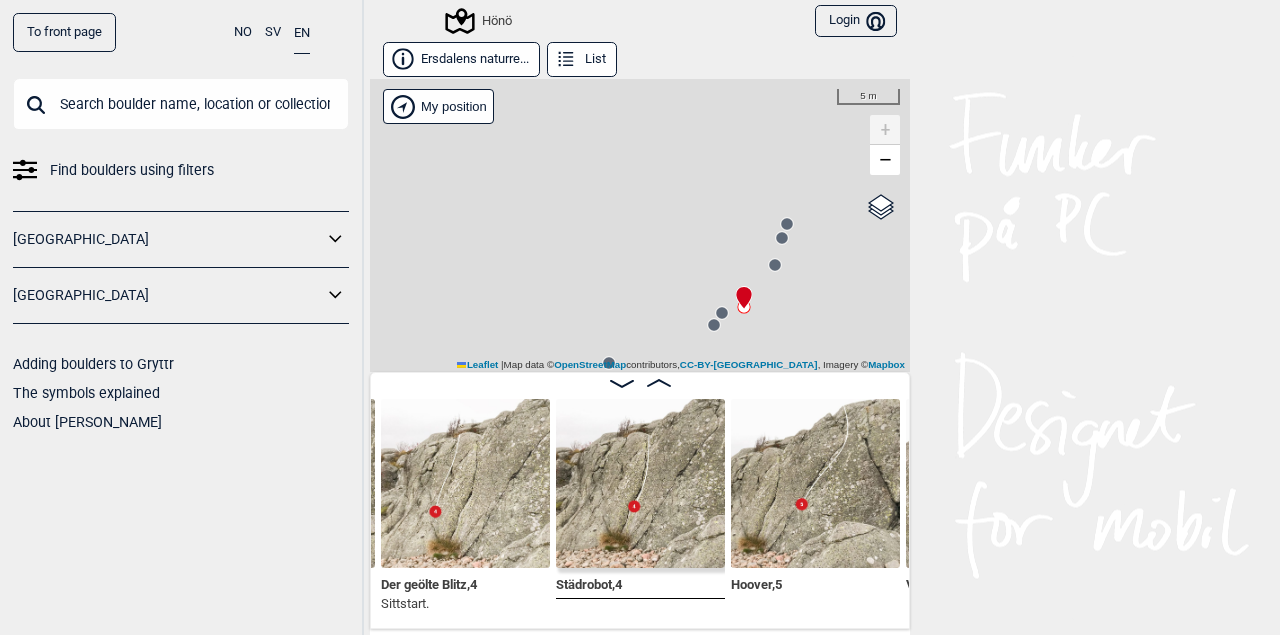 click 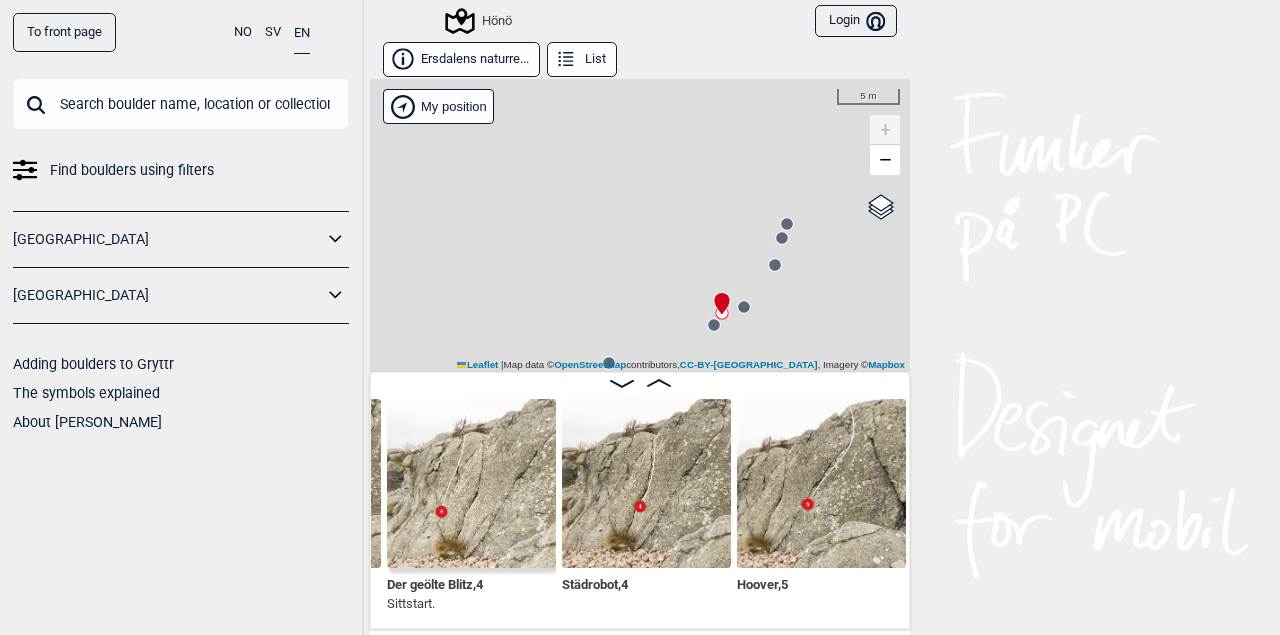 scroll, scrollTop: 0, scrollLeft: 40897, axis: horizontal 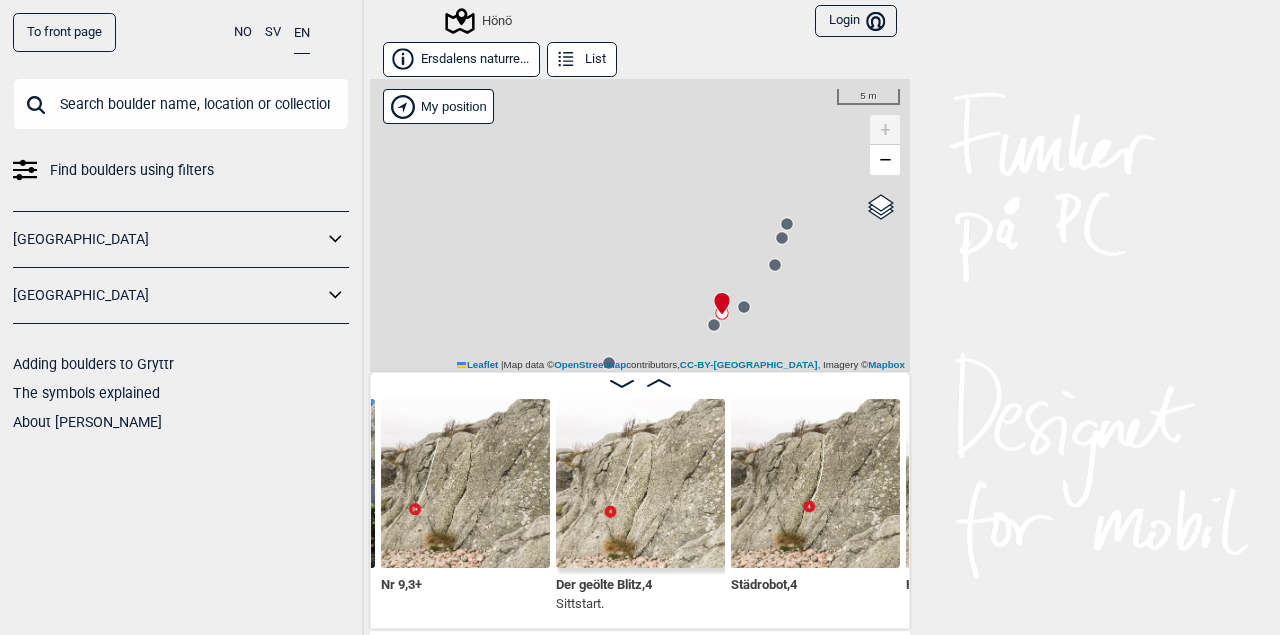 click 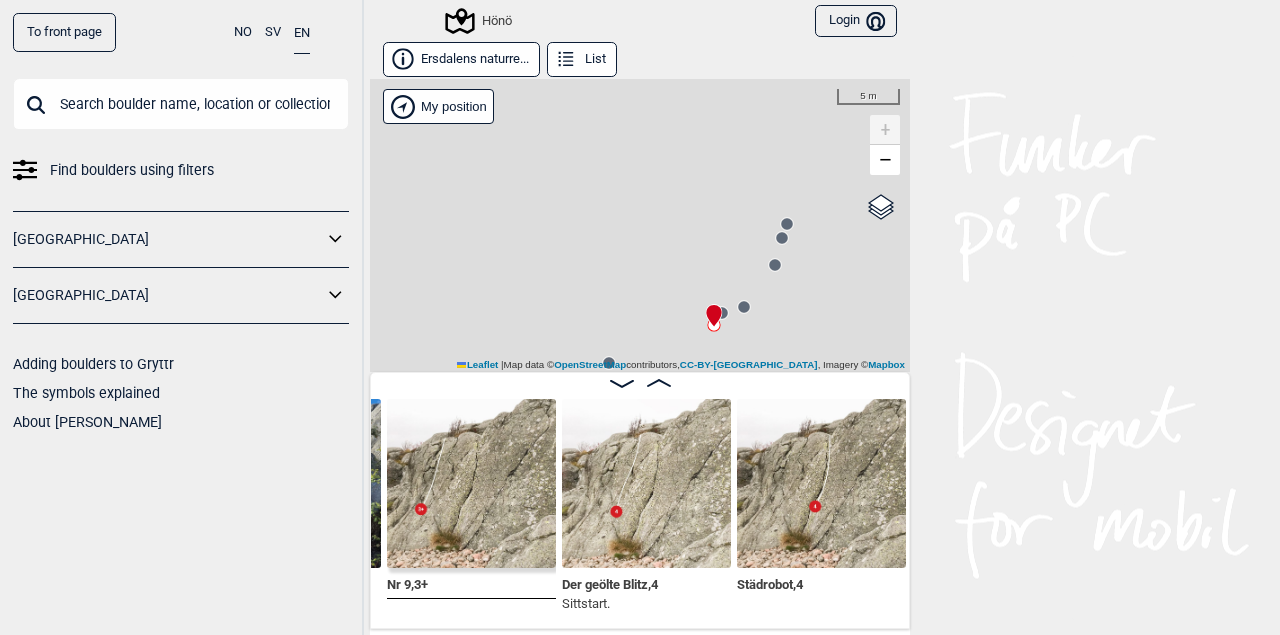 scroll, scrollTop: 0, scrollLeft: 40728, axis: horizontal 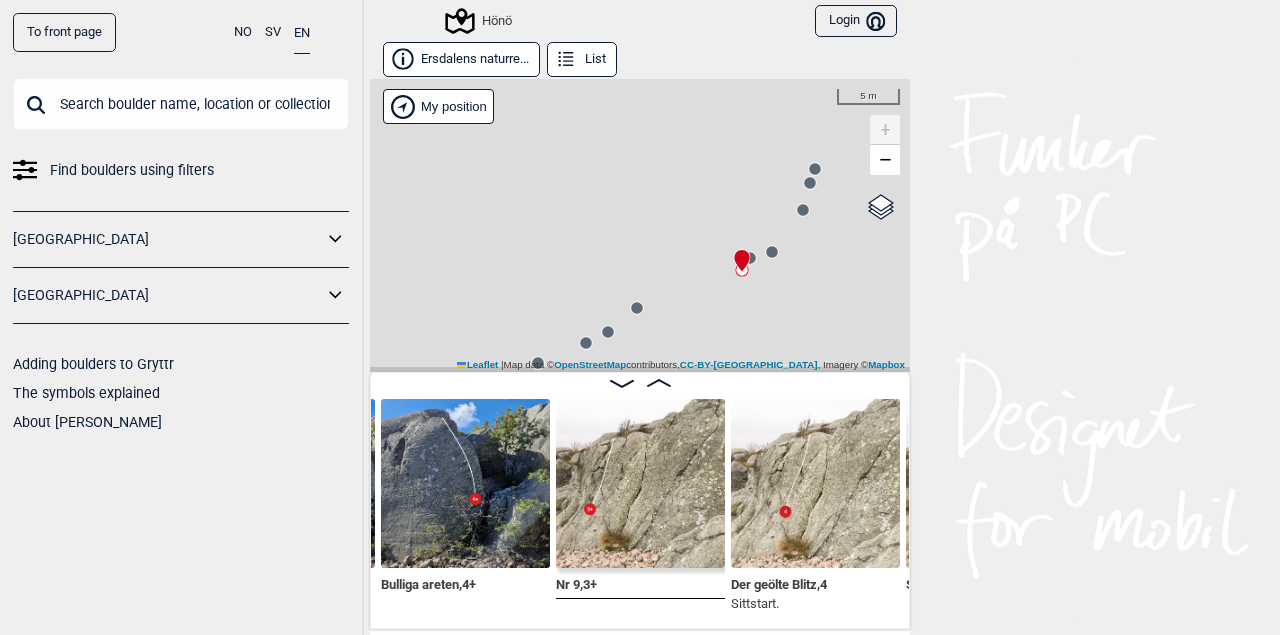 drag, startPoint x: 661, startPoint y: 325, endPoint x: 698, endPoint y: 260, distance: 74.793045 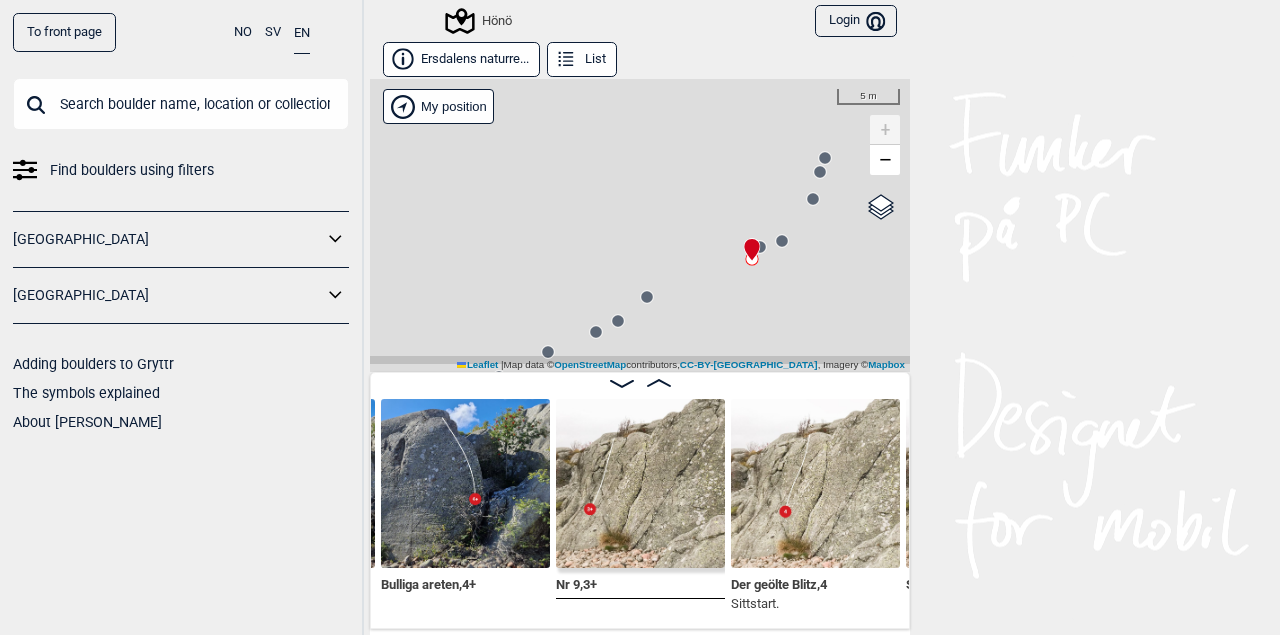 click 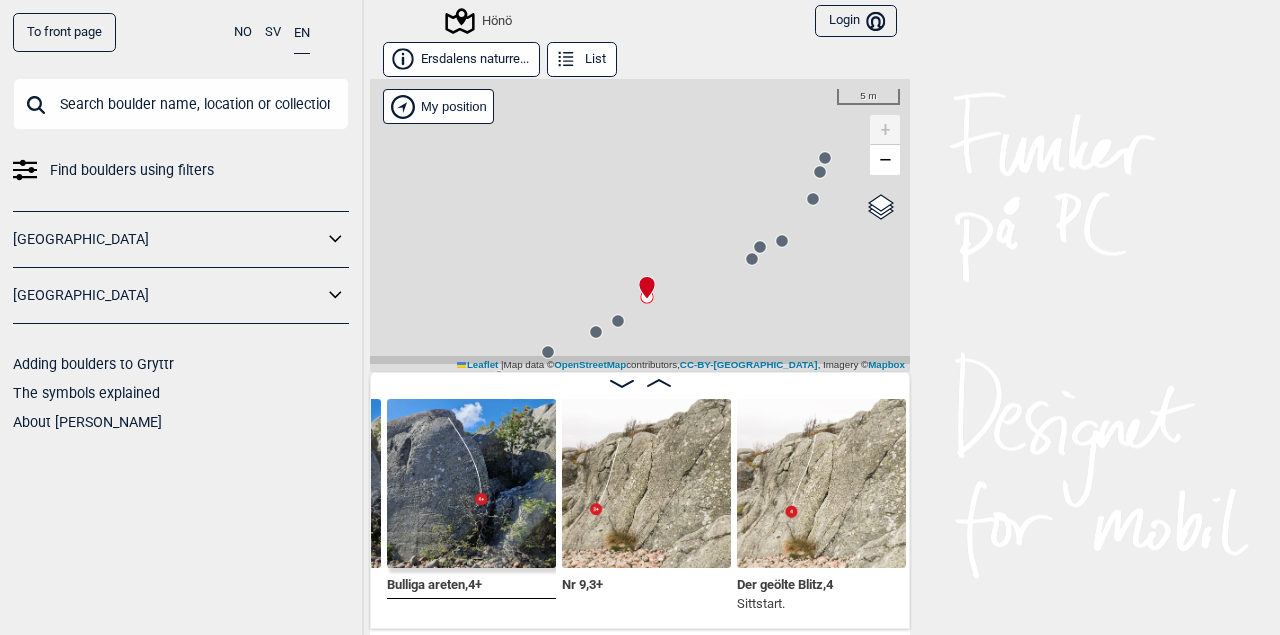 scroll, scrollTop: 0, scrollLeft: 40559, axis: horizontal 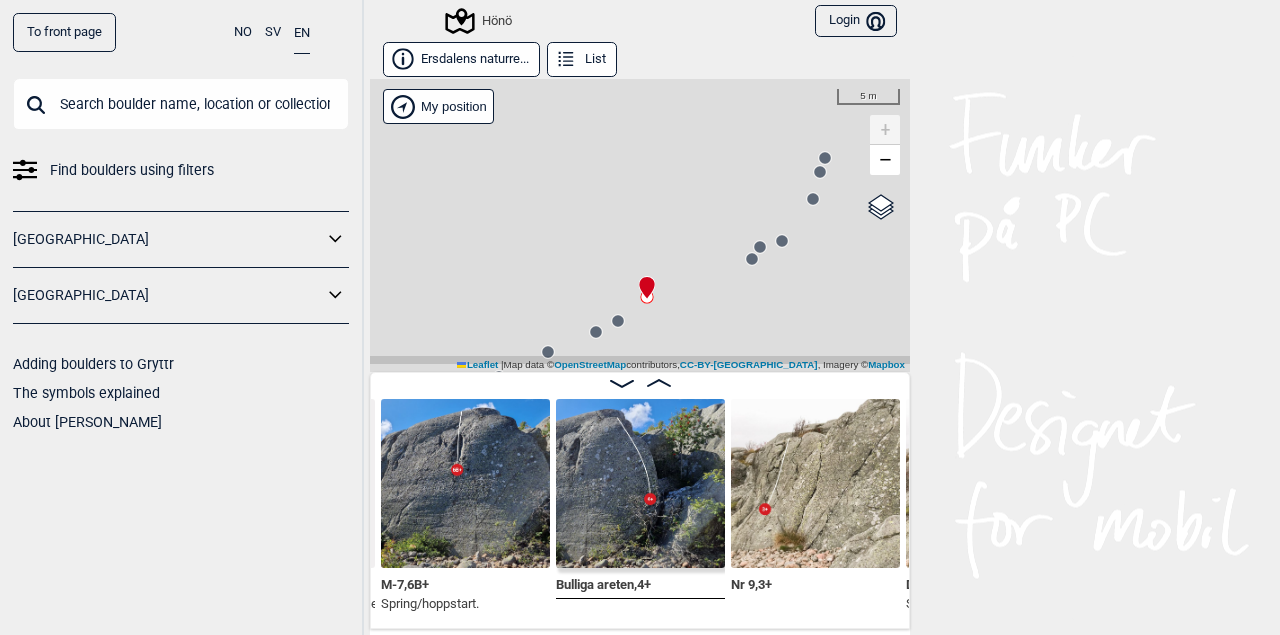 click on "Hönö" at bounding box center [640, 225] 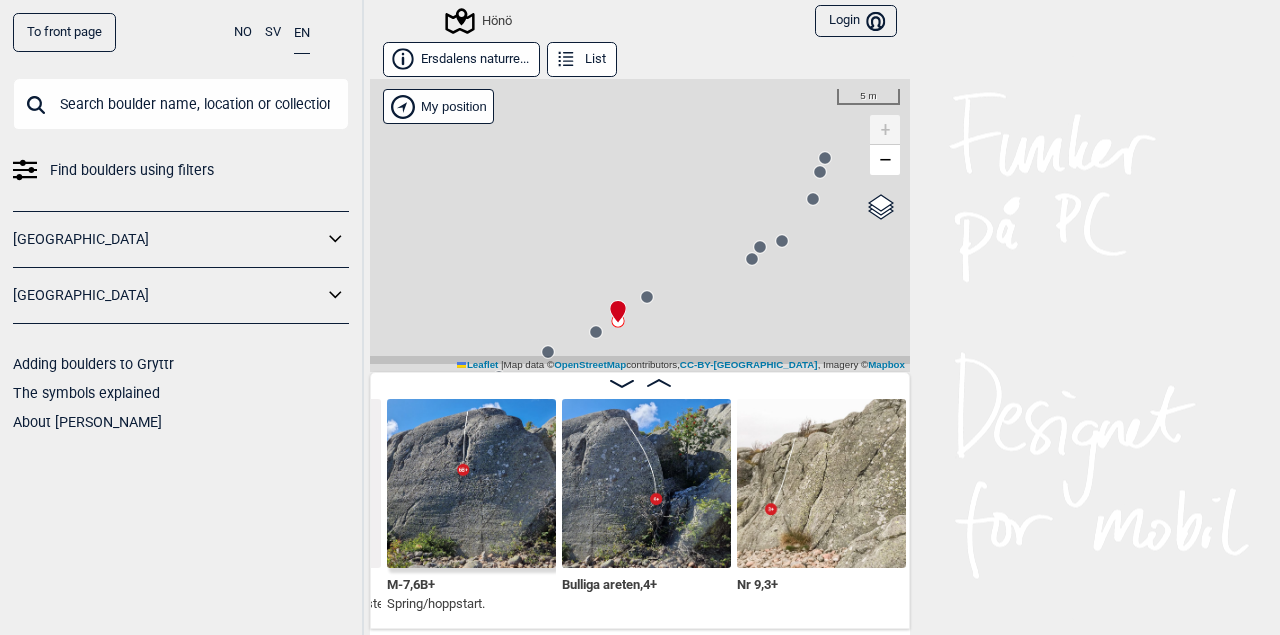 scroll, scrollTop: 0, scrollLeft: 40390, axis: horizontal 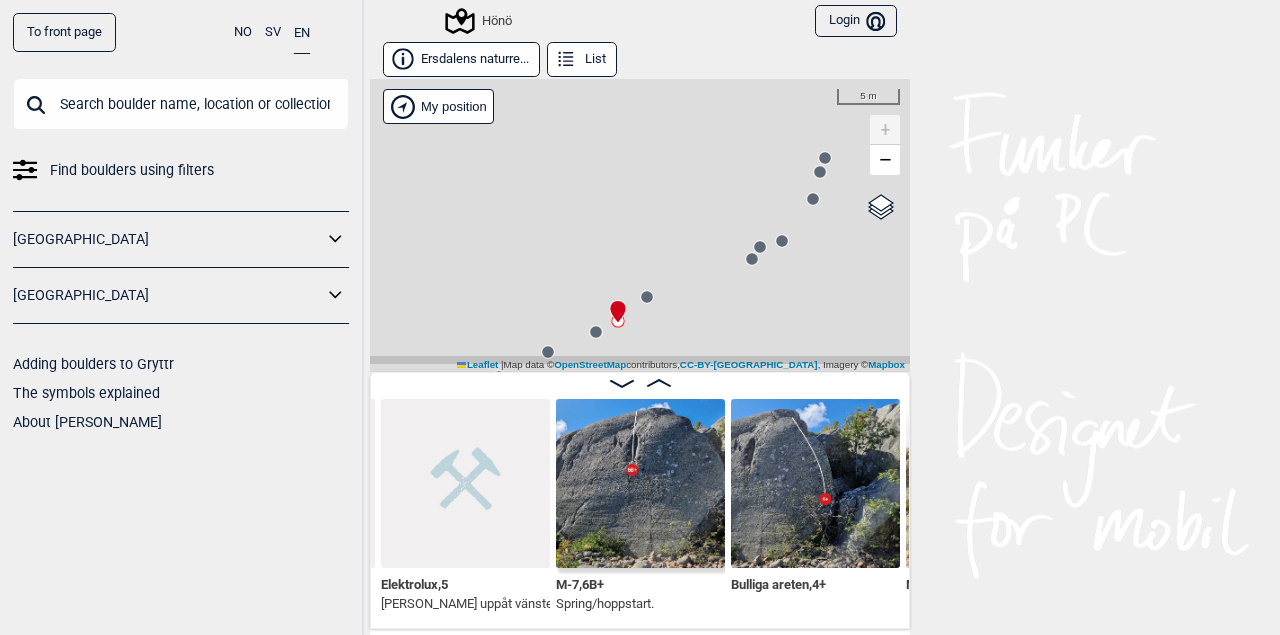 click 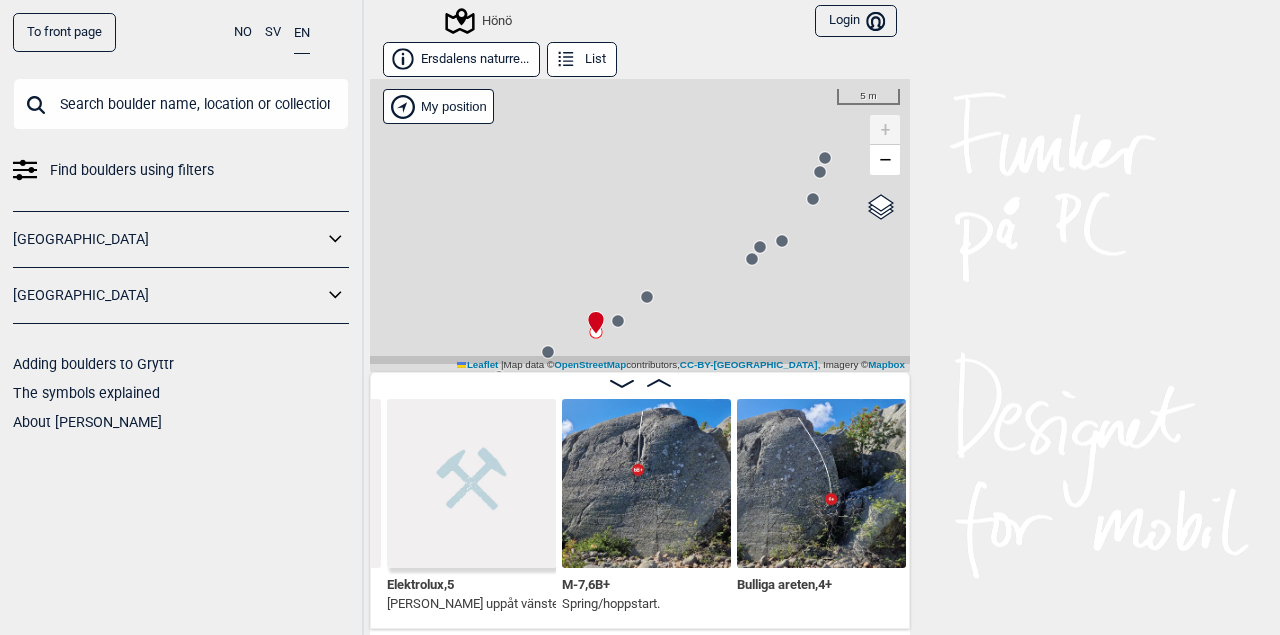 scroll, scrollTop: 0, scrollLeft: 40221, axis: horizontal 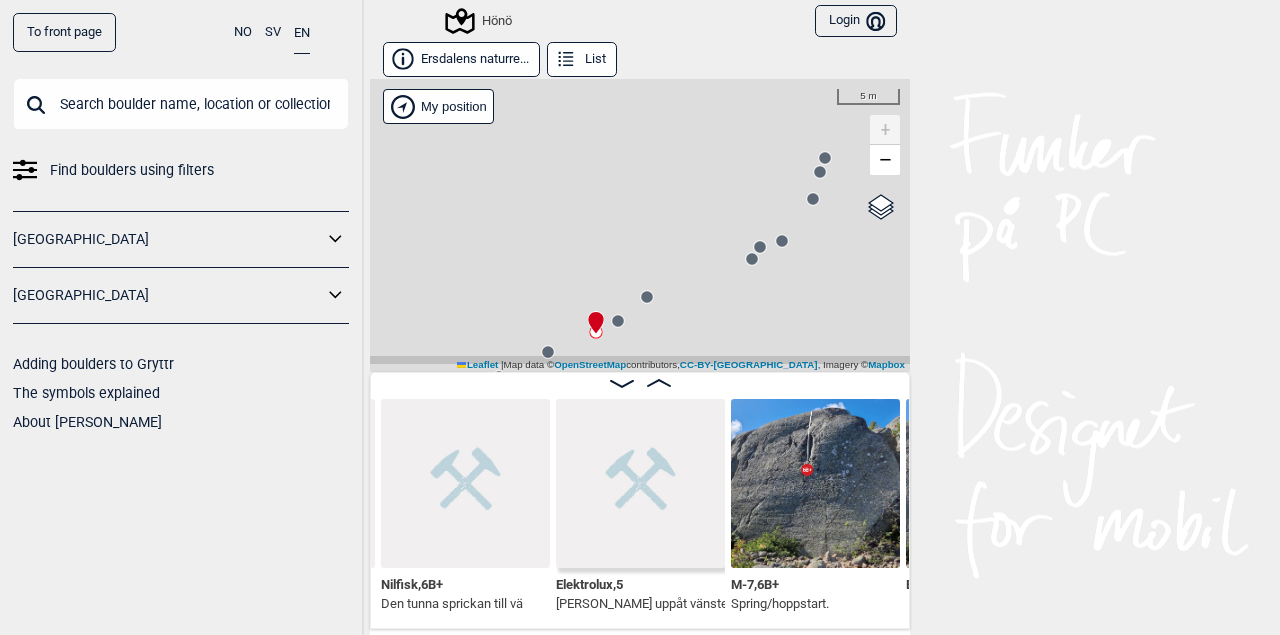 click 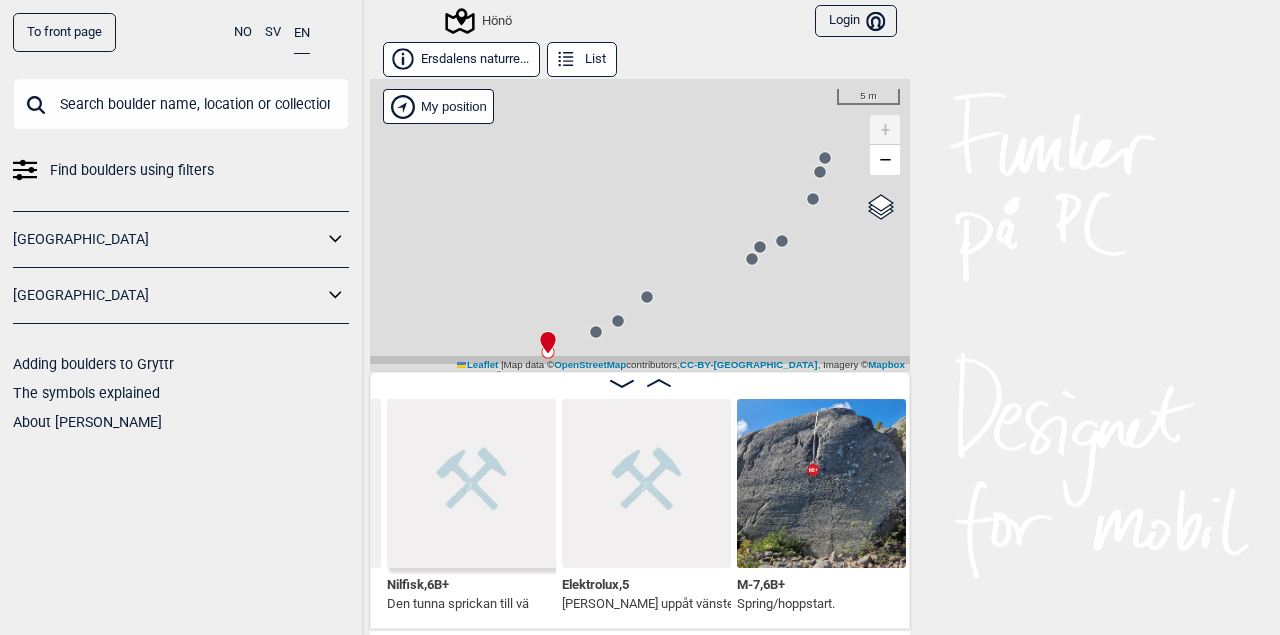 scroll, scrollTop: 0, scrollLeft: 40052, axis: horizontal 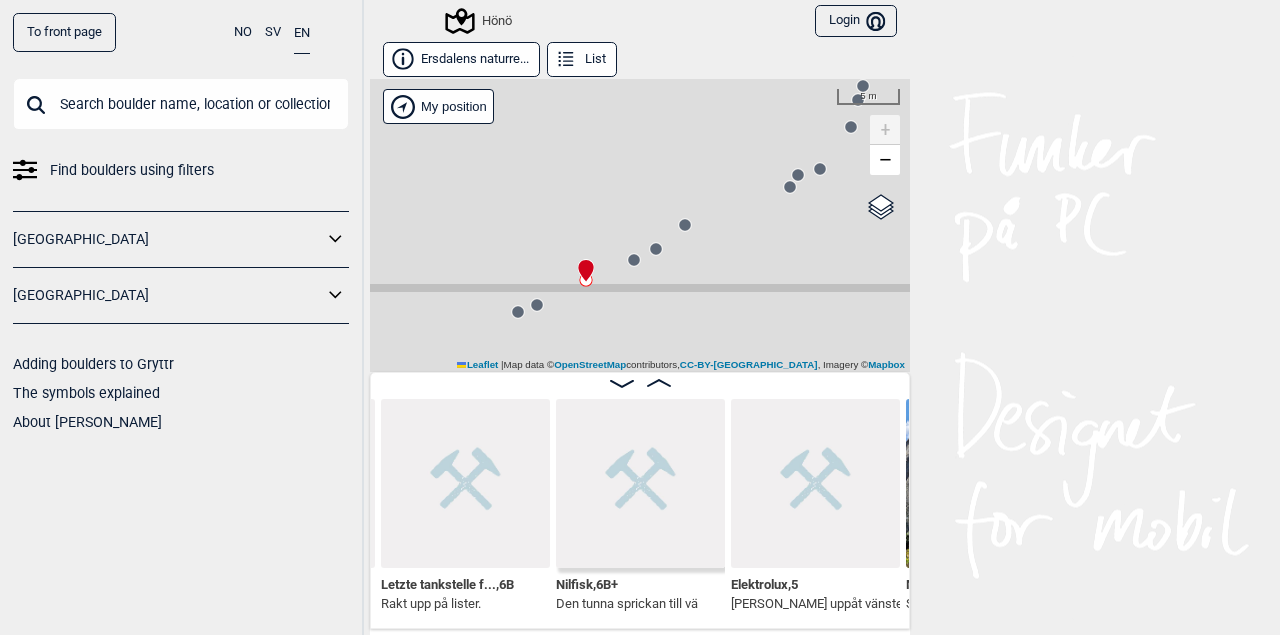 drag, startPoint x: 588, startPoint y: 279, endPoint x: 627, endPoint y: 204, distance: 84.53402 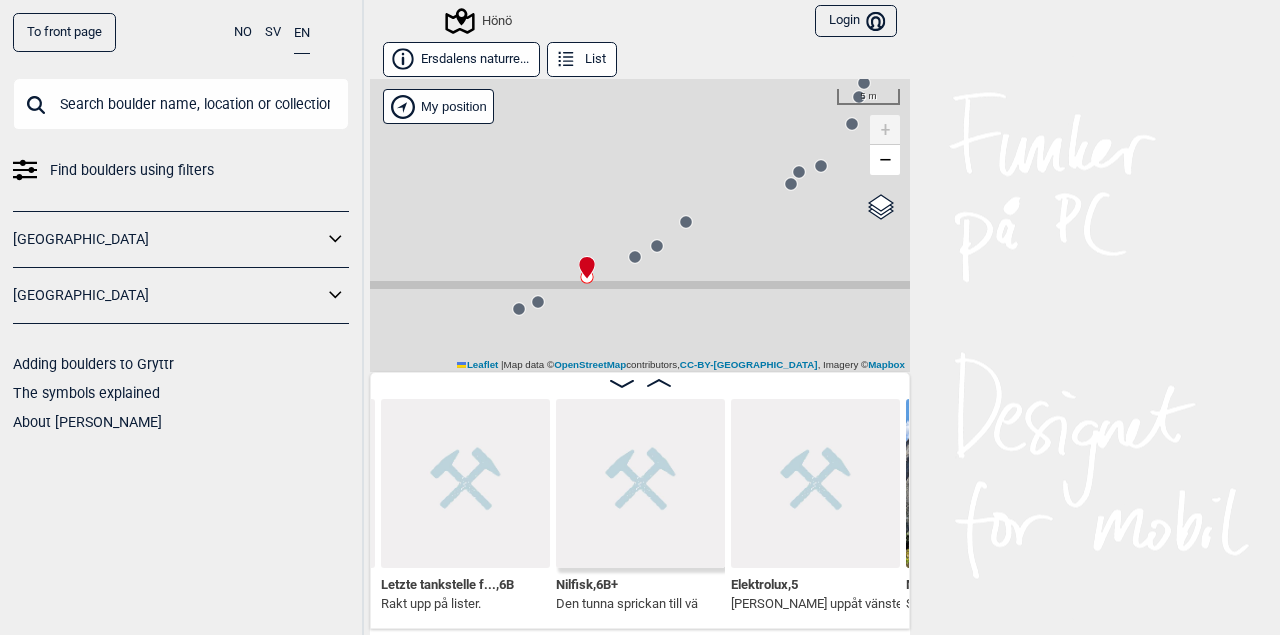 click 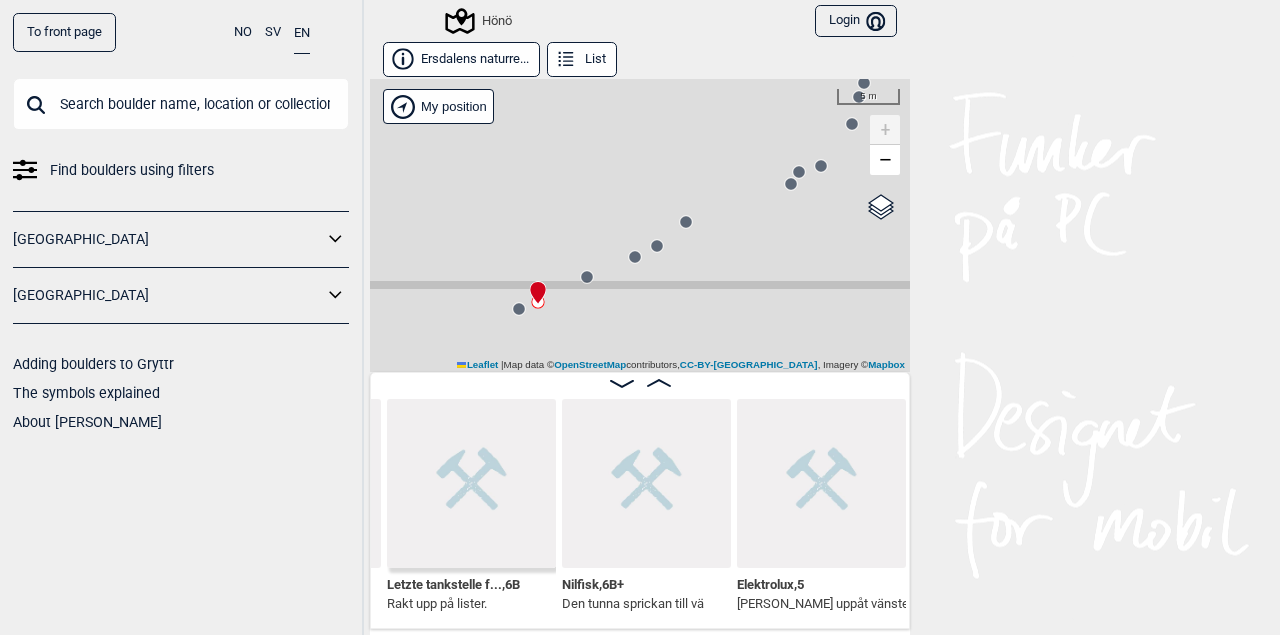 scroll, scrollTop: 0, scrollLeft: 39883, axis: horizontal 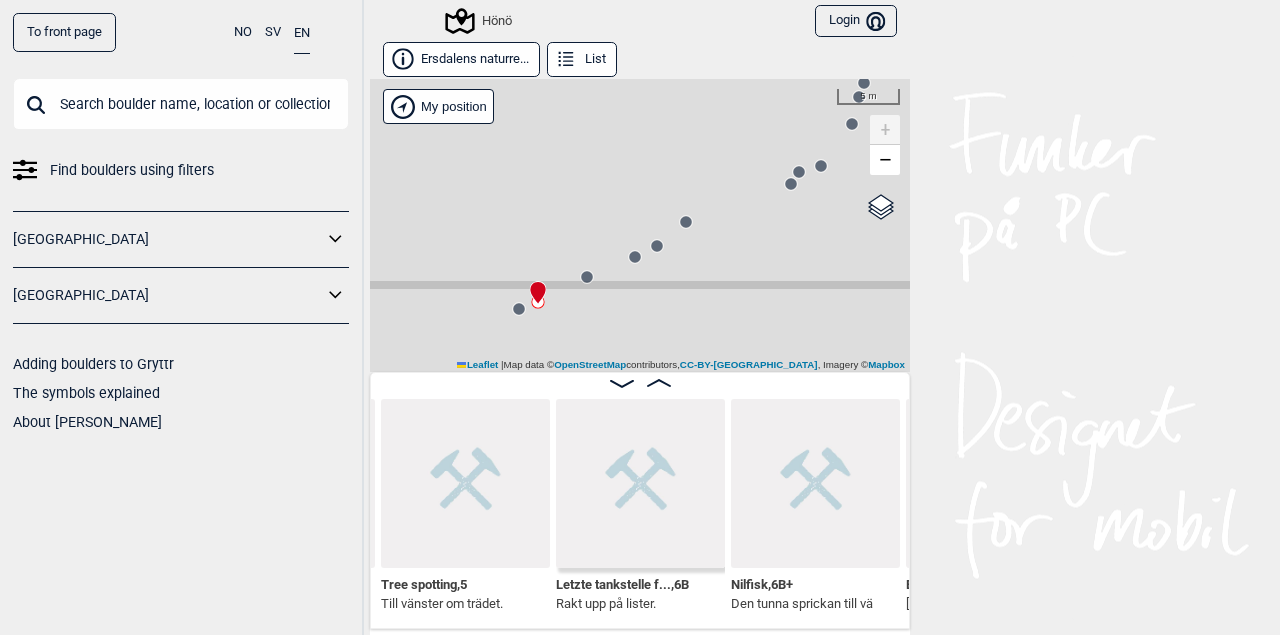 click 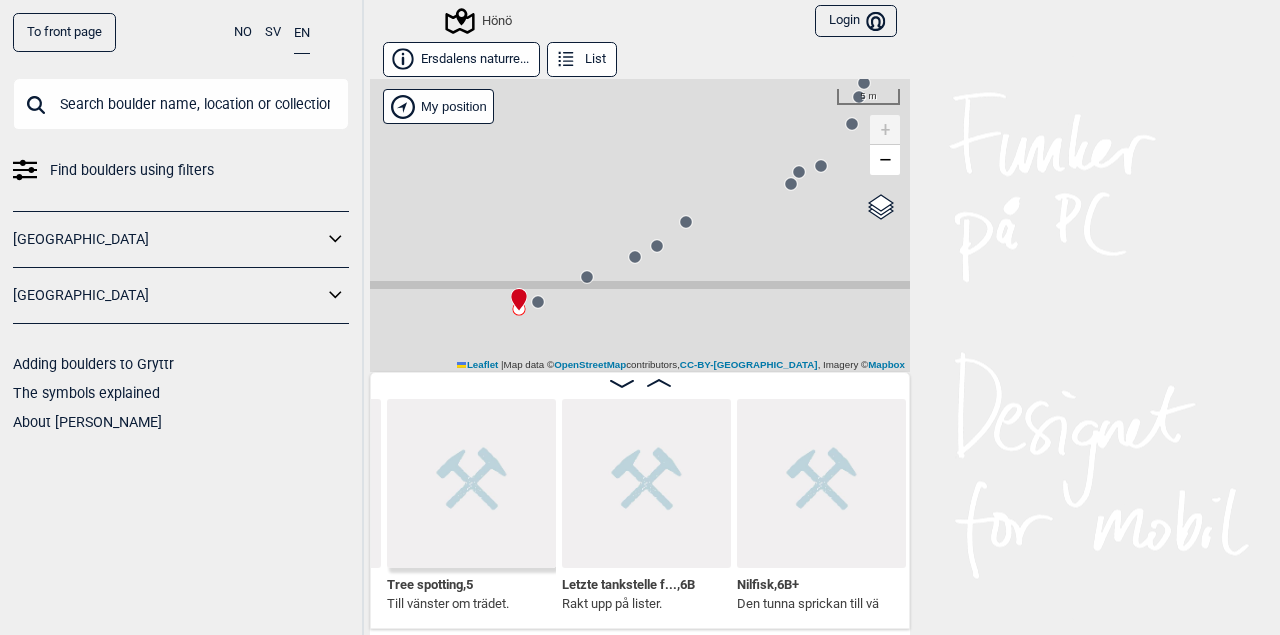 scroll, scrollTop: 0, scrollLeft: 39714, axis: horizontal 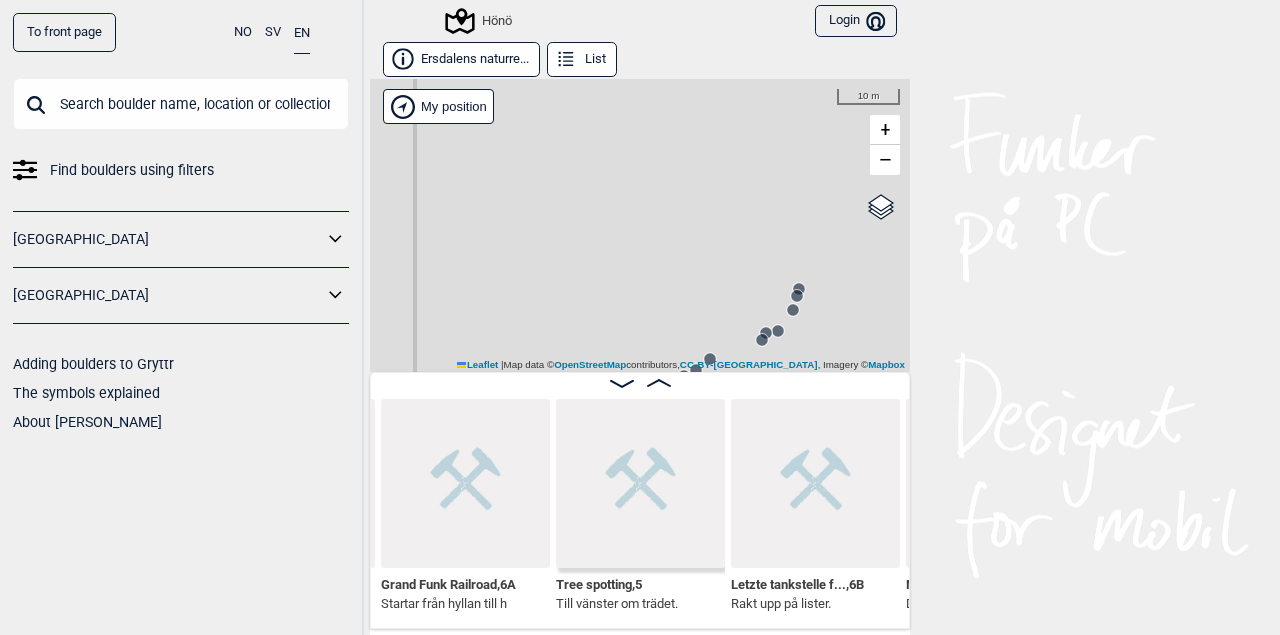 drag, startPoint x: 657, startPoint y: 198, endPoint x: 694, endPoint y: 294, distance: 102.88343 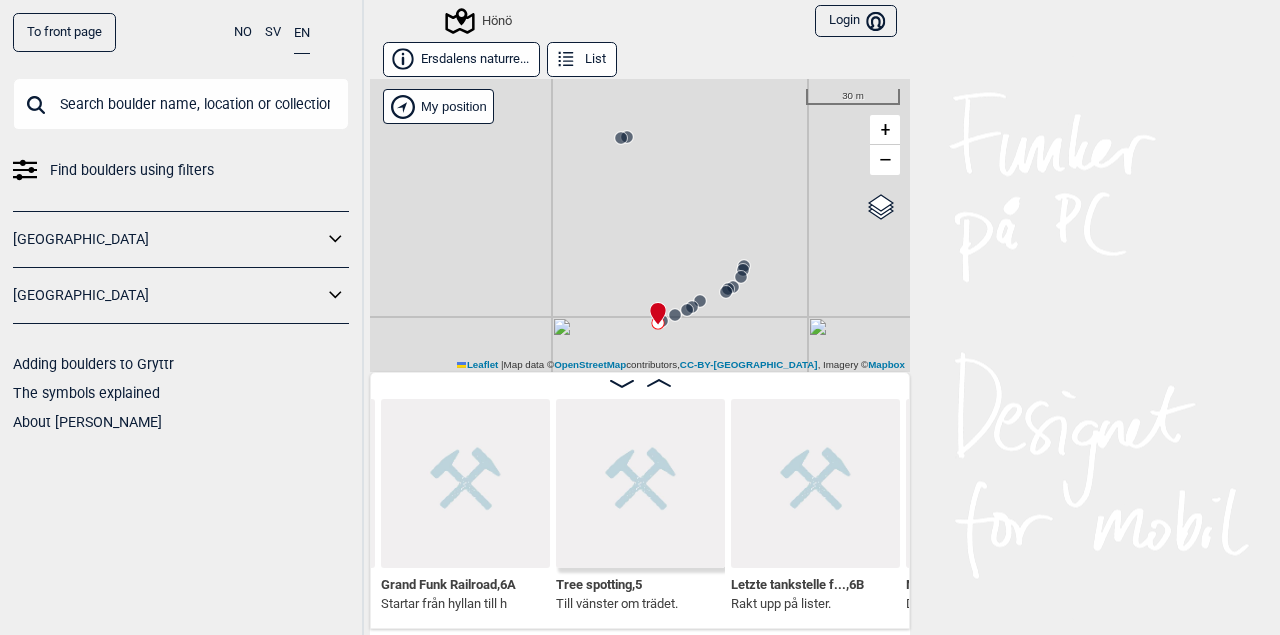 drag, startPoint x: 683, startPoint y: 208, endPoint x: 683, endPoint y: 260, distance: 52 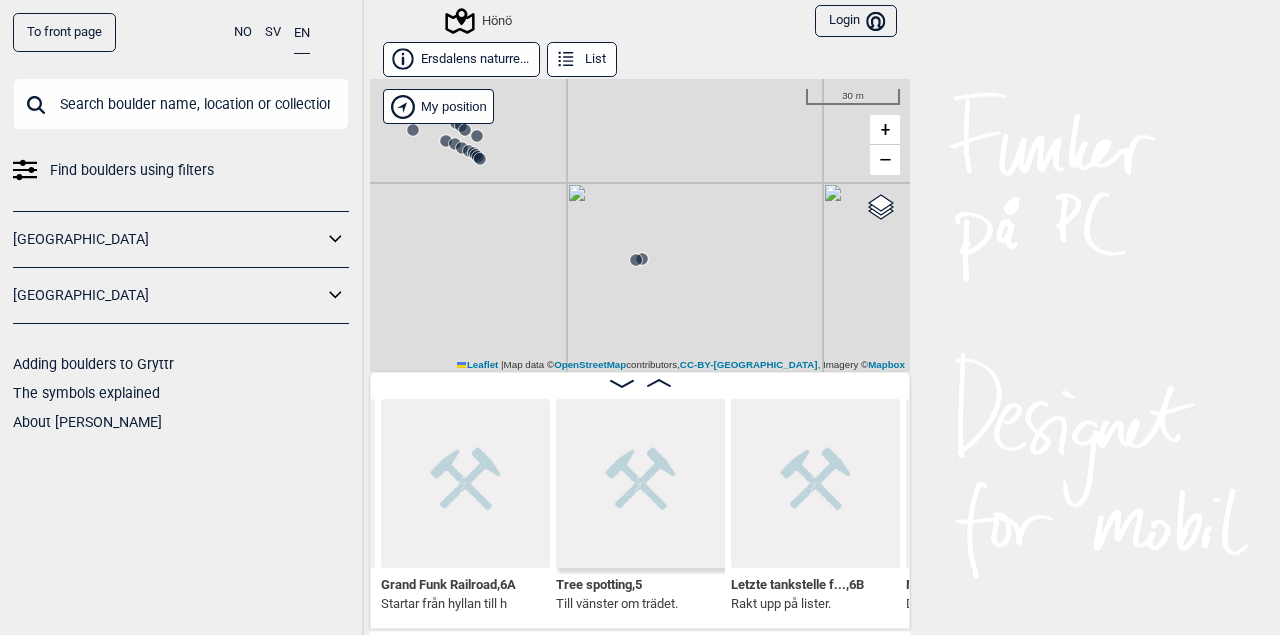 drag, startPoint x: 677, startPoint y: 225, endPoint x: 683, endPoint y: 283, distance: 58.30952 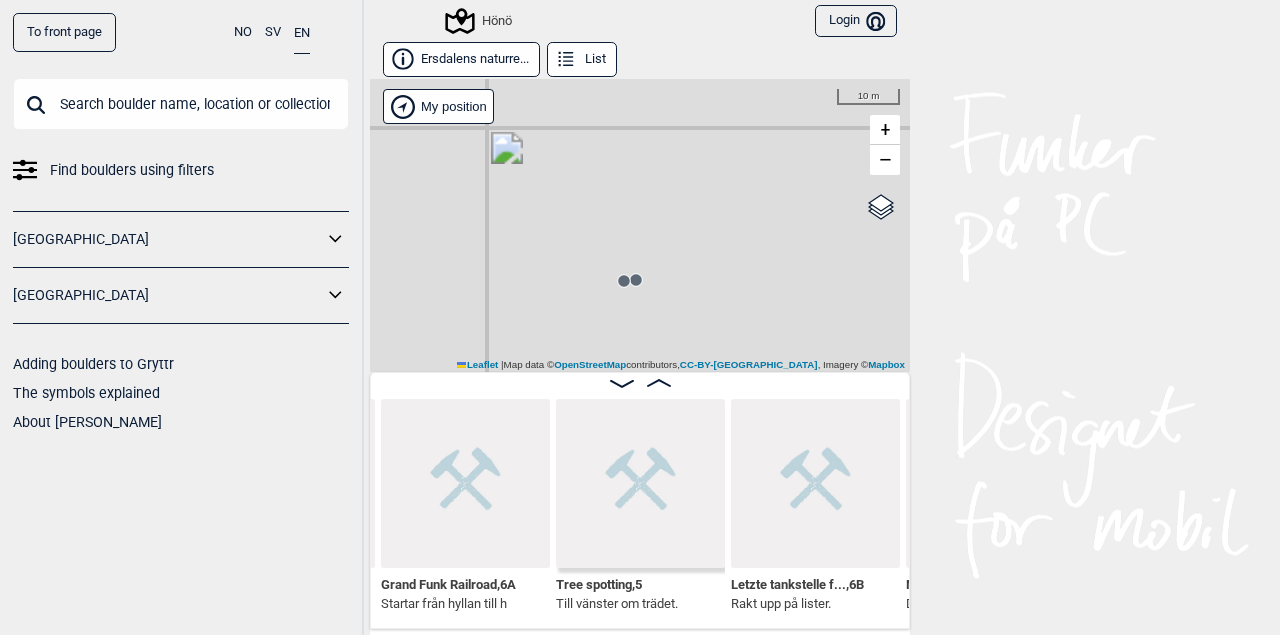 click 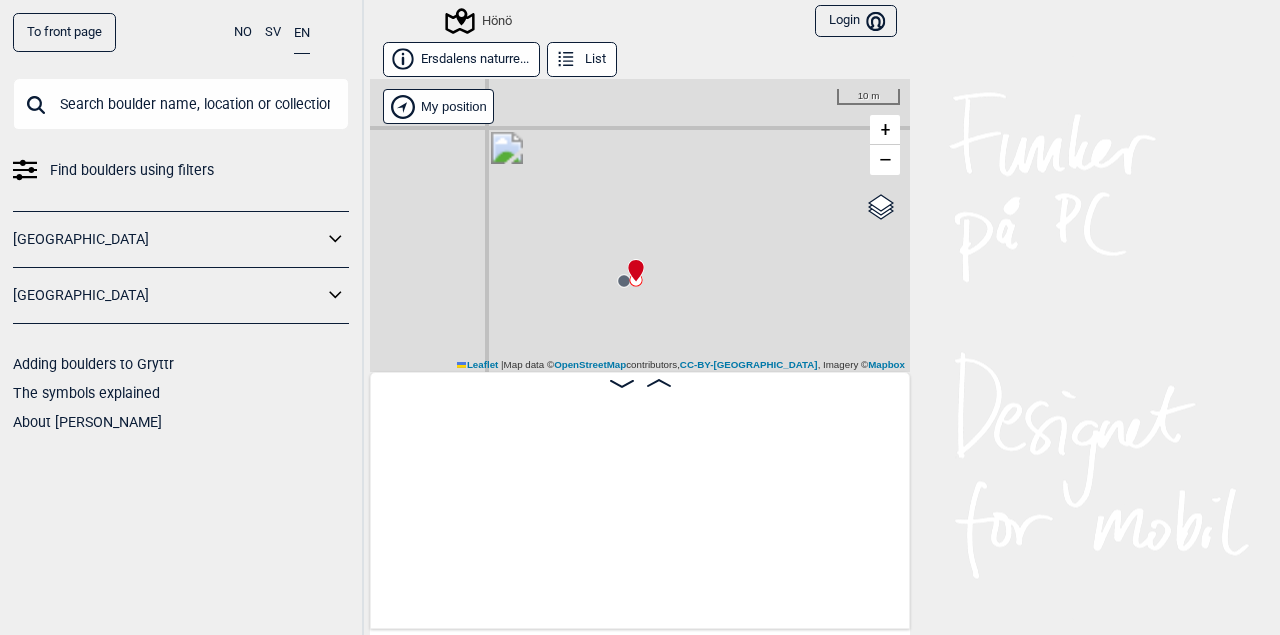 scroll, scrollTop: 0, scrollLeft: 41814, axis: horizontal 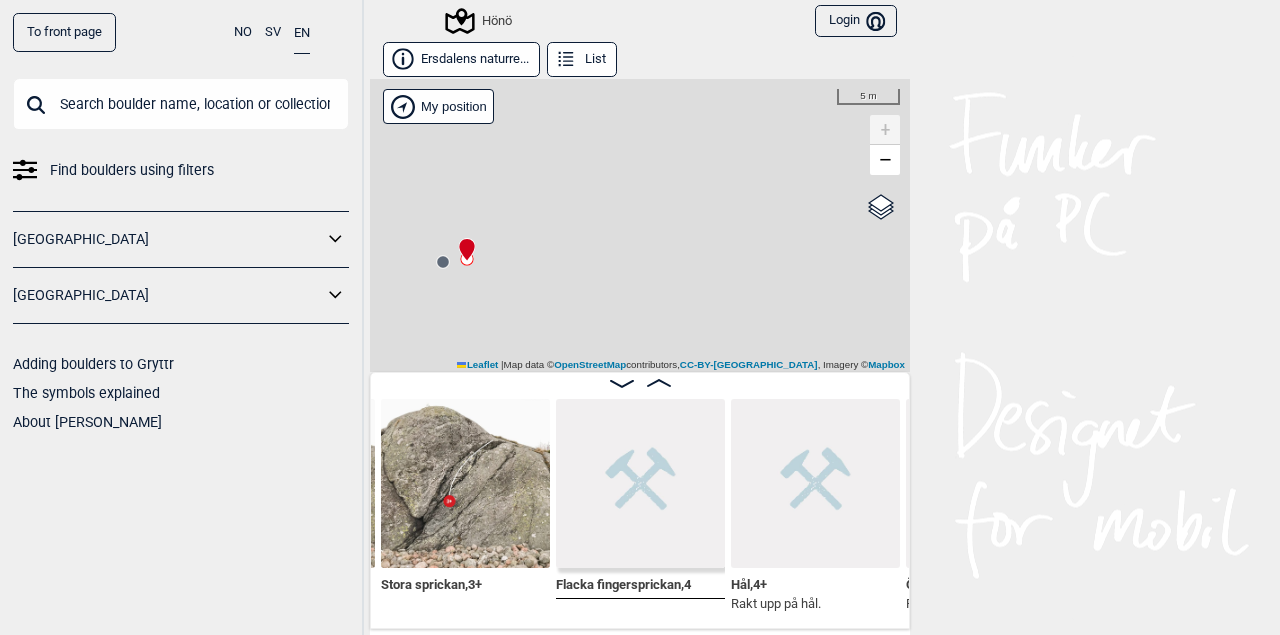 drag, startPoint x: 576, startPoint y: 237, endPoint x: 587, endPoint y: 241, distance: 11.7046995 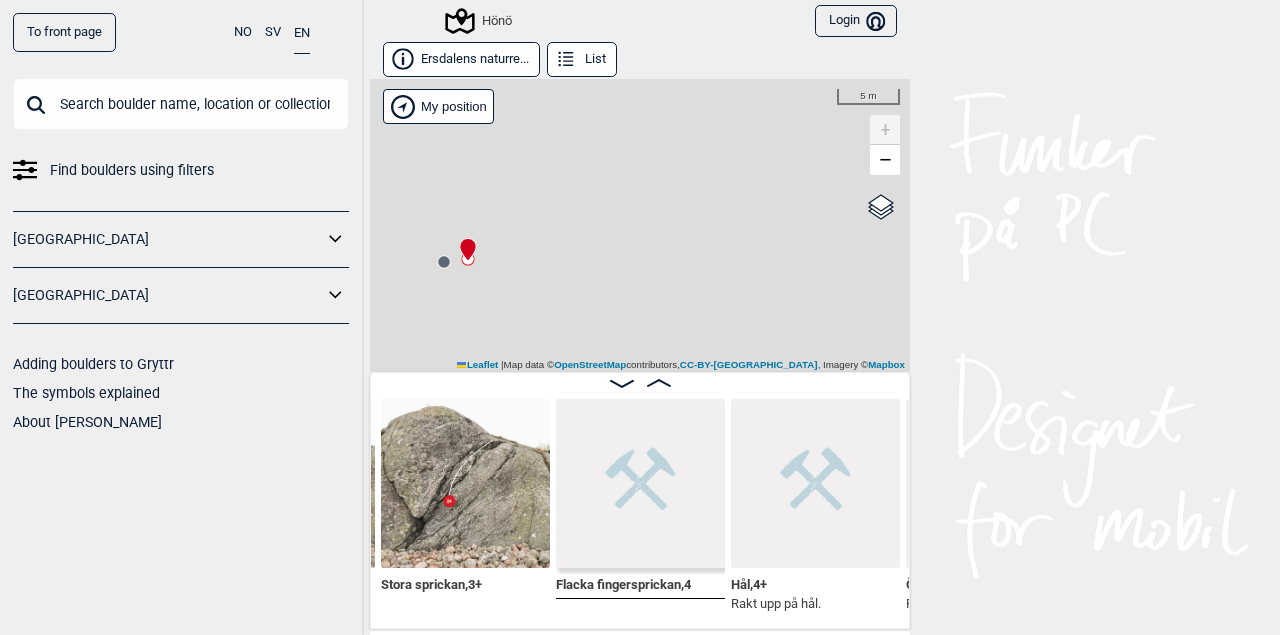 click 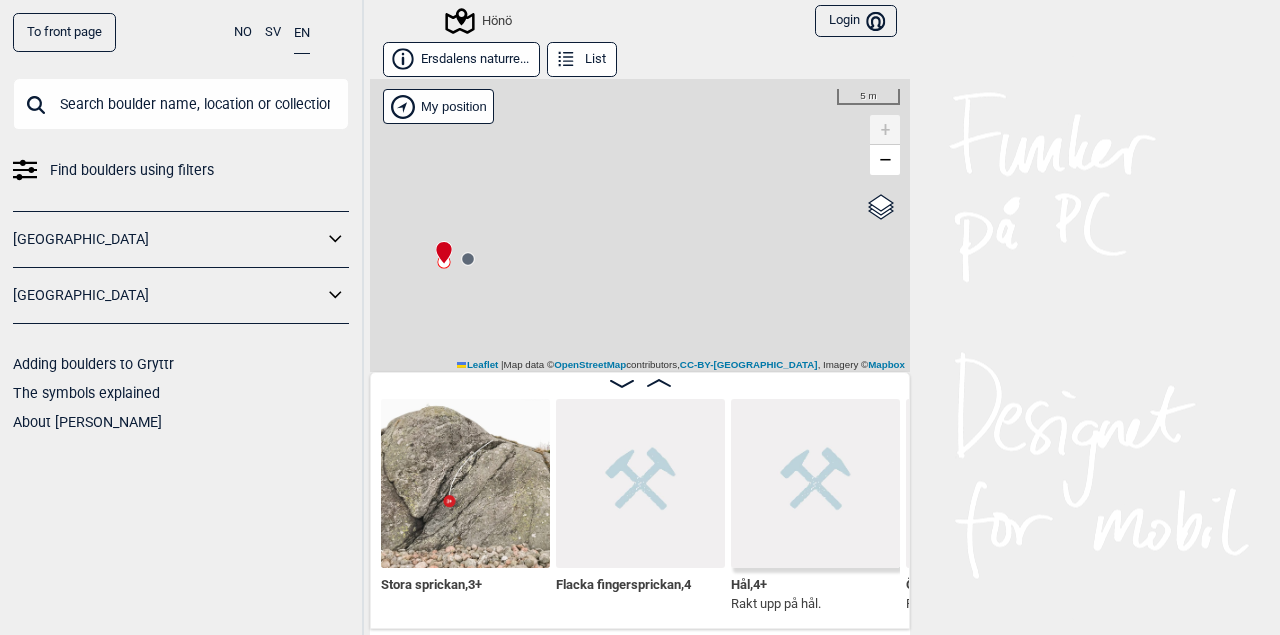 scroll, scrollTop: 0, scrollLeft: 41989, axis: horizontal 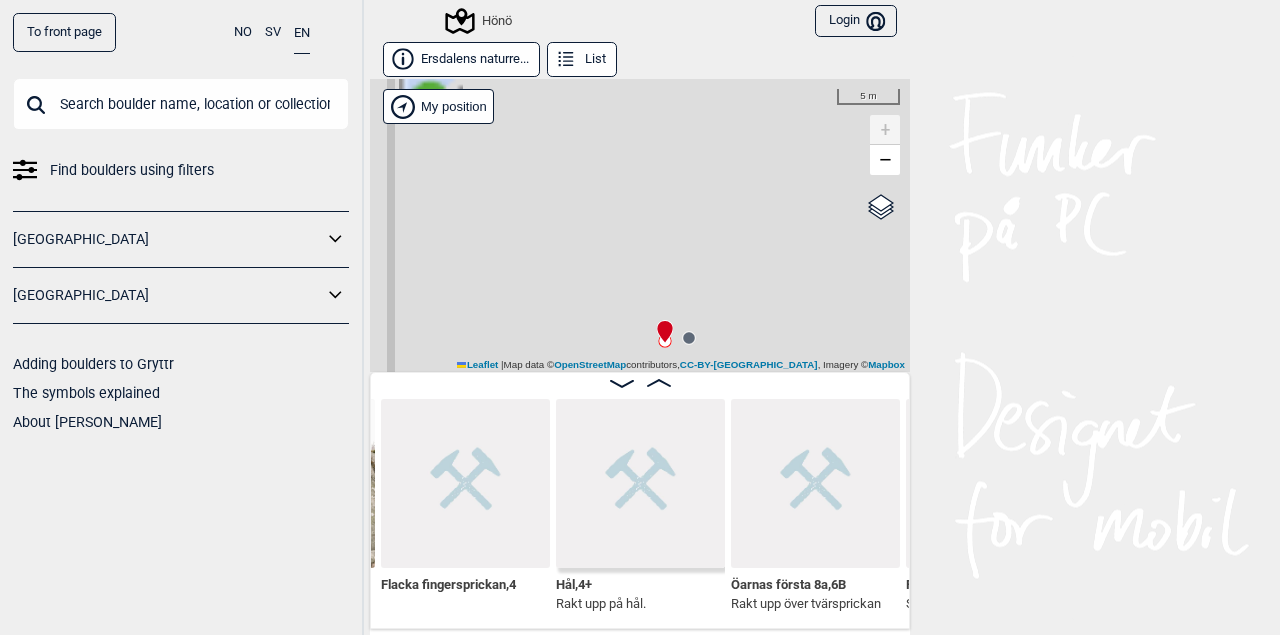 drag, startPoint x: 427, startPoint y: 269, endPoint x: 729, endPoint y: 384, distance: 323.15475 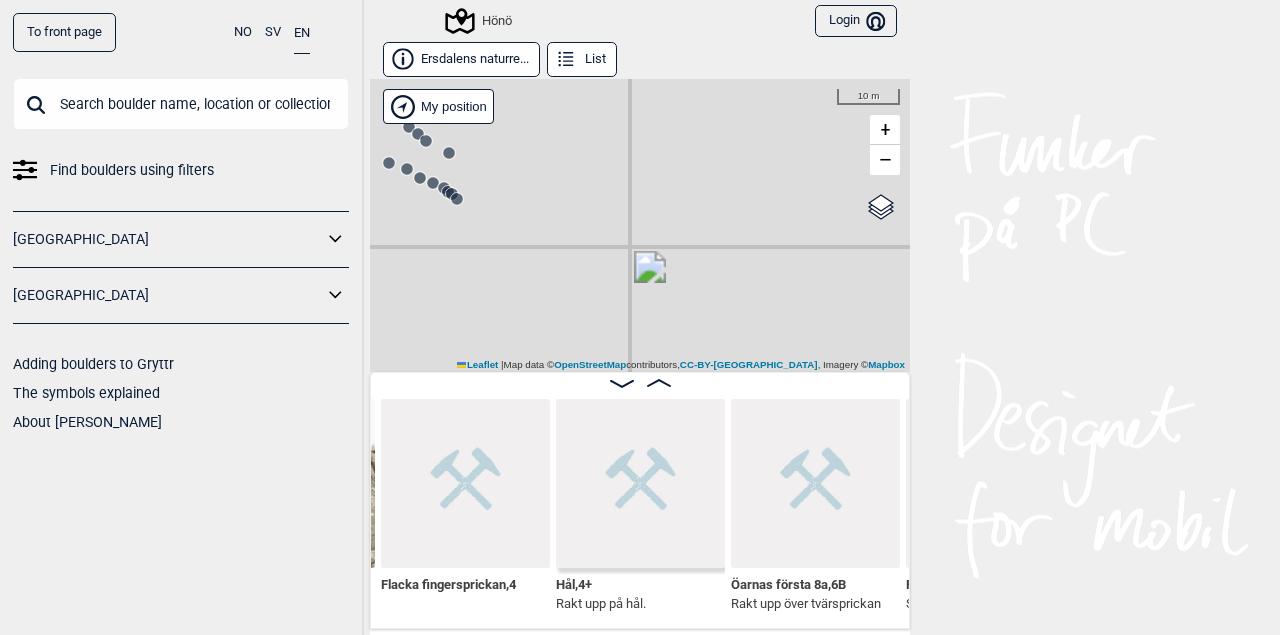 drag, startPoint x: 559, startPoint y: 235, endPoint x: 639, endPoint y: 321, distance: 117.456375 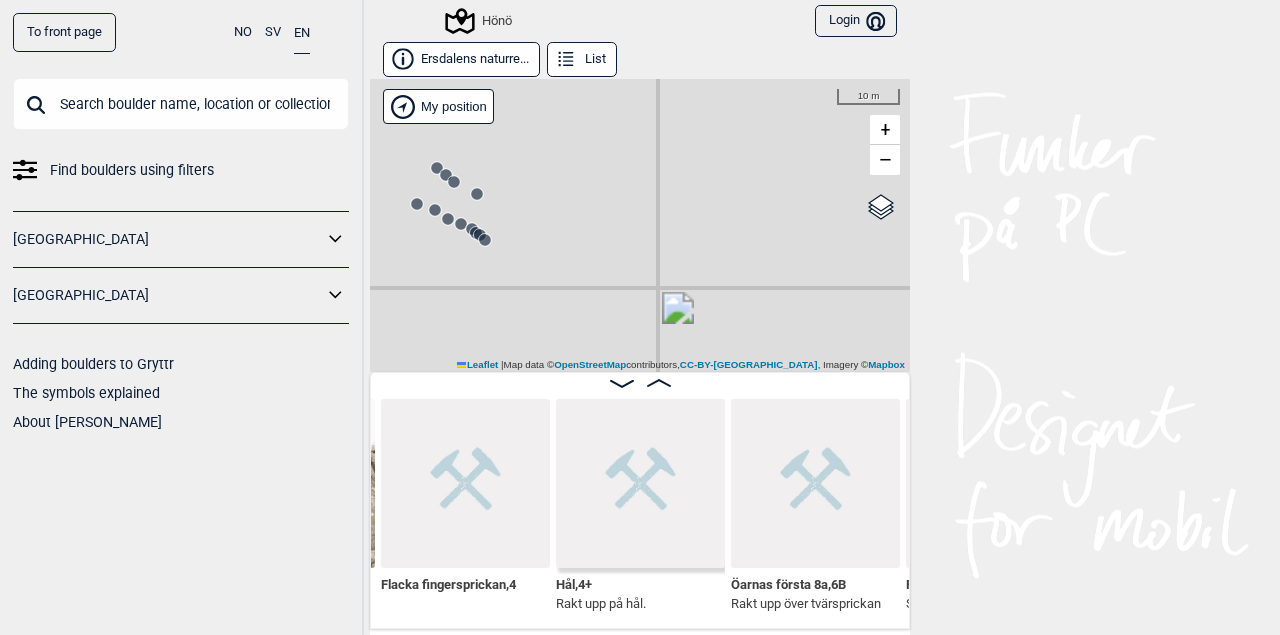 drag, startPoint x: 527, startPoint y: 248, endPoint x: 577, endPoint y: 291, distance: 65.946945 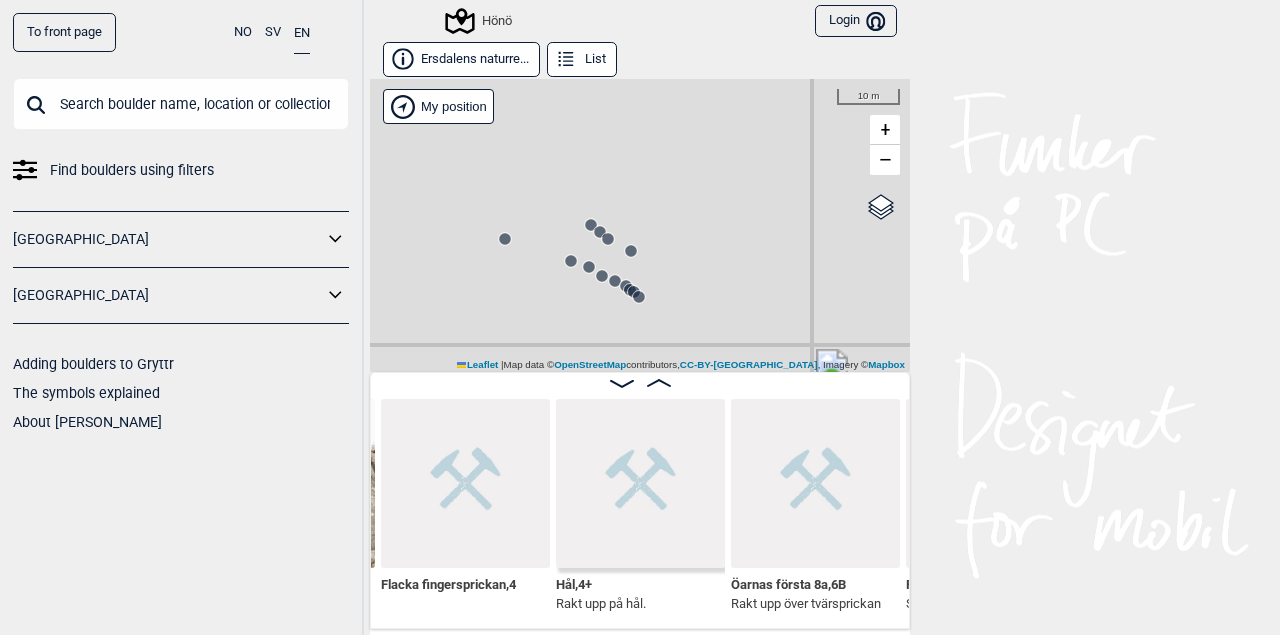 drag, startPoint x: 633, startPoint y: 314, endPoint x: 687, endPoint y: 309, distance: 54.230988 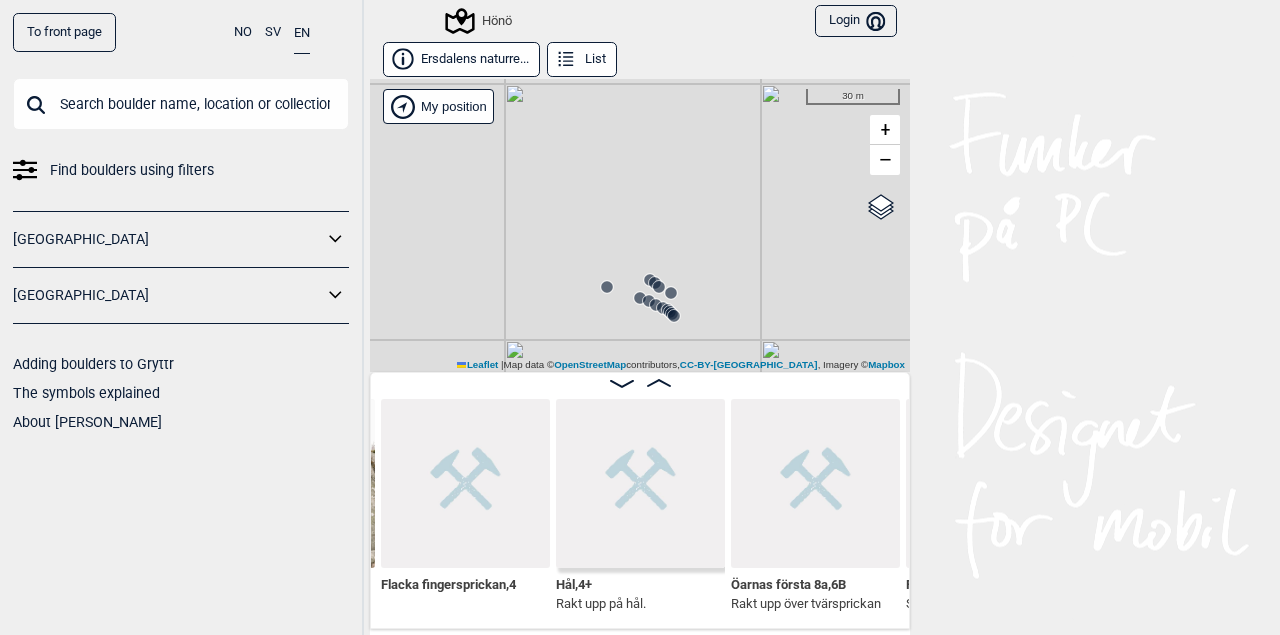 drag, startPoint x: 706, startPoint y: 289, endPoint x: 705, endPoint y: 279, distance: 10.049875 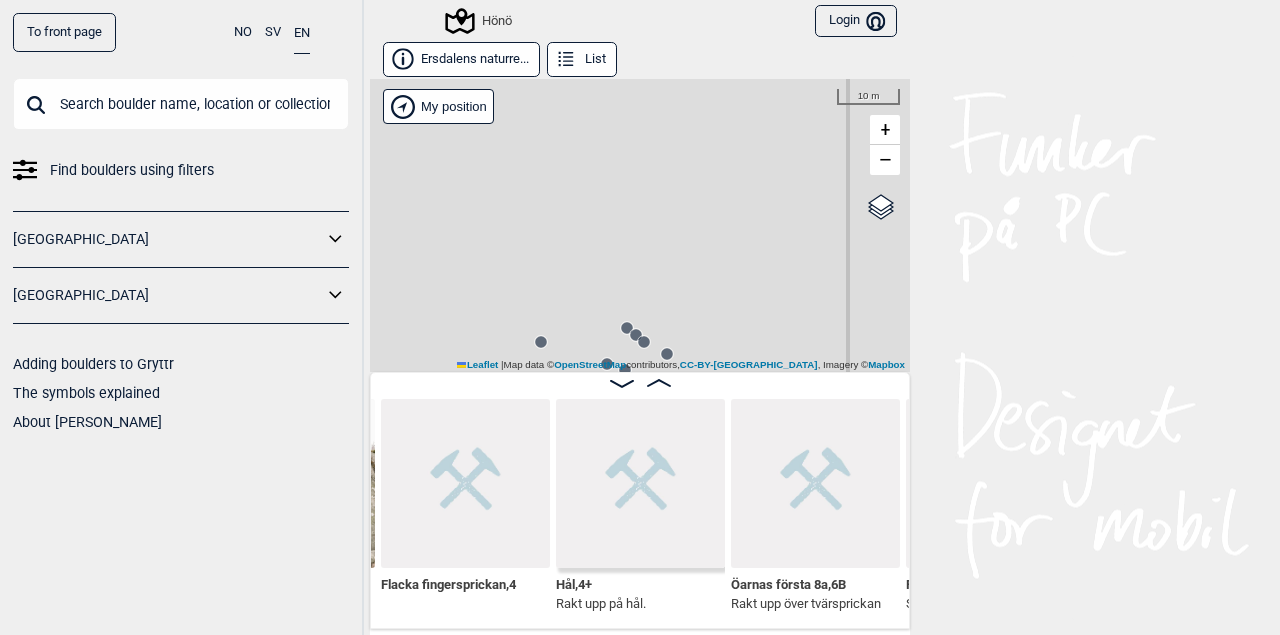 drag, startPoint x: 705, startPoint y: 299, endPoint x: 720, endPoint y: 359, distance: 61.846584 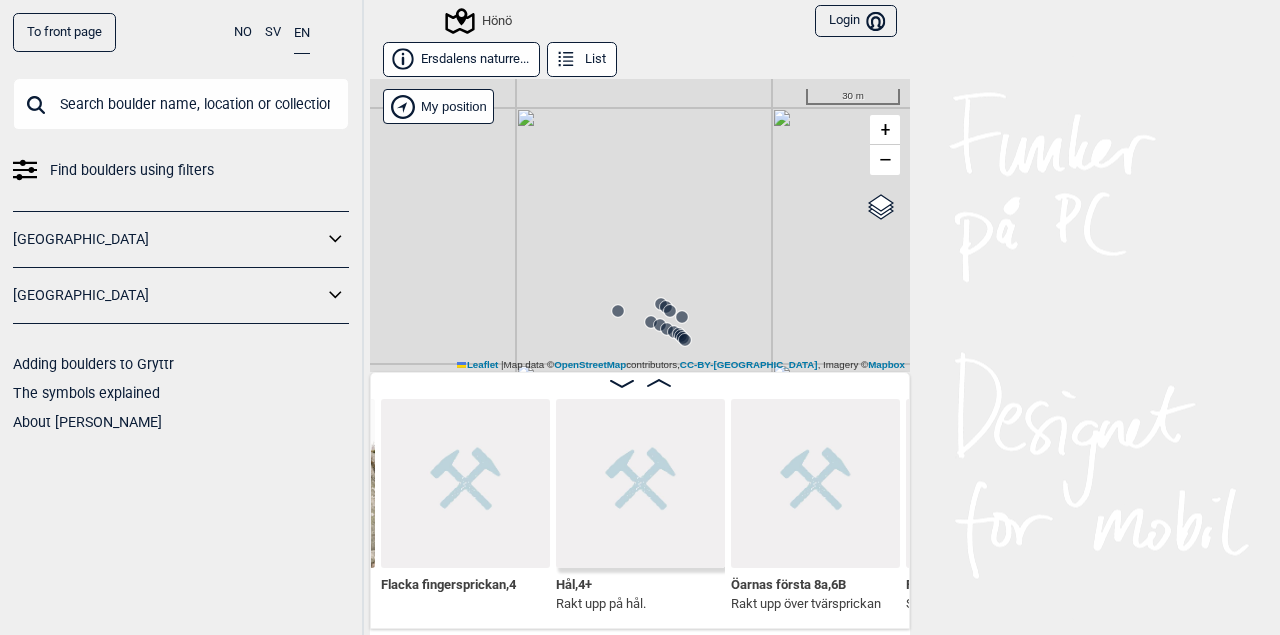 drag, startPoint x: 705, startPoint y: 295, endPoint x: 701, endPoint y: 285, distance: 10.770329 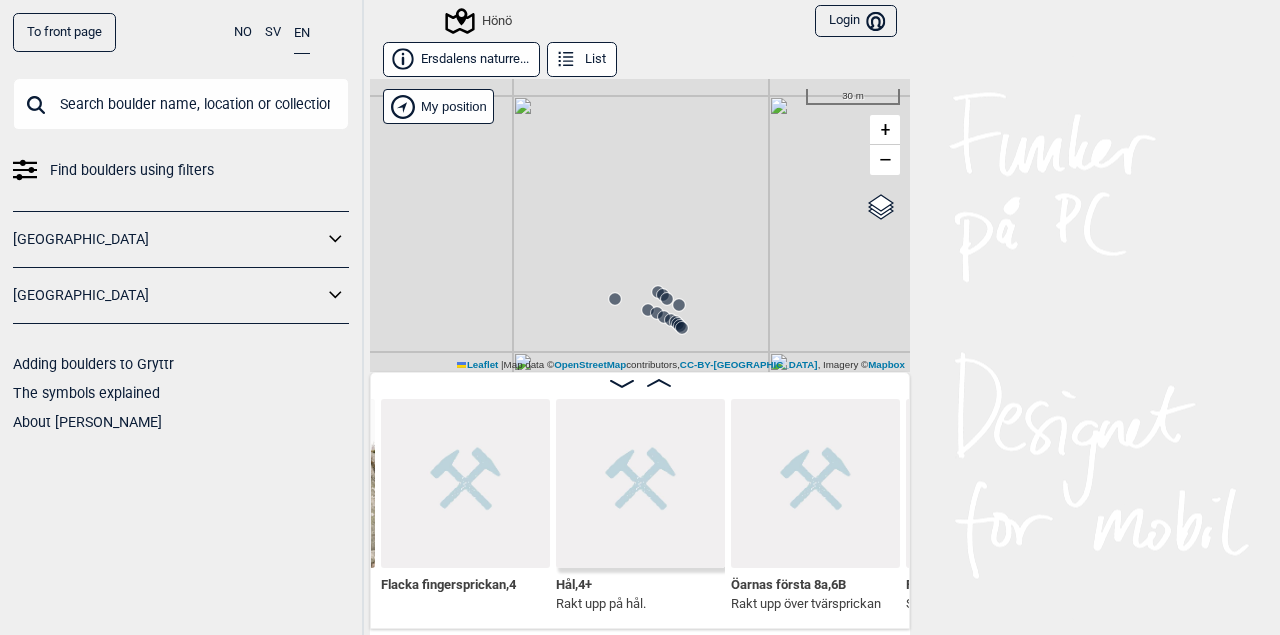 drag, startPoint x: 701, startPoint y: 285, endPoint x: 698, endPoint y: 275, distance: 10.440307 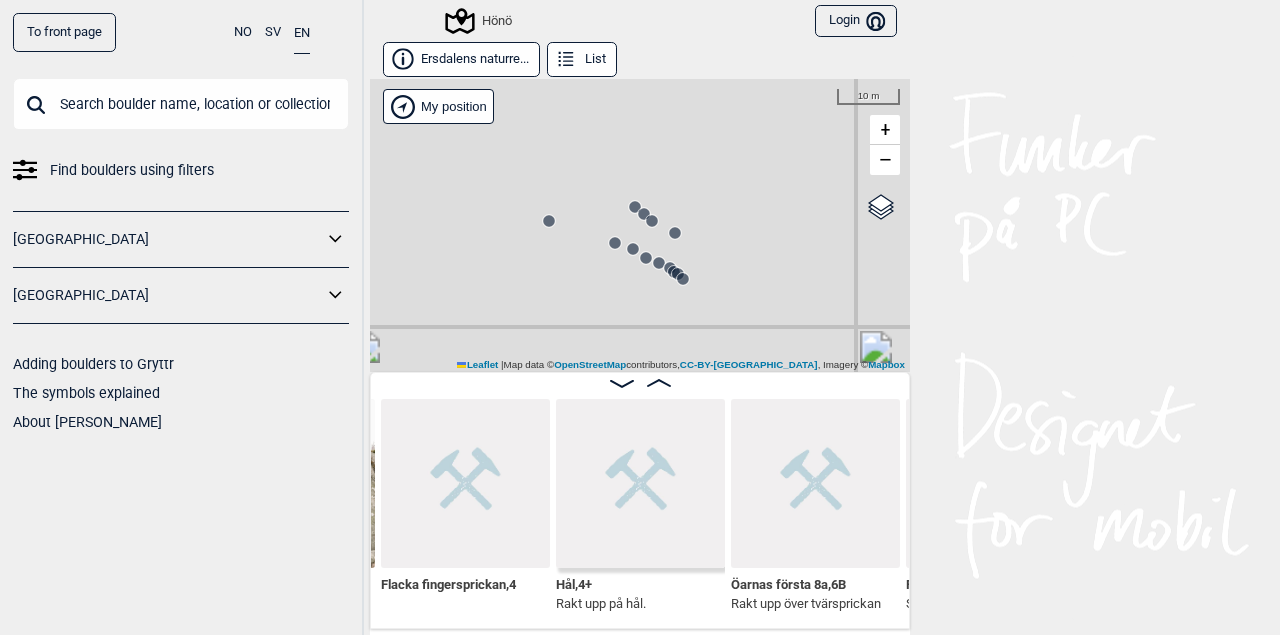 drag, startPoint x: 709, startPoint y: 252, endPoint x: 712, endPoint y: 239, distance: 13.341664 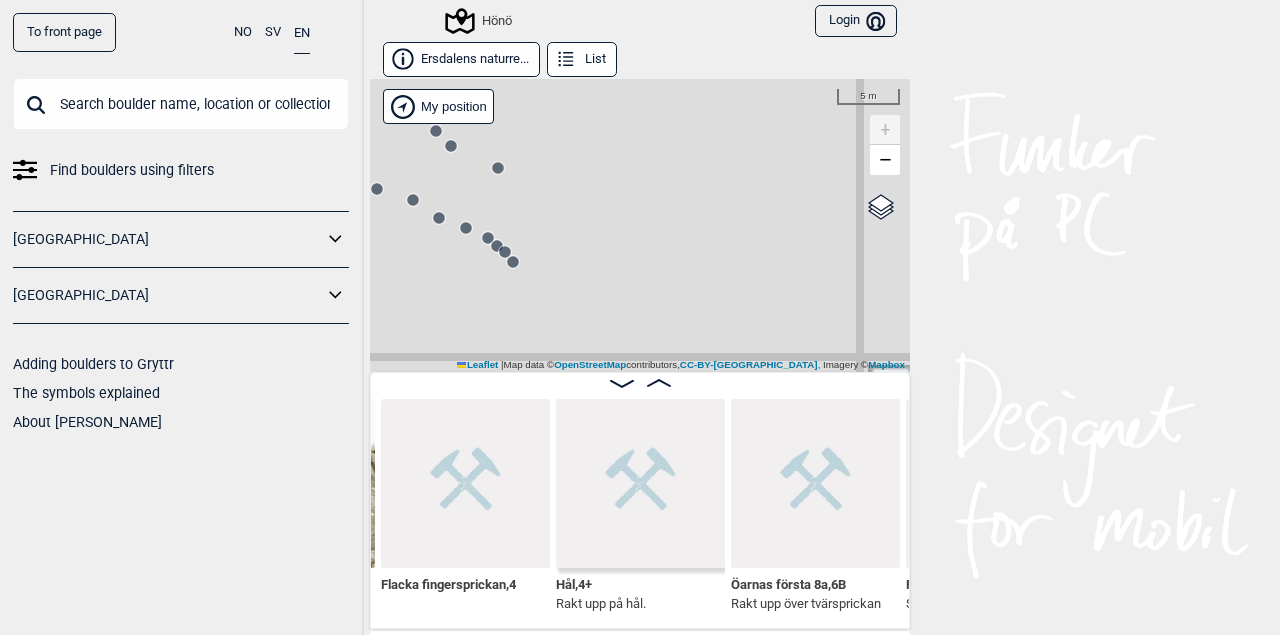 drag, startPoint x: 557, startPoint y: 195, endPoint x: 591, endPoint y: 205, distance: 35.44009 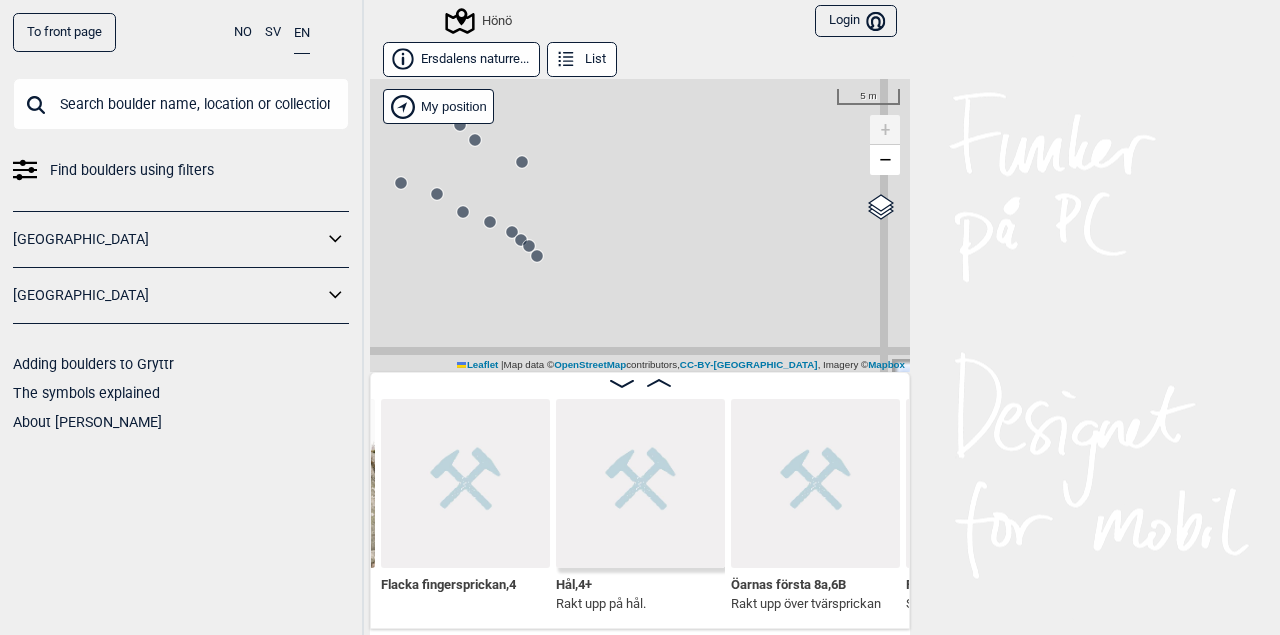 drag, startPoint x: 615, startPoint y: 223, endPoint x: 639, endPoint y: 217, distance: 24.738634 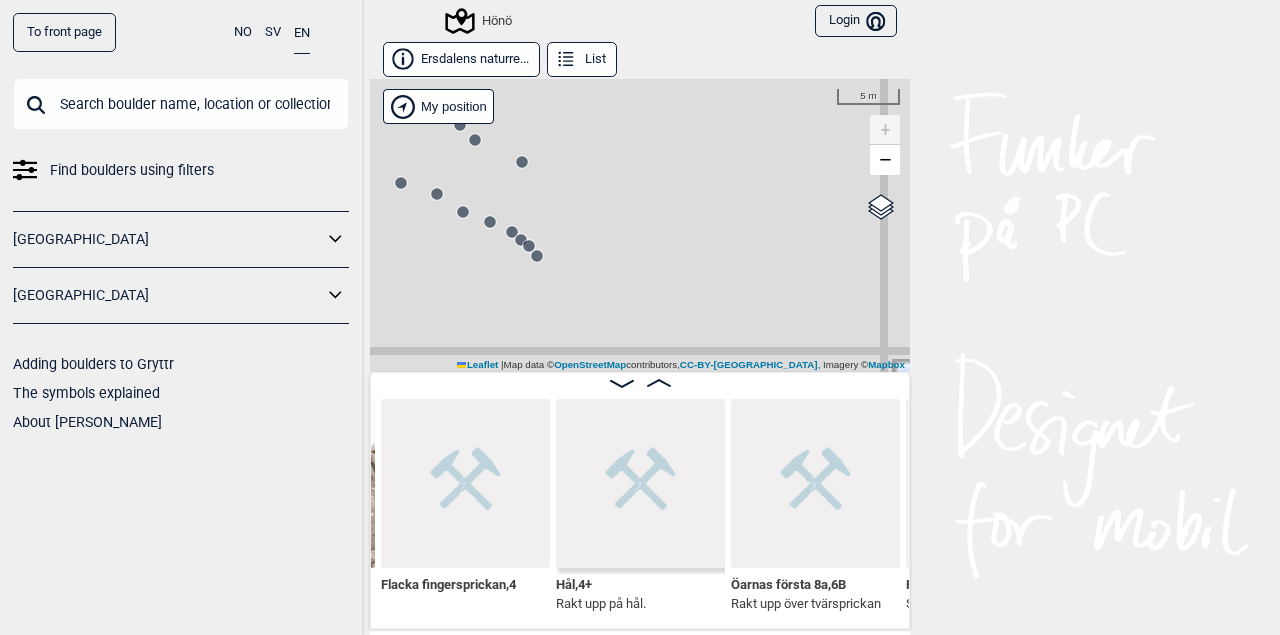 click 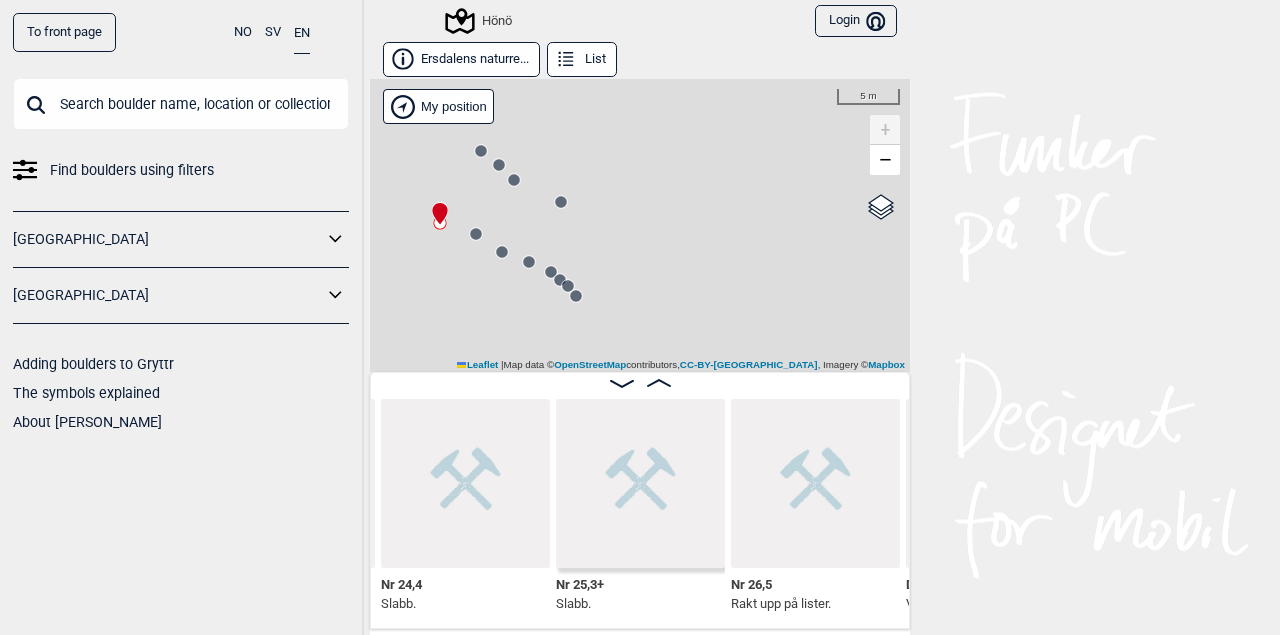 click 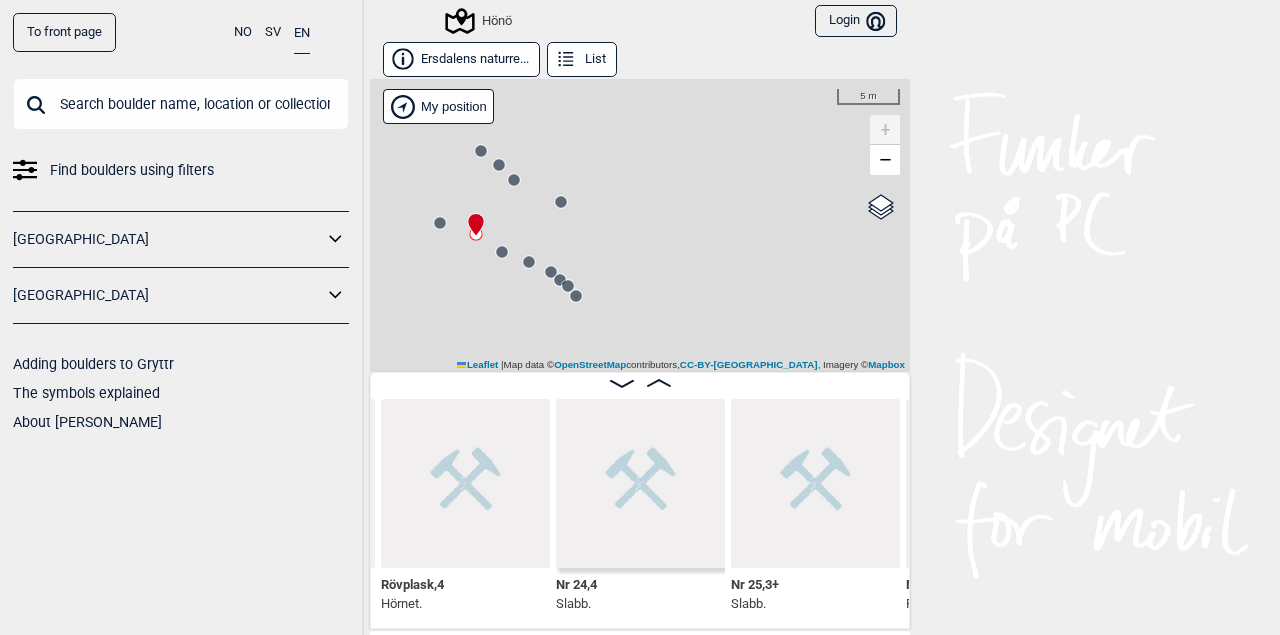 click 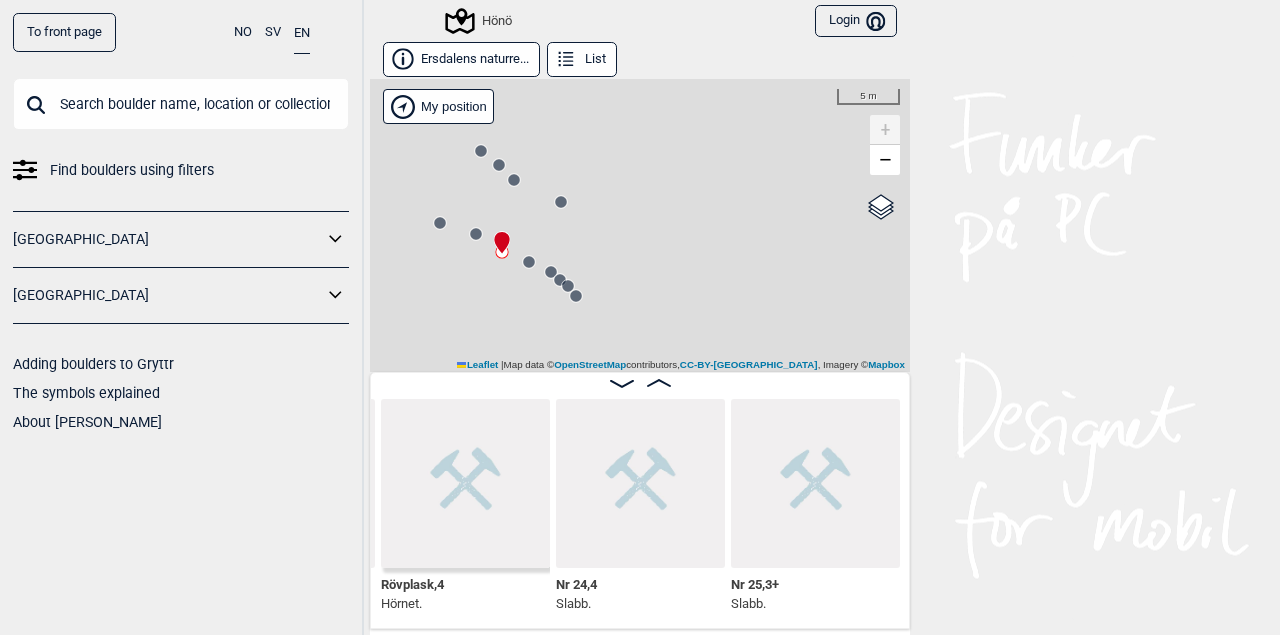 scroll, scrollTop: 0, scrollLeft: 43039, axis: horizontal 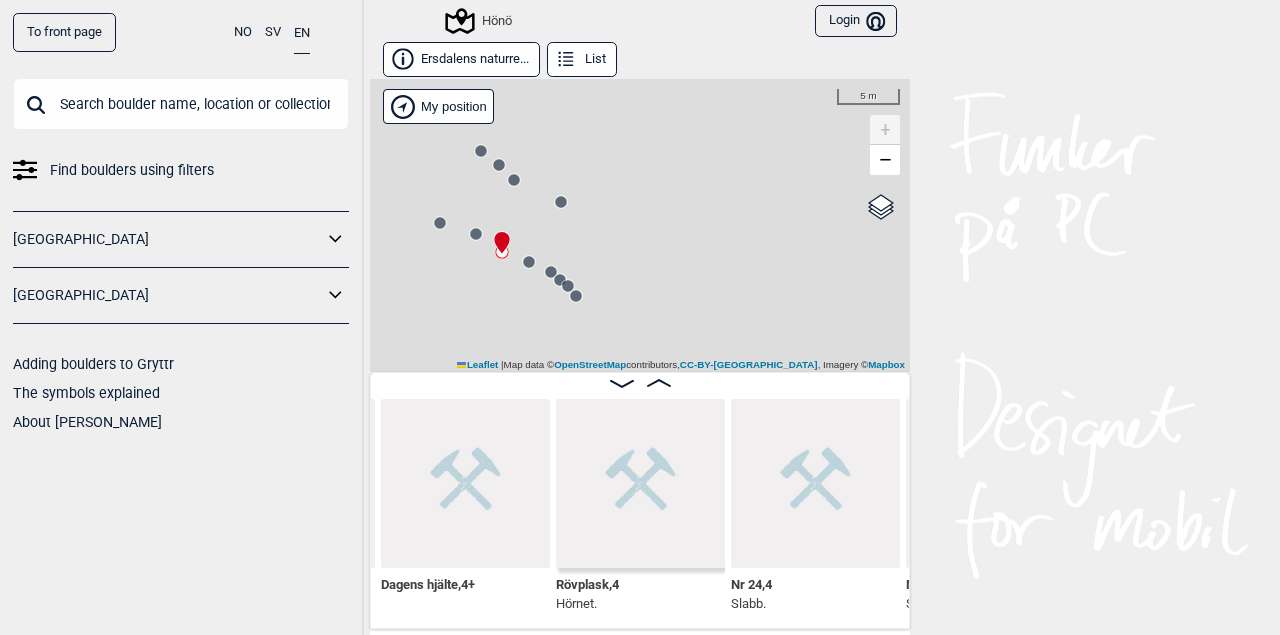 click 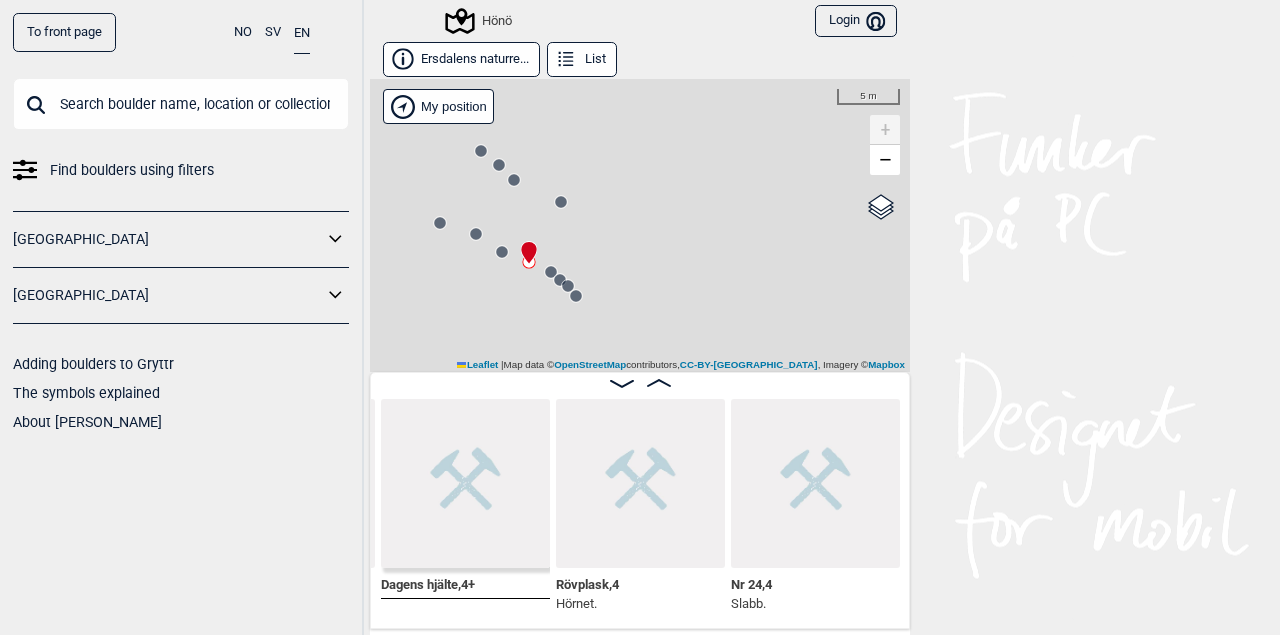 scroll, scrollTop: 0, scrollLeft: 42864, axis: horizontal 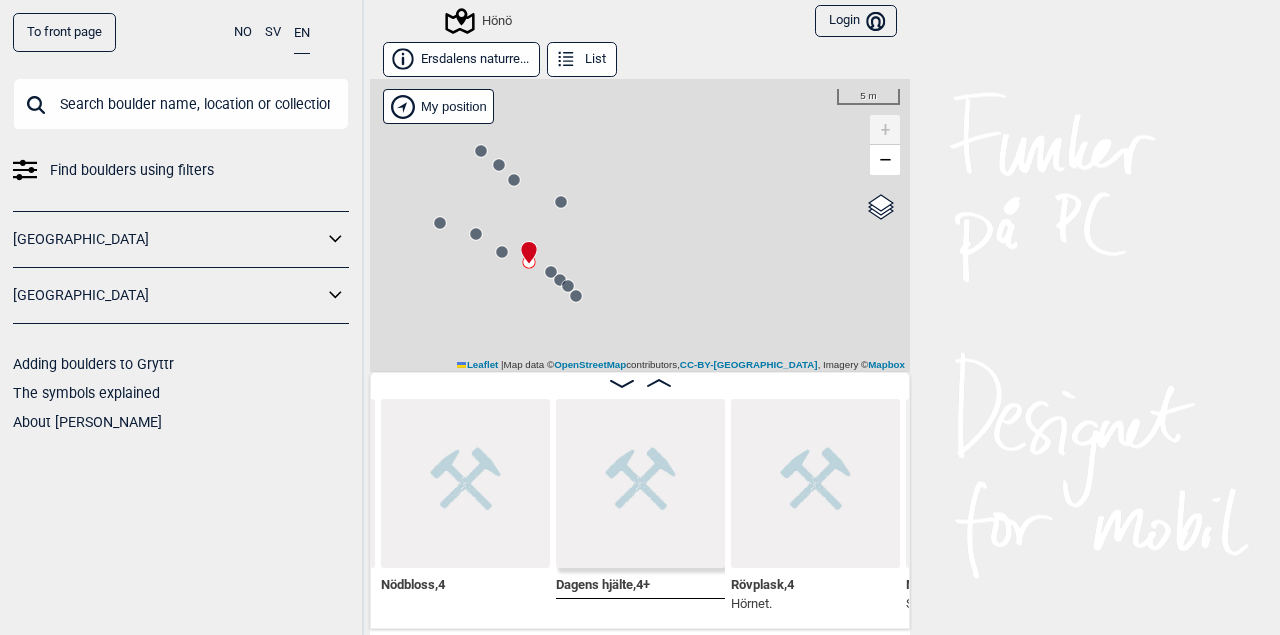 click 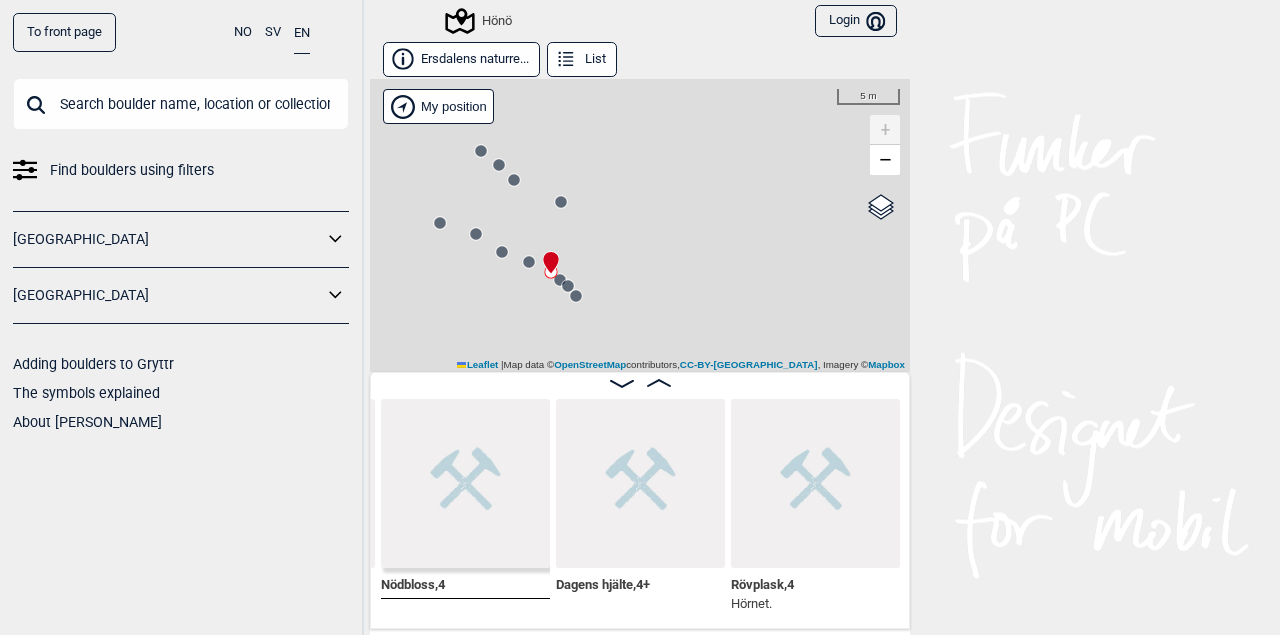scroll, scrollTop: 0, scrollLeft: 42689, axis: horizontal 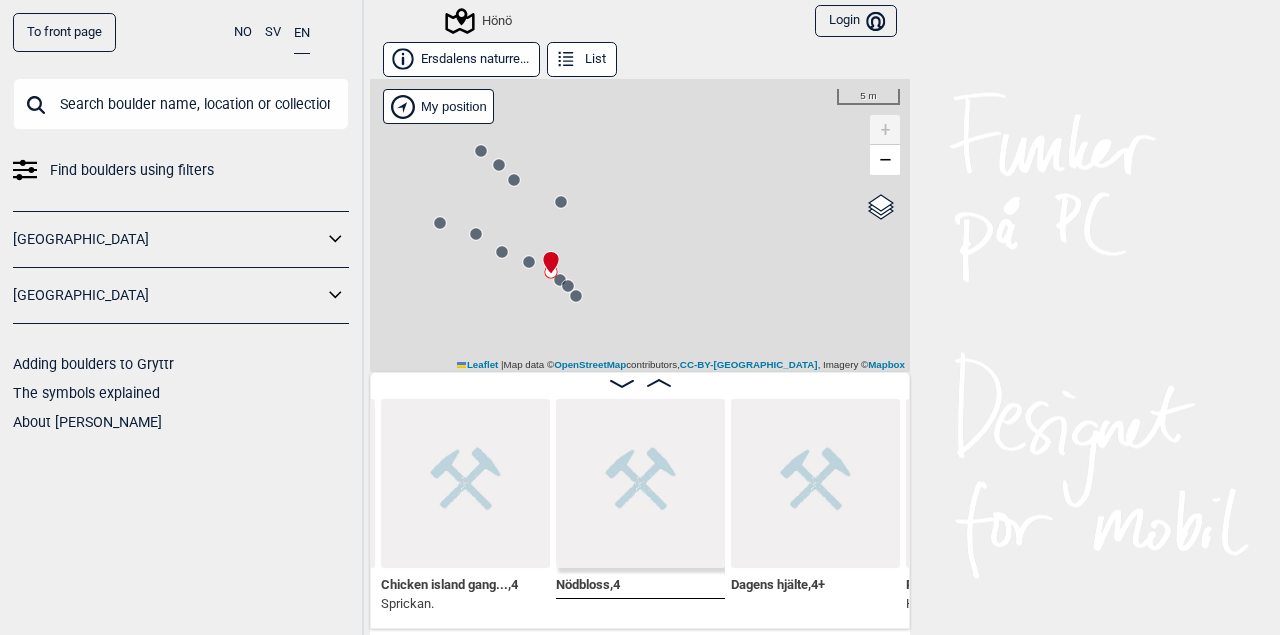 click 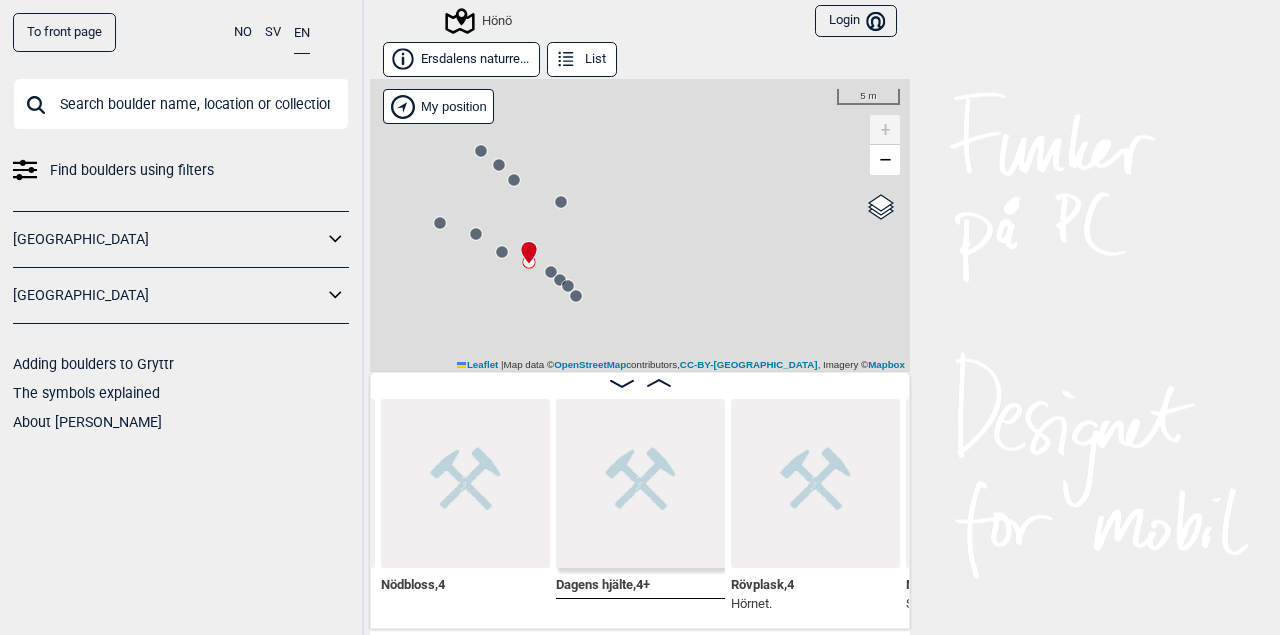 click 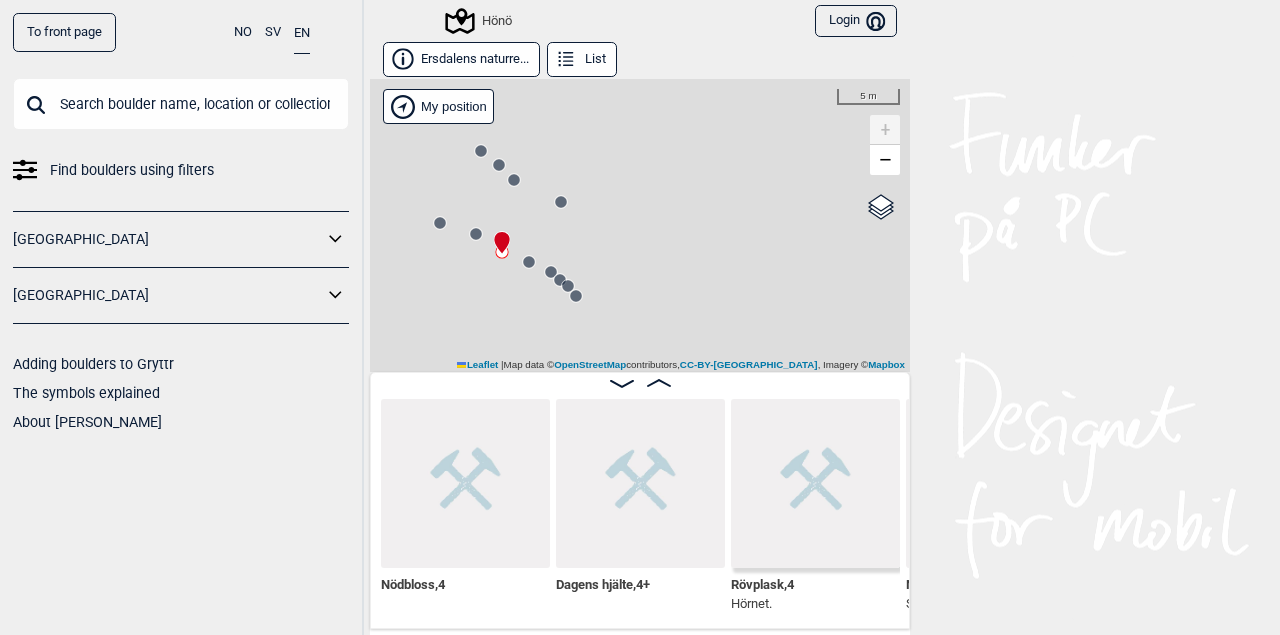 scroll, scrollTop: 0, scrollLeft: 43039, axis: horizontal 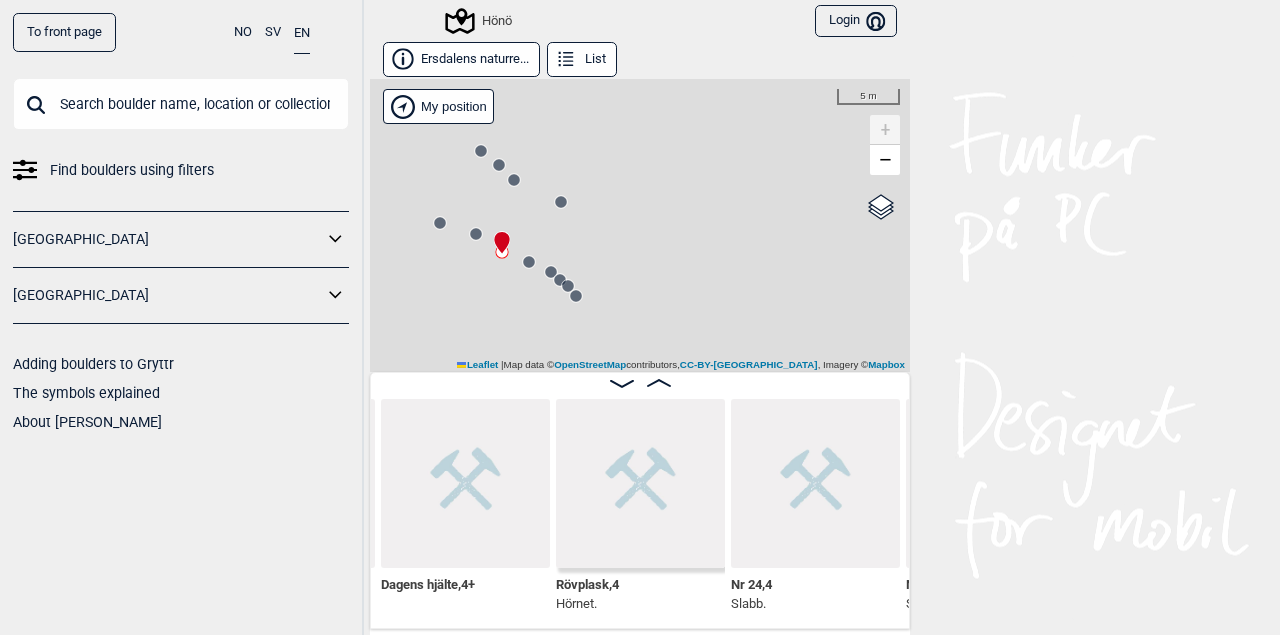 click 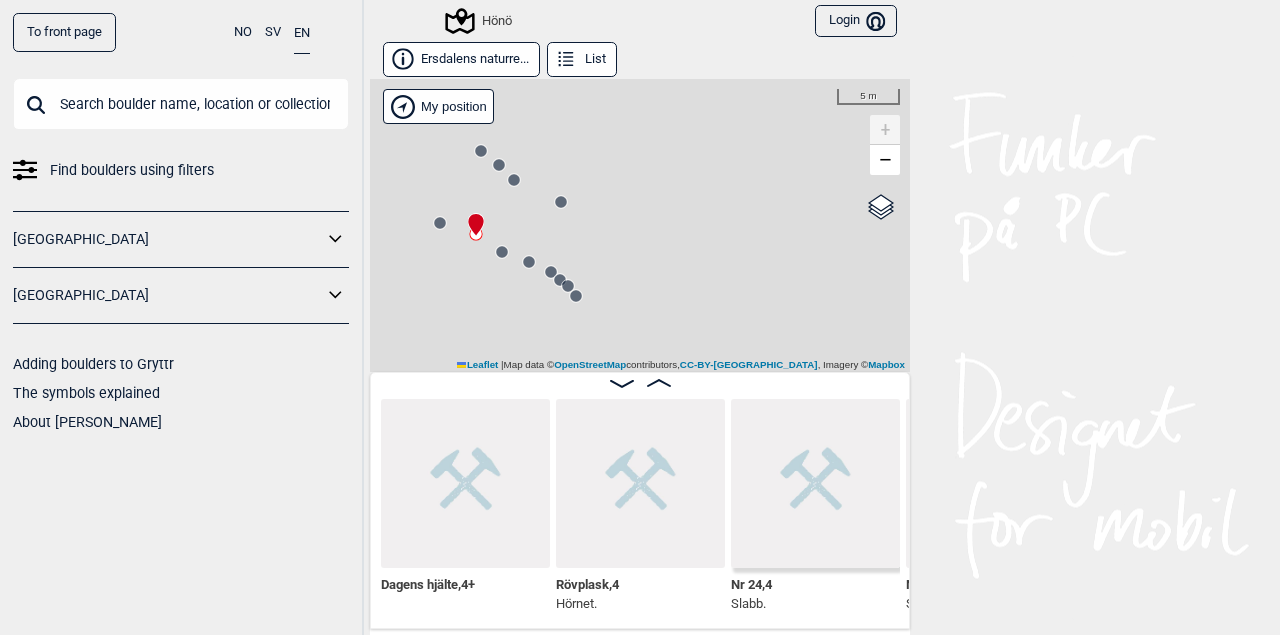 scroll, scrollTop: 0, scrollLeft: 43214, axis: horizontal 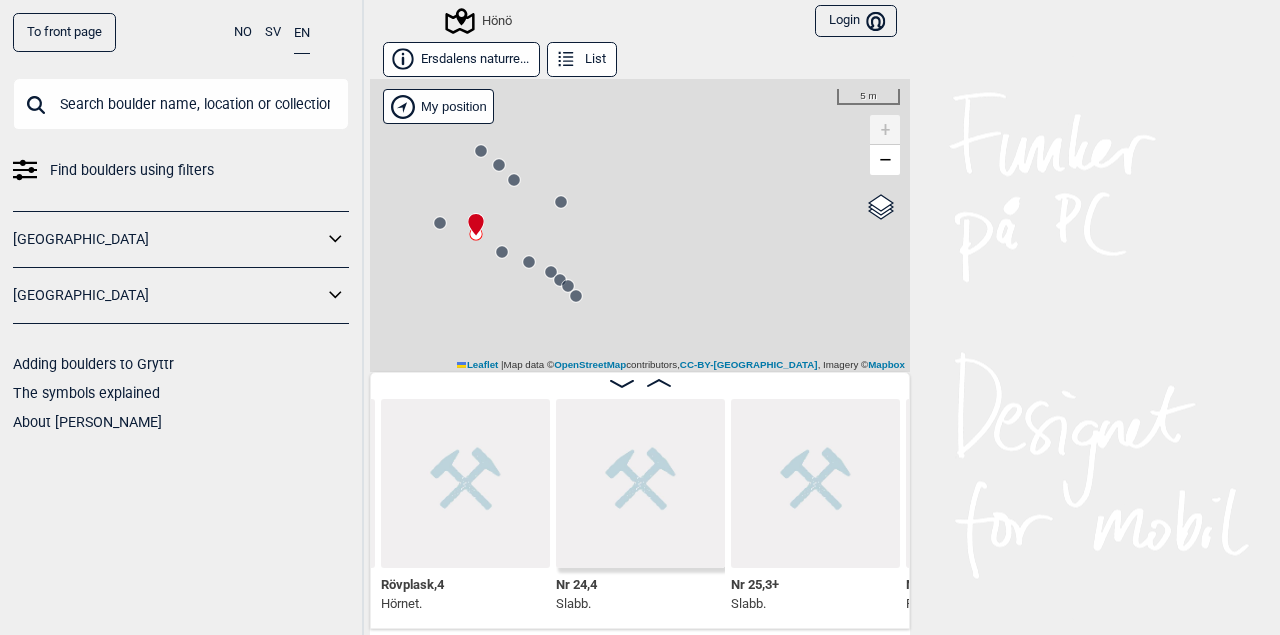 click 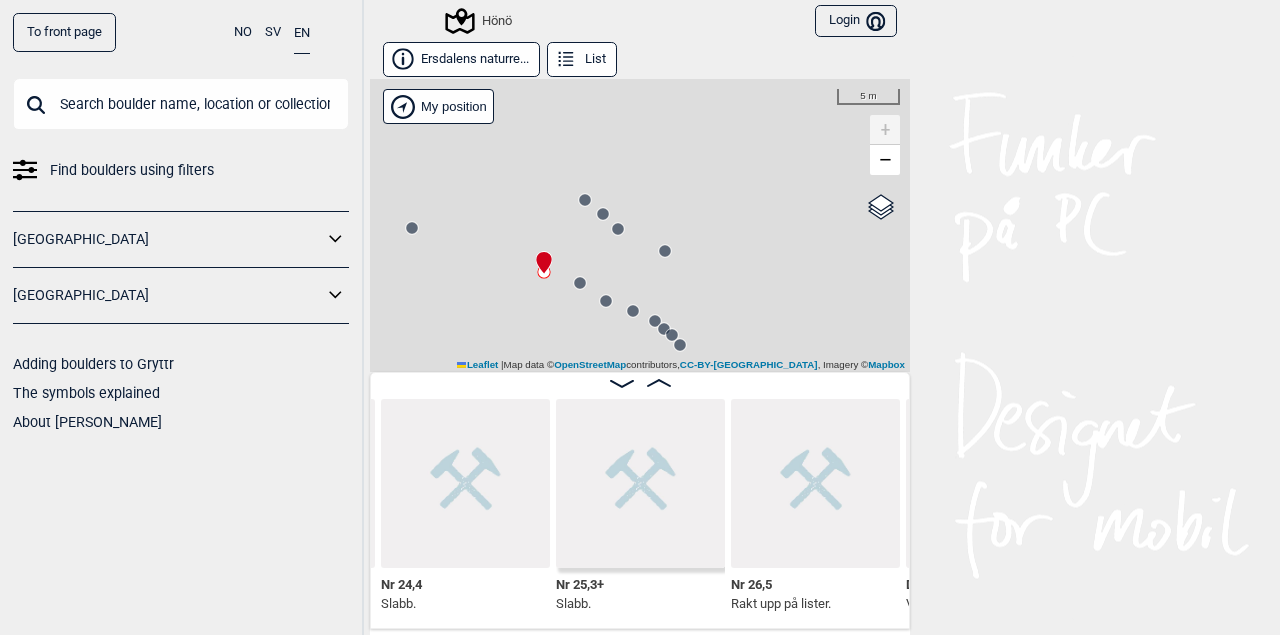 drag, startPoint x: 548, startPoint y: 154, endPoint x: 652, endPoint y: 203, distance: 114.96521 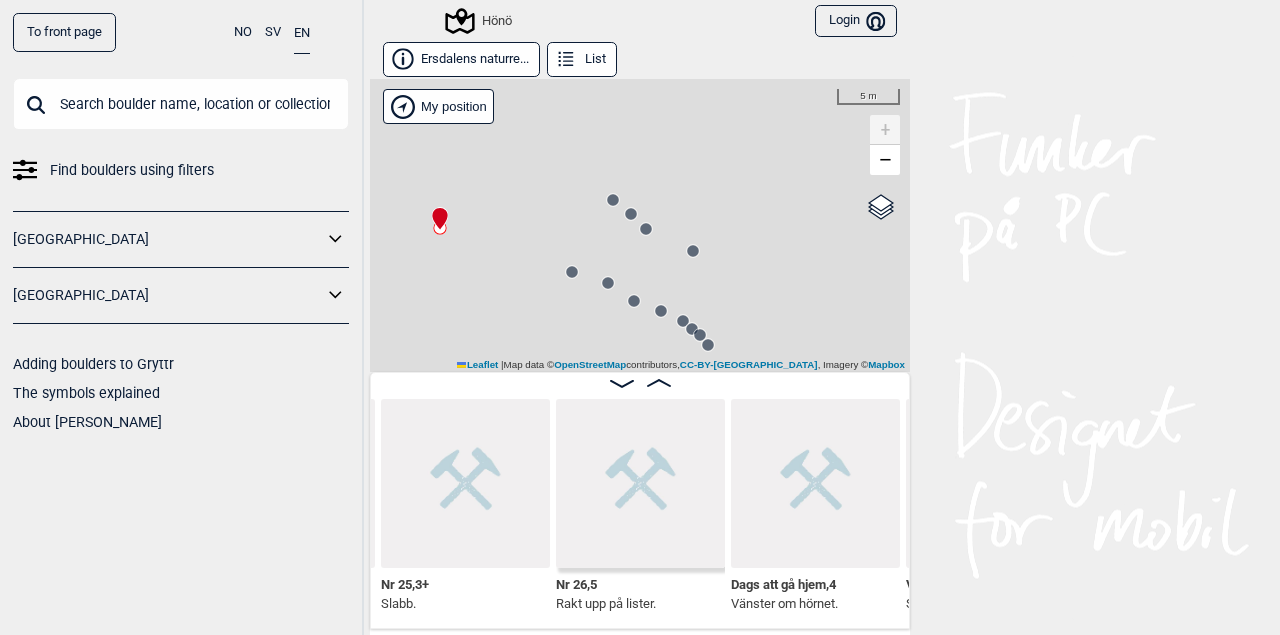 click on "Hönö" at bounding box center [640, 225] 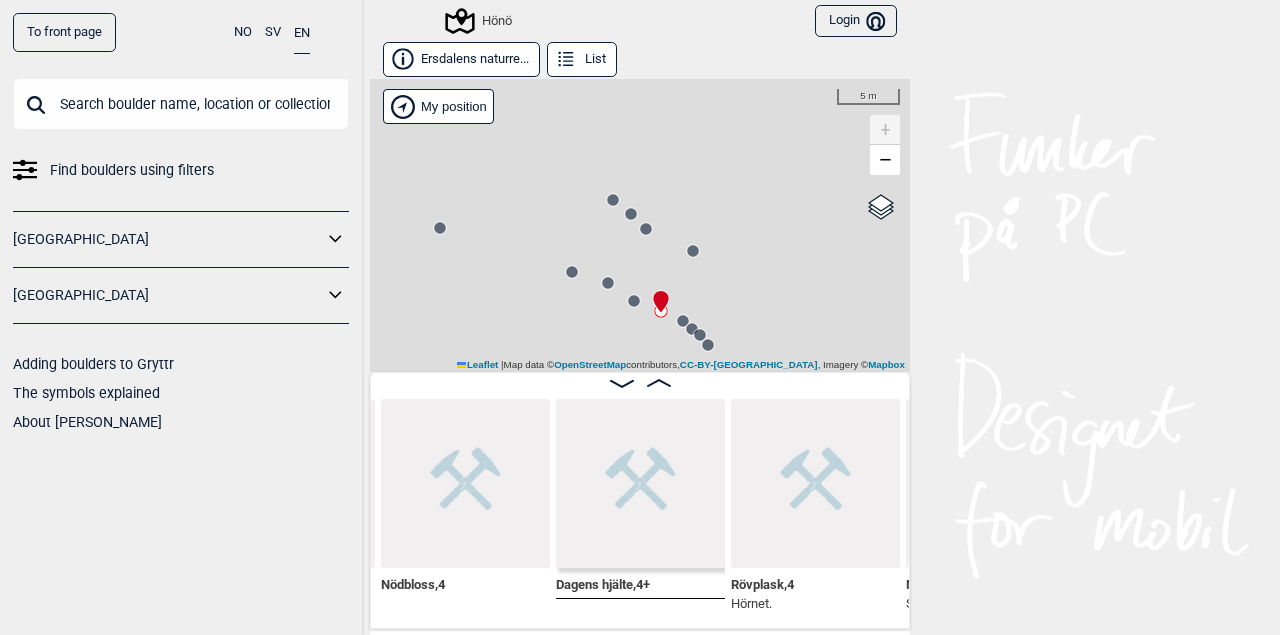 click 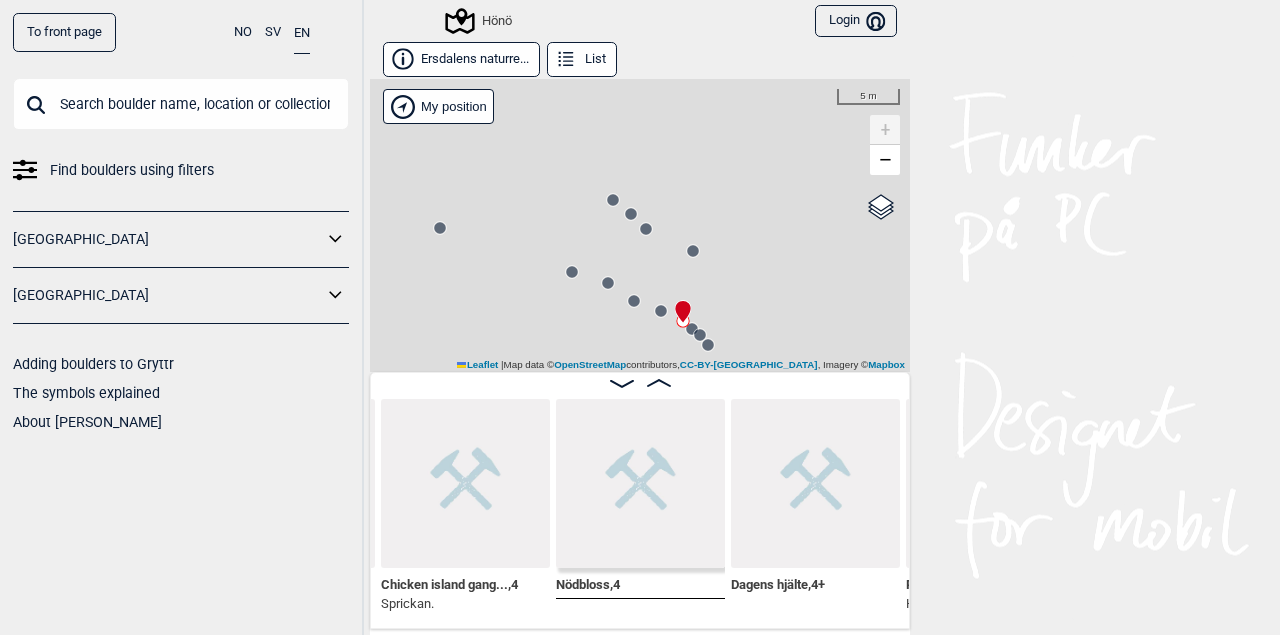 click 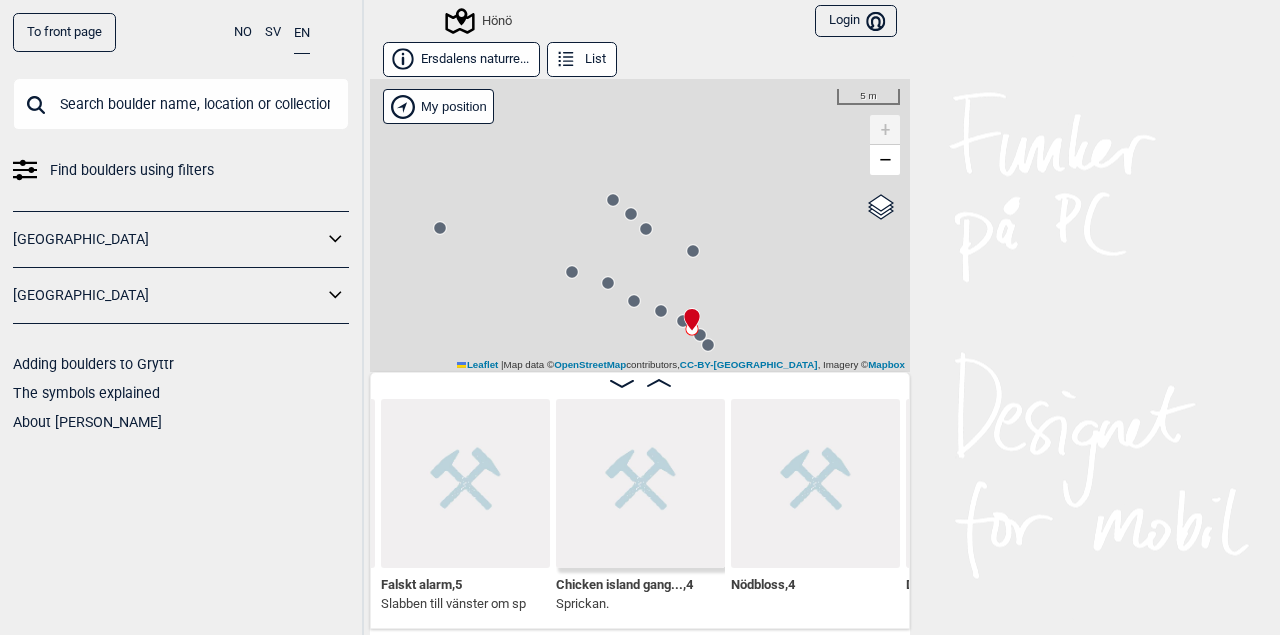 click 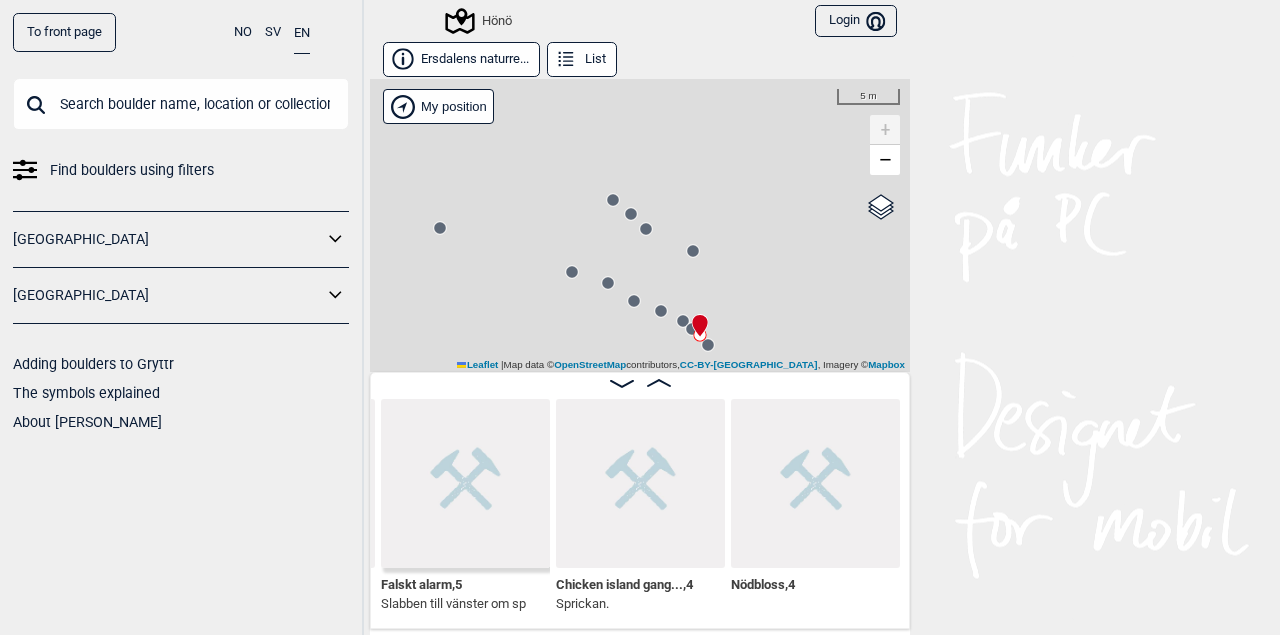 scroll, scrollTop: 0, scrollLeft: 42339, axis: horizontal 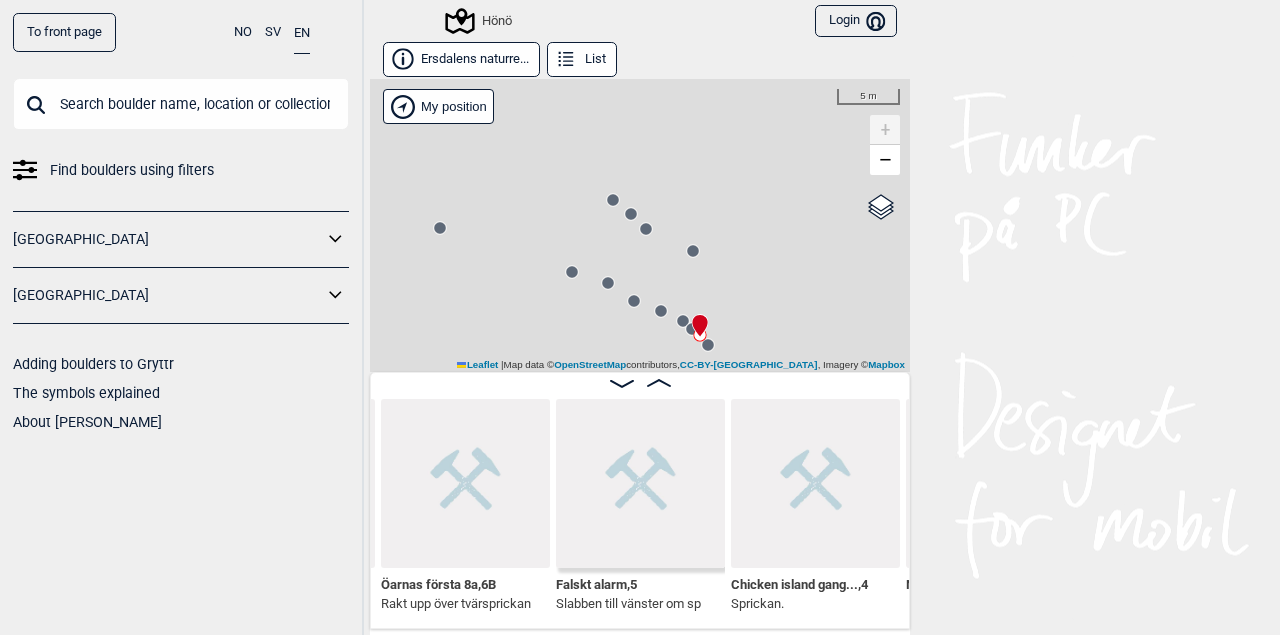 click 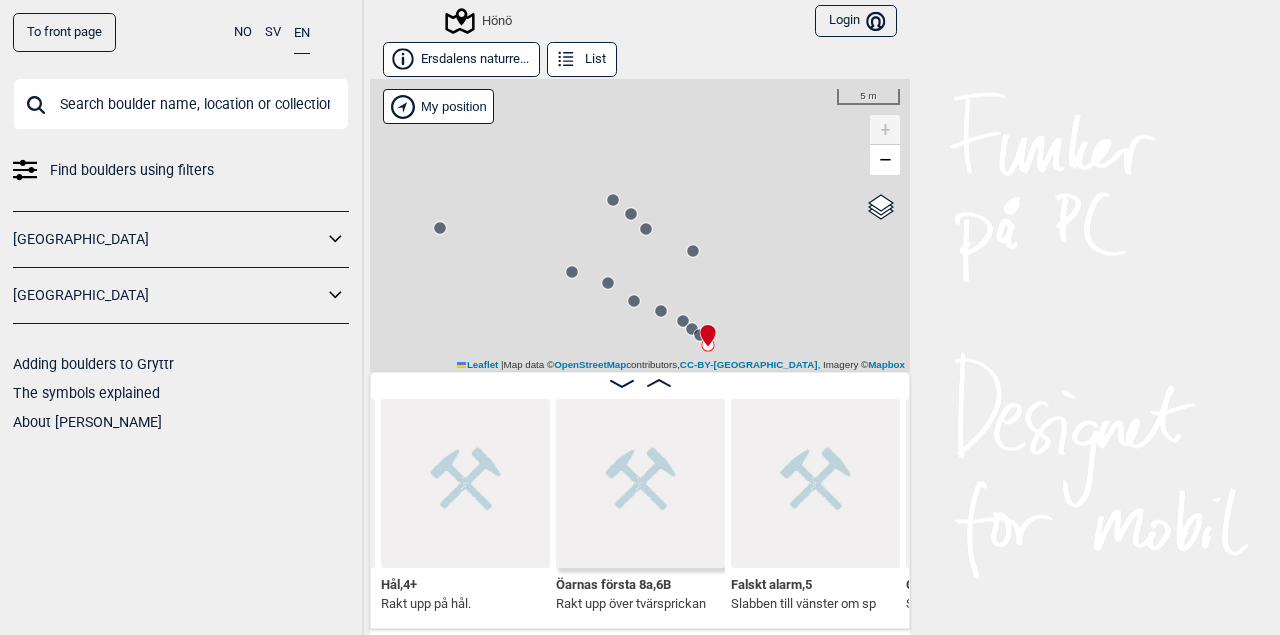 click 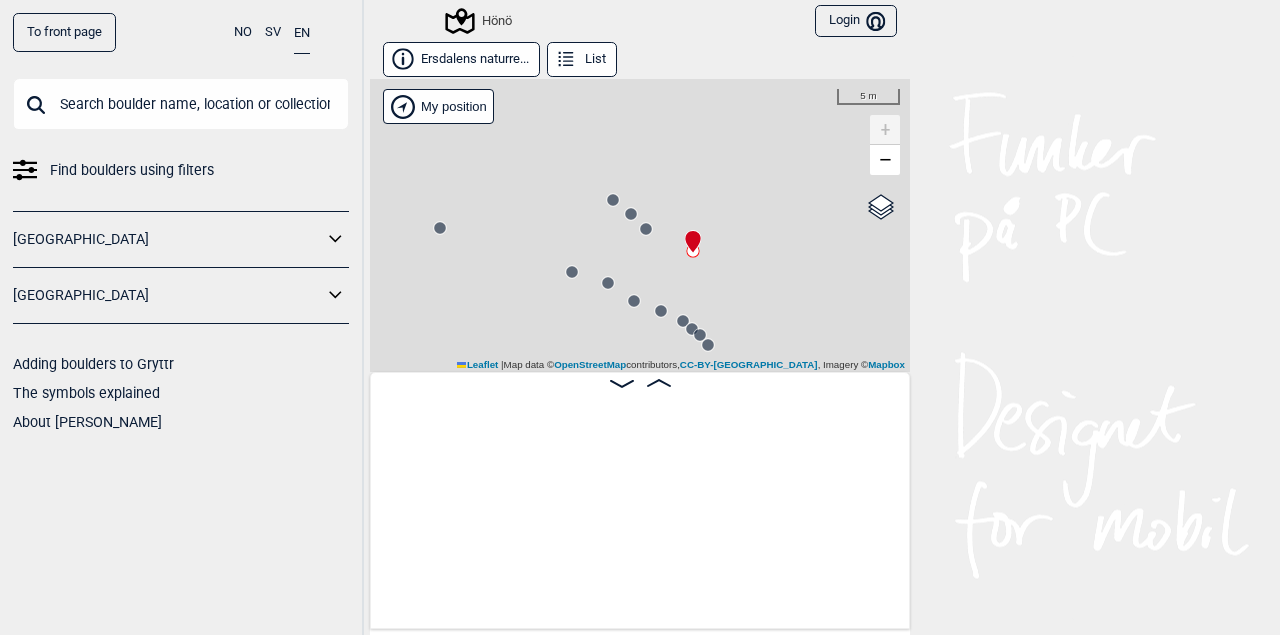 scroll, scrollTop: 0, scrollLeft: 43739, axis: horizontal 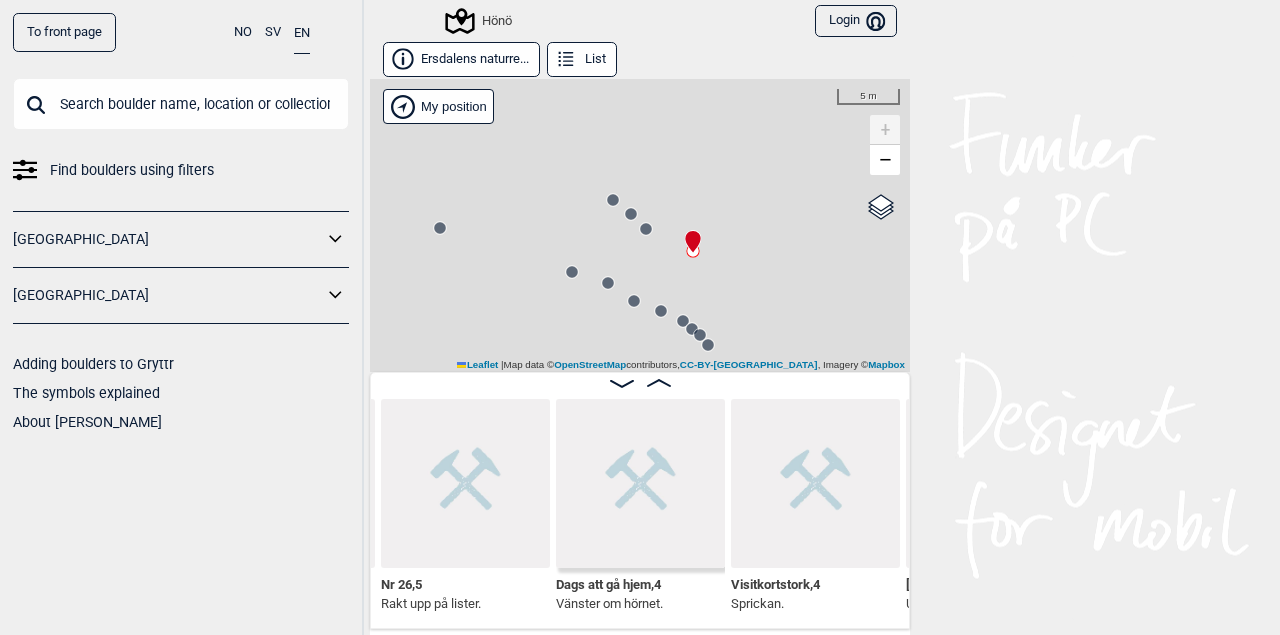 click 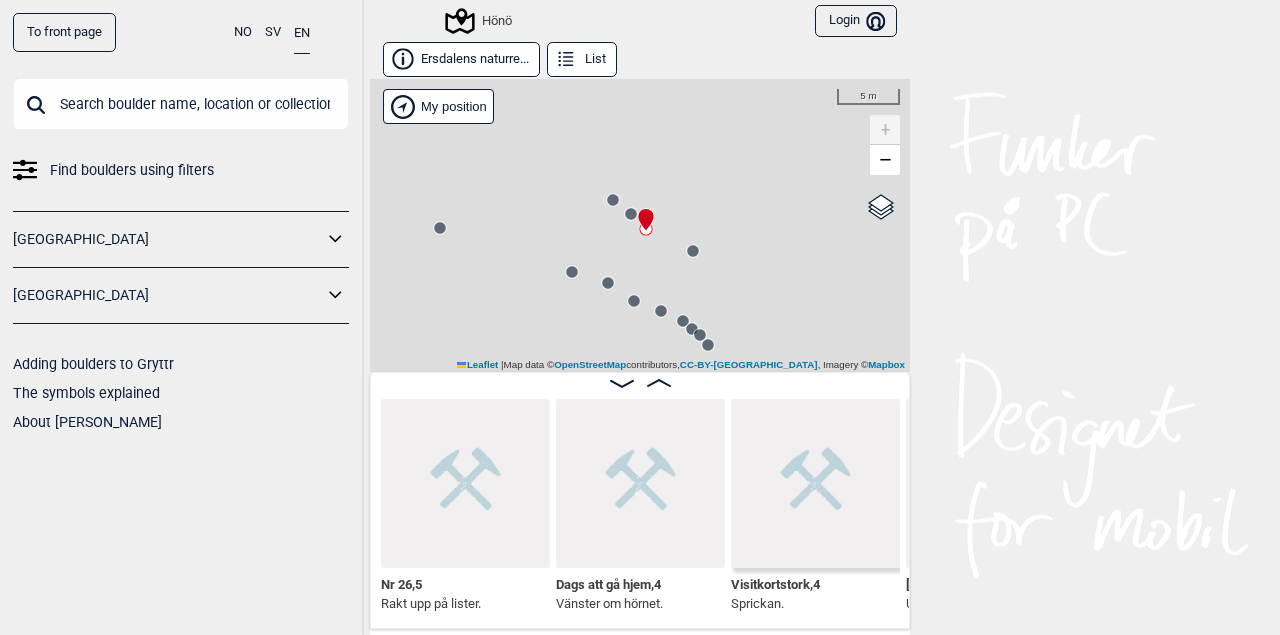 scroll, scrollTop: 0, scrollLeft: 43914, axis: horizontal 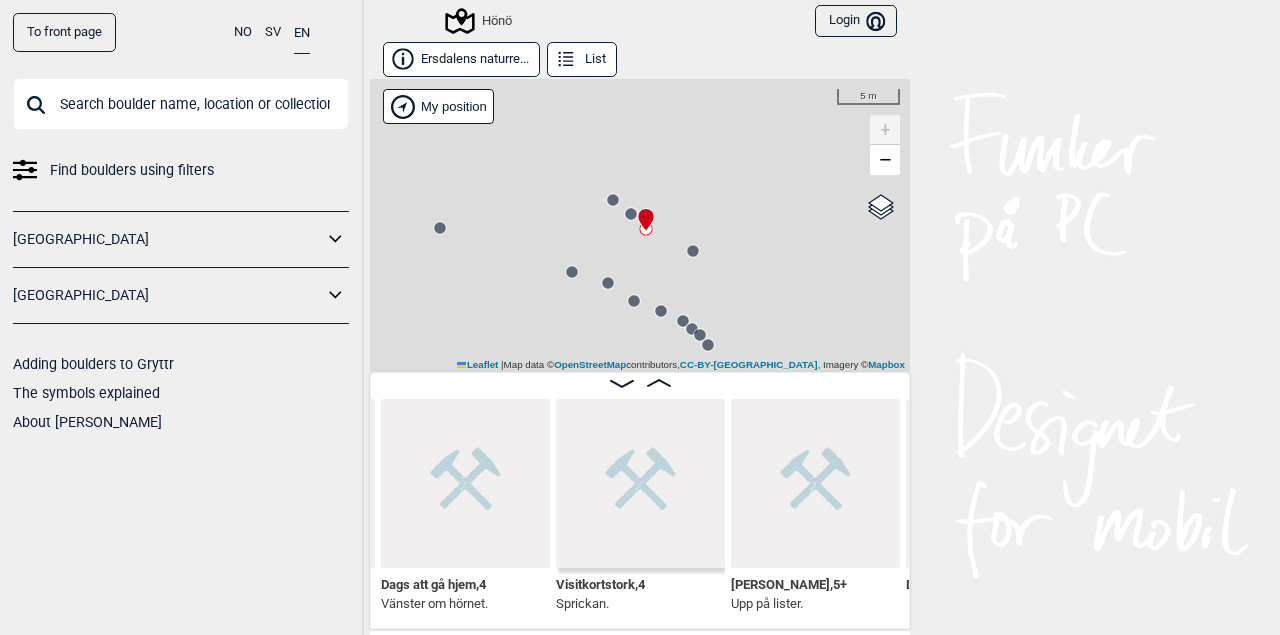 click 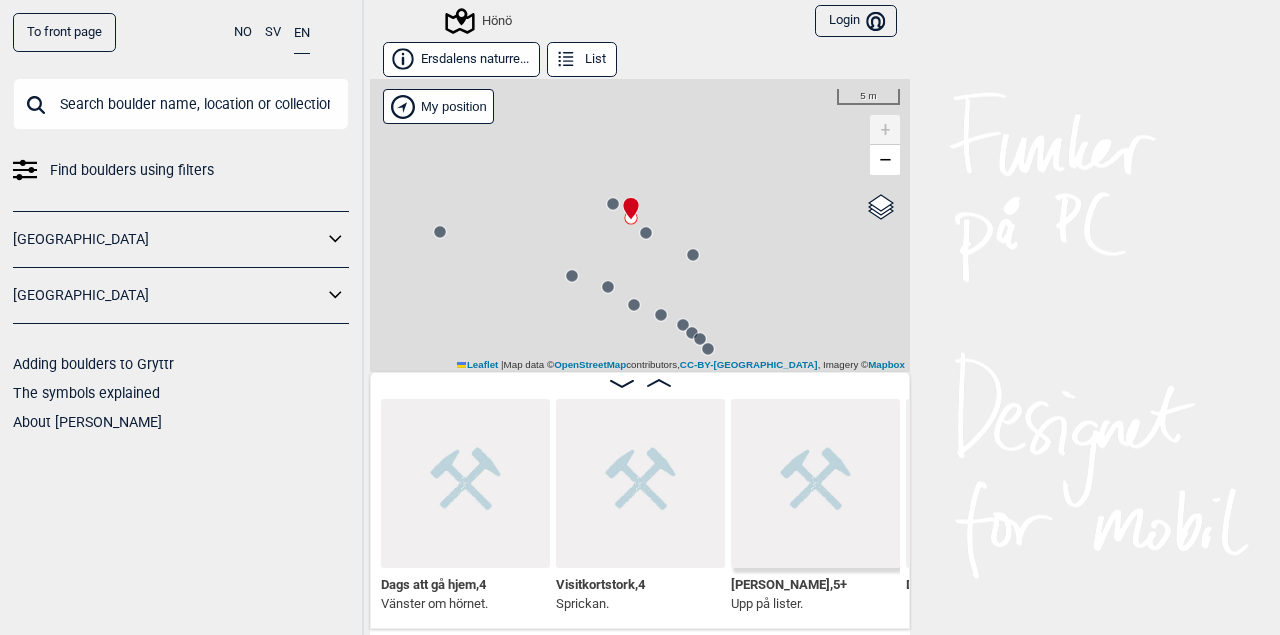 scroll, scrollTop: 0, scrollLeft: 44089, axis: horizontal 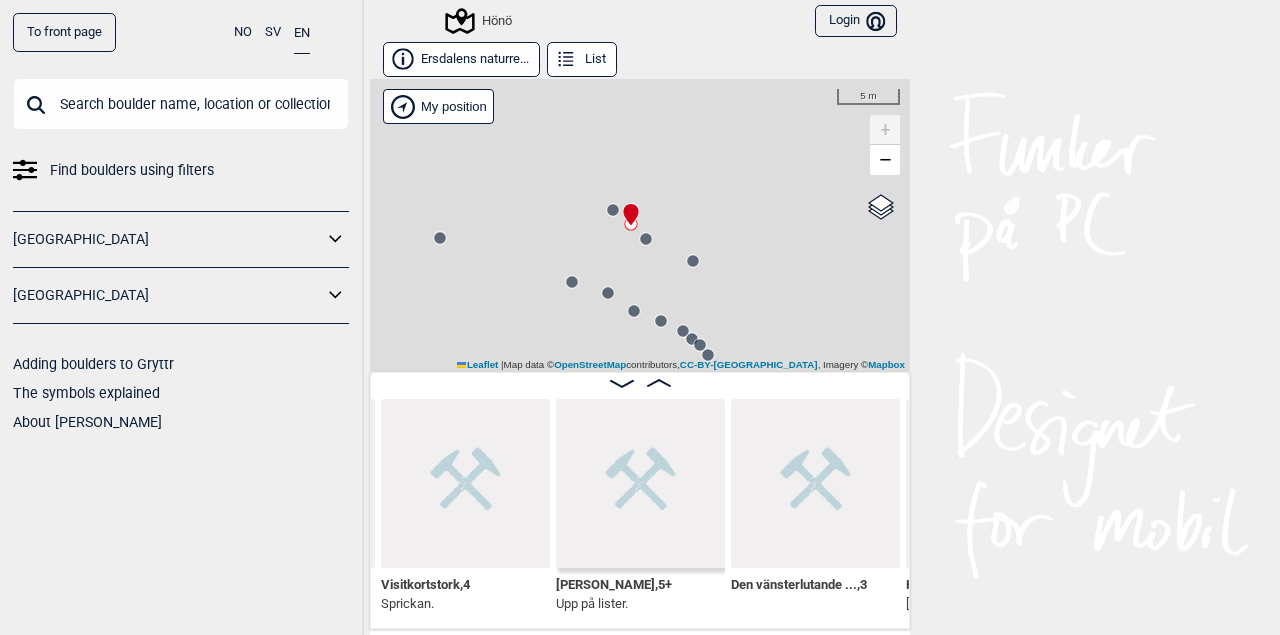 click 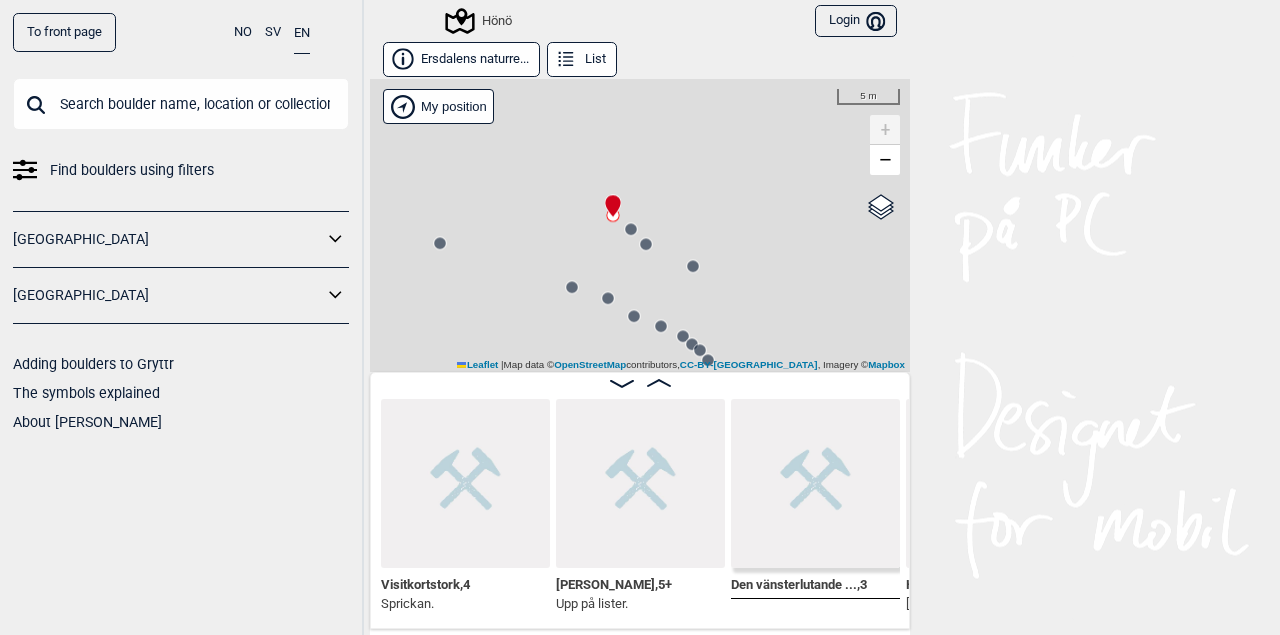 scroll, scrollTop: 0, scrollLeft: 44264, axis: horizontal 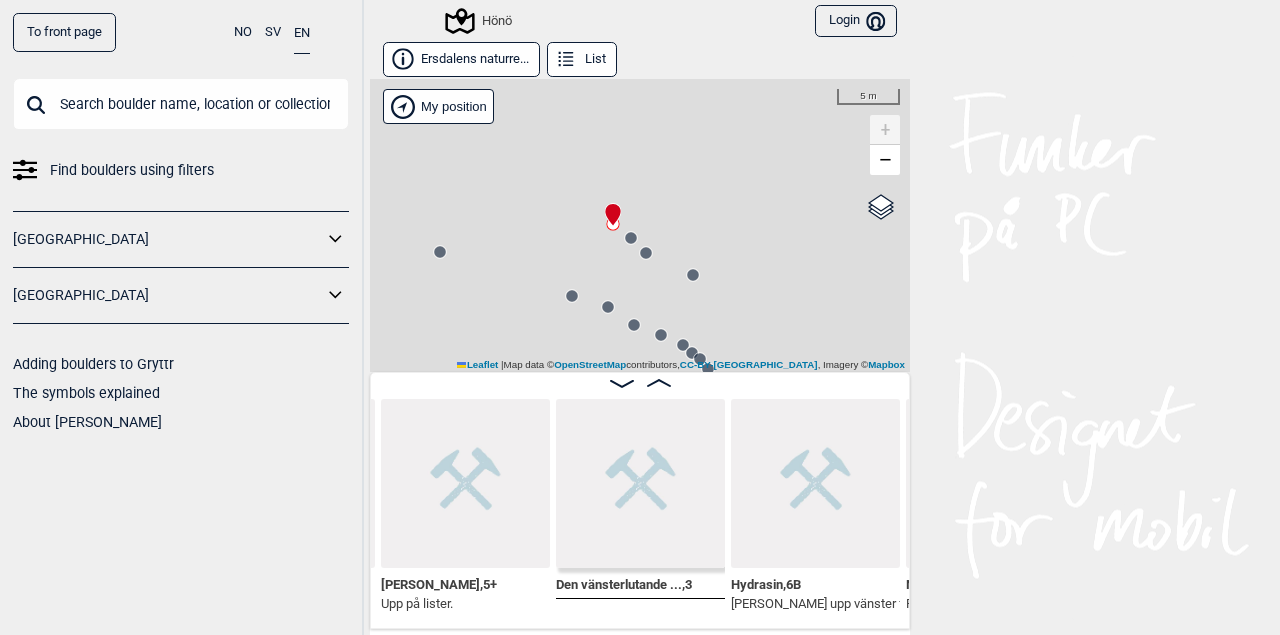 click 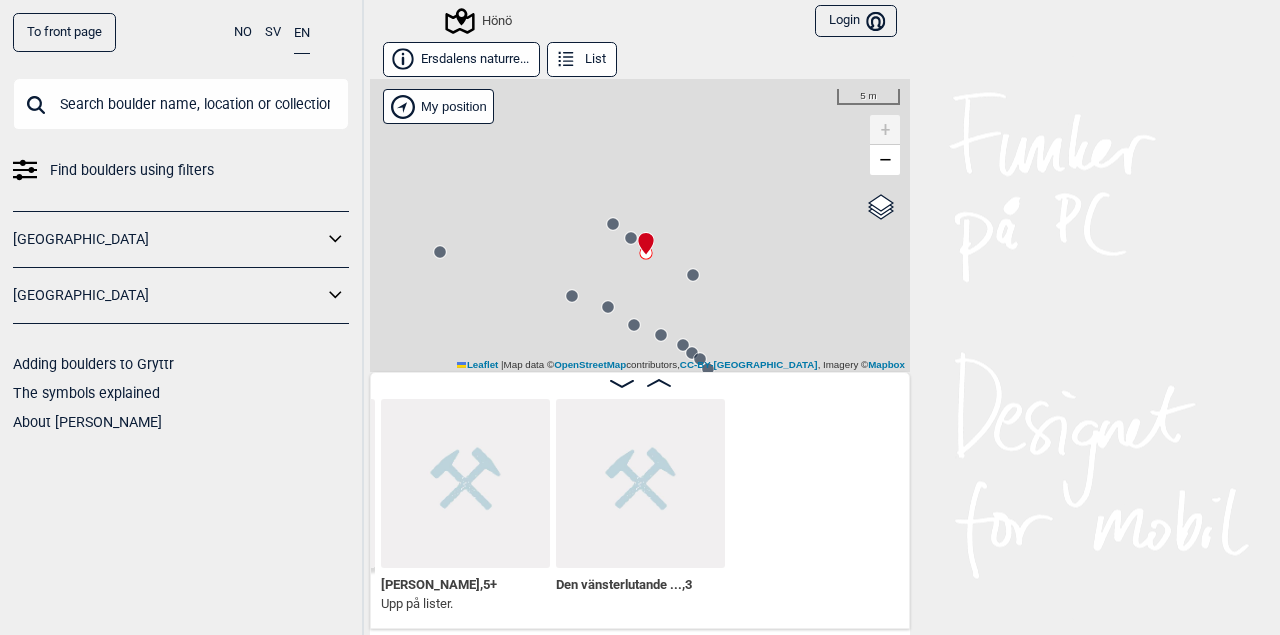 scroll, scrollTop: 0, scrollLeft: 43914, axis: horizontal 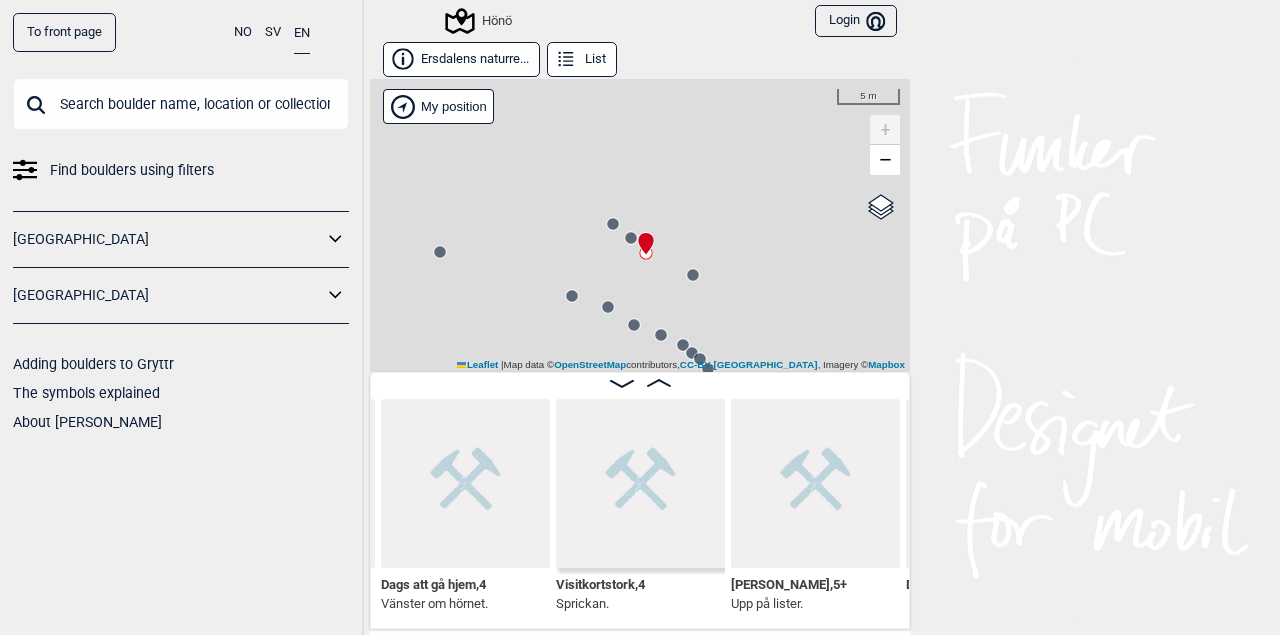 click 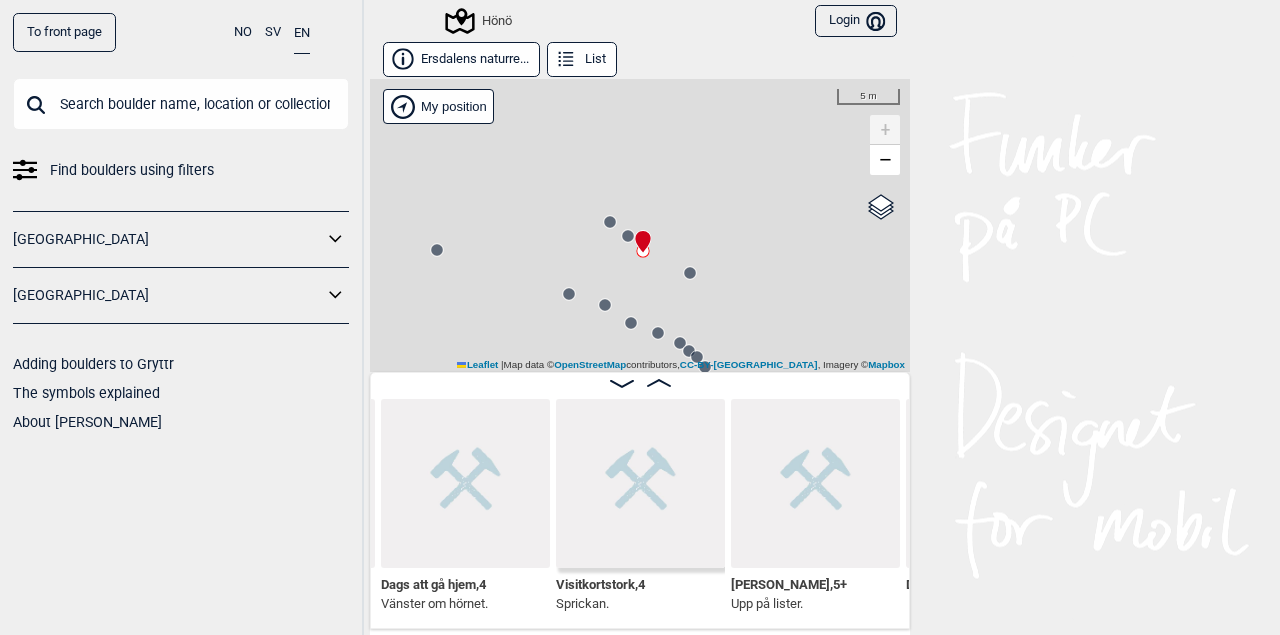 click 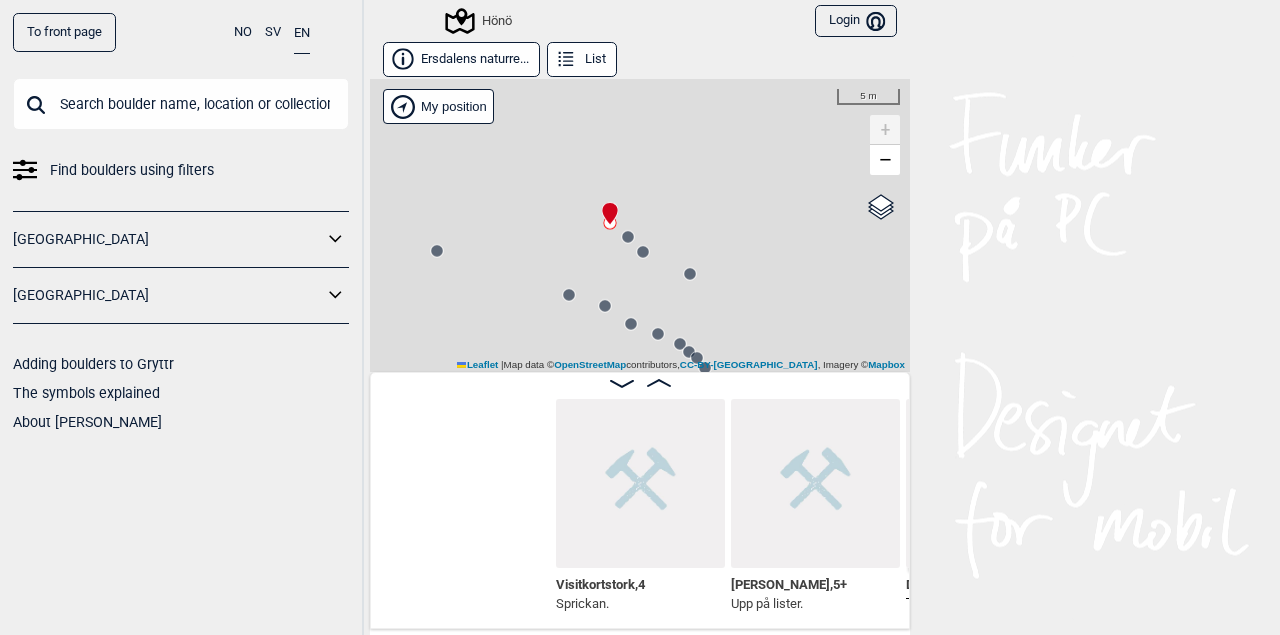 scroll, scrollTop: 0, scrollLeft: 44264, axis: horizontal 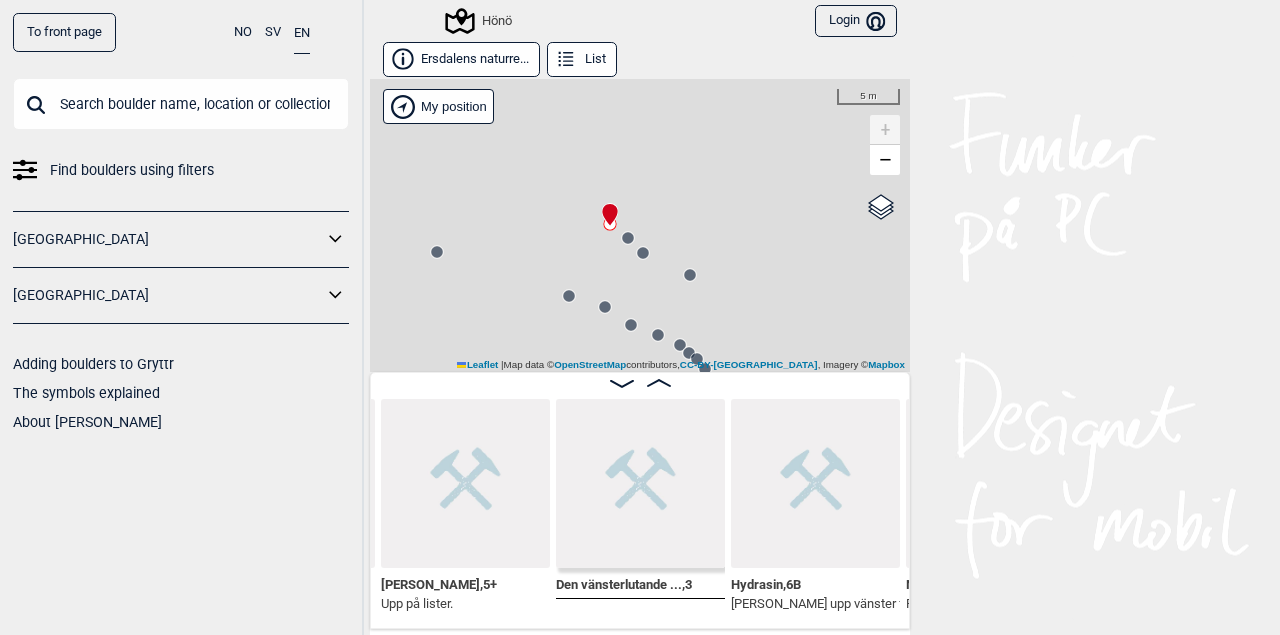 click on "Den vänsterlutande ... ,  3" at bounding box center [624, 582] 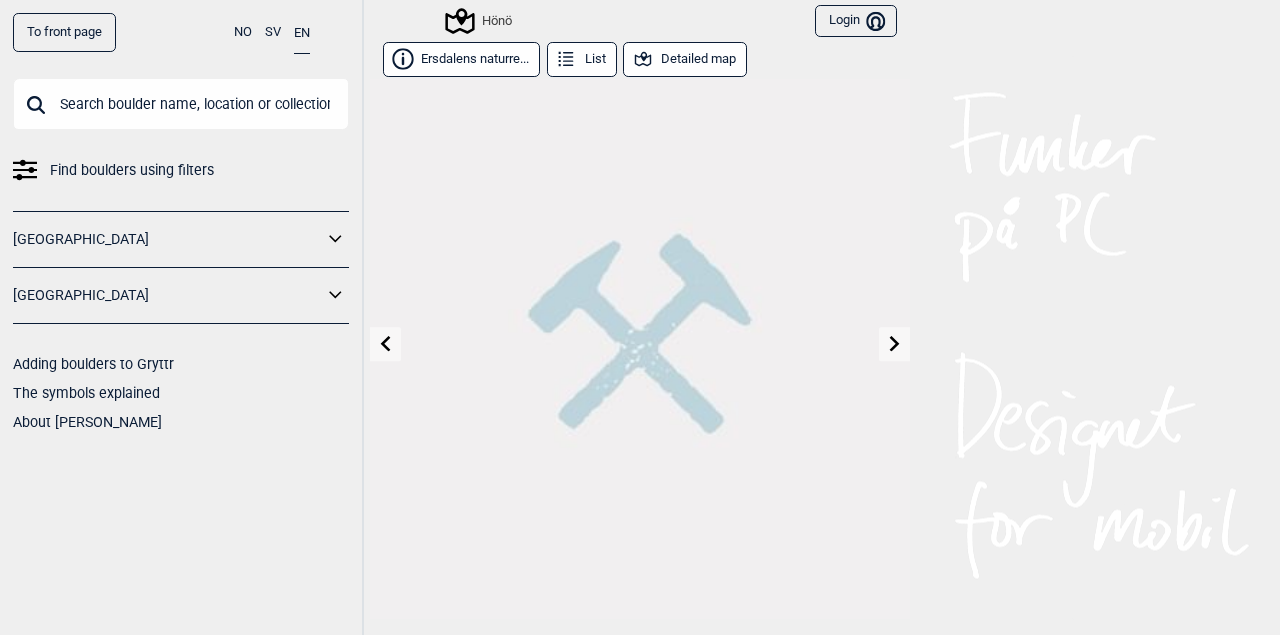 click 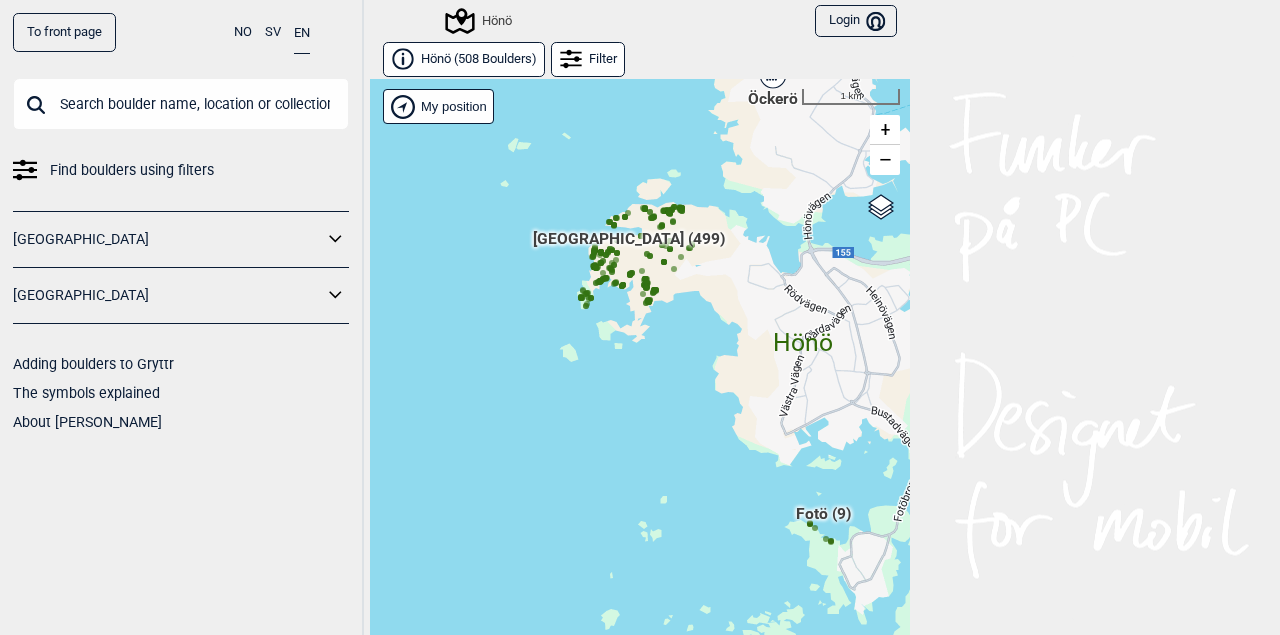 drag, startPoint x: 660, startPoint y: 396, endPoint x: 706, endPoint y: 429, distance: 56.61272 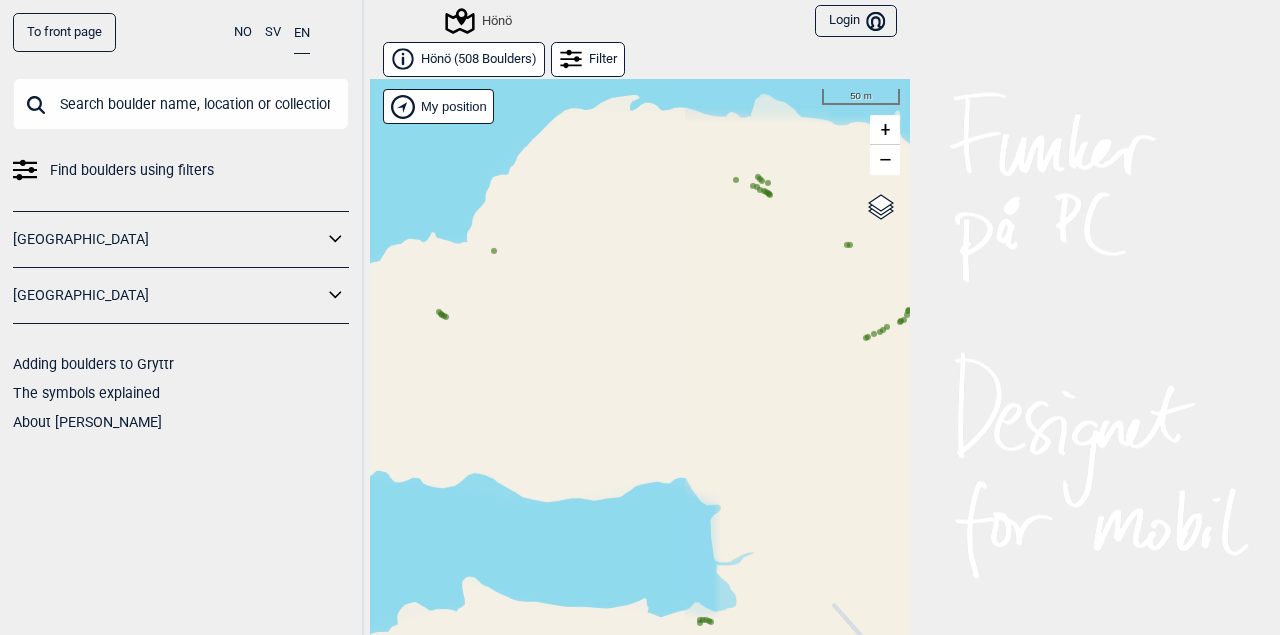 drag, startPoint x: 660, startPoint y: 321, endPoint x: 419, endPoint y: 352, distance: 242.9856 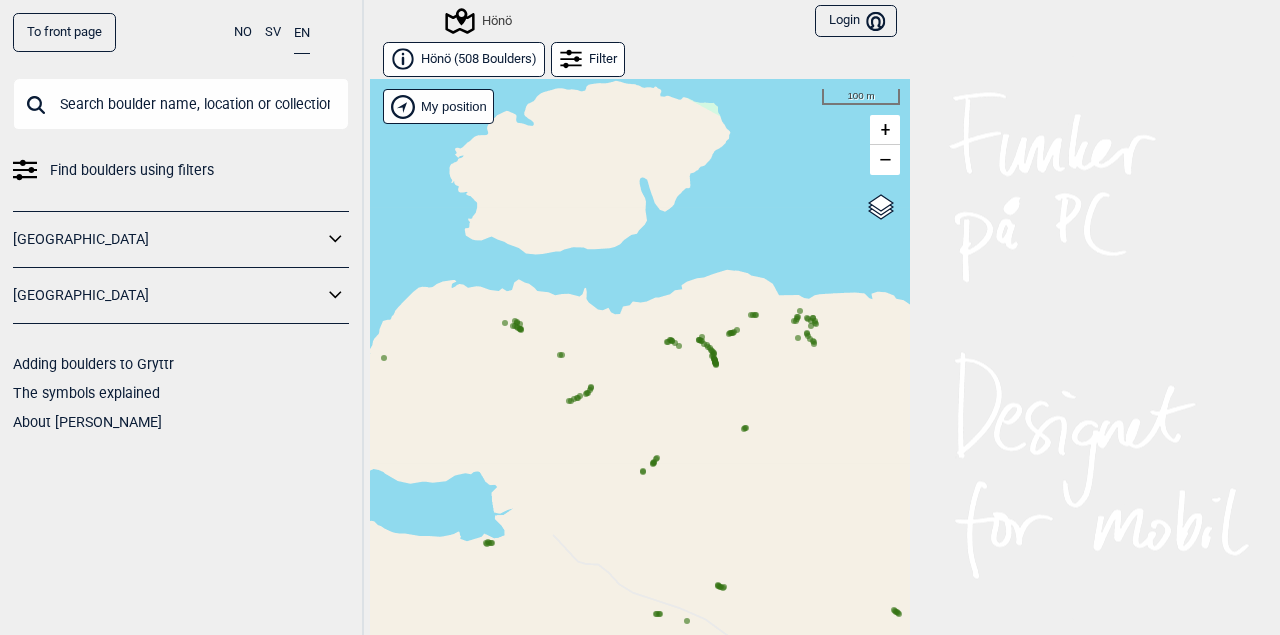 click on "Hallingdal
Gol
Ål Stange
Kolomoen
Vallset
Tangen
Sørli
Åsbygda Buskerud syd
Kongsberg
Efteløt Oslo og omegn
Østmarka nord
Sentrale Østmarka
Østmarka syd
Tokerud
Hønefoss
Bærum/Kolsås
Grefsen
Nesodden
Oslo syd
Enebakk Follo
Drøbak
Ås" at bounding box center (640, 372) 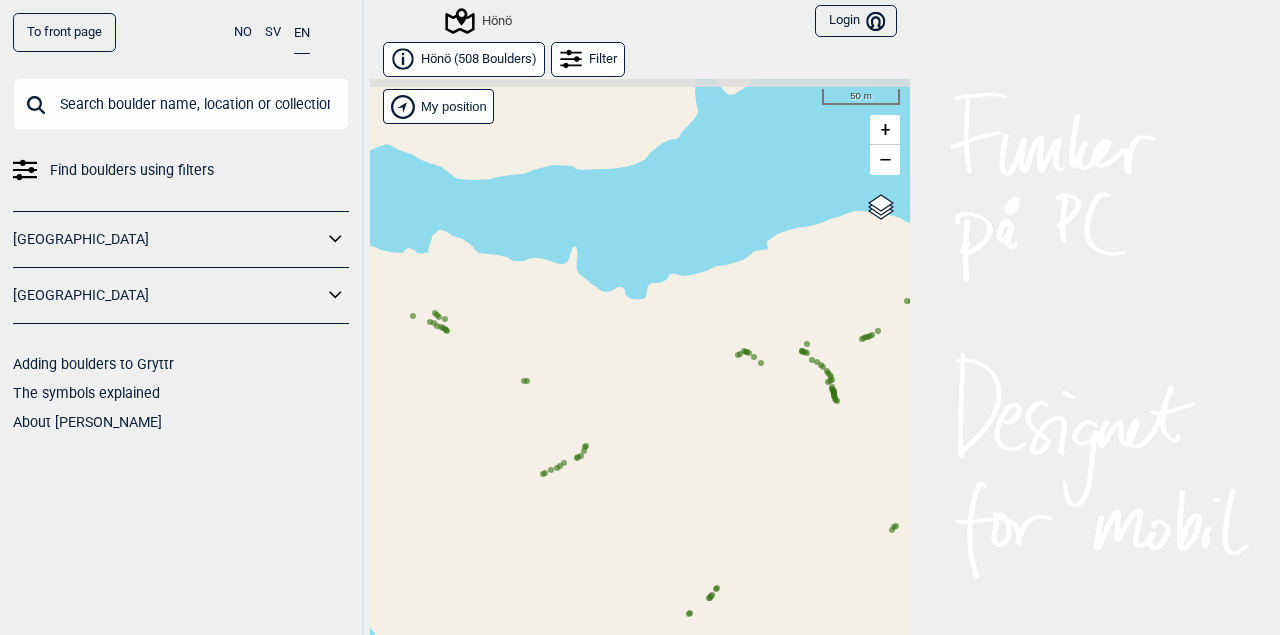 drag, startPoint x: 555, startPoint y: 373, endPoint x: 668, endPoint y: 405, distance: 117.4436 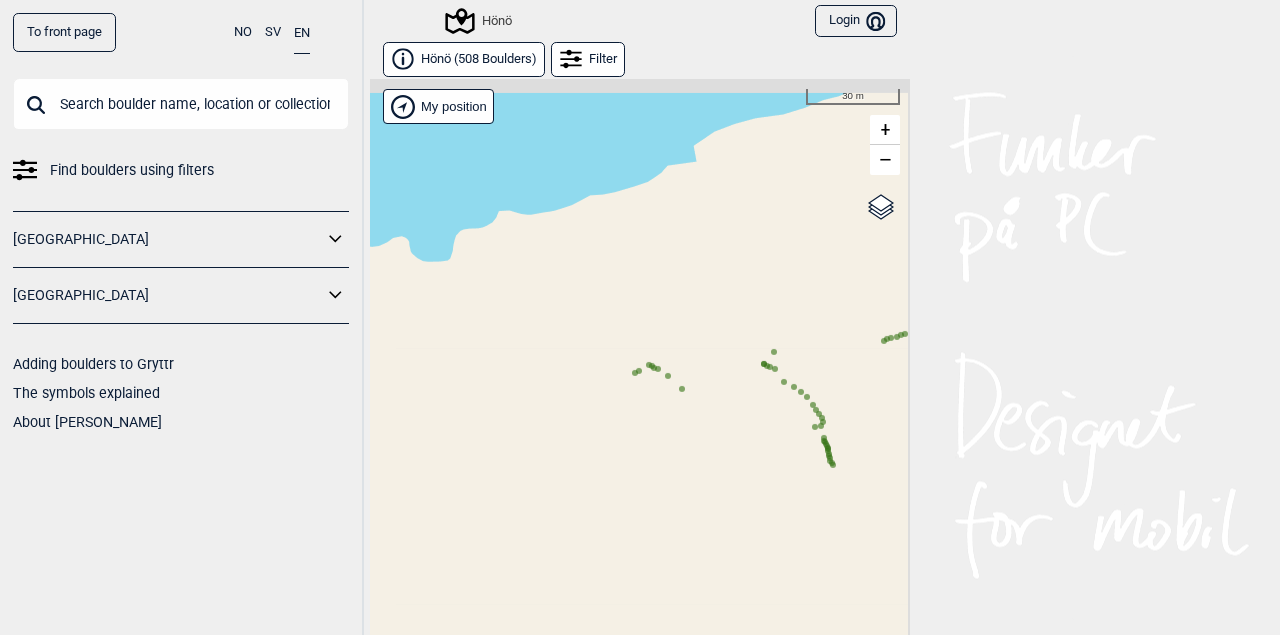 drag, startPoint x: 765, startPoint y: 362, endPoint x: 665, endPoint y: 394, distance: 104.99524 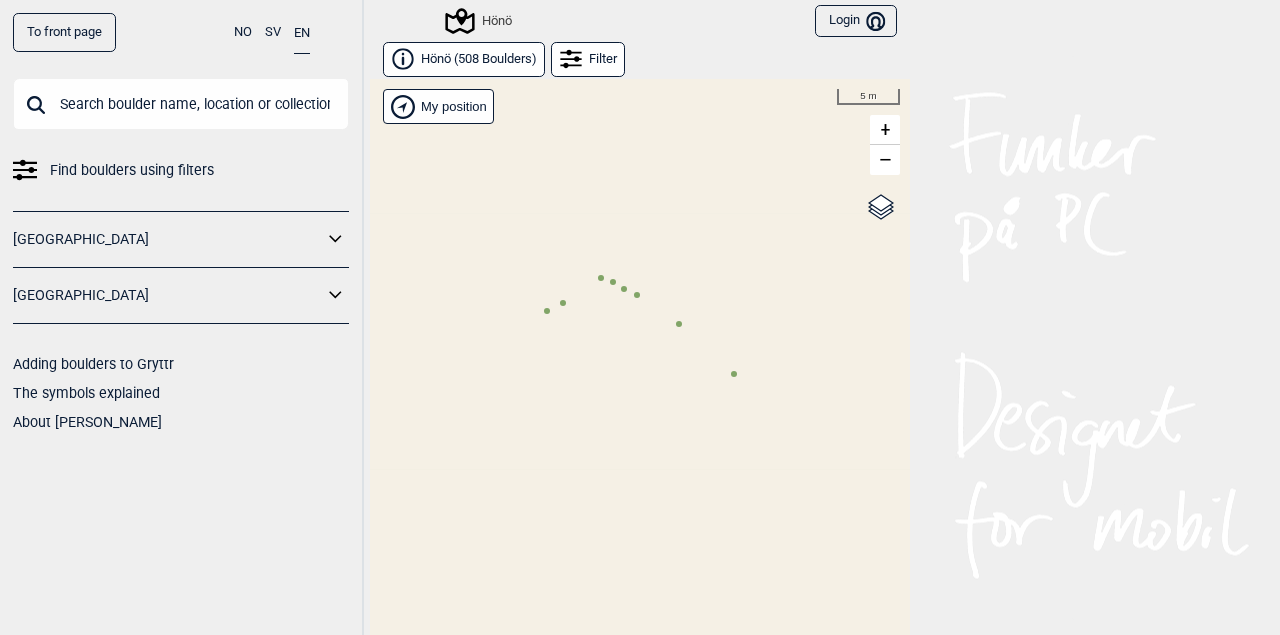 click 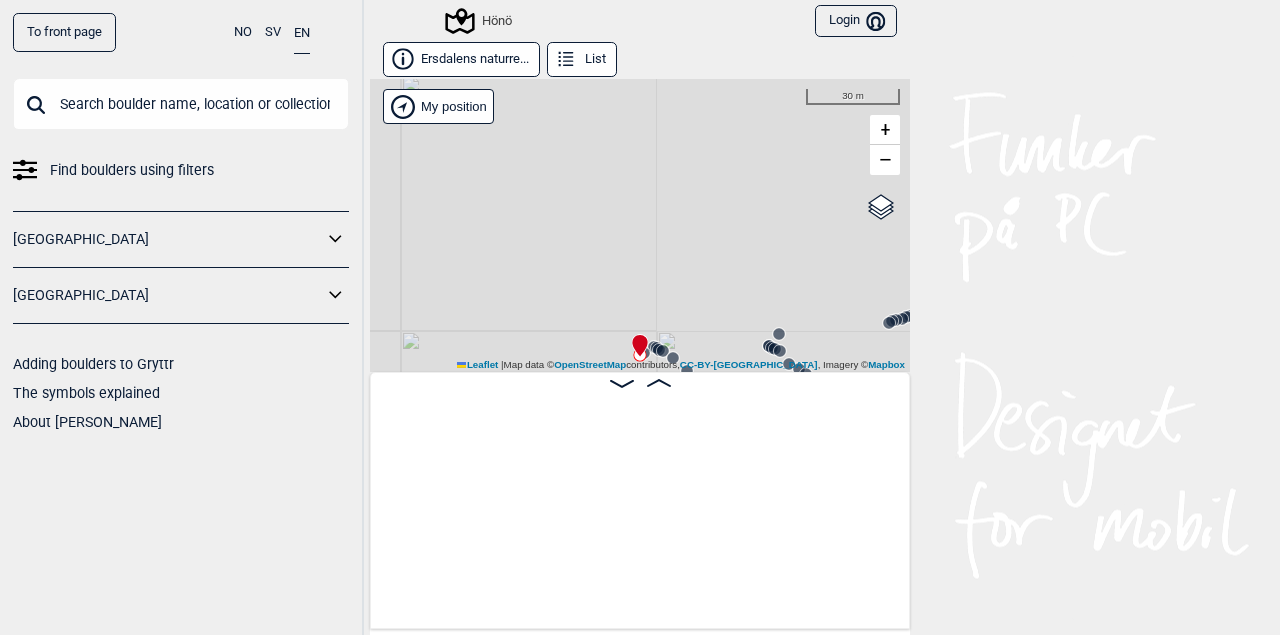 scroll, scrollTop: 0, scrollLeft: 61853, axis: horizontal 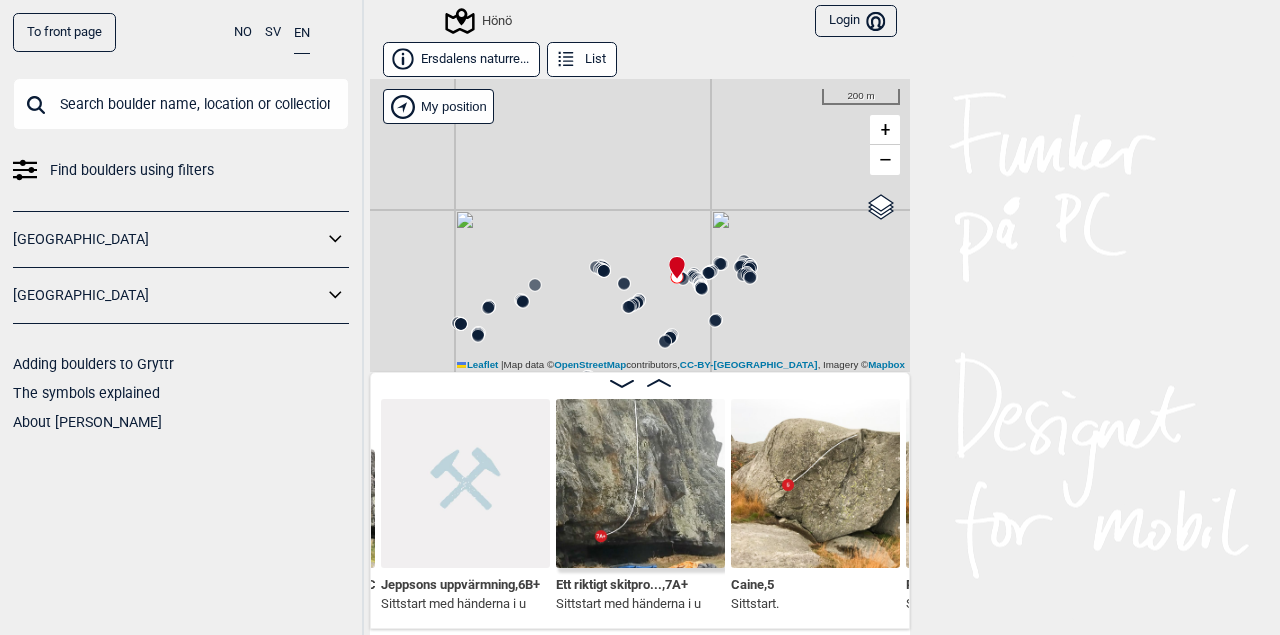 drag, startPoint x: 744, startPoint y: 322, endPoint x: 722, endPoint y: 267, distance: 59.236813 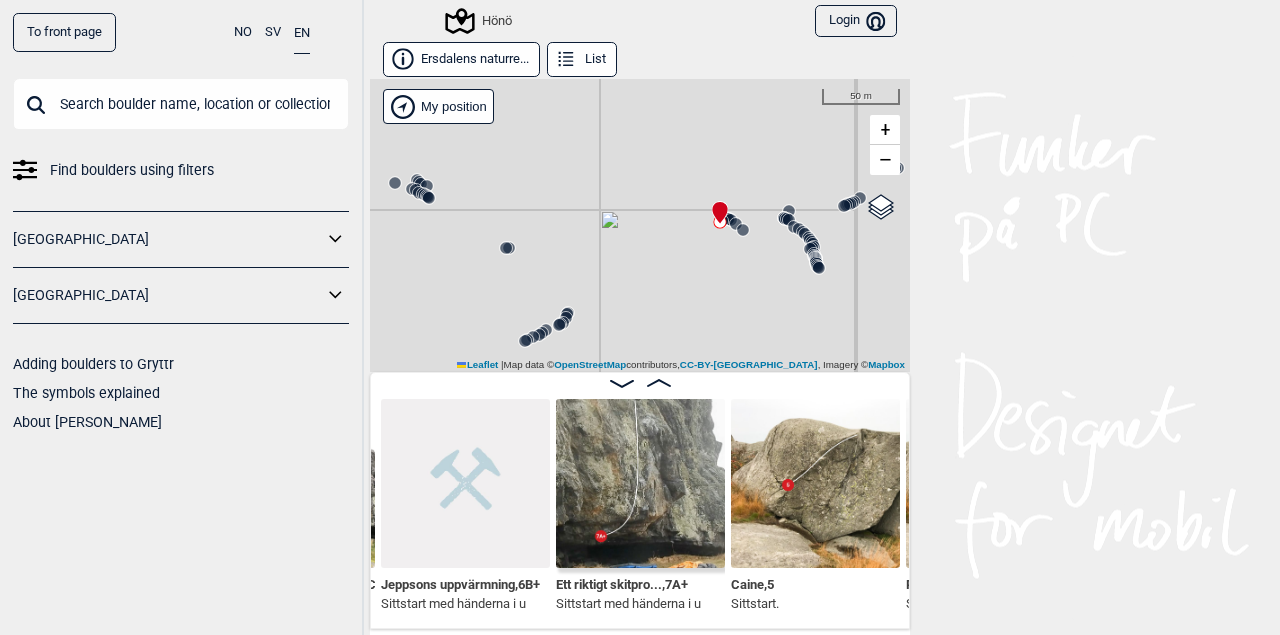 drag, startPoint x: 683, startPoint y: 289, endPoint x: 767, endPoint y: 225, distance: 105.60303 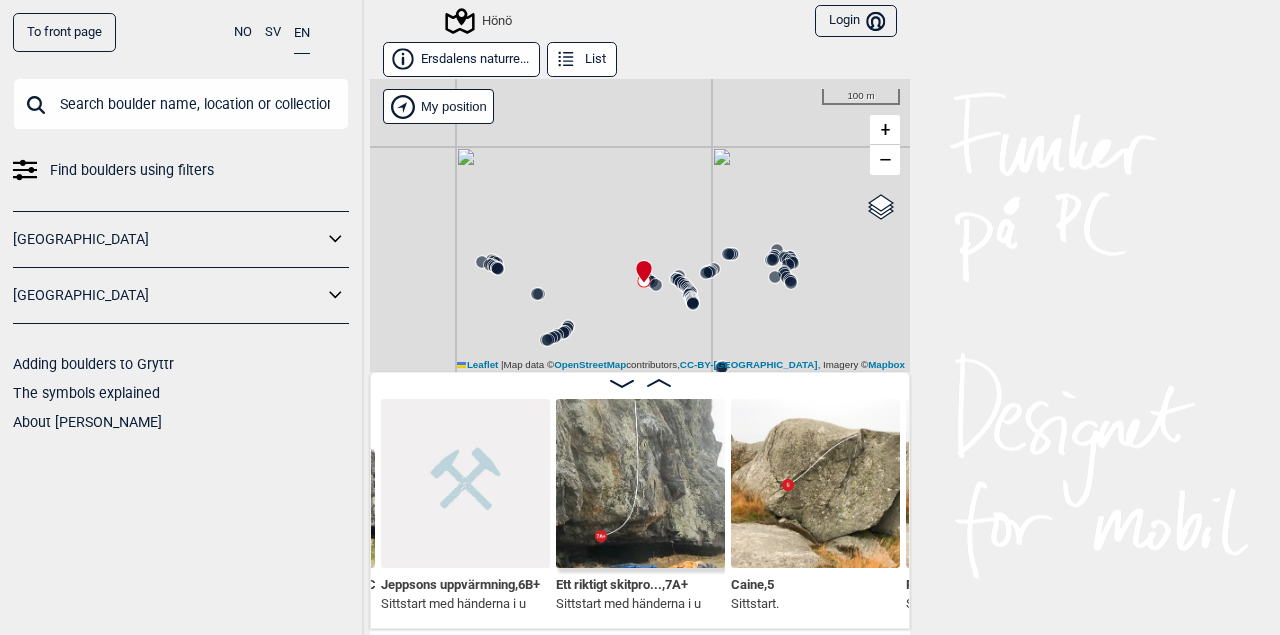 drag, startPoint x: 763, startPoint y: 221, endPoint x: 681, endPoint y: 277, distance: 99.29753 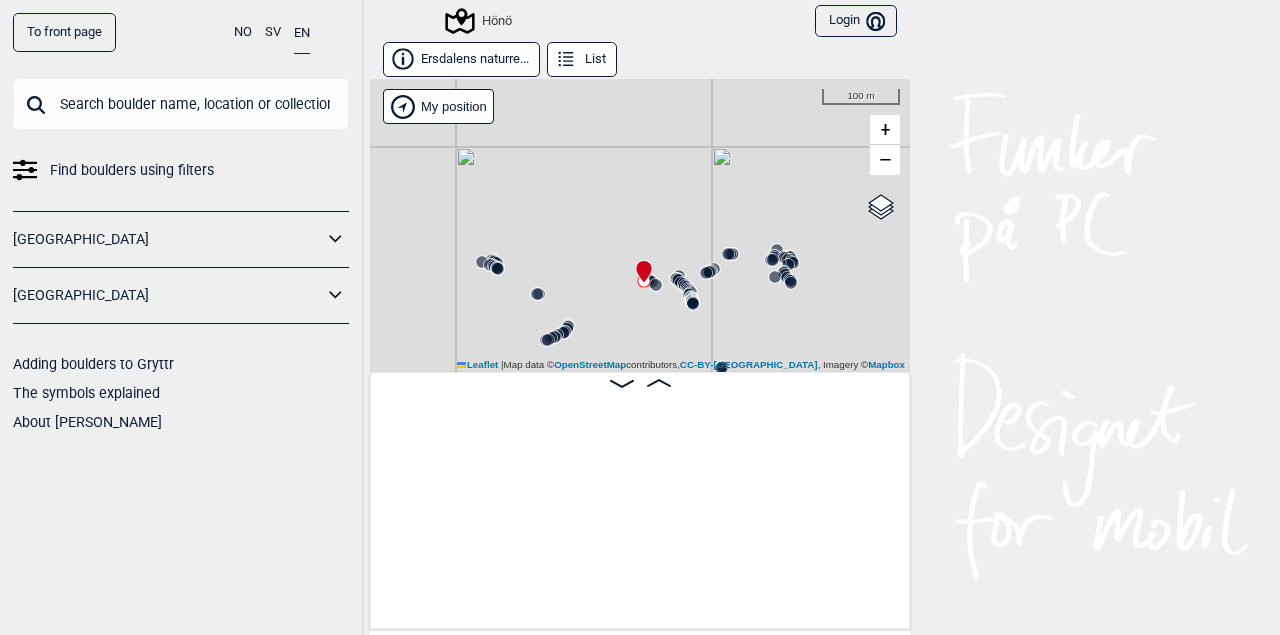 scroll, scrollTop: 0, scrollLeft: 0, axis: both 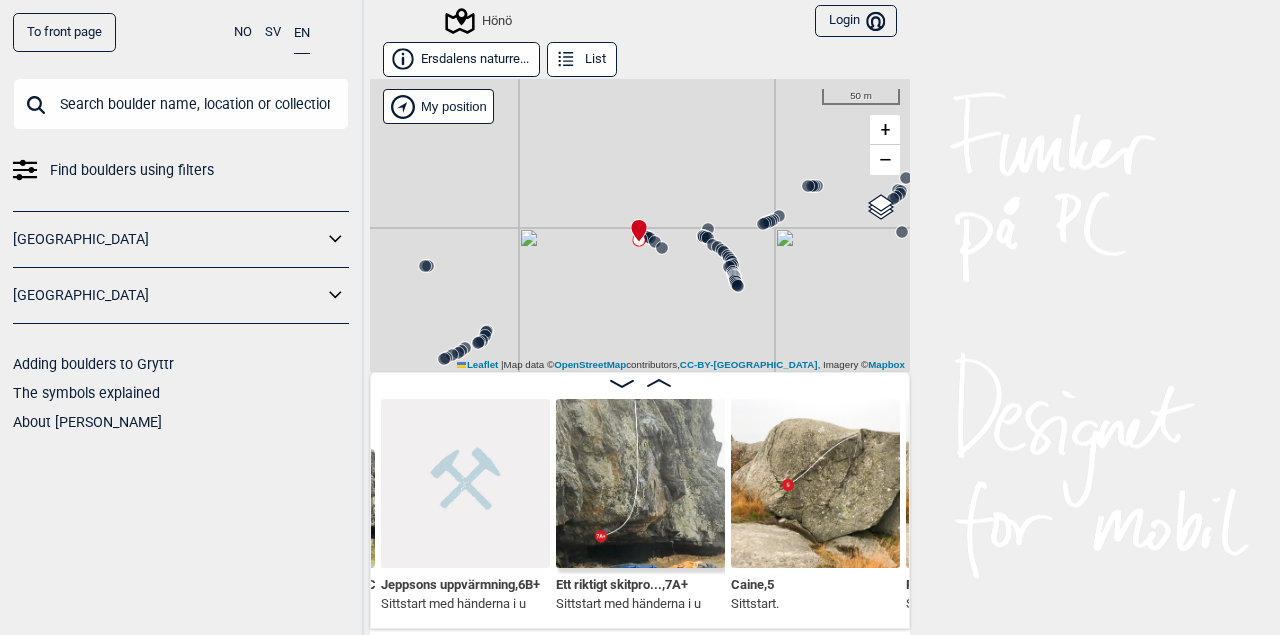 drag, startPoint x: 647, startPoint y: 328, endPoint x: 662, endPoint y: 293, distance: 38.078865 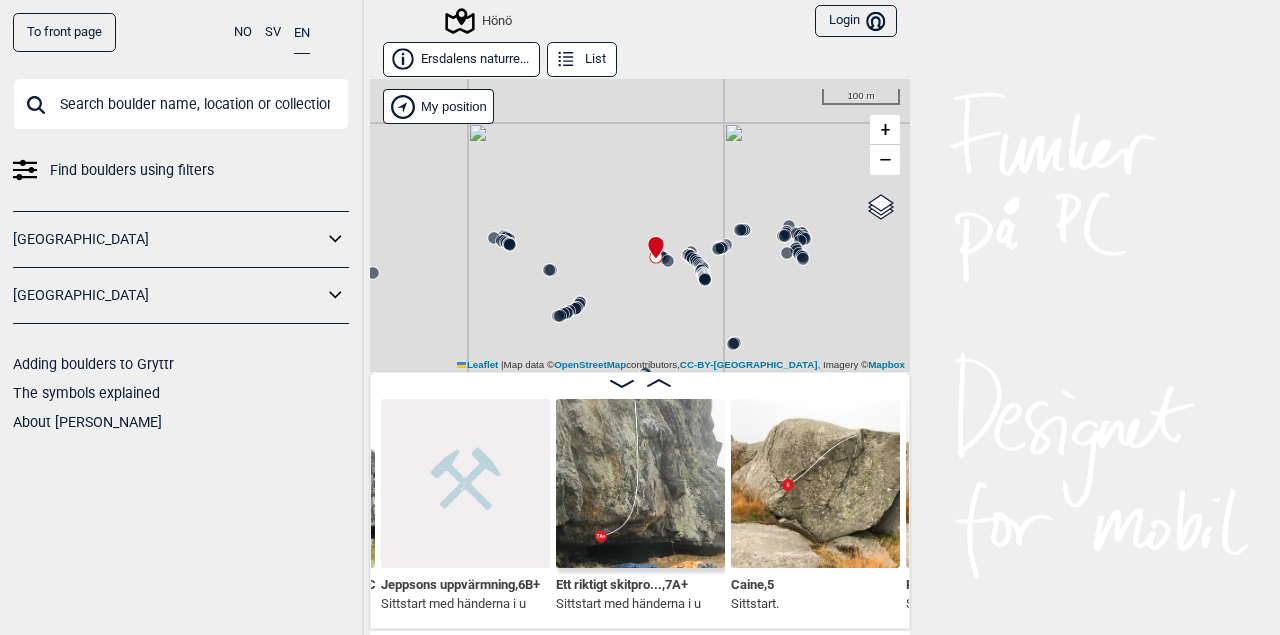 click on "Hönö" at bounding box center [362, -21] 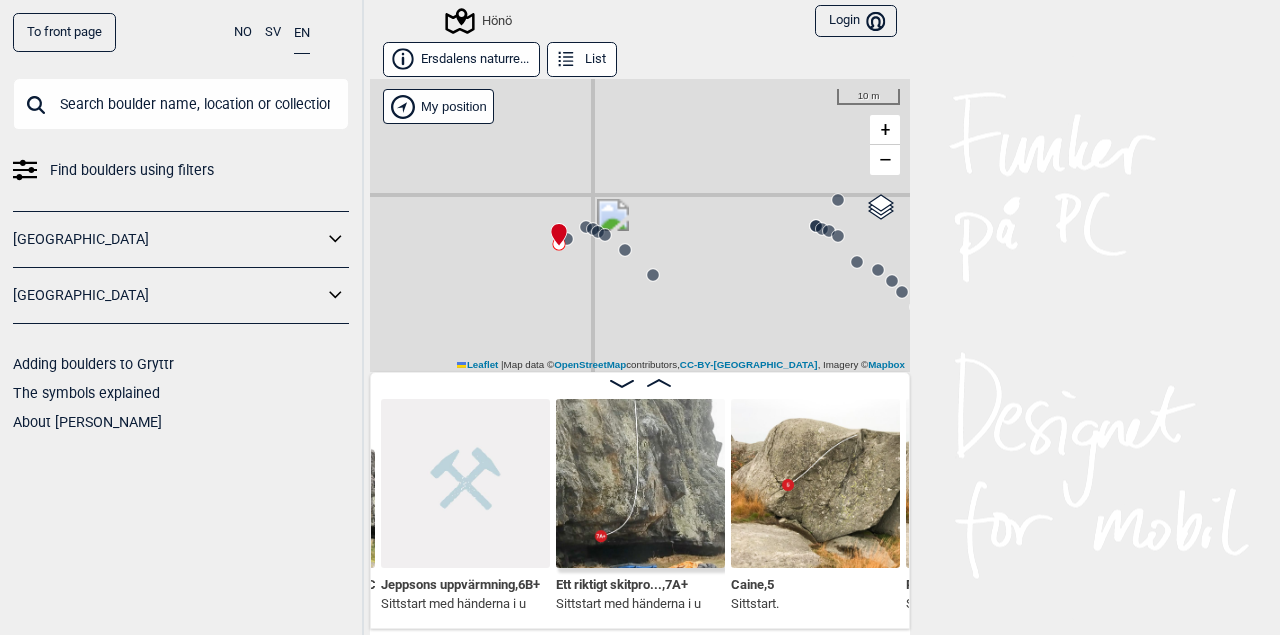 drag, startPoint x: 624, startPoint y: 223, endPoint x: 697, endPoint y: 241, distance: 75.18643 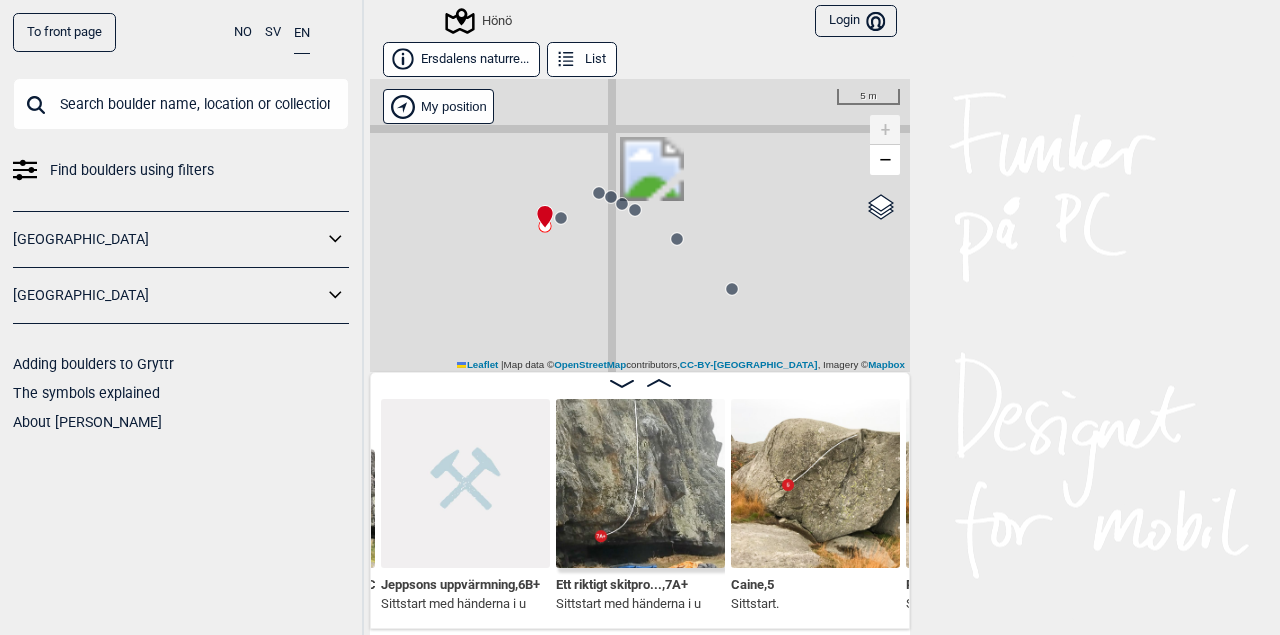 drag, startPoint x: 711, startPoint y: 229, endPoint x: 711, endPoint y: 201, distance: 28 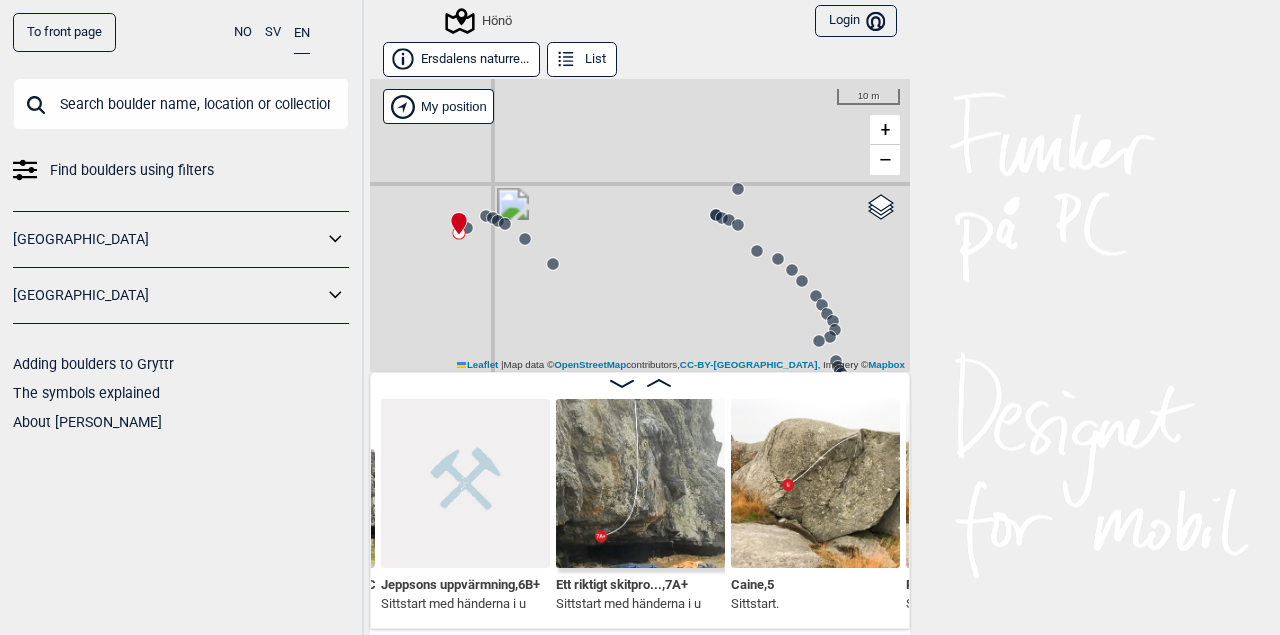 drag, startPoint x: 801, startPoint y: 265, endPoint x: 627, endPoint y: 265, distance: 174 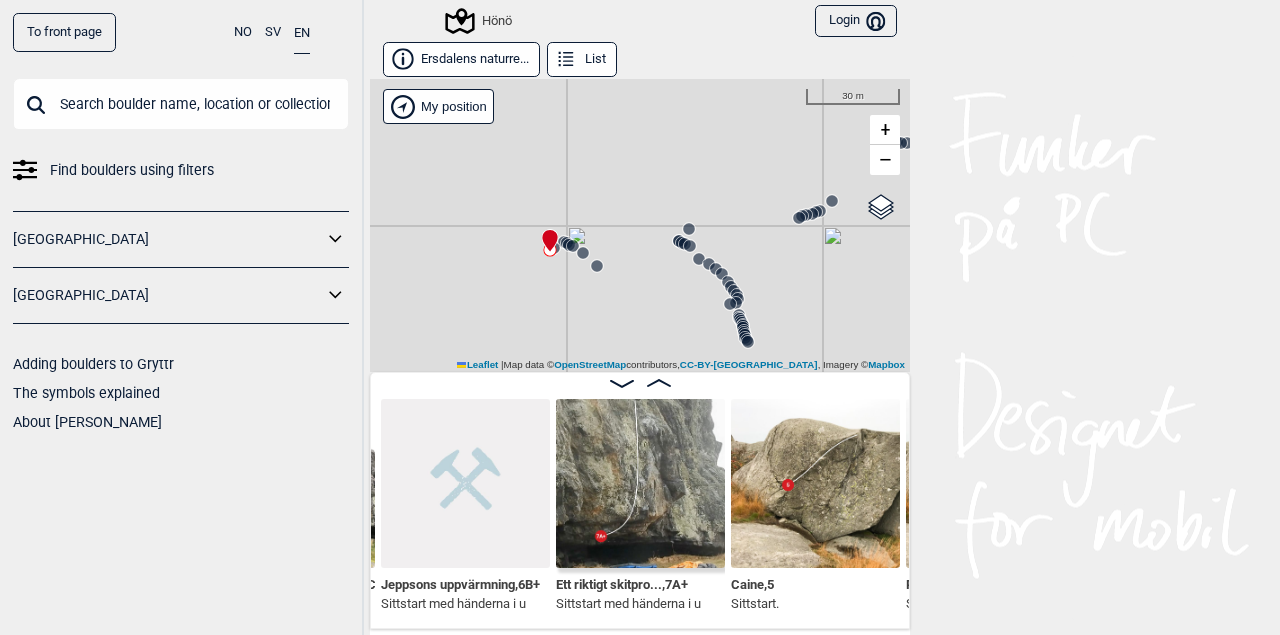 drag, startPoint x: 807, startPoint y: 287, endPoint x: 716, endPoint y: 280, distance: 91.26884 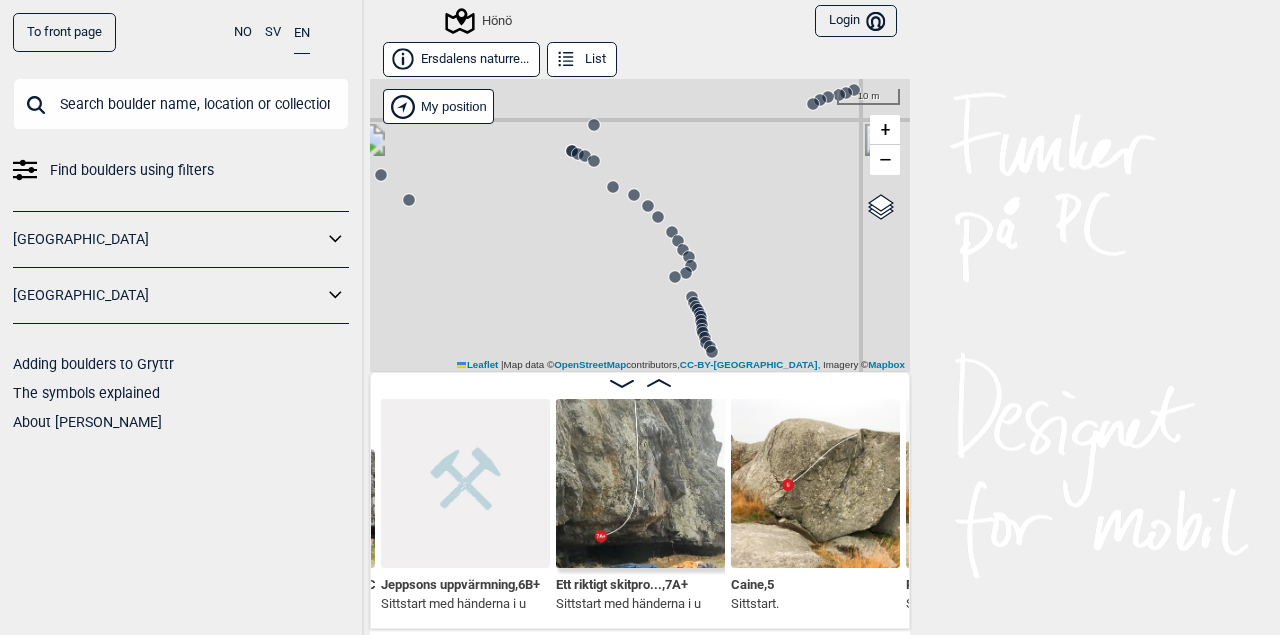 drag, startPoint x: 735, startPoint y: 269, endPoint x: 719, endPoint y: 239, distance: 34 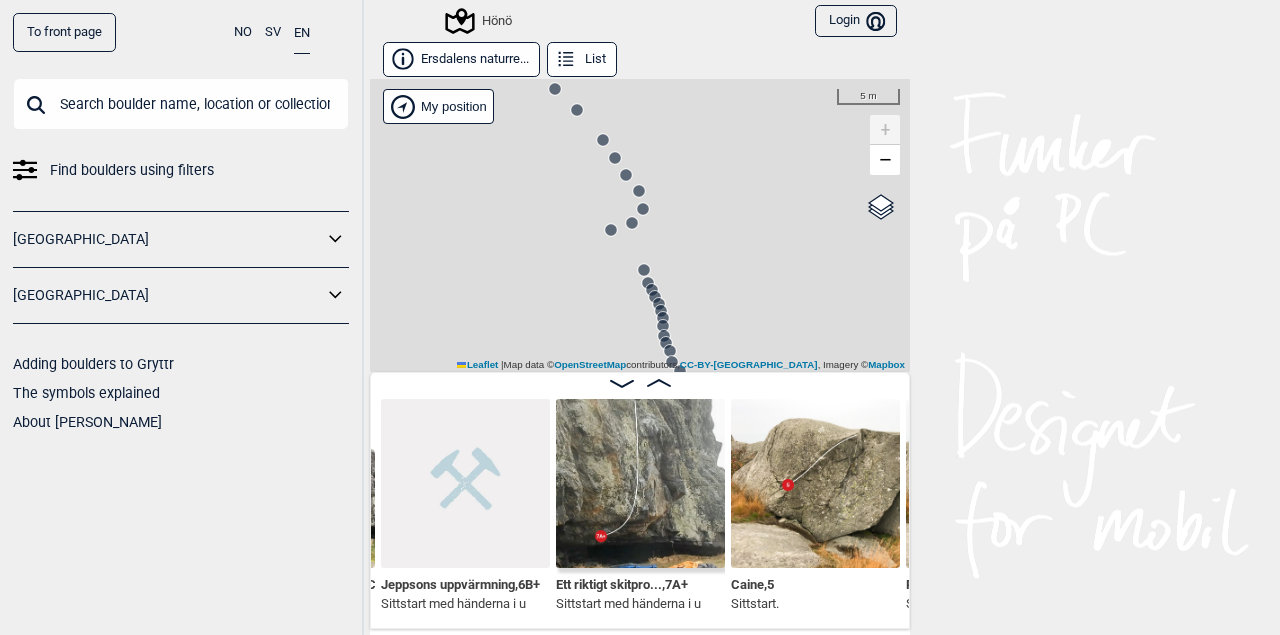 drag, startPoint x: 723, startPoint y: 295, endPoint x: 719, endPoint y: 261, distance: 34.234486 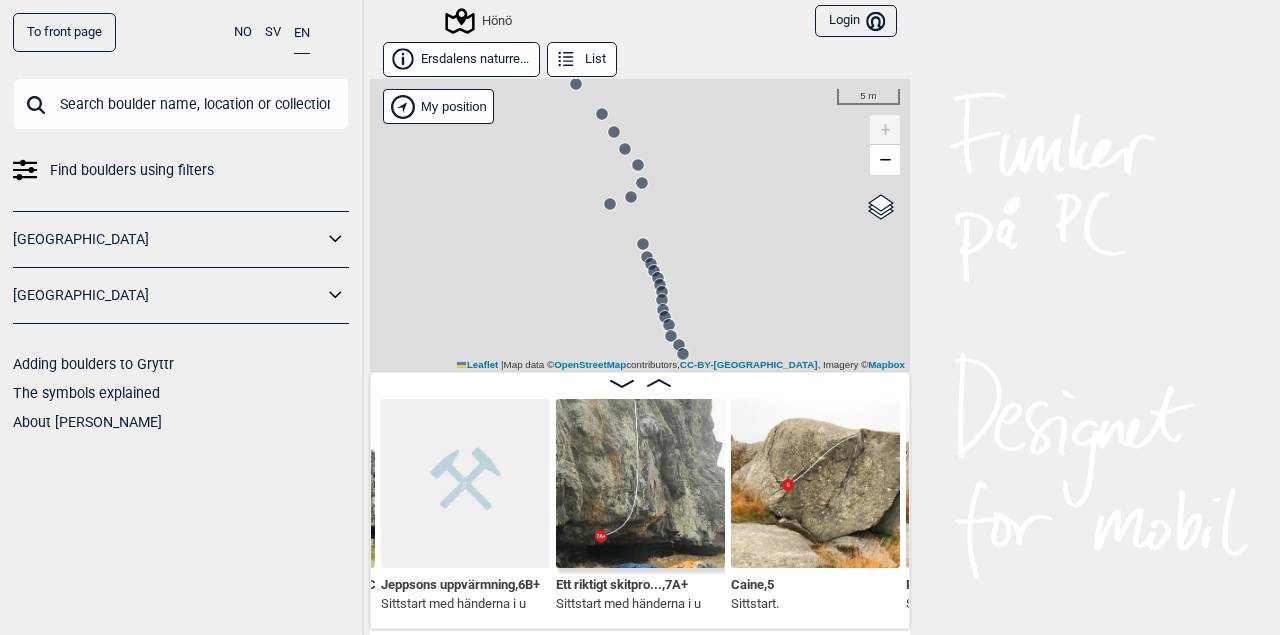 click 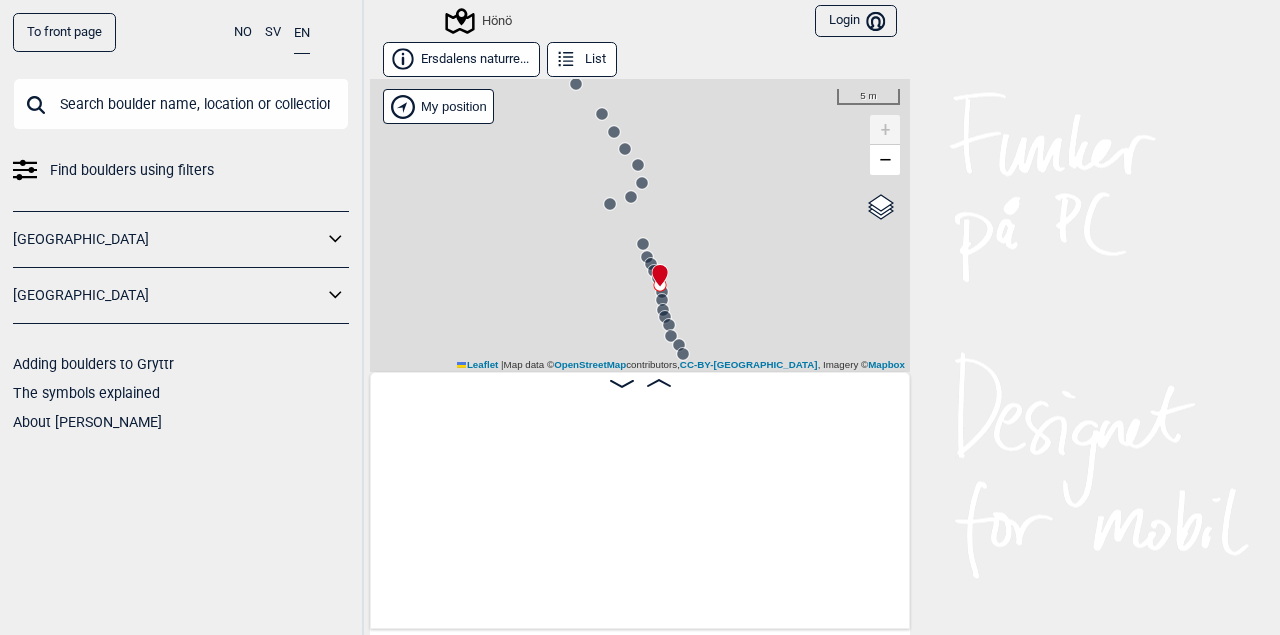 scroll, scrollTop: 0, scrollLeft: 56783, axis: horizontal 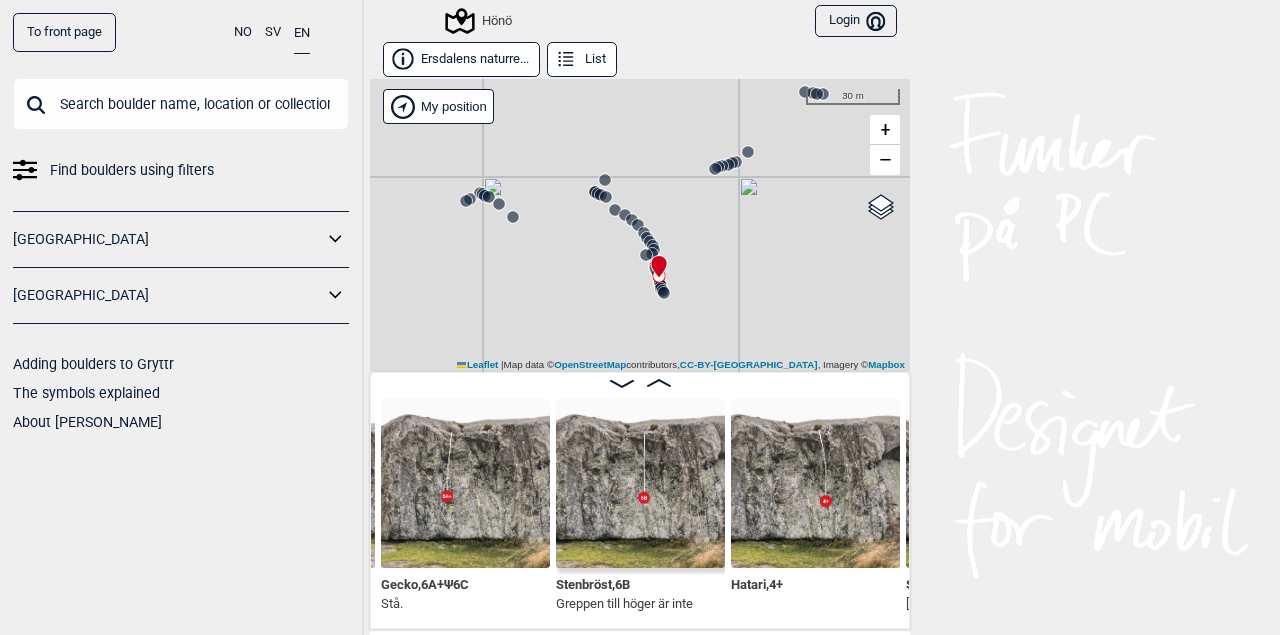 drag, startPoint x: 661, startPoint y: 189, endPoint x: 693, endPoint y: 255, distance: 73.34848 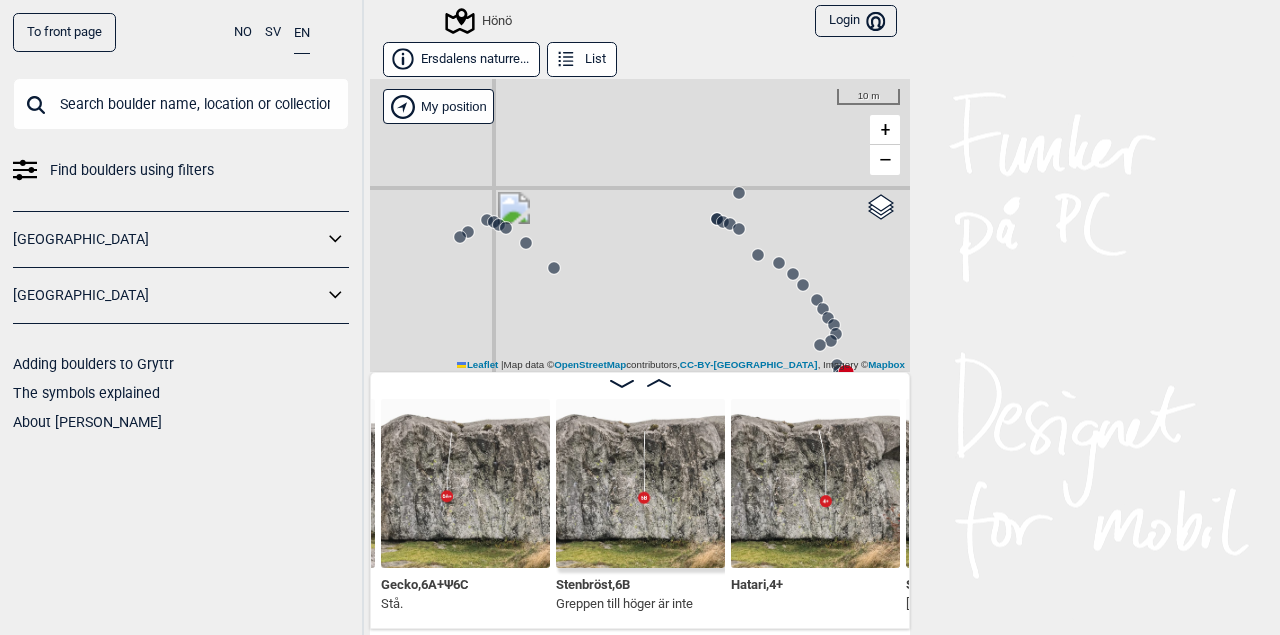 drag, startPoint x: 583, startPoint y: 230, endPoint x: 682, endPoint y: 269, distance: 106.404884 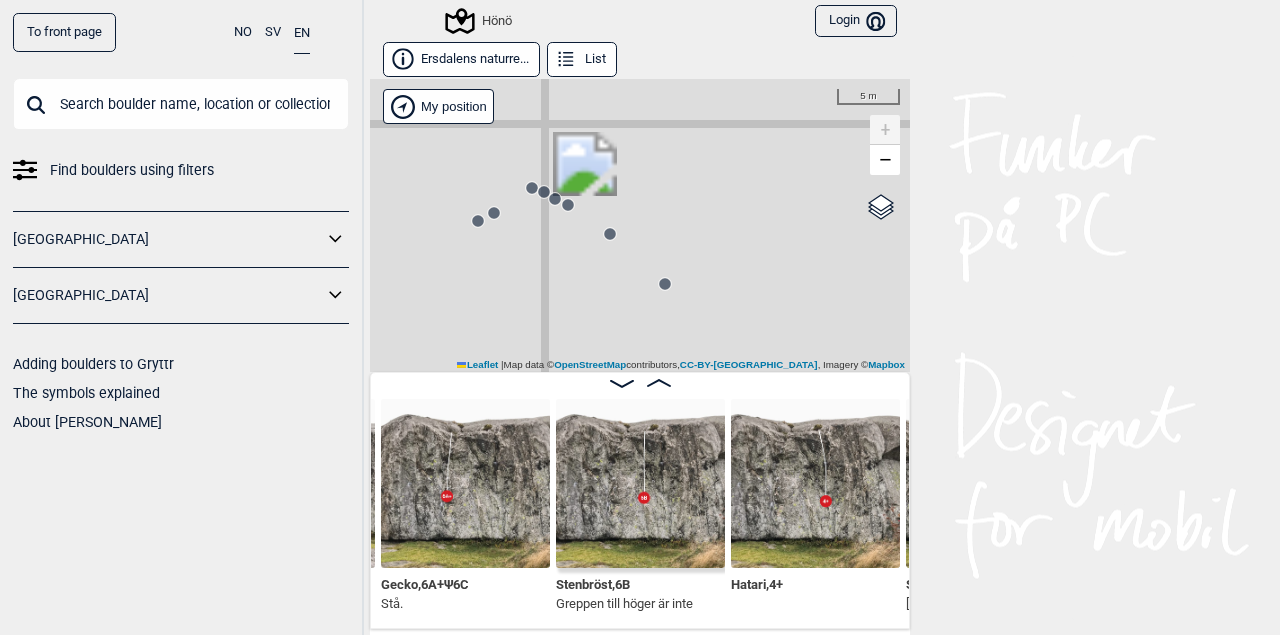 drag, startPoint x: 533, startPoint y: 227, endPoint x: 575, endPoint y: 276, distance: 64.53681 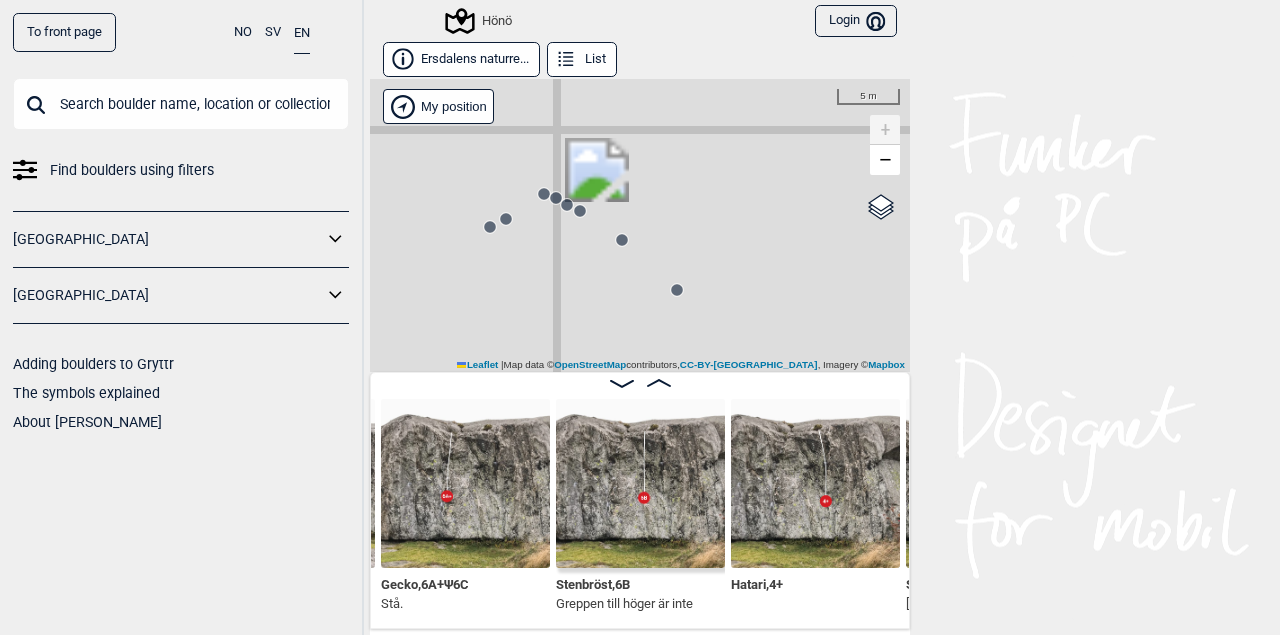 click 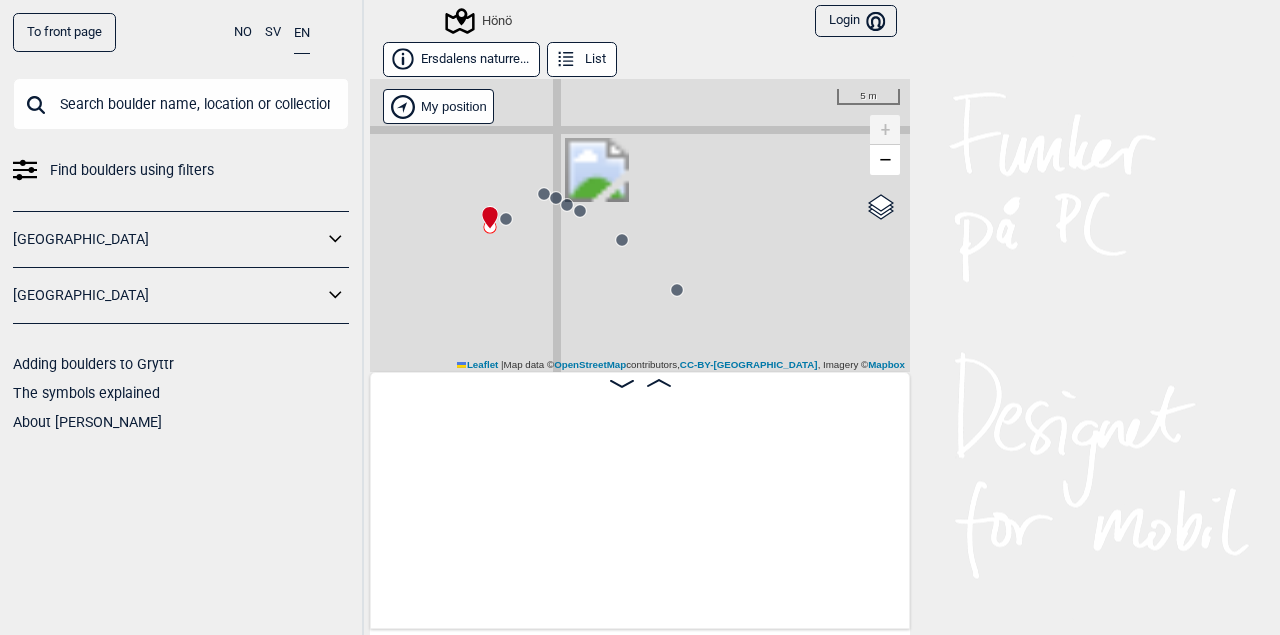 scroll, scrollTop: 0, scrollLeft: 61883, axis: horizontal 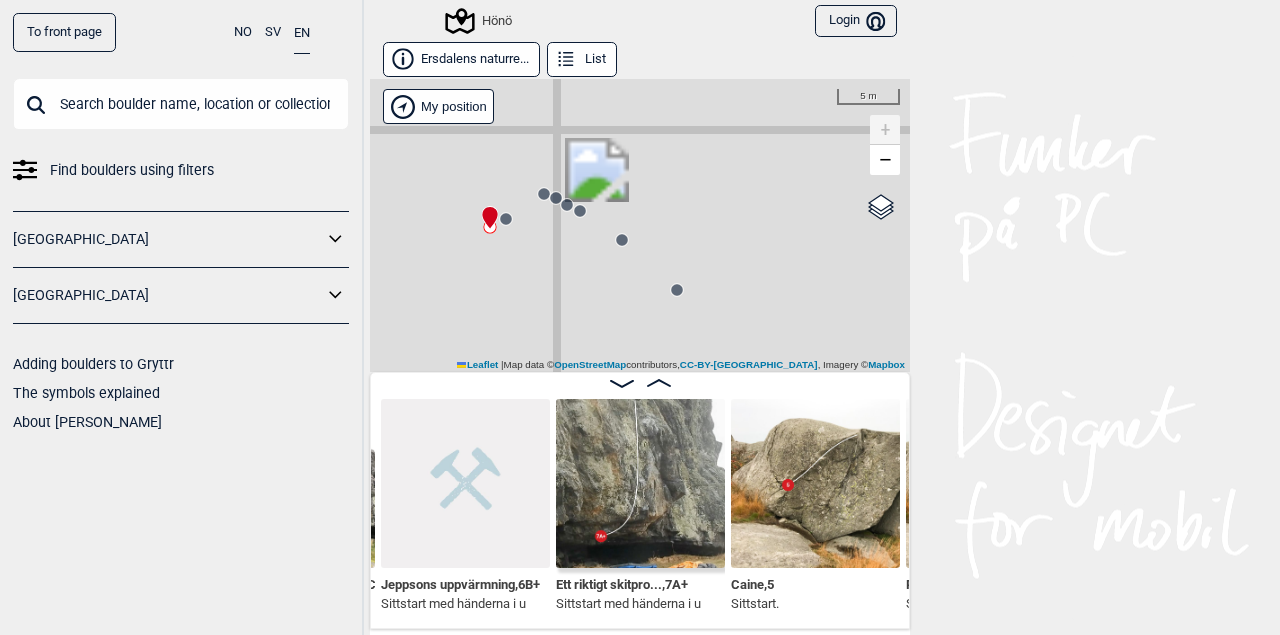 click 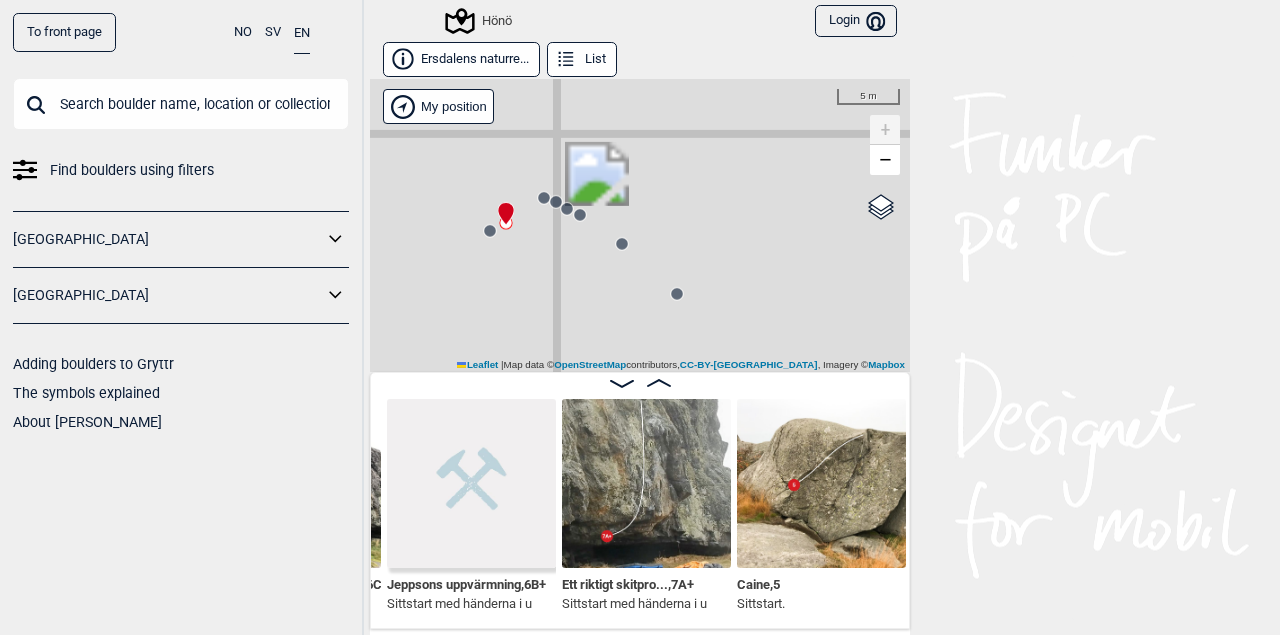 scroll, scrollTop: 0, scrollLeft: 61714, axis: horizontal 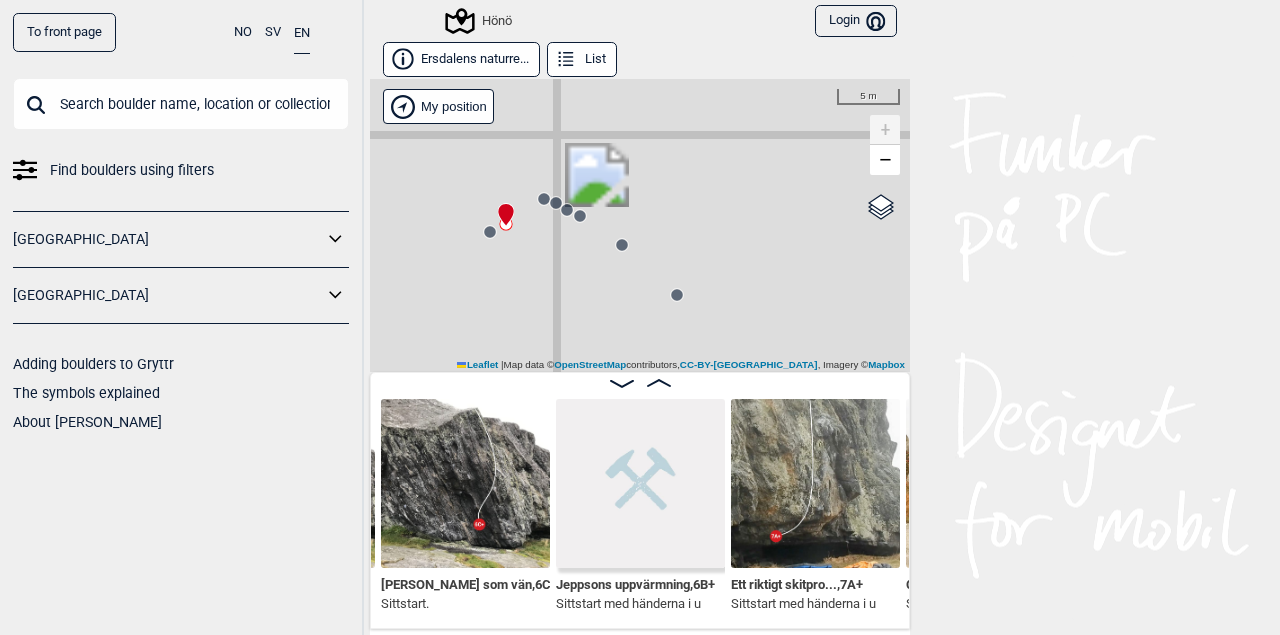 click 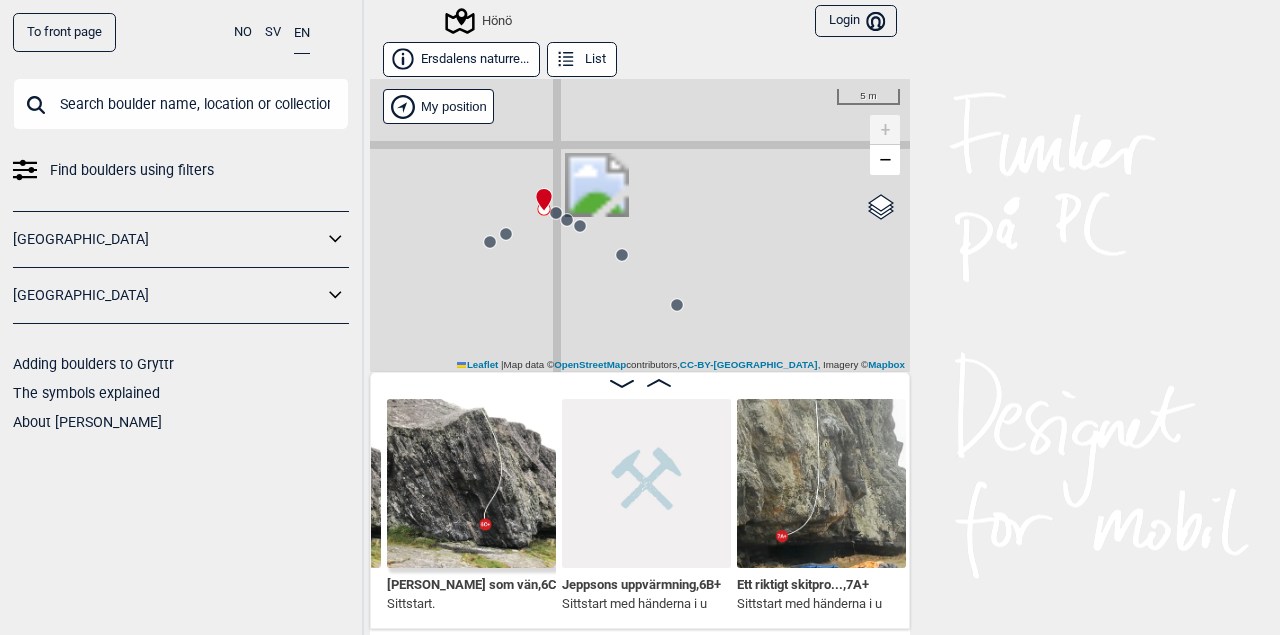 scroll, scrollTop: 0, scrollLeft: 61545, axis: horizontal 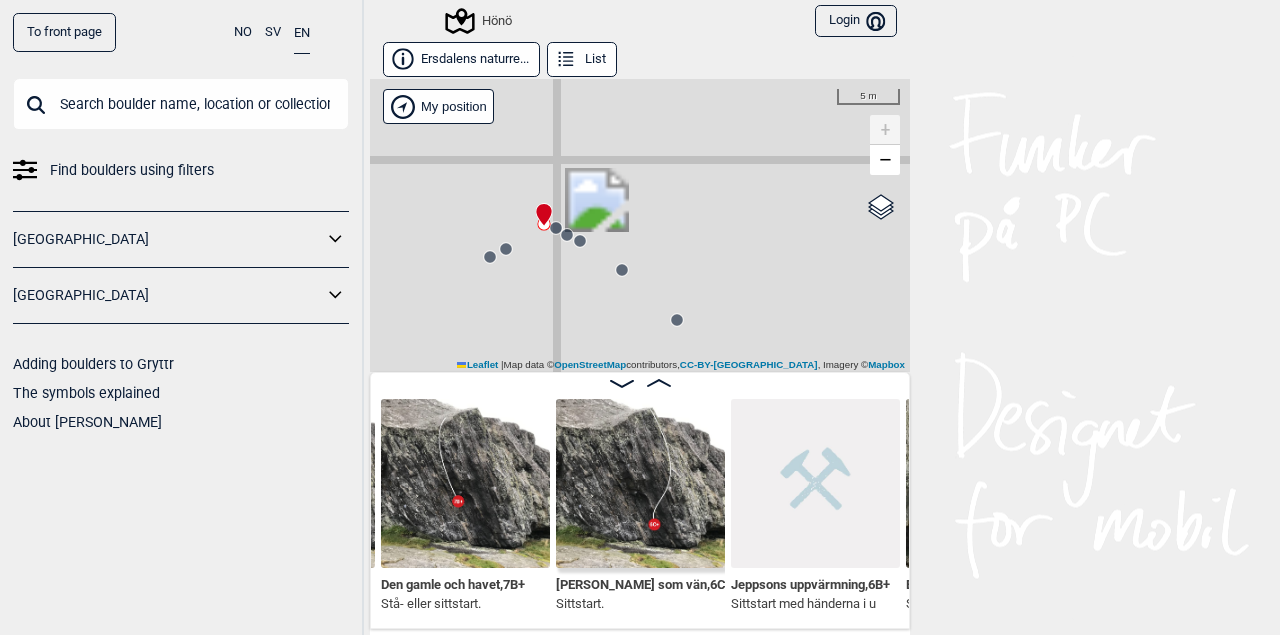 click 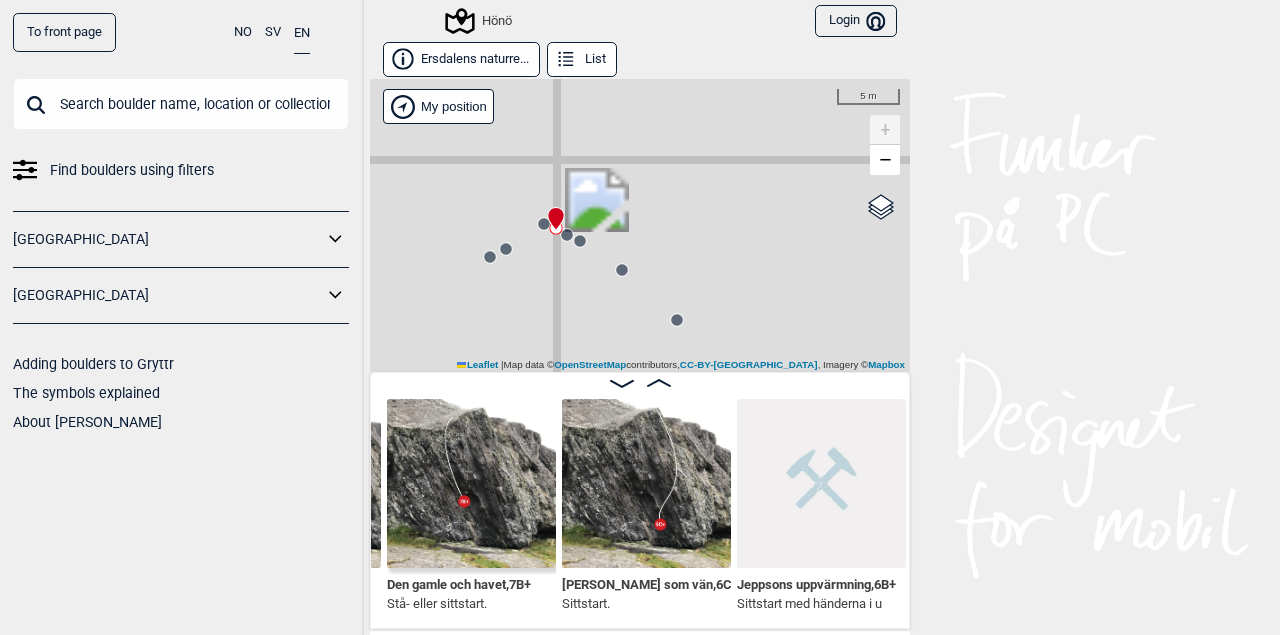 scroll, scrollTop: 0, scrollLeft: 61376, axis: horizontal 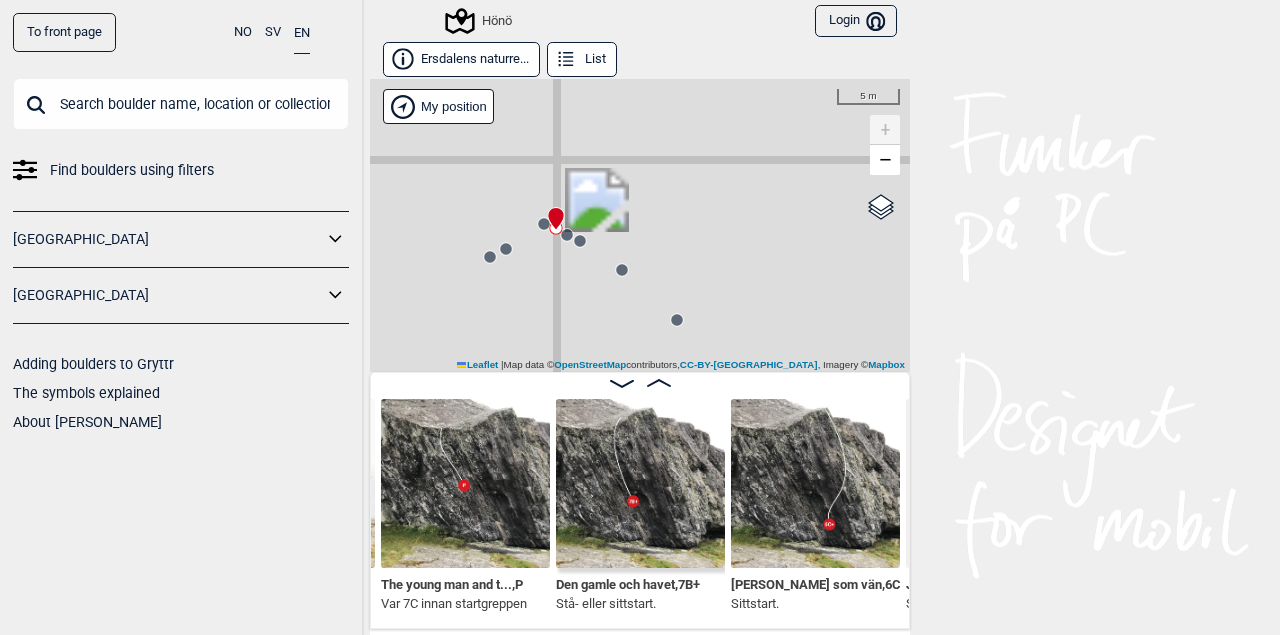 click 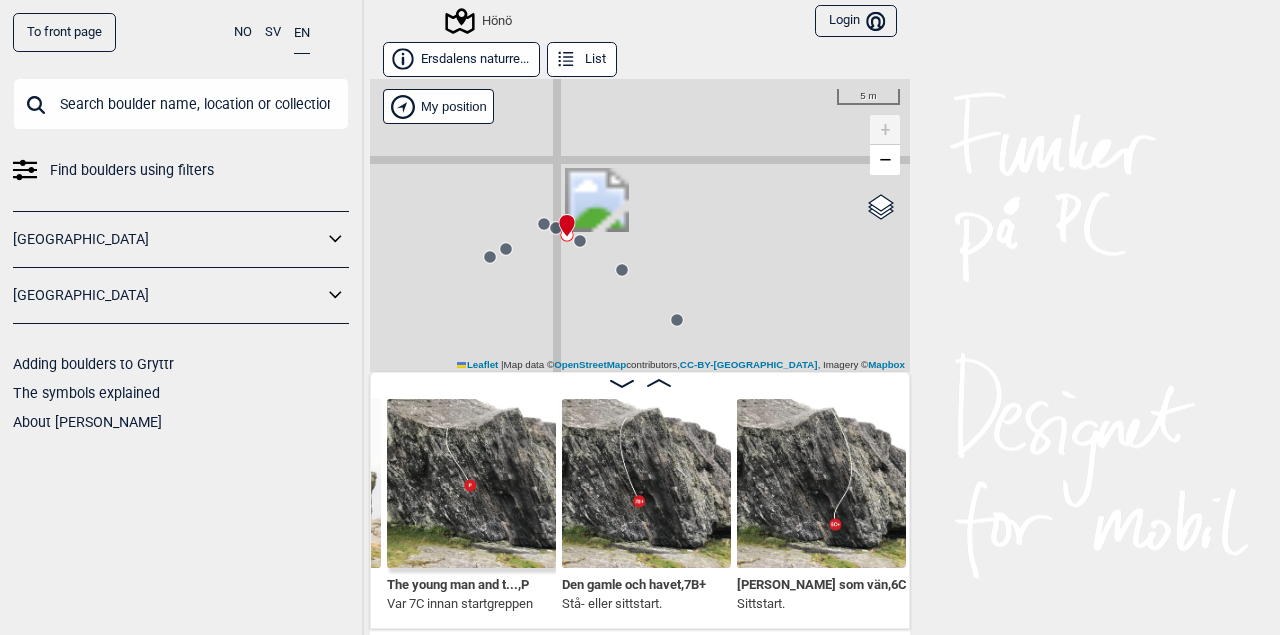 scroll, scrollTop: 0, scrollLeft: 61207, axis: horizontal 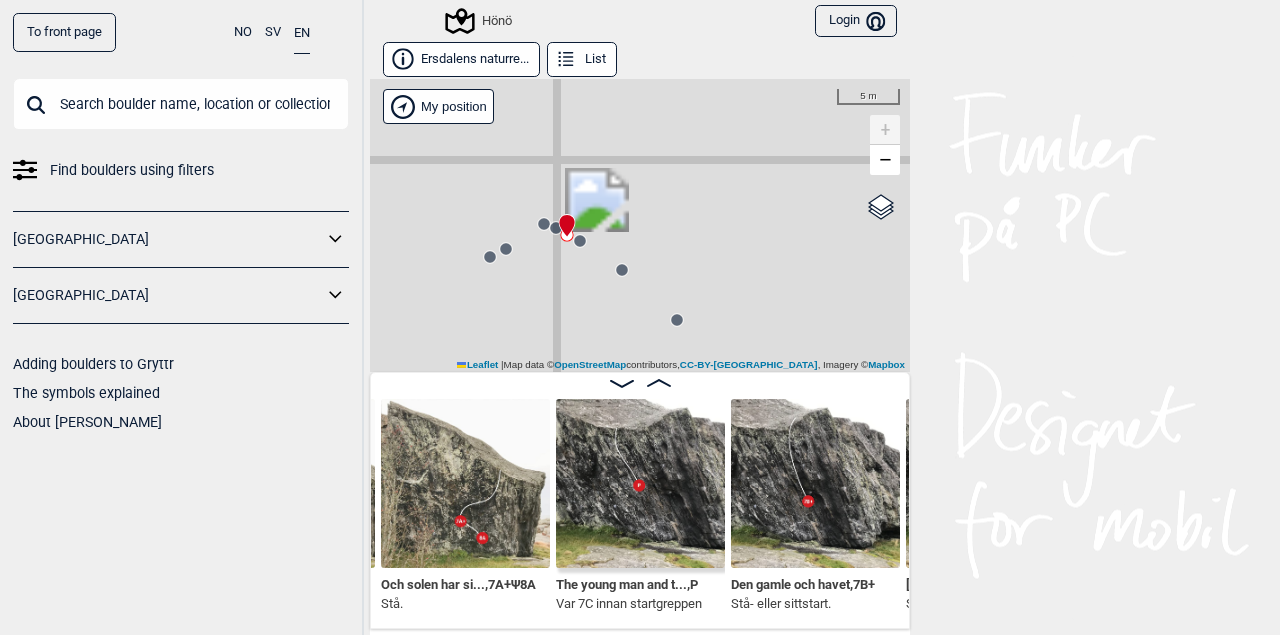 click 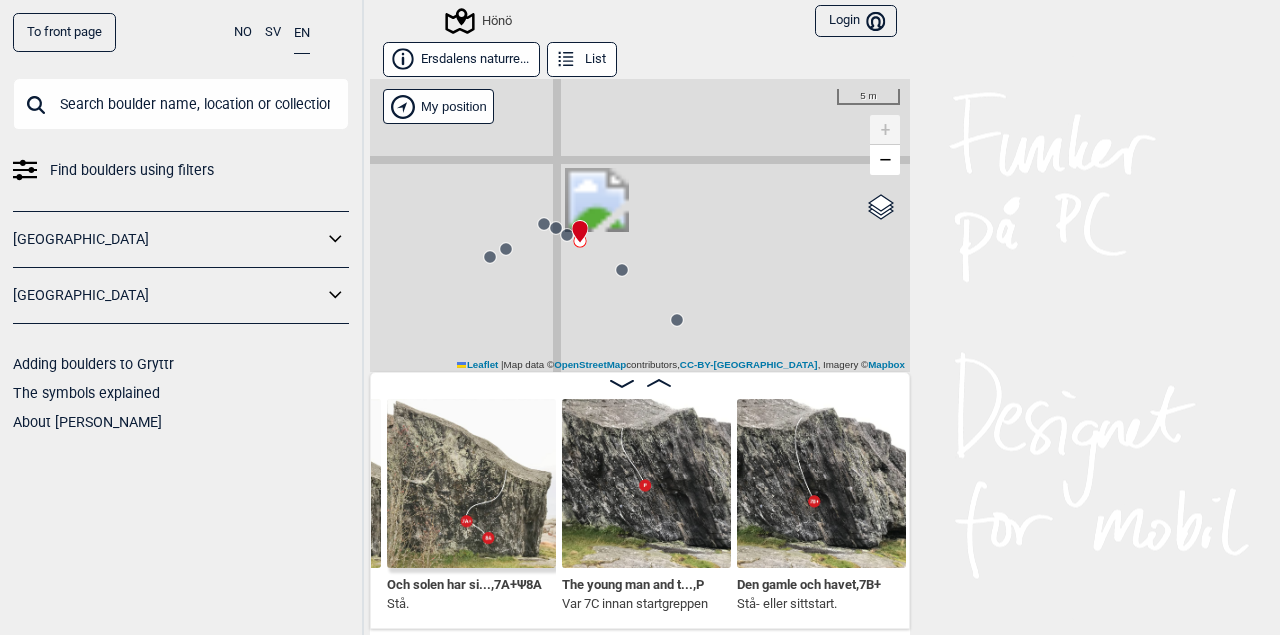 scroll, scrollTop: 0, scrollLeft: 61038, axis: horizontal 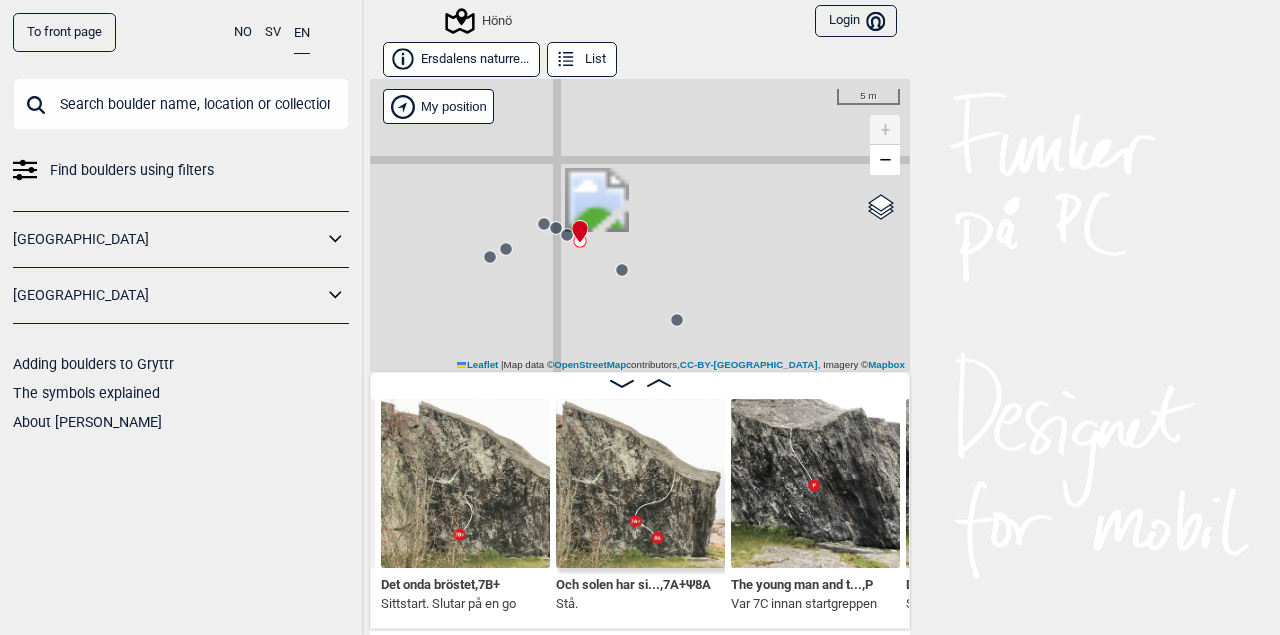 click 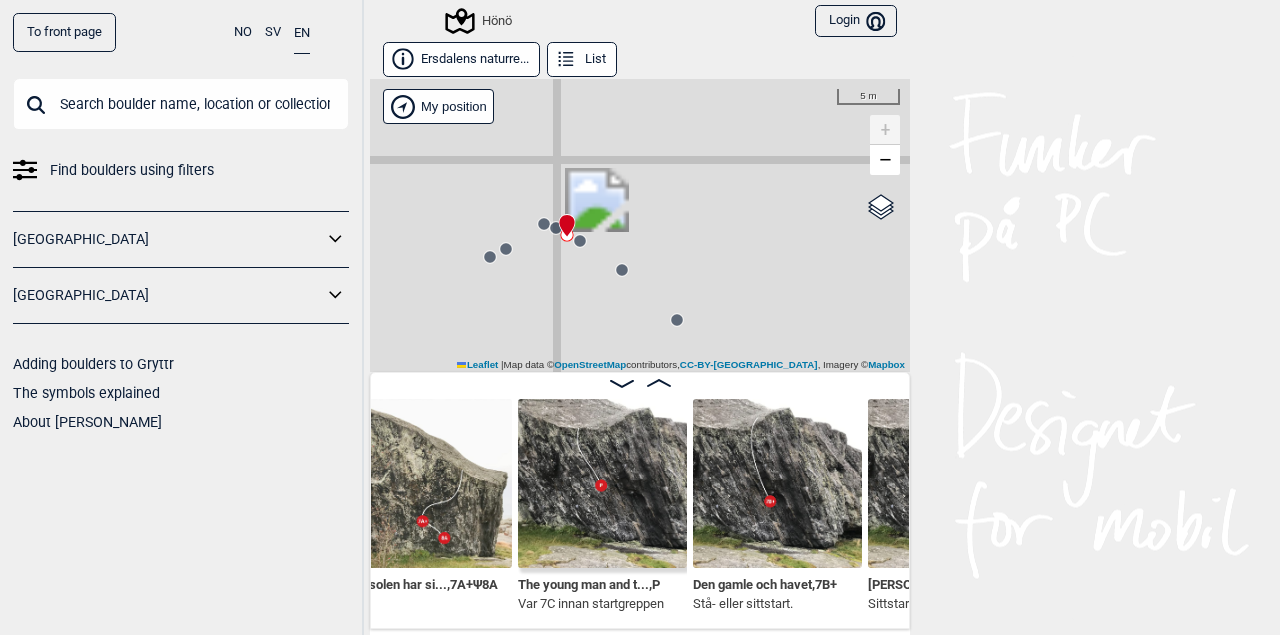 scroll, scrollTop: 0, scrollLeft: 61264, axis: horizontal 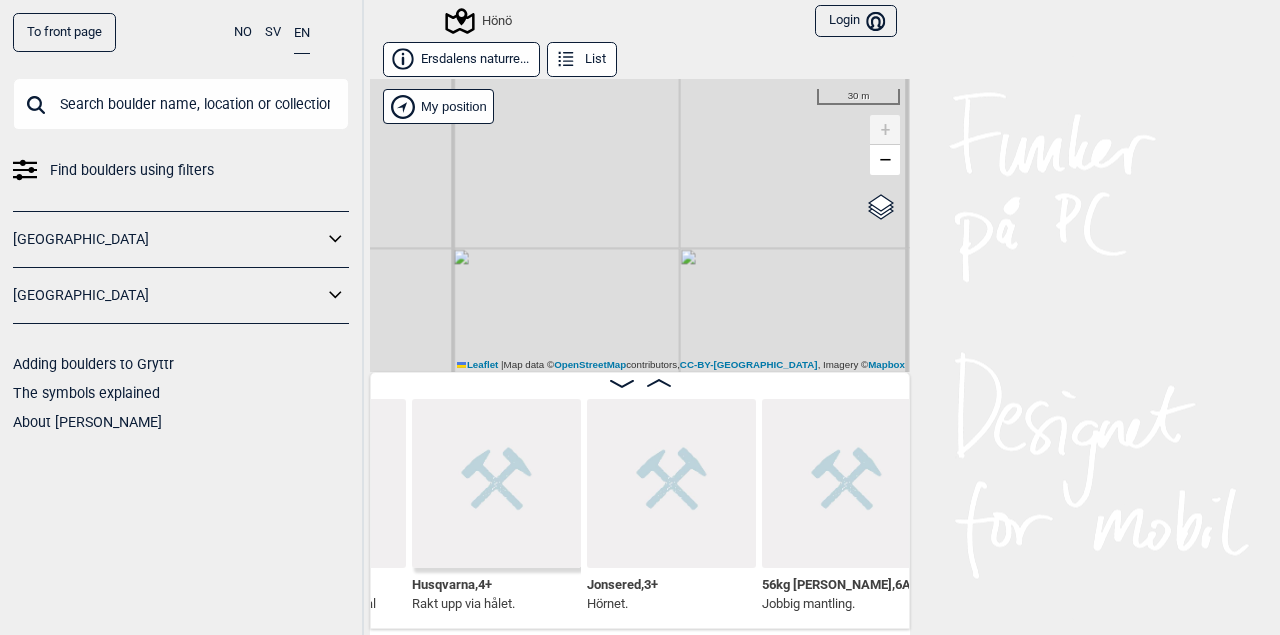 drag, startPoint x: 660, startPoint y: 183, endPoint x: 660, endPoint y: 270, distance: 87 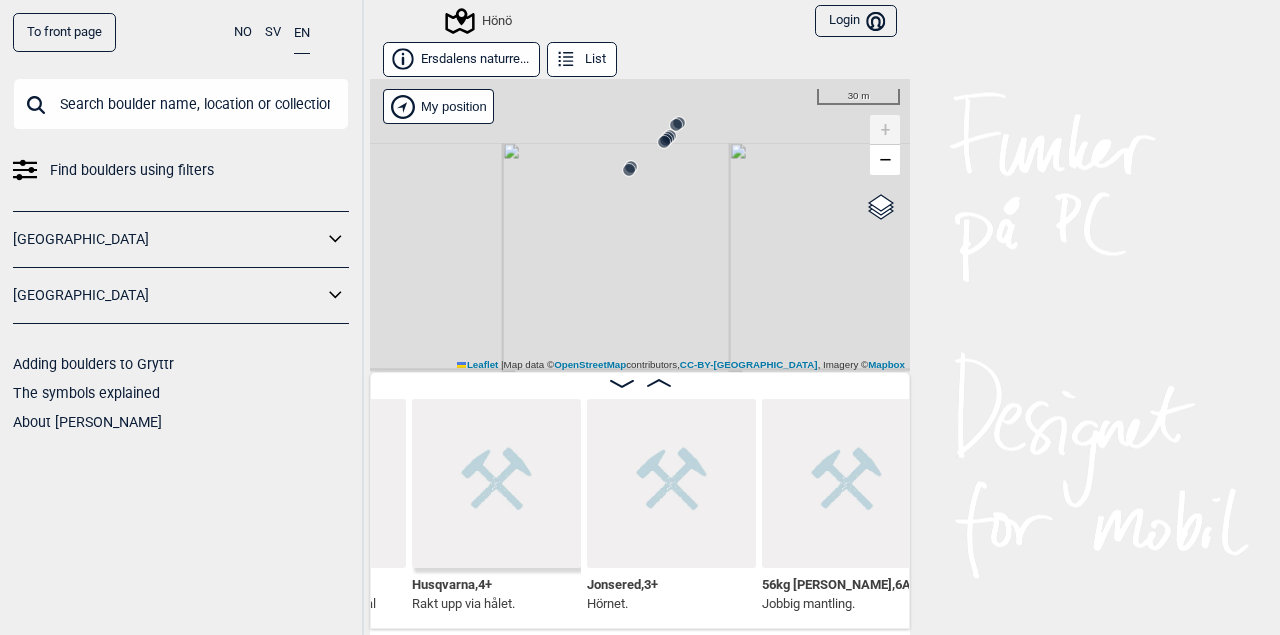 scroll, scrollTop: 220, scrollLeft: 0, axis: vertical 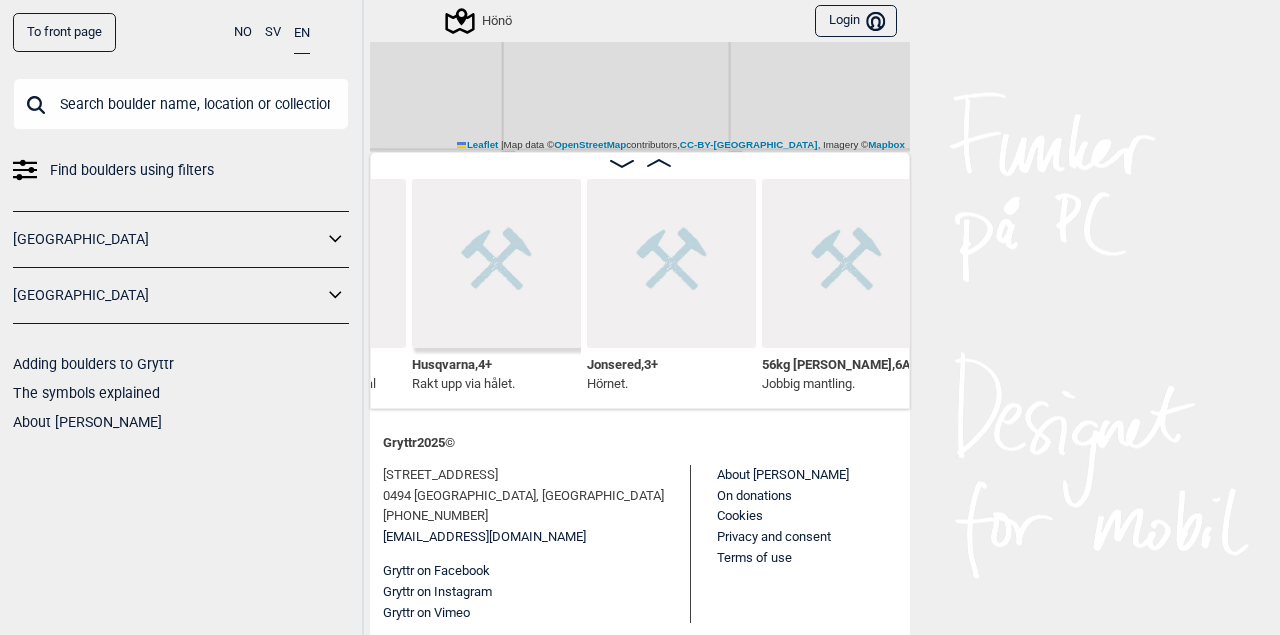 drag, startPoint x: 643, startPoint y: 193, endPoint x: 743, endPoint y: 451, distance: 276.702 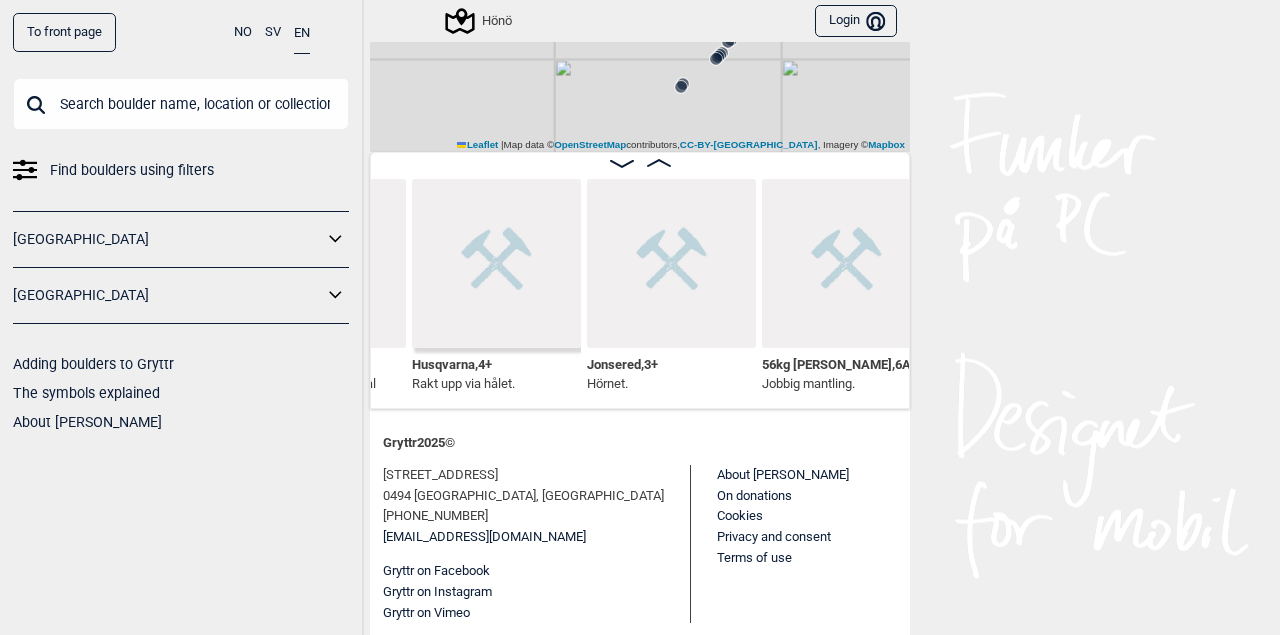 scroll, scrollTop: 0, scrollLeft: 0, axis: both 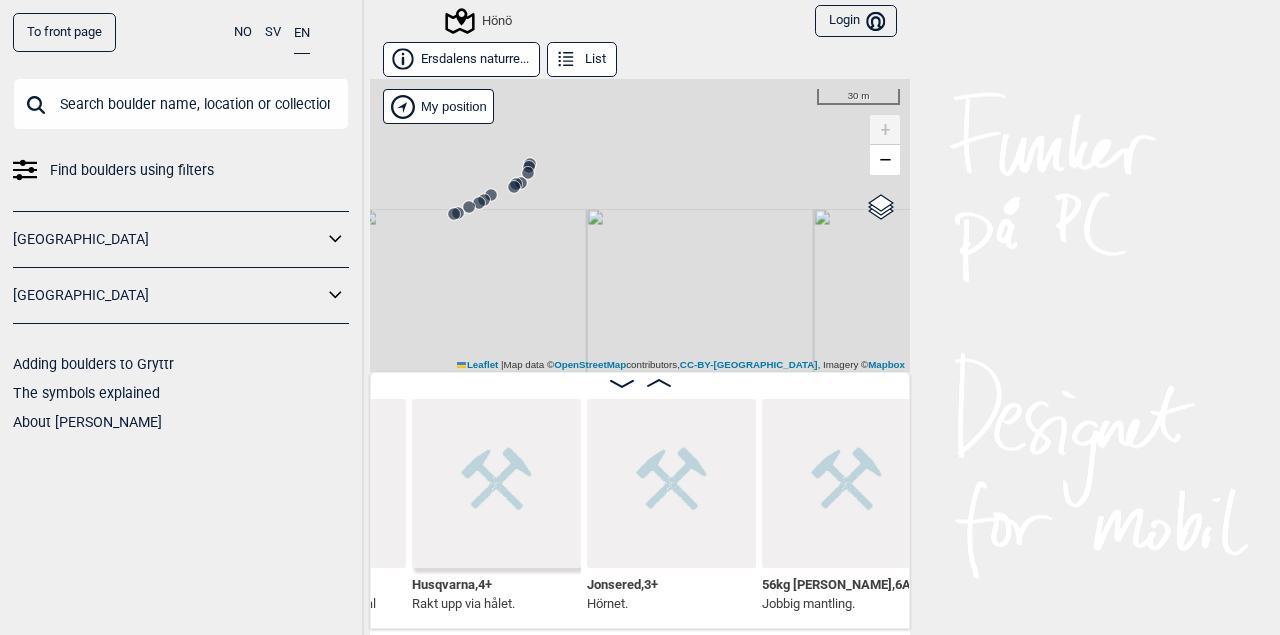 drag, startPoint x: 635, startPoint y: 213, endPoint x: 660, endPoint y: 404, distance: 192.62918 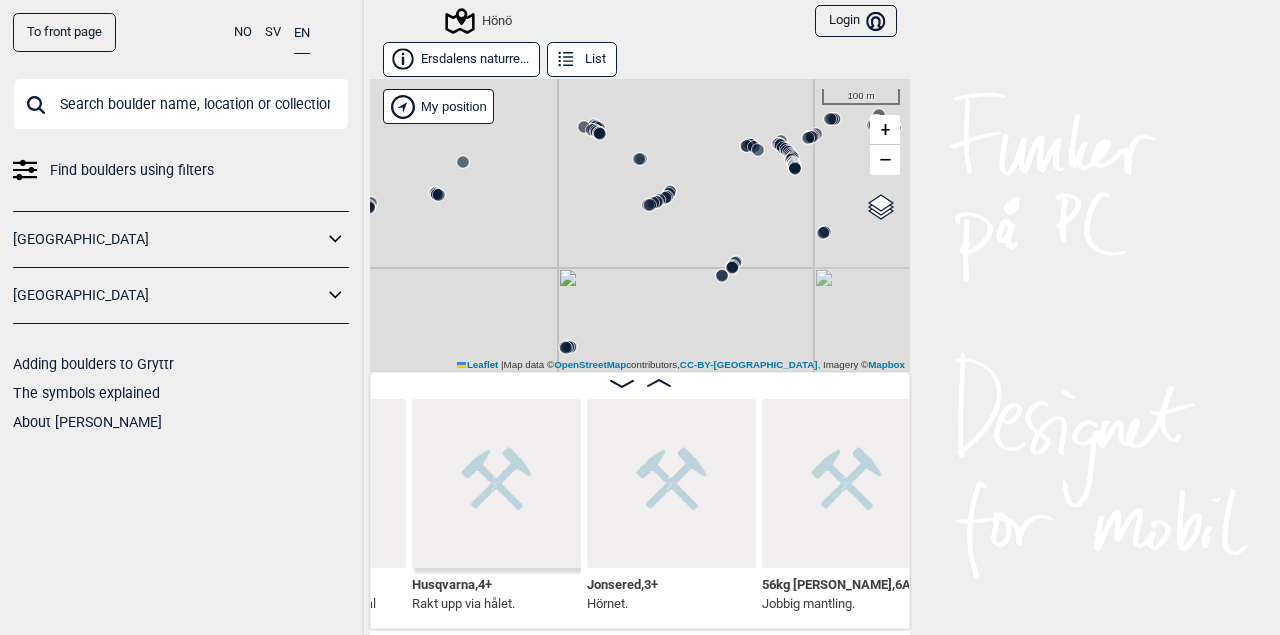 drag, startPoint x: 761, startPoint y: 134, endPoint x: 595, endPoint y: 217, distance: 185.59364 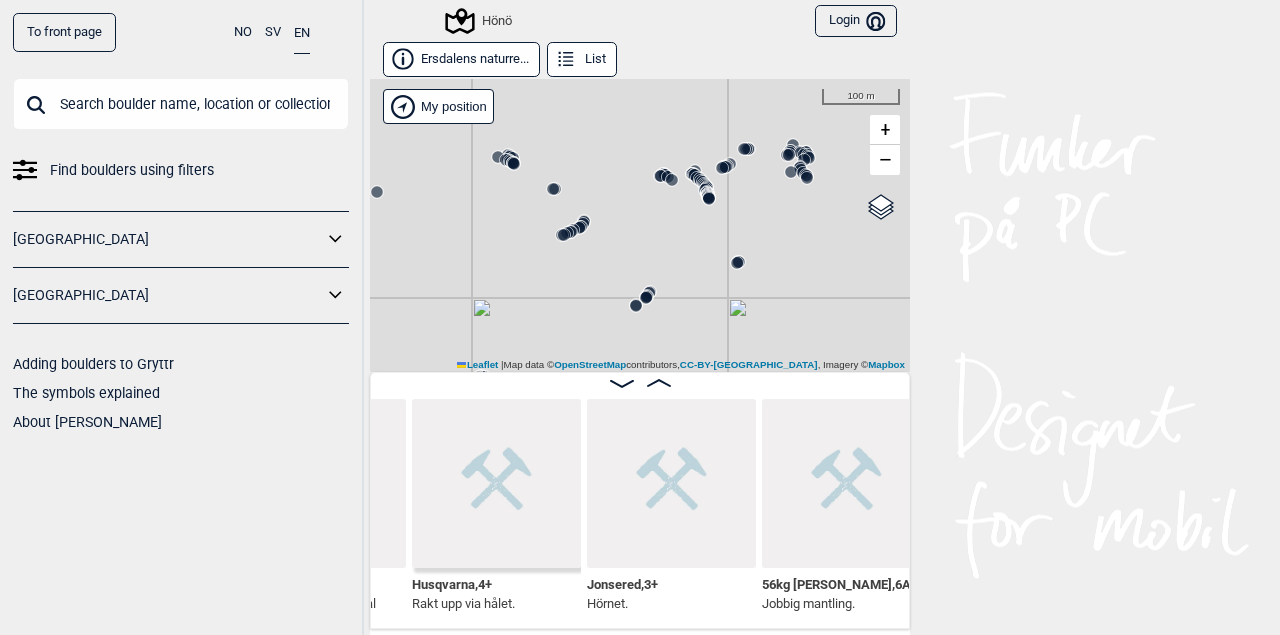 drag, startPoint x: 799, startPoint y: 231, endPoint x: 729, endPoint y: 258, distance: 75.026665 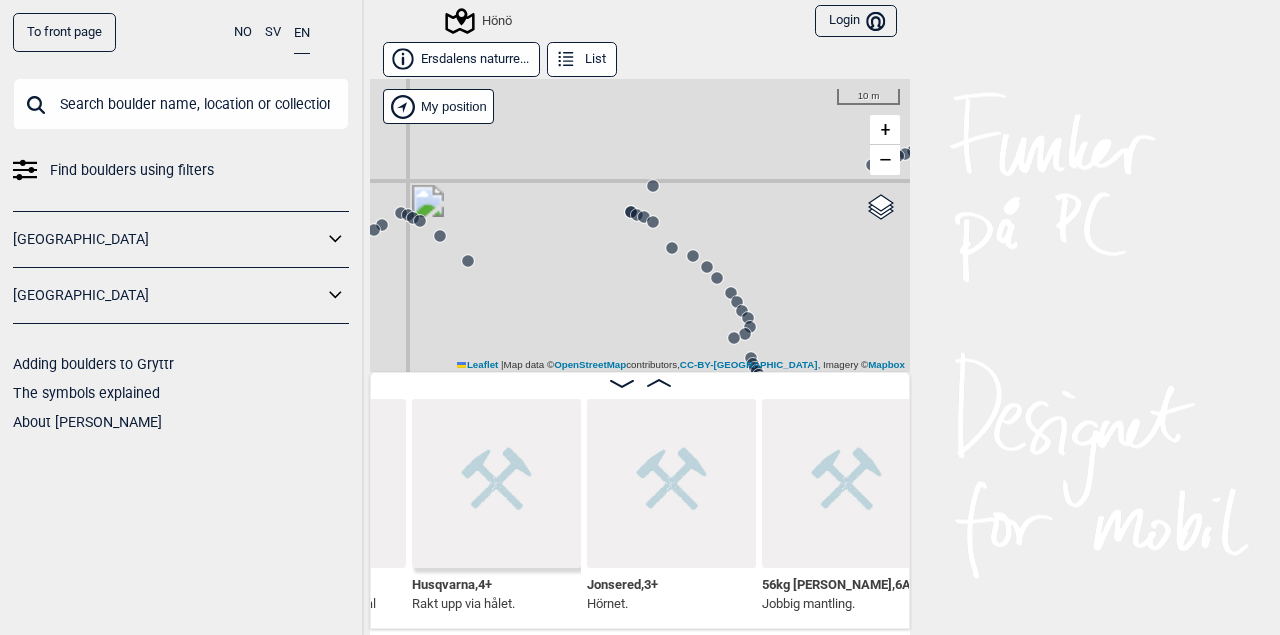 drag, startPoint x: 559, startPoint y: 286, endPoint x: 727, endPoint y: 166, distance: 206.45581 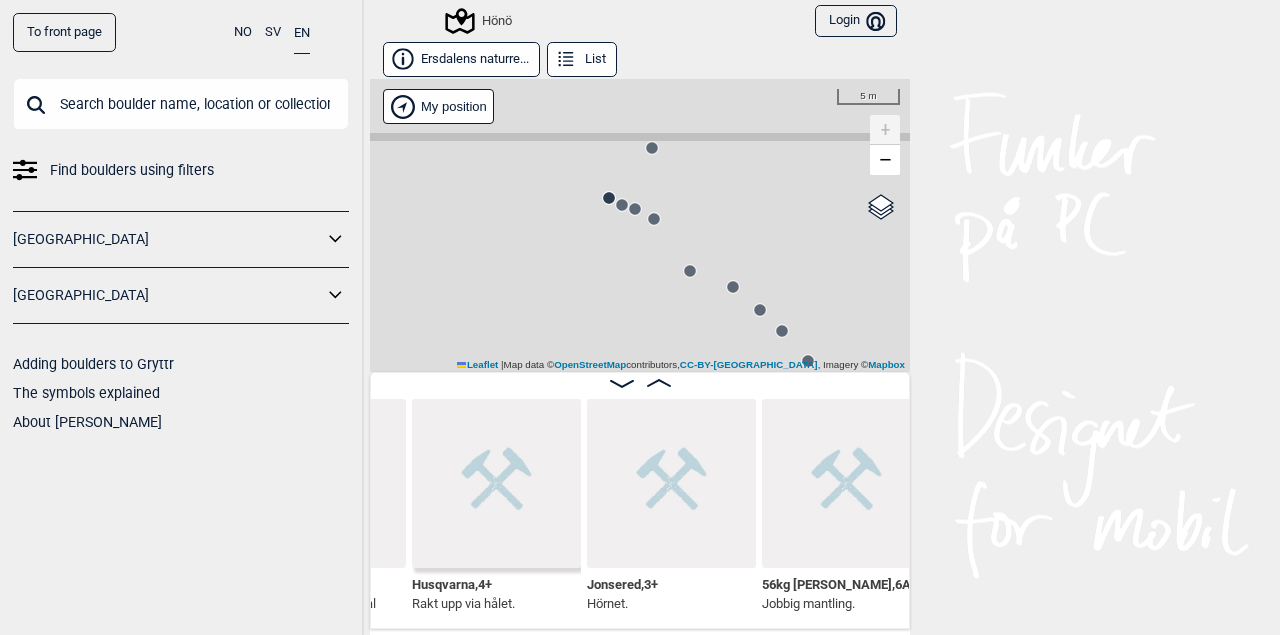 click 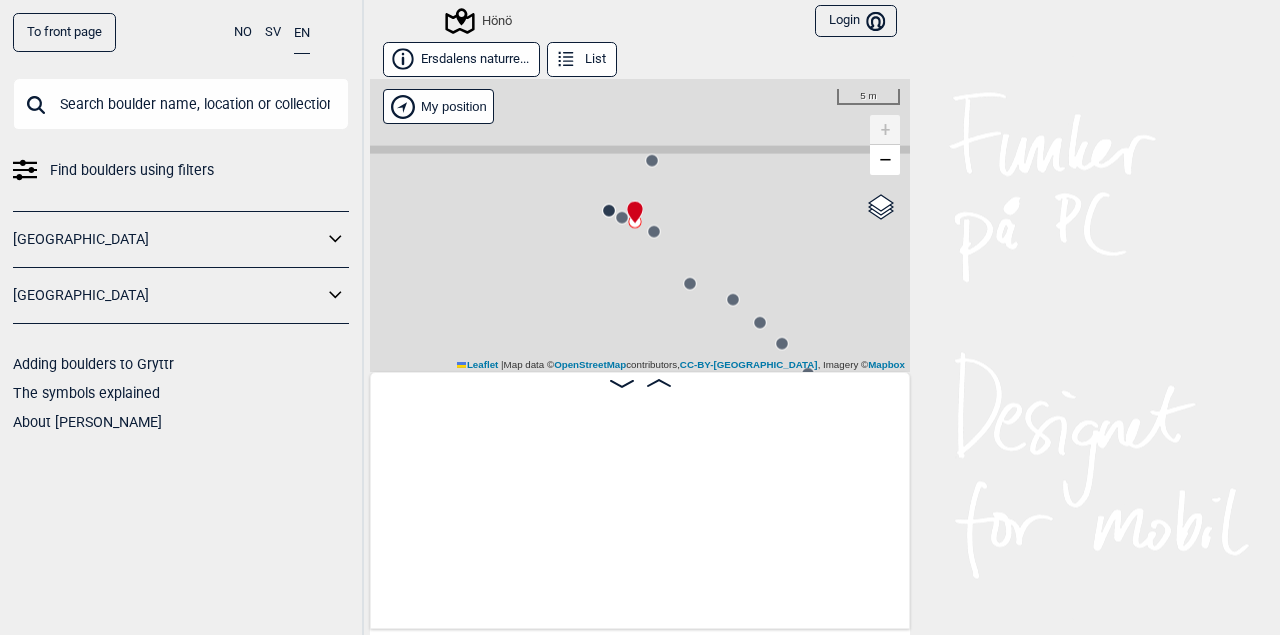 scroll, scrollTop: 0, scrollLeft: 60361, axis: horizontal 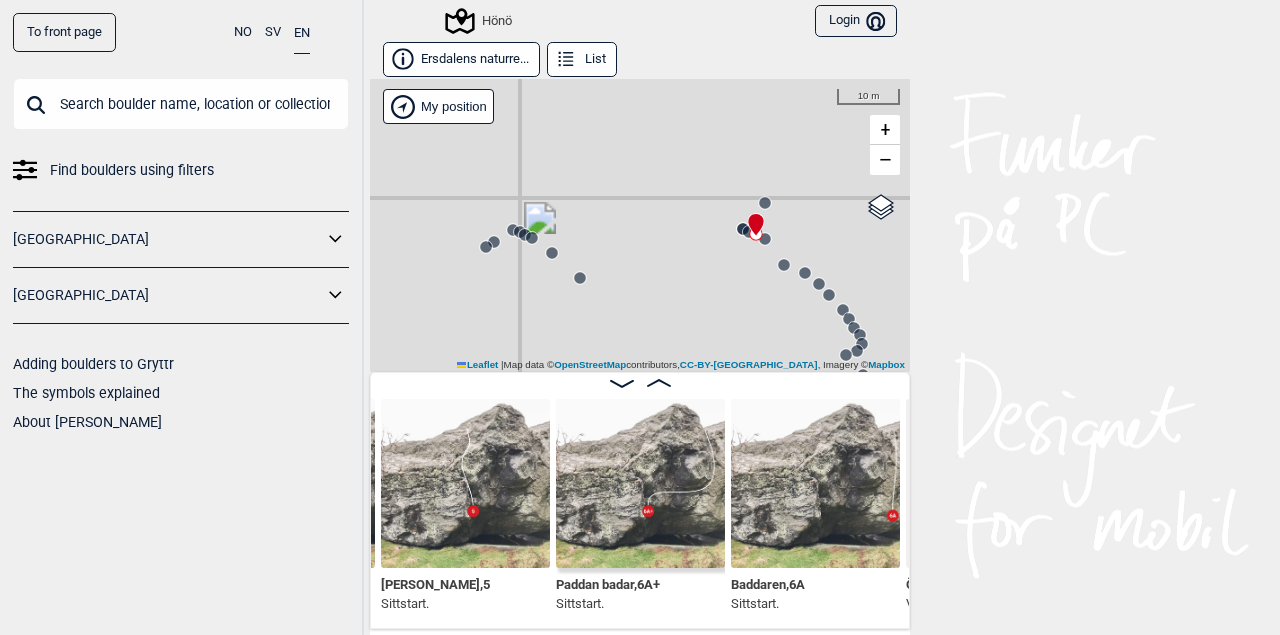 drag, startPoint x: 553, startPoint y: 282, endPoint x: 680, endPoint y: 274, distance: 127.25172 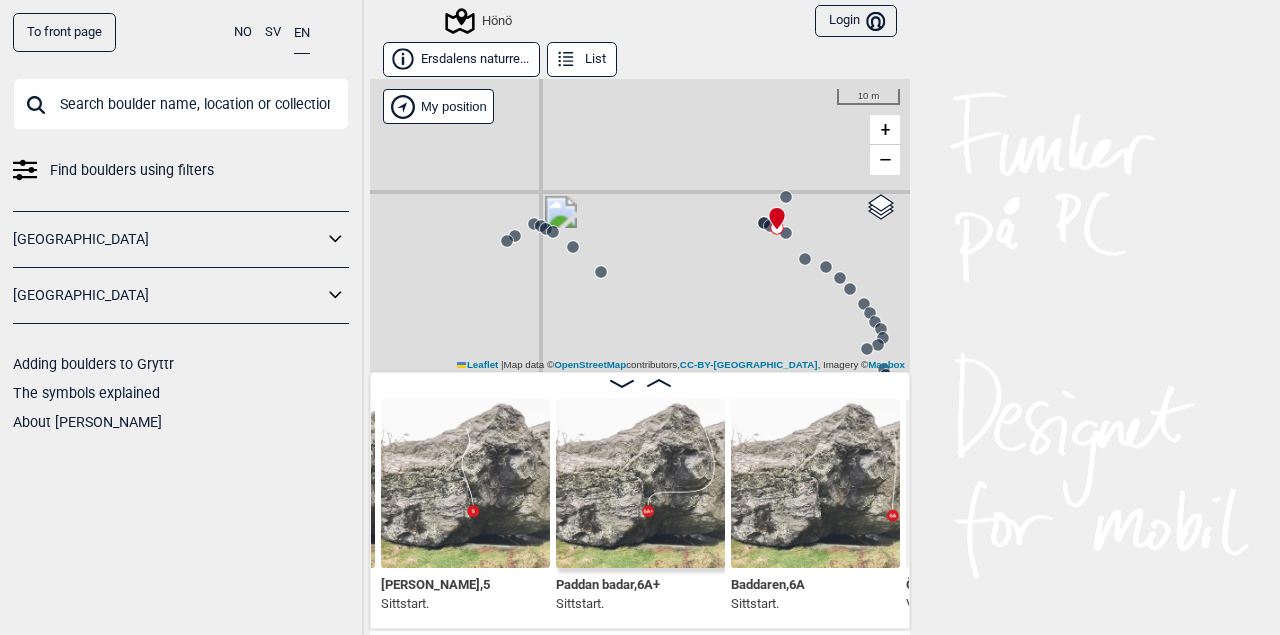 click on "Hönö" at bounding box center [640, 225] 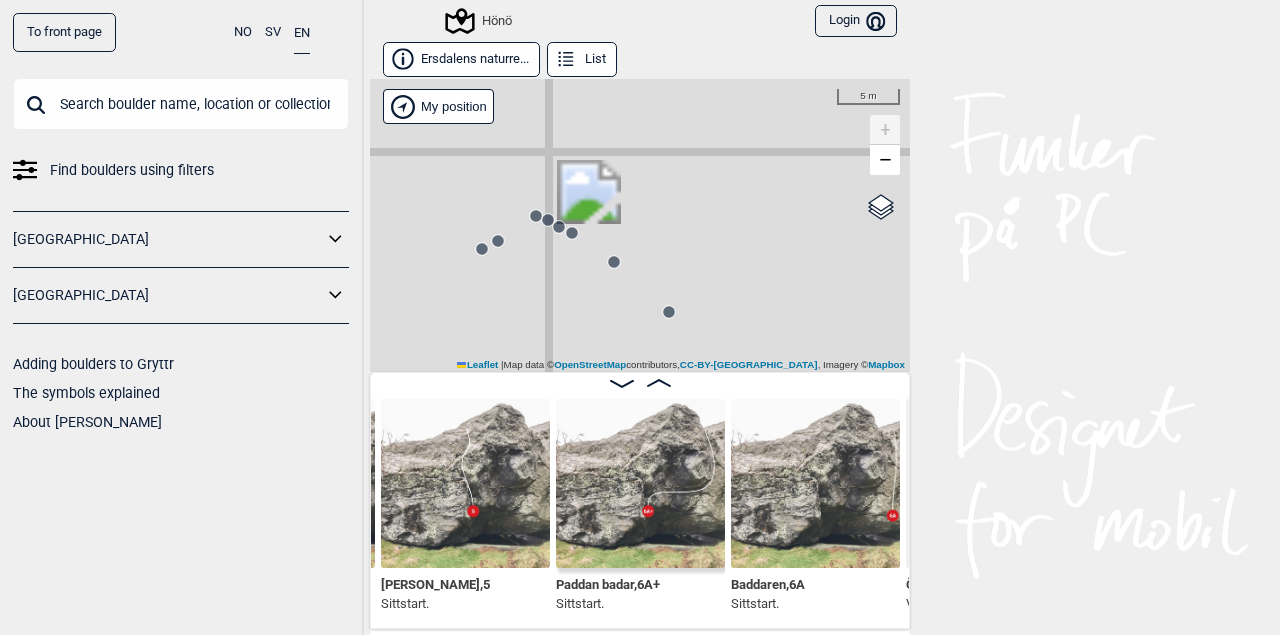click 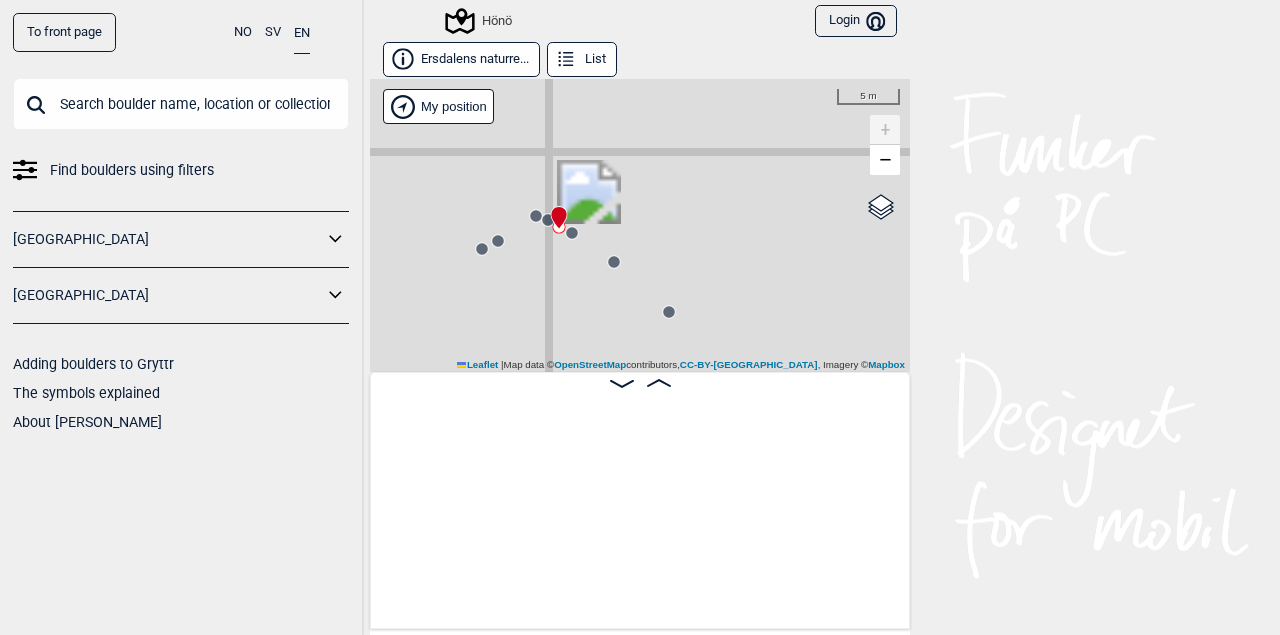 scroll, scrollTop: 0, scrollLeft: 61411, axis: horizontal 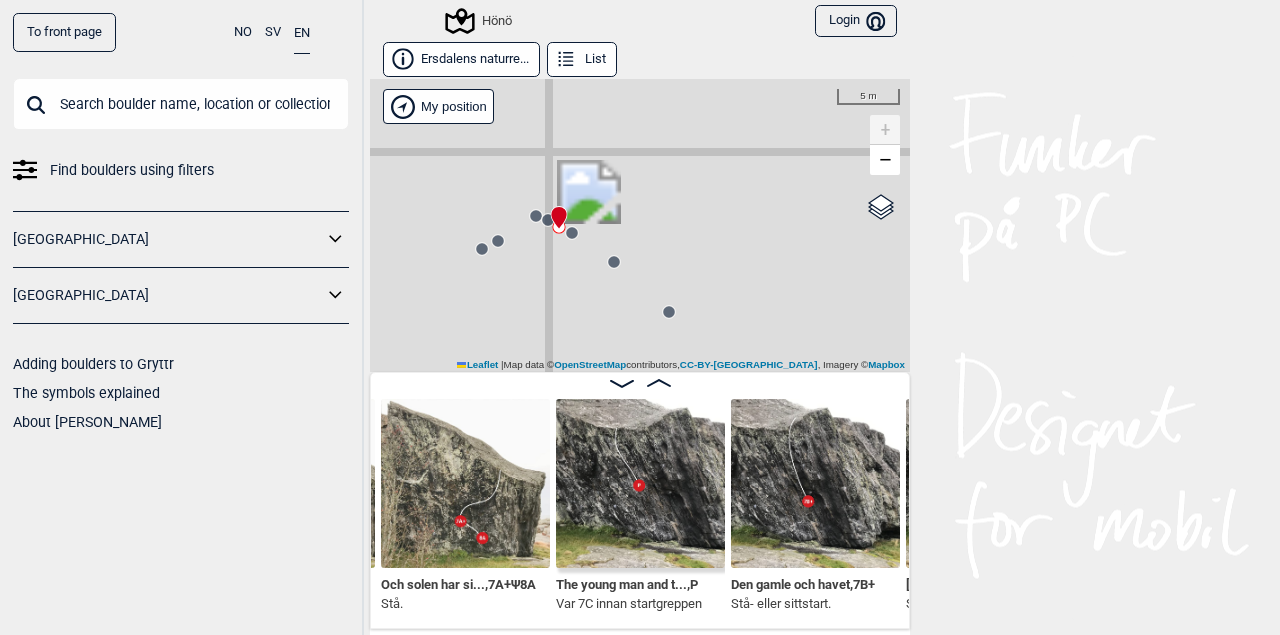 click on "To front page NO SV EN Find boulders using filters [GEOGRAPHIC_DATA] [GEOGRAPHIC_DATA] Adding boulders to Gryttr The symbols explained About Gryttr   Hönö Login Bruker Ersdalens naturre...   List
[GEOGRAPHIC_DATA]" at bounding box center [640, 317] 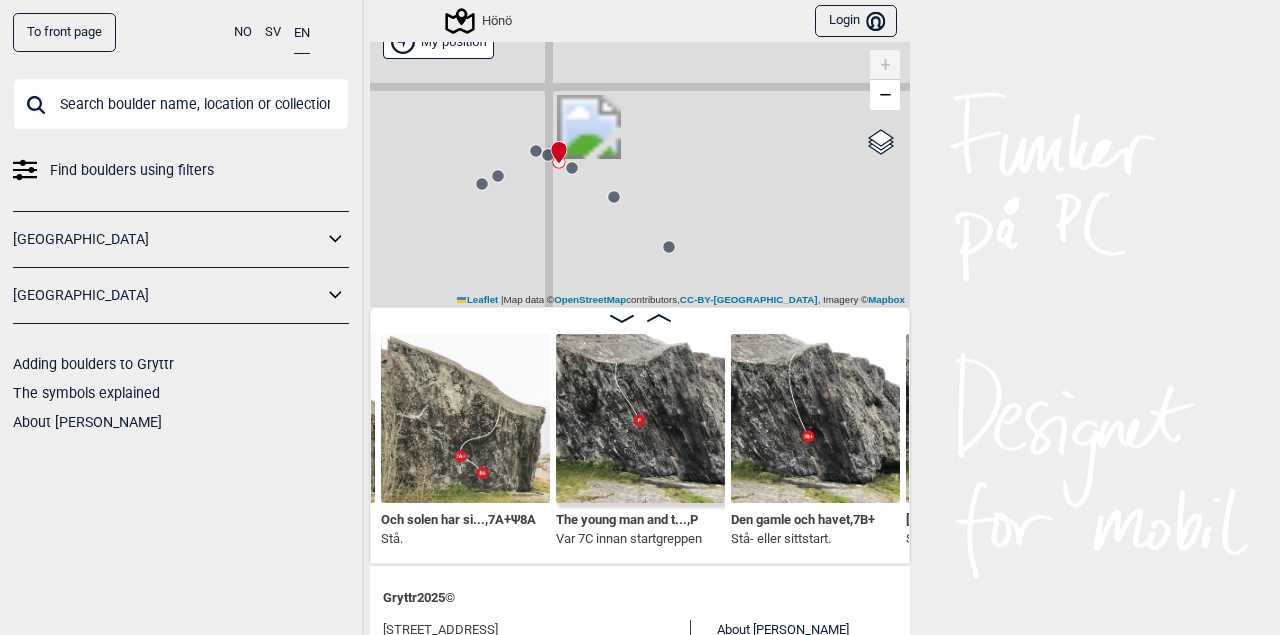 scroll, scrollTop: 192, scrollLeft: 0, axis: vertical 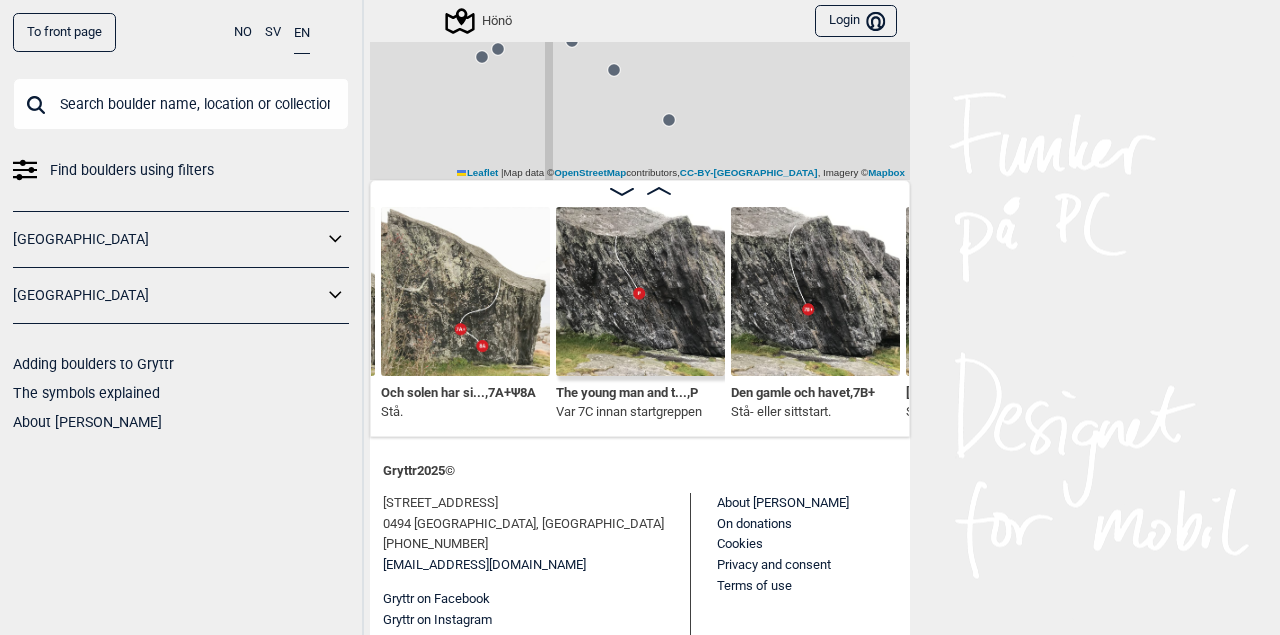 click on "The young man and t... ,  P   Var 7C innan startgreppen" at bounding box center (629, 403) 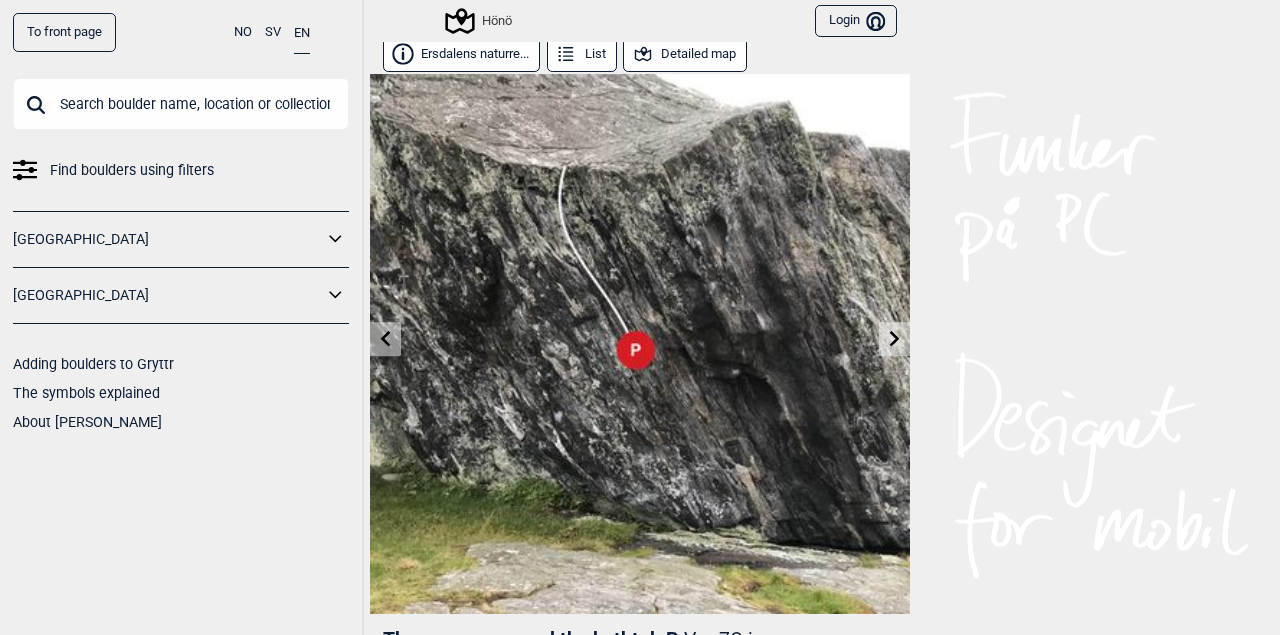 scroll, scrollTop: 0, scrollLeft: 0, axis: both 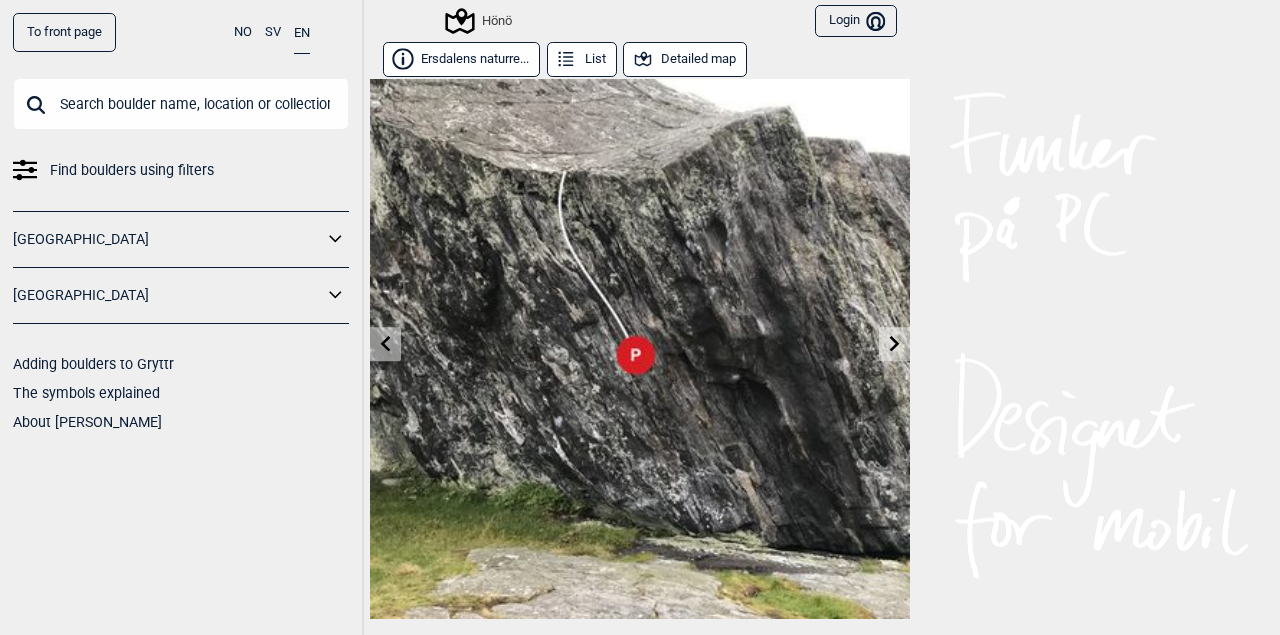 click on "Hönö" at bounding box center (480, 21) 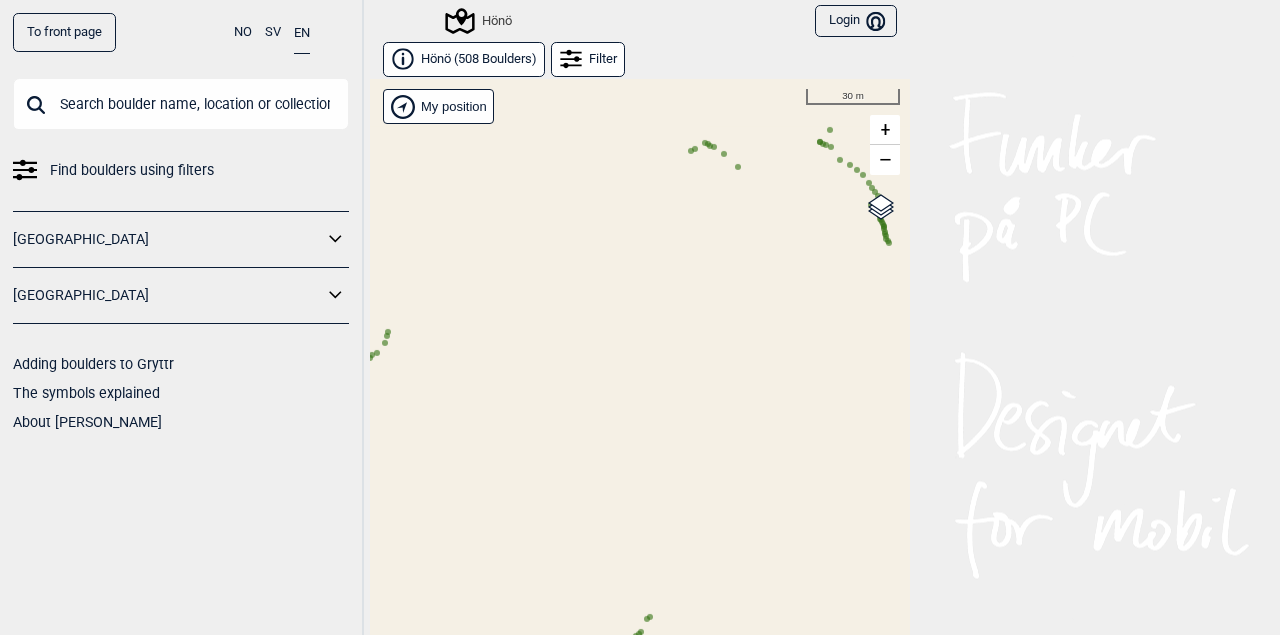 drag, startPoint x: 765, startPoint y: 171, endPoint x: 495, endPoint y: 446, distance: 385.3894 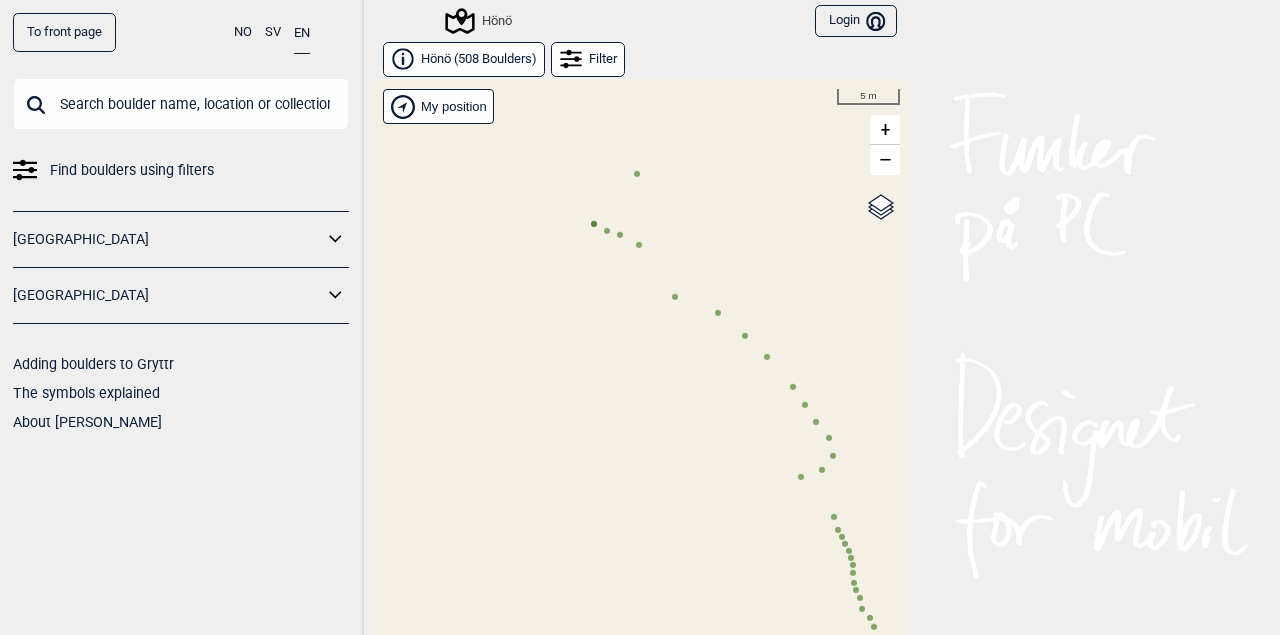 drag, startPoint x: 735, startPoint y: 263, endPoint x: 661, endPoint y: 295, distance: 80.622574 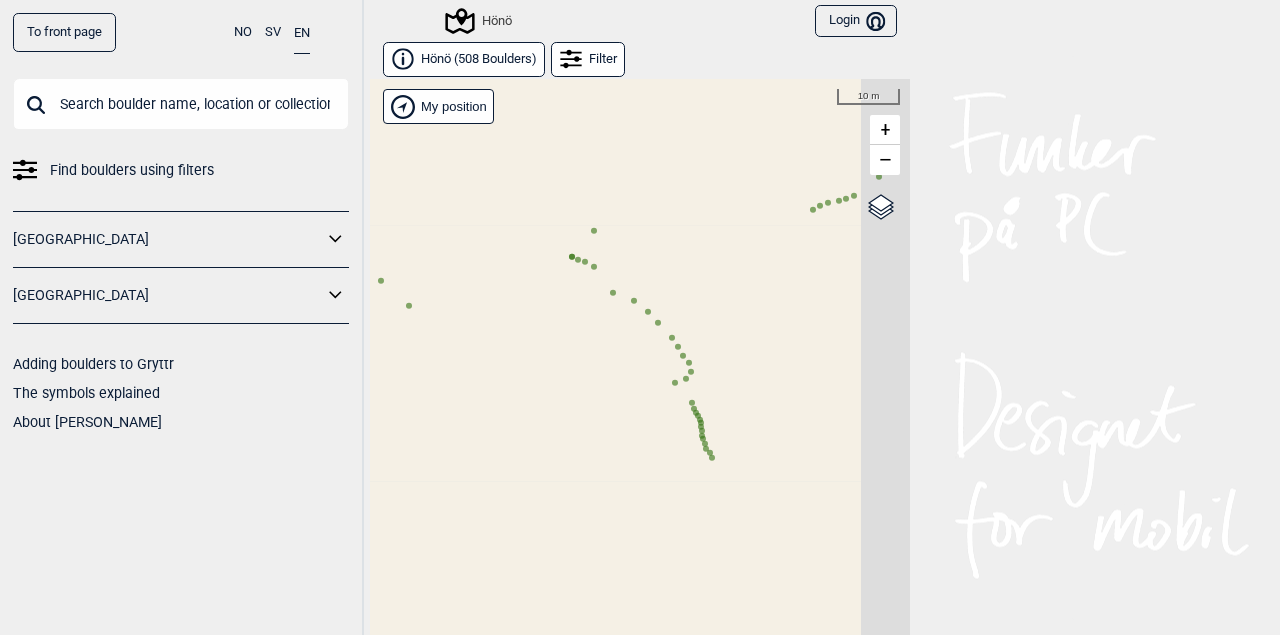 drag, startPoint x: 561, startPoint y: 307, endPoint x: 801, endPoint y: 332, distance: 241.29857 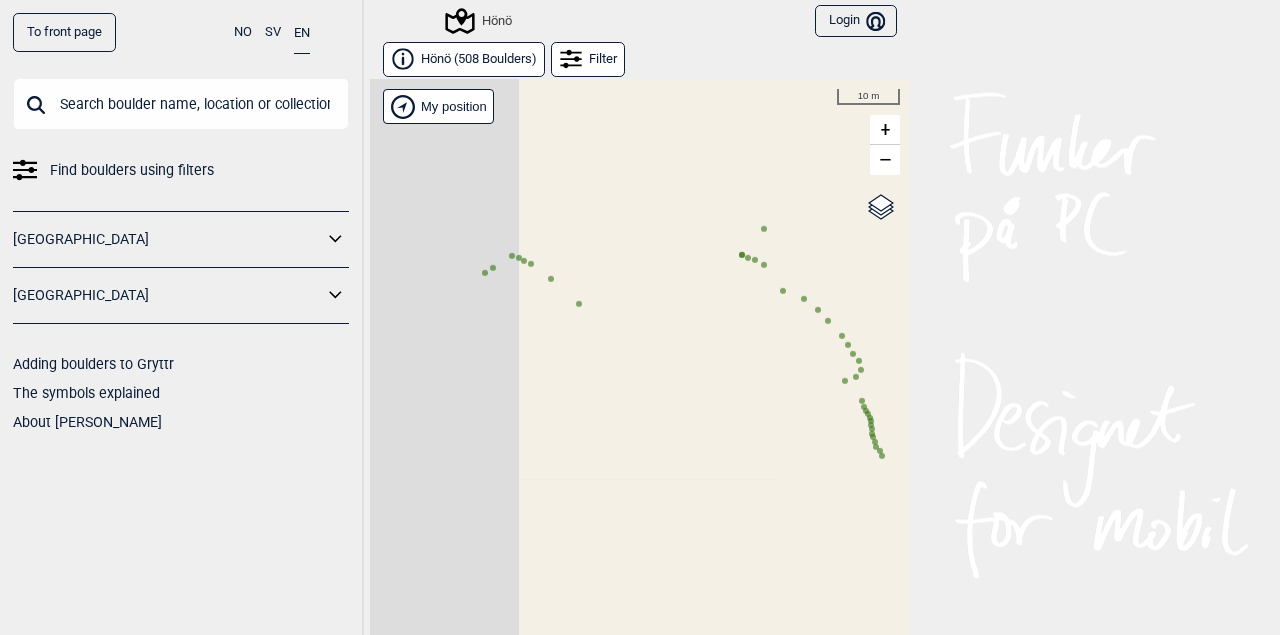 drag, startPoint x: 544, startPoint y: 303, endPoint x: 721, endPoint y: 302, distance: 177.00282 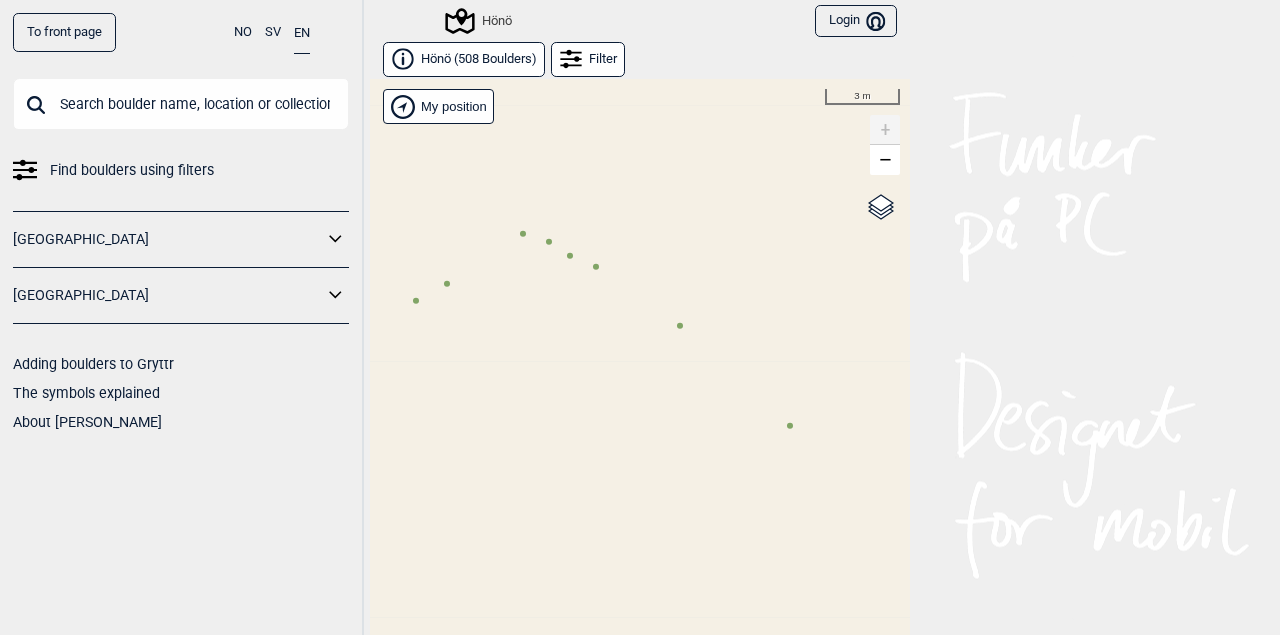 click 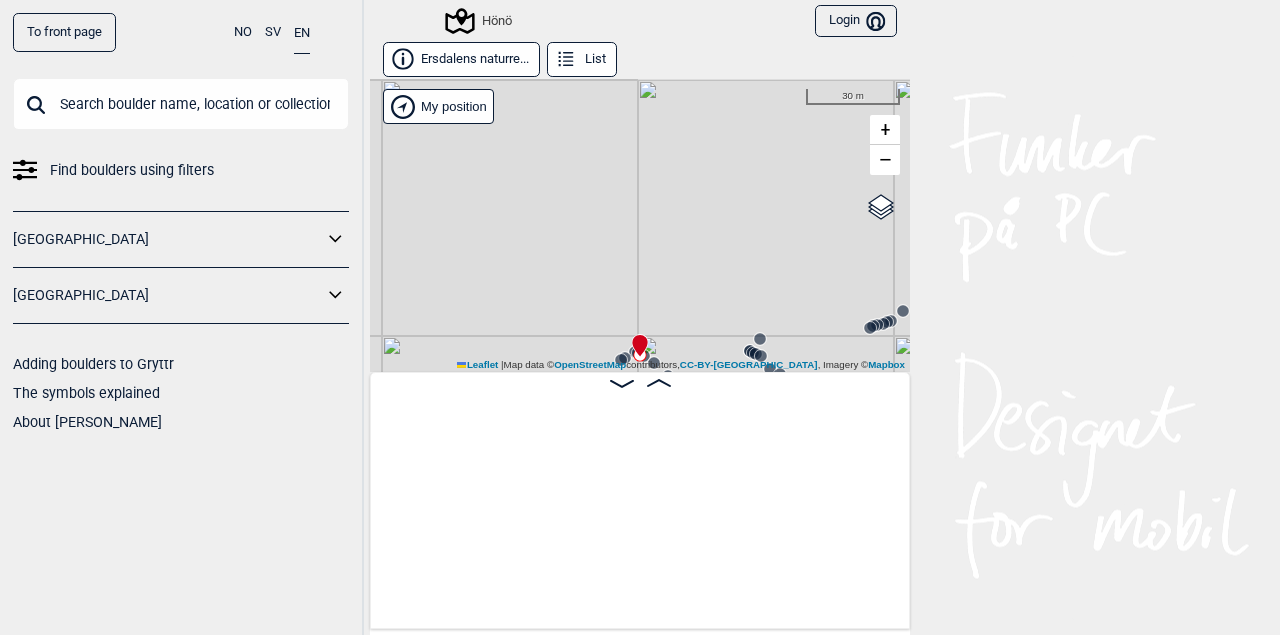 scroll, scrollTop: 0, scrollLeft: 61177, axis: horizontal 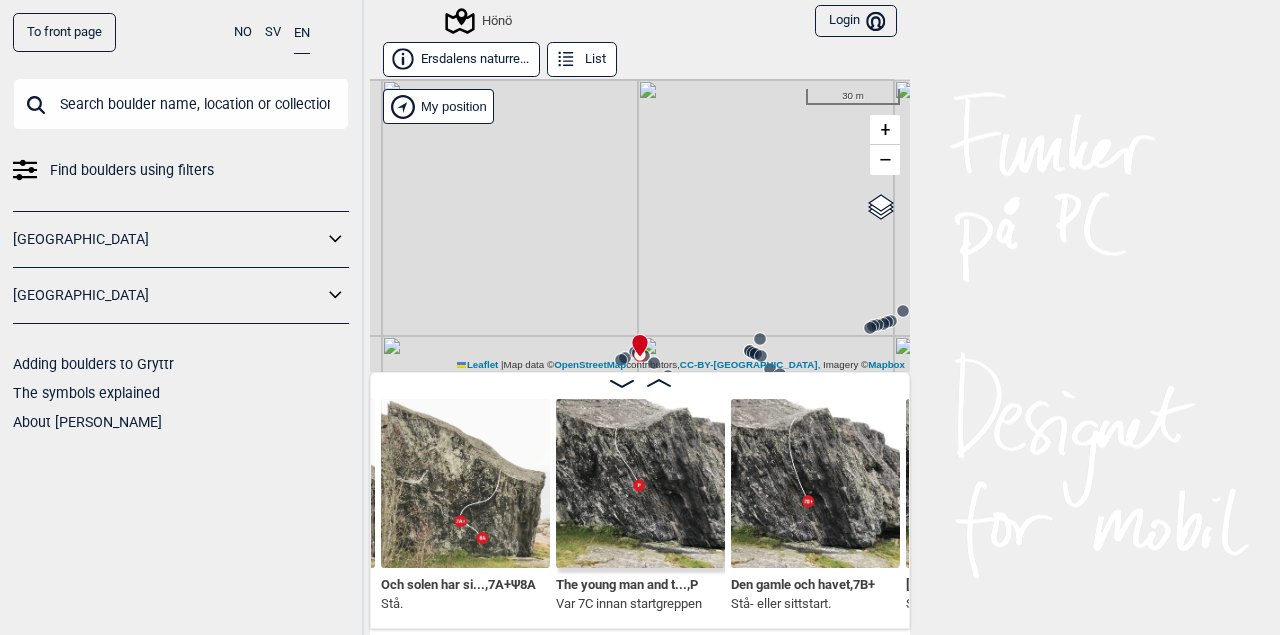 drag, startPoint x: 675, startPoint y: 321, endPoint x: 649, endPoint y: 251, distance: 74.672615 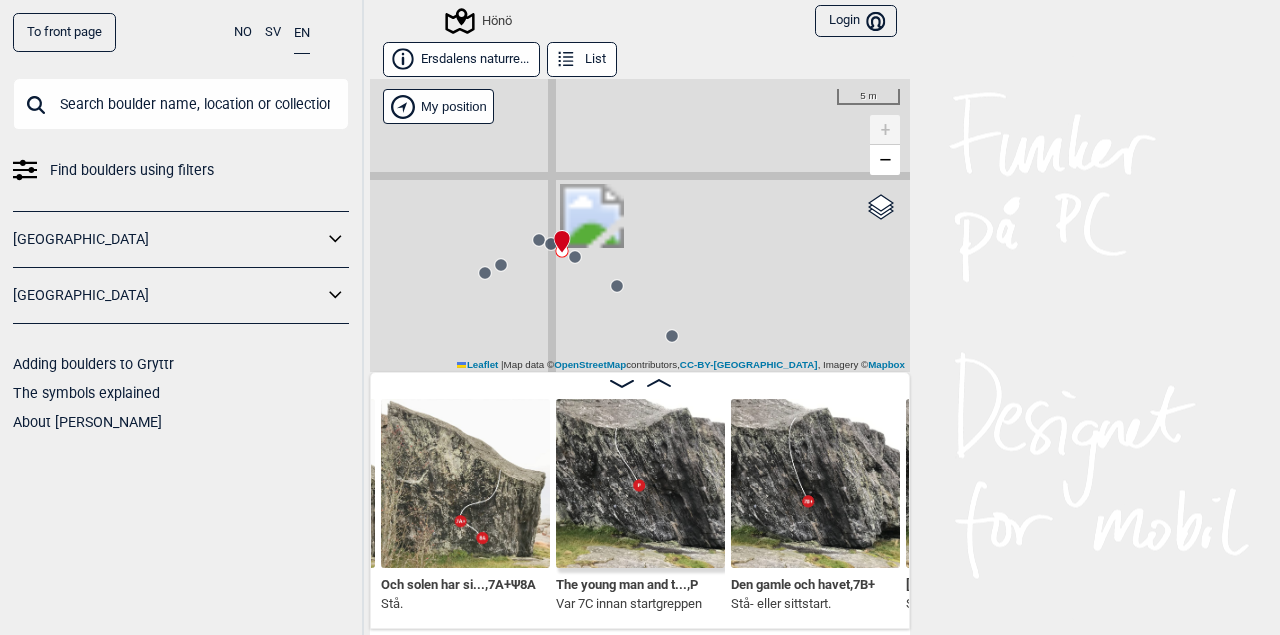 click on "Hönö" at bounding box center (640, 225) 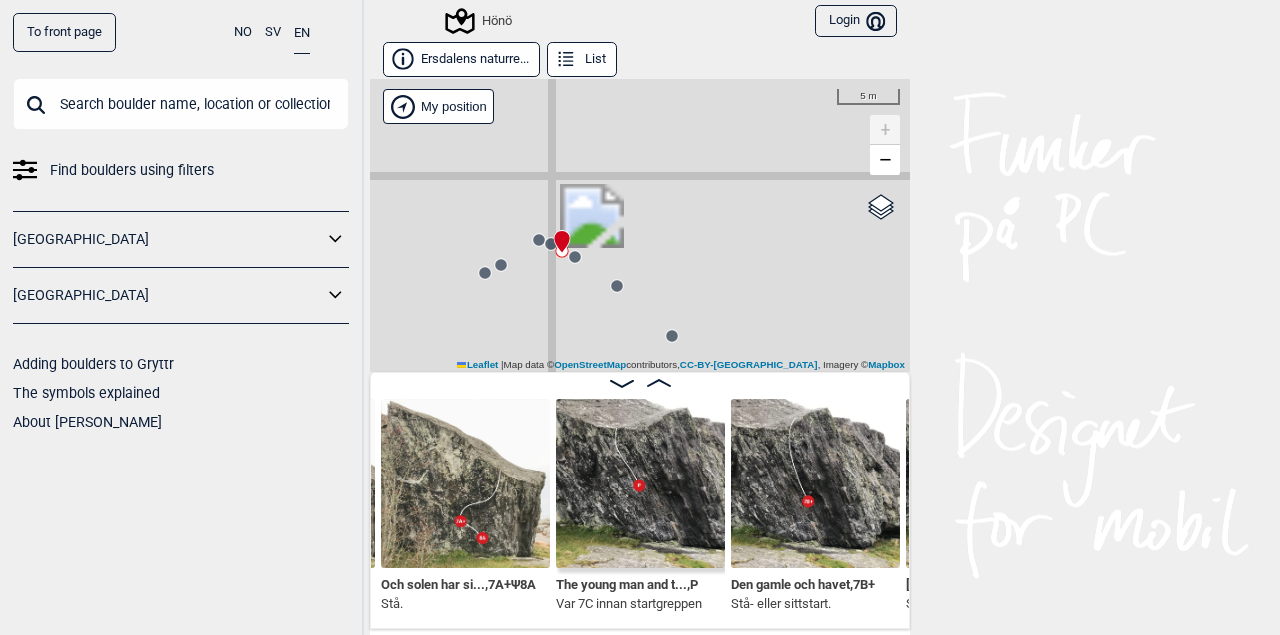click 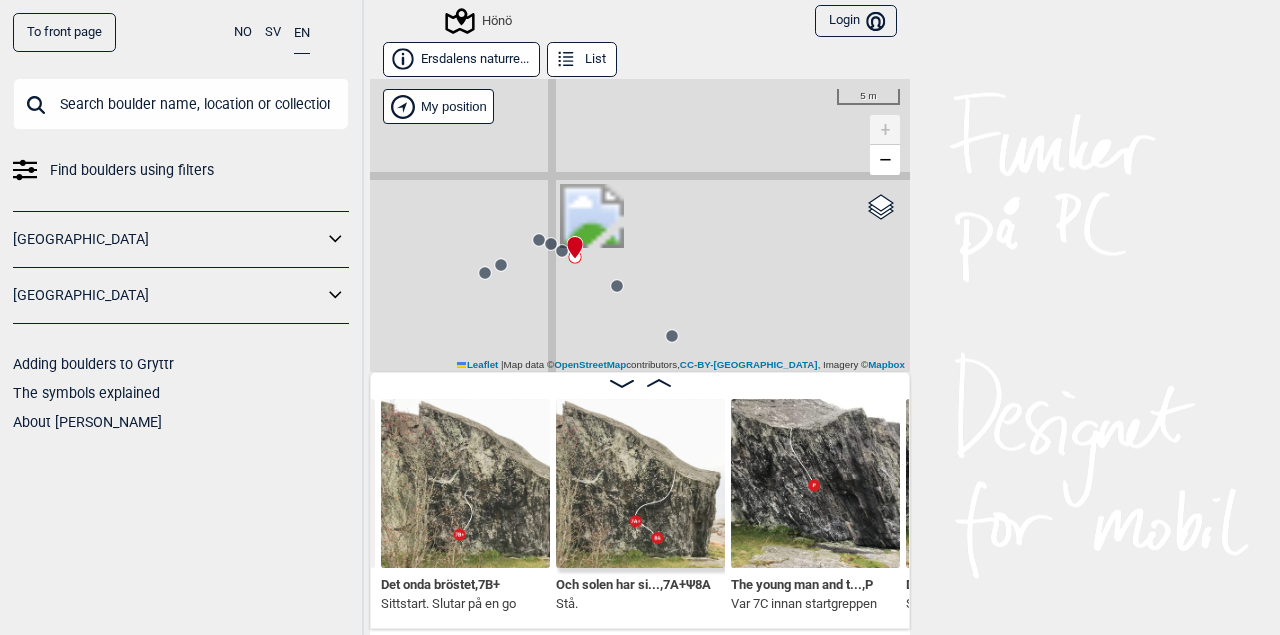 click on "Hönö" at bounding box center (640, 225) 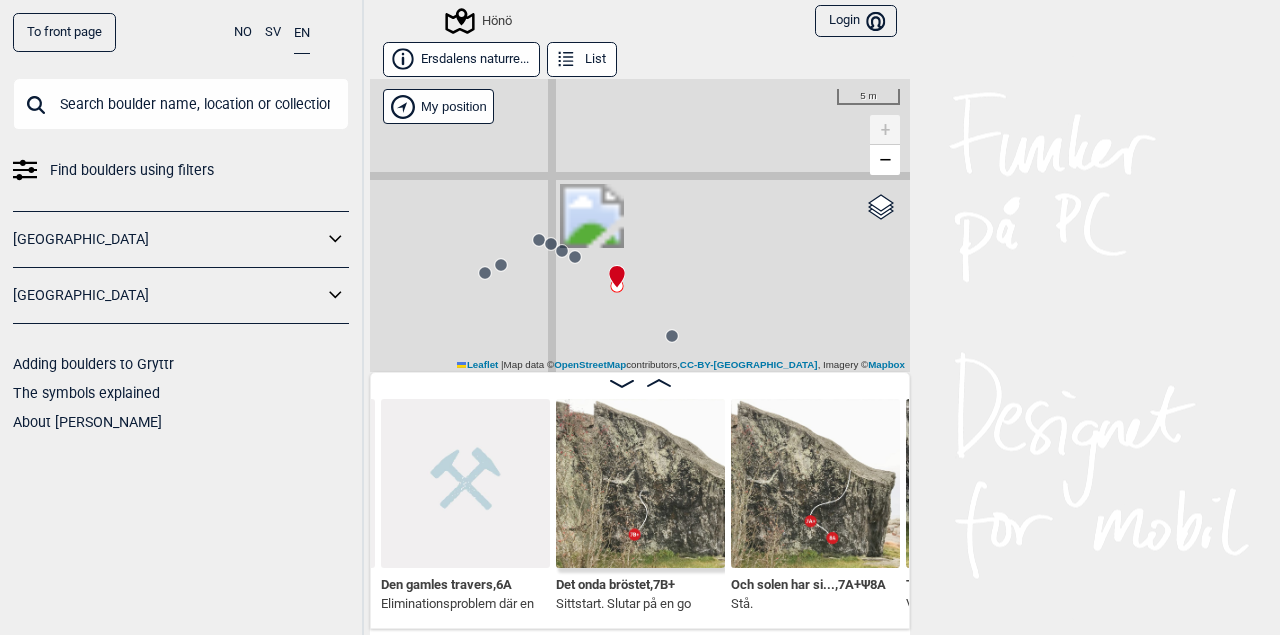 click 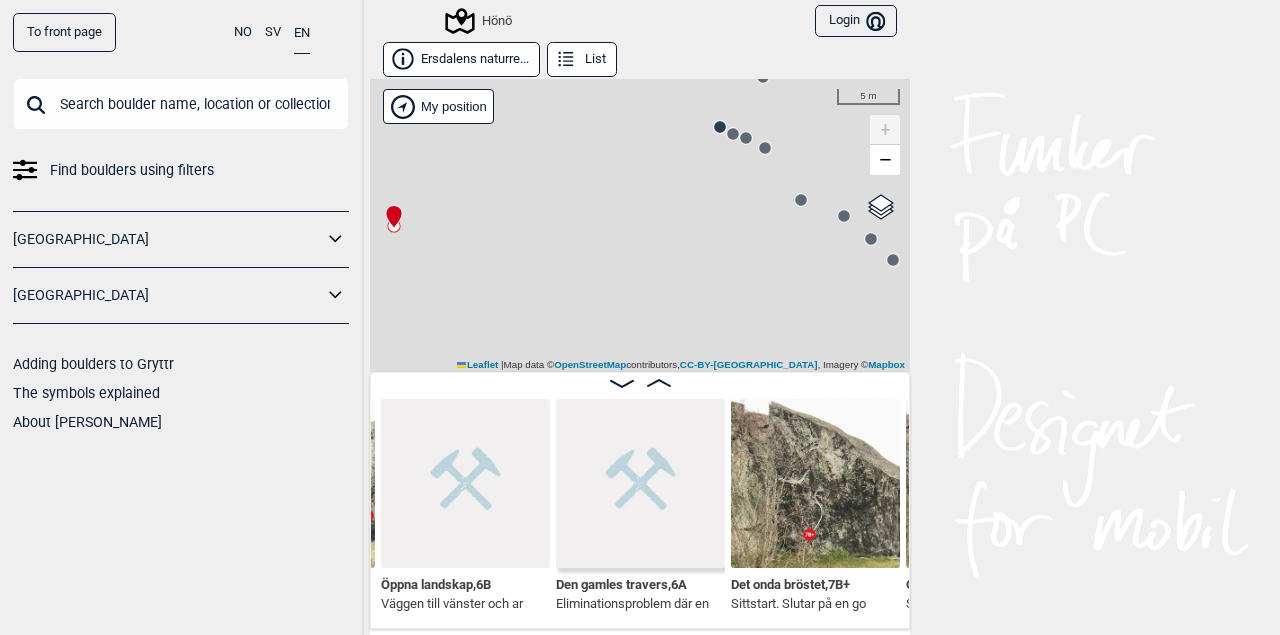 drag, startPoint x: 675, startPoint y: 187, endPoint x: 486, endPoint y: 209, distance: 190.27611 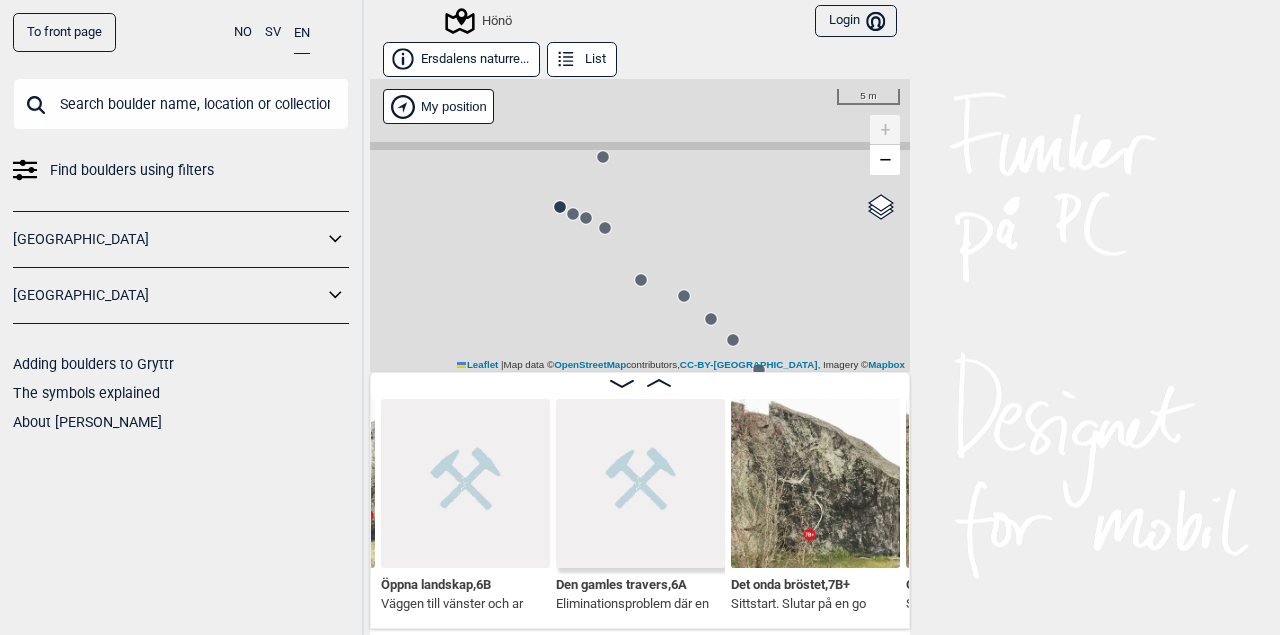 drag, startPoint x: 666, startPoint y: 209, endPoint x: 571, endPoint y: 255, distance: 105.550934 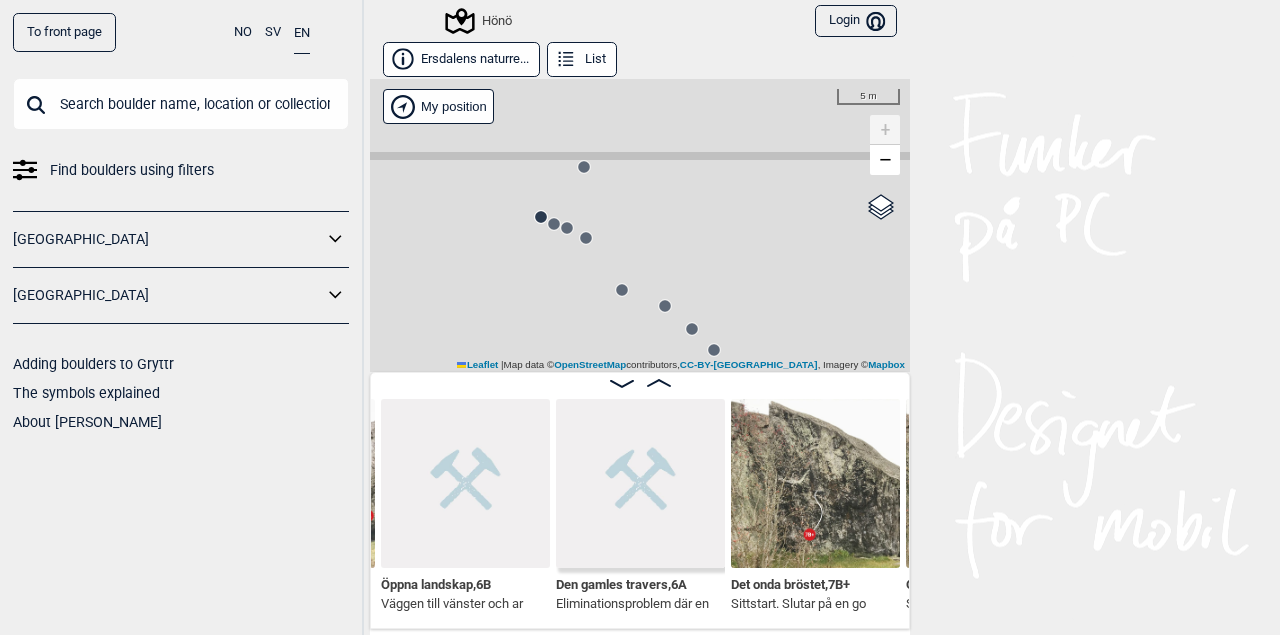click 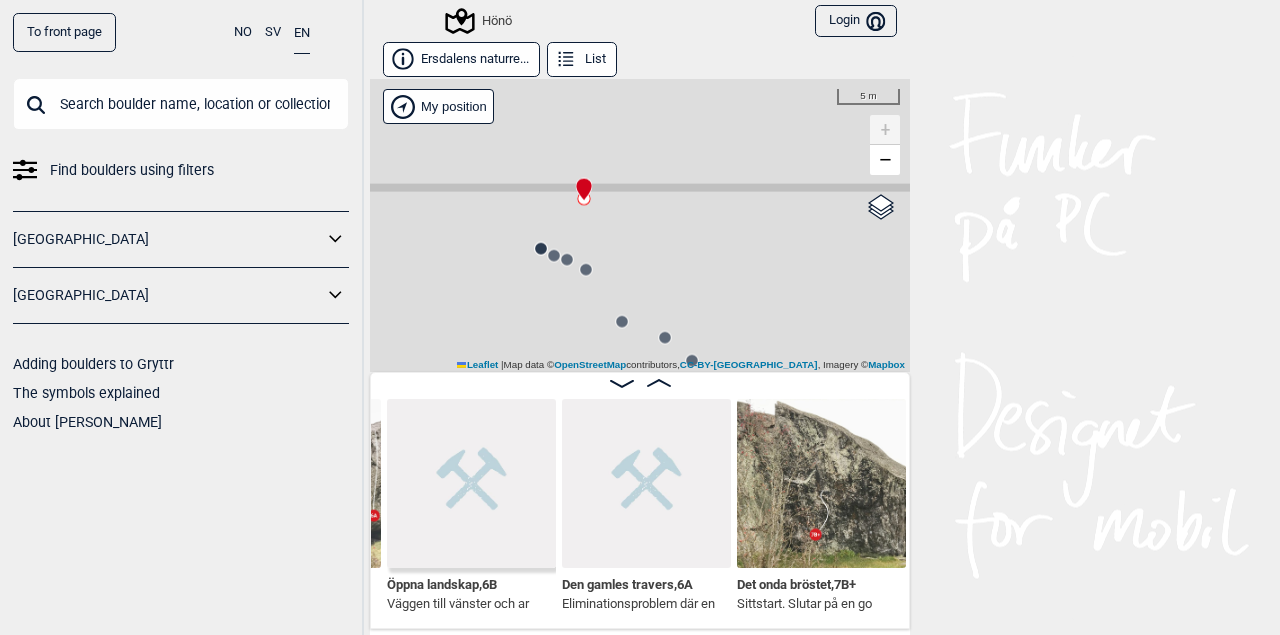 scroll, scrollTop: 0, scrollLeft: 60501, axis: horizontal 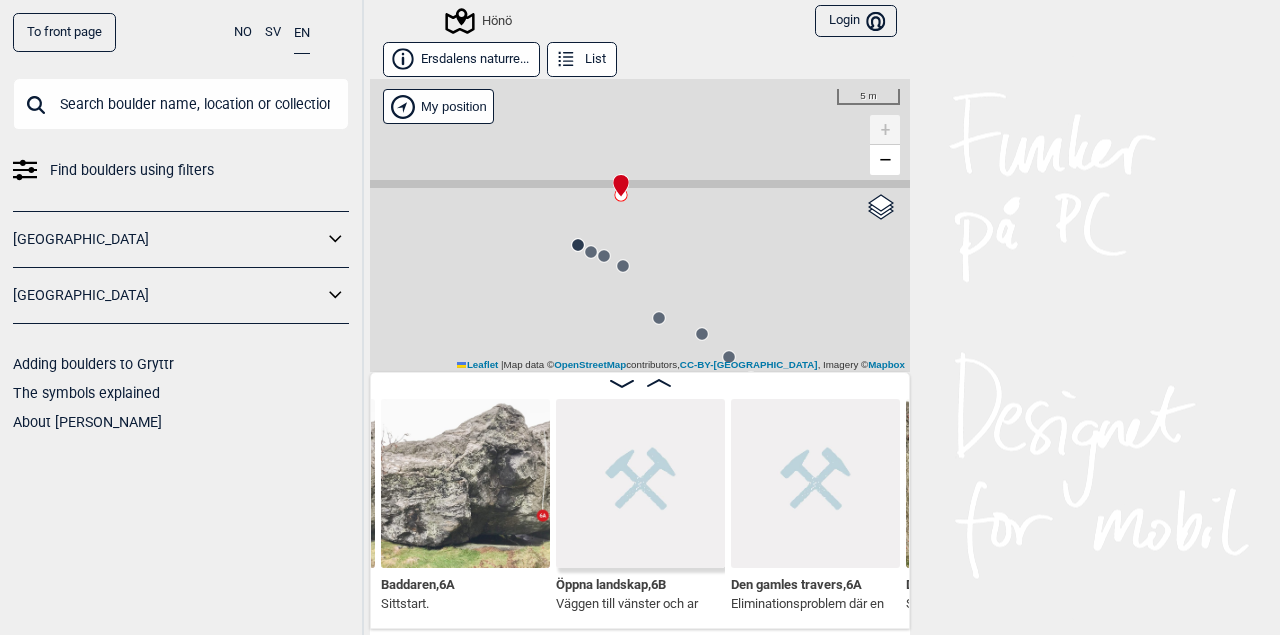 drag, startPoint x: 667, startPoint y: 281, endPoint x: 715, endPoint y: 267, distance: 50 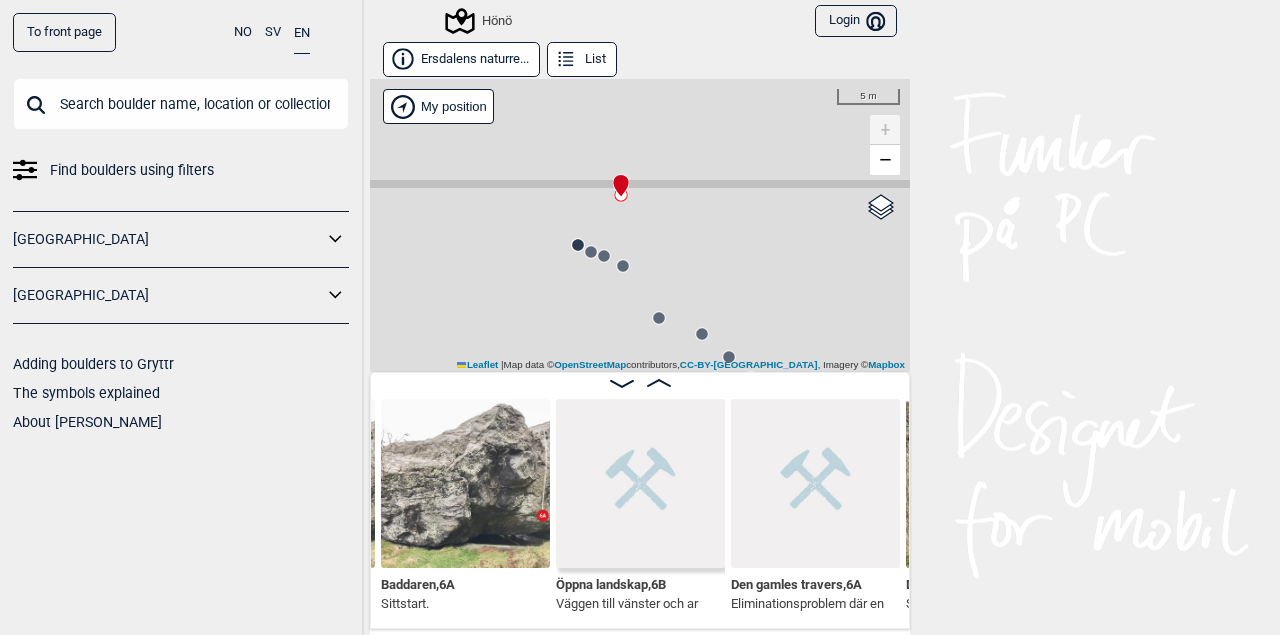 click 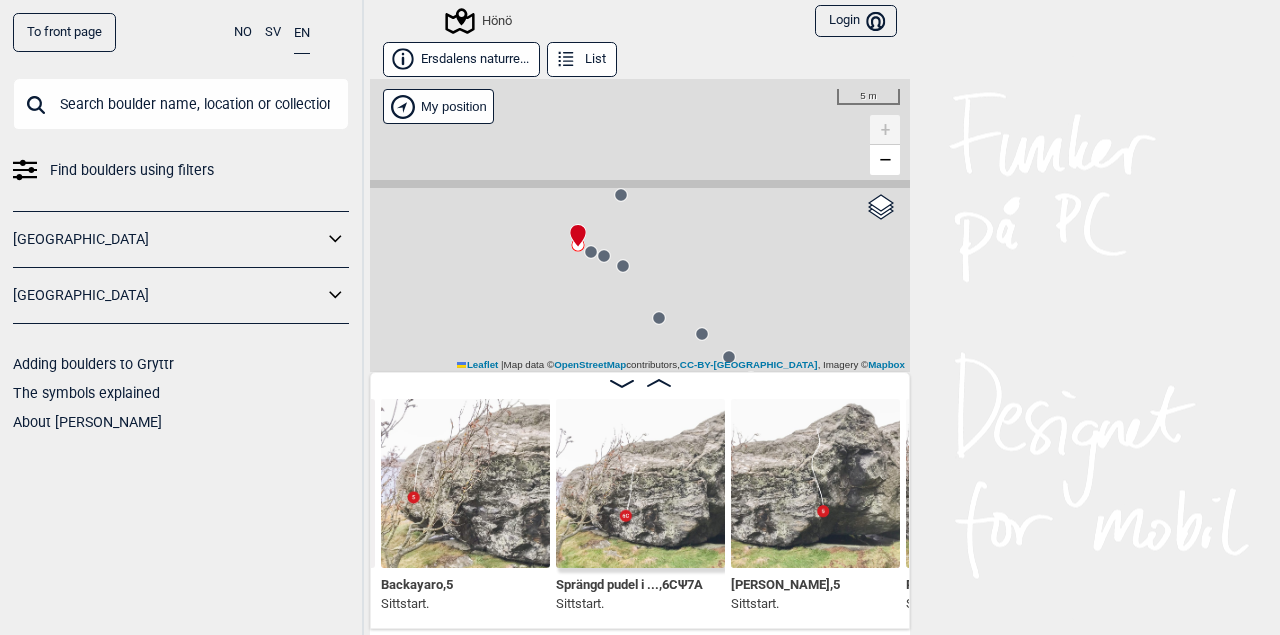 click 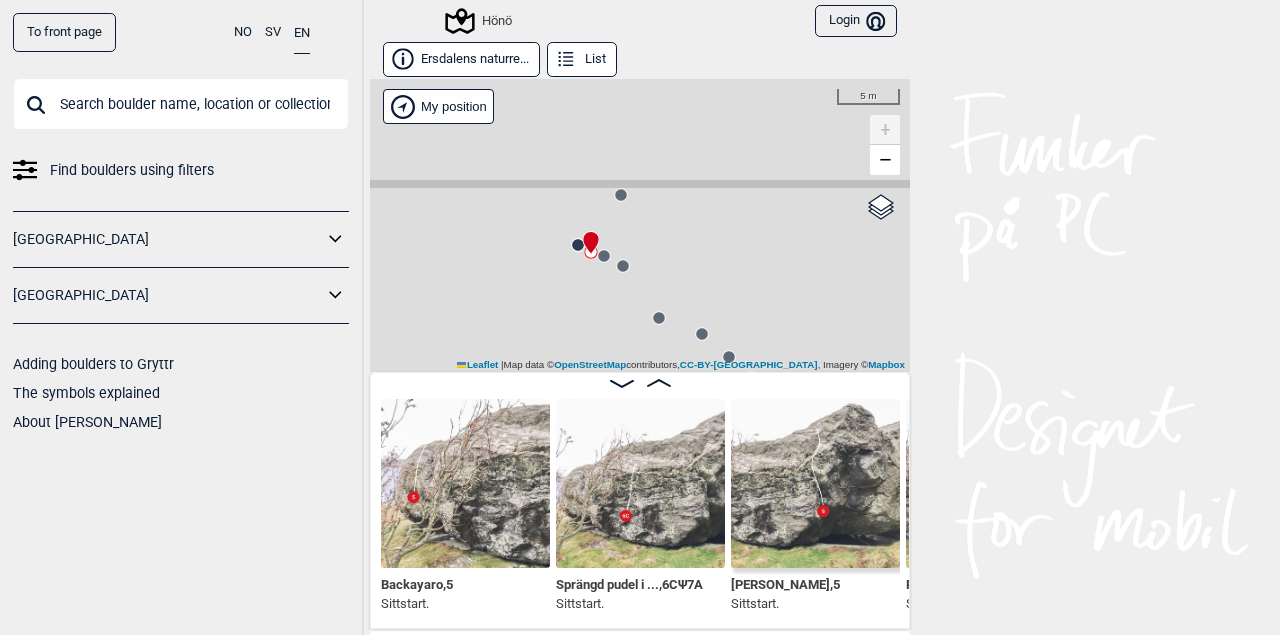 scroll, scrollTop: 0, scrollLeft: 60000, axis: horizontal 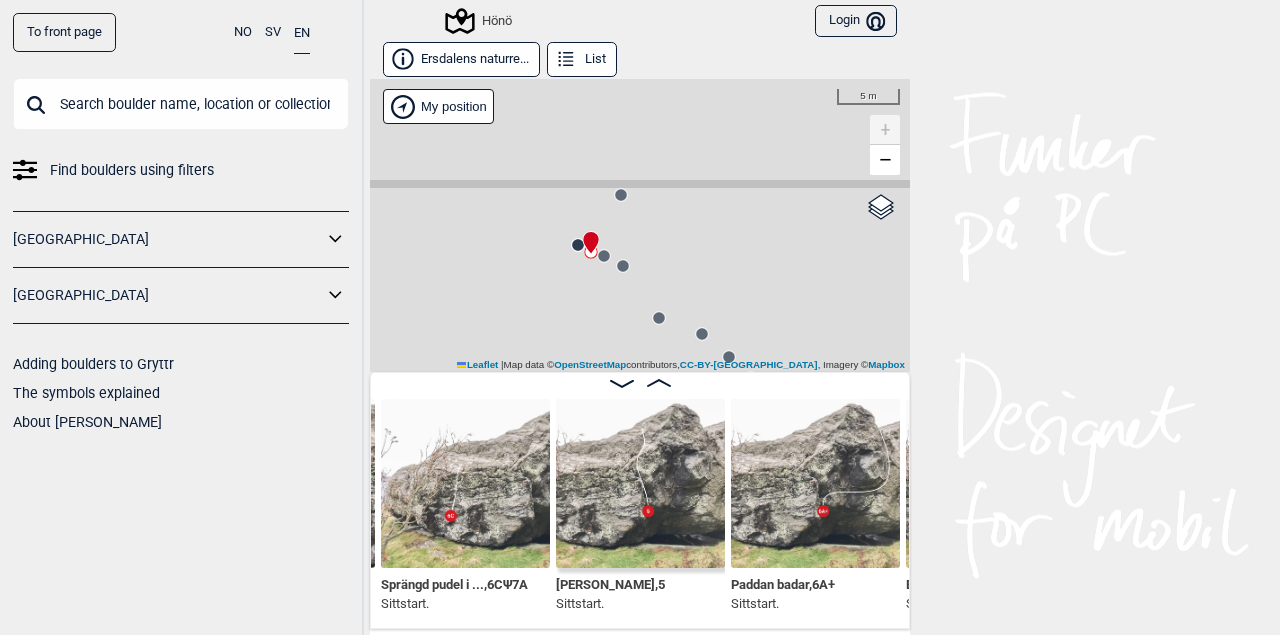 click 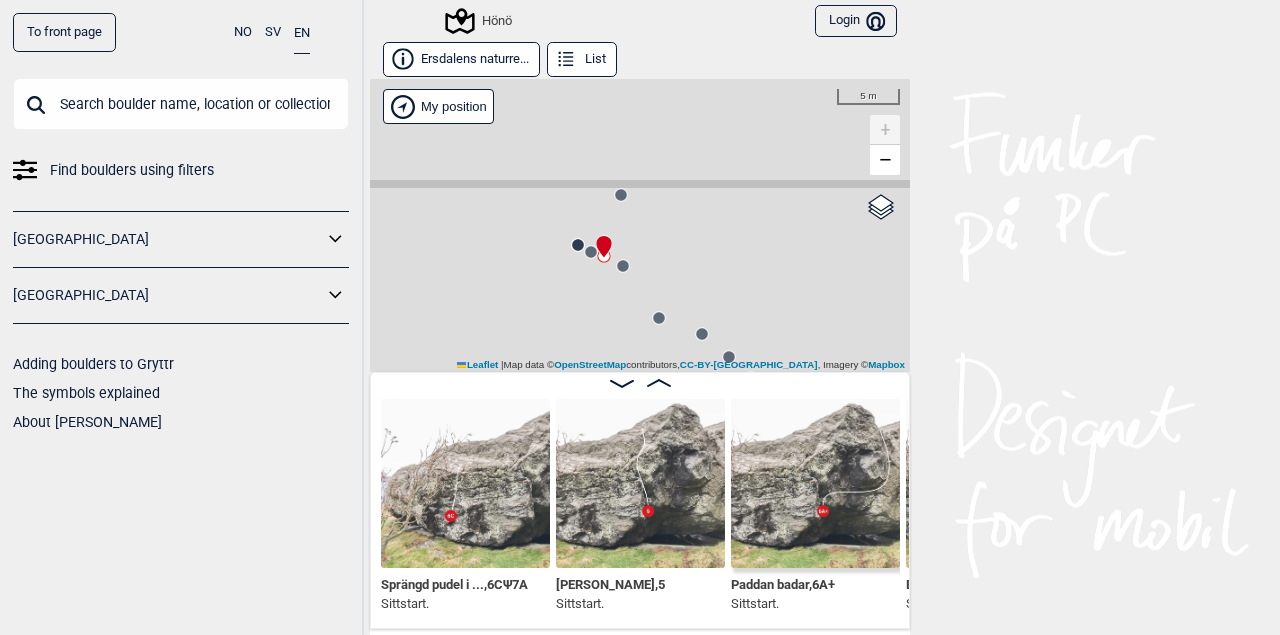 scroll, scrollTop: 0, scrollLeft: 60175, axis: horizontal 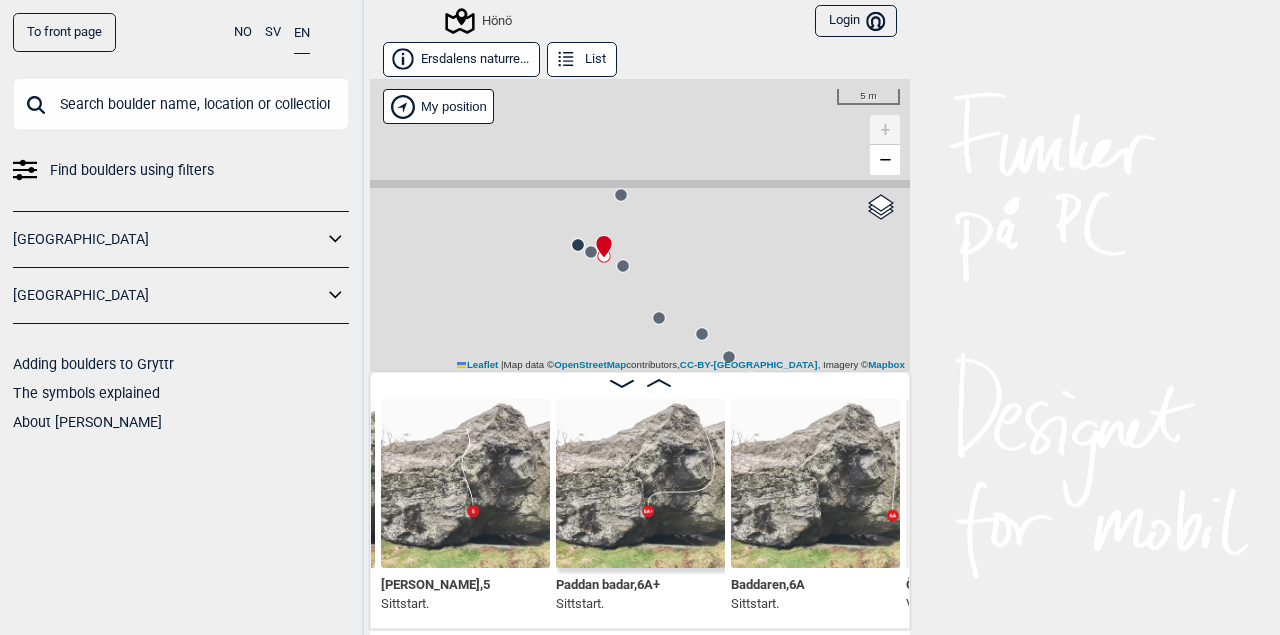 click 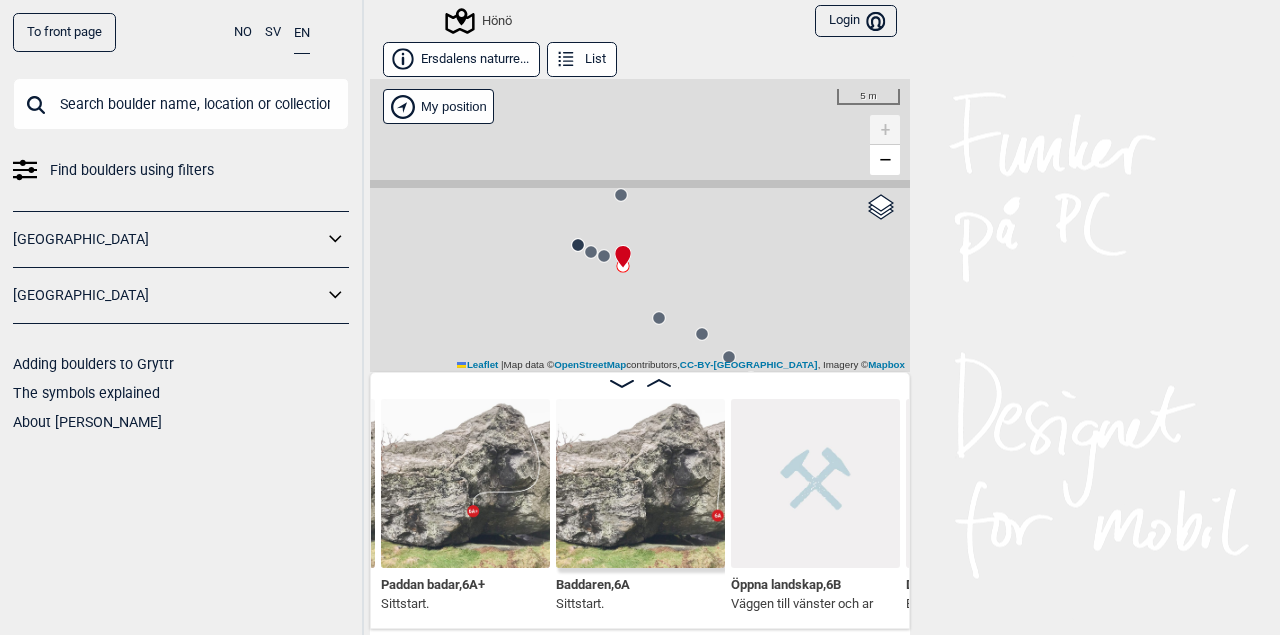 click 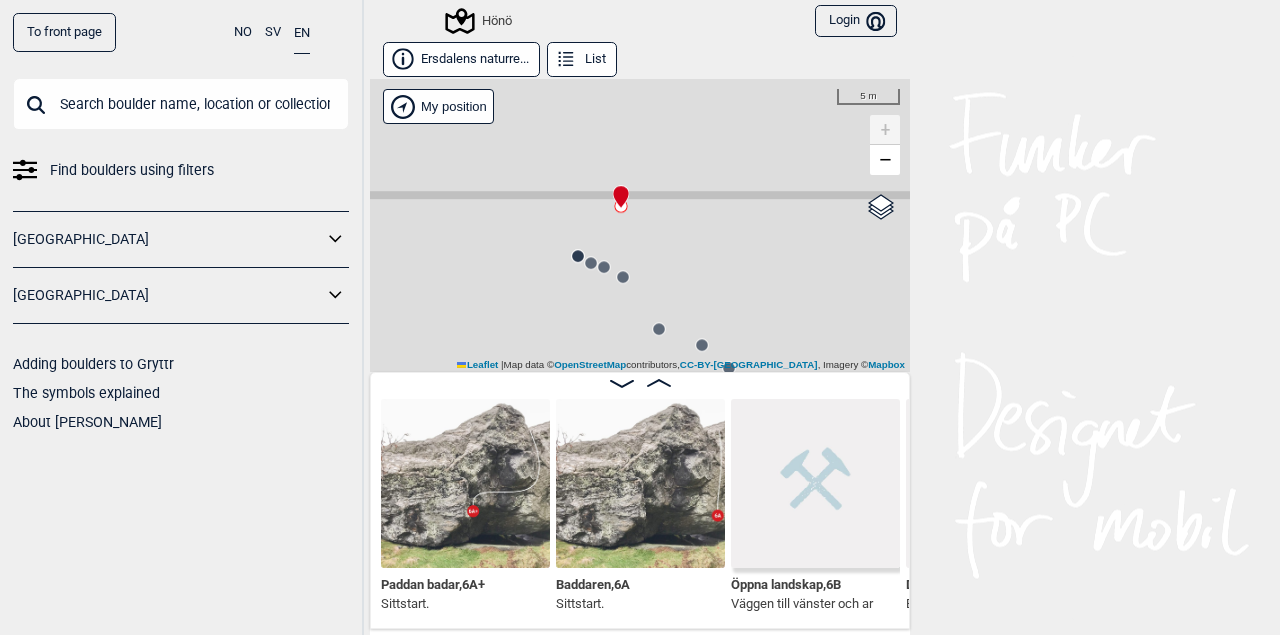 scroll, scrollTop: 0, scrollLeft: 60525, axis: horizontal 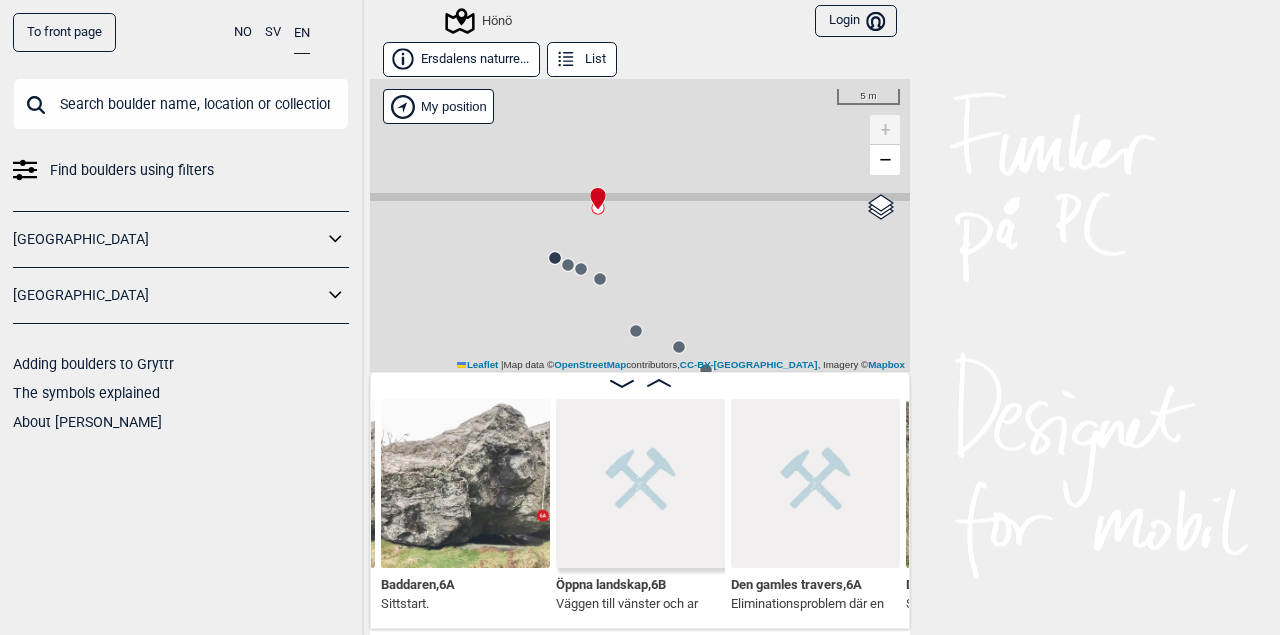 drag, startPoint x: 728, startPoint y: 315, endPoint x: 661, endPoint y: 258, distance: 87.965904 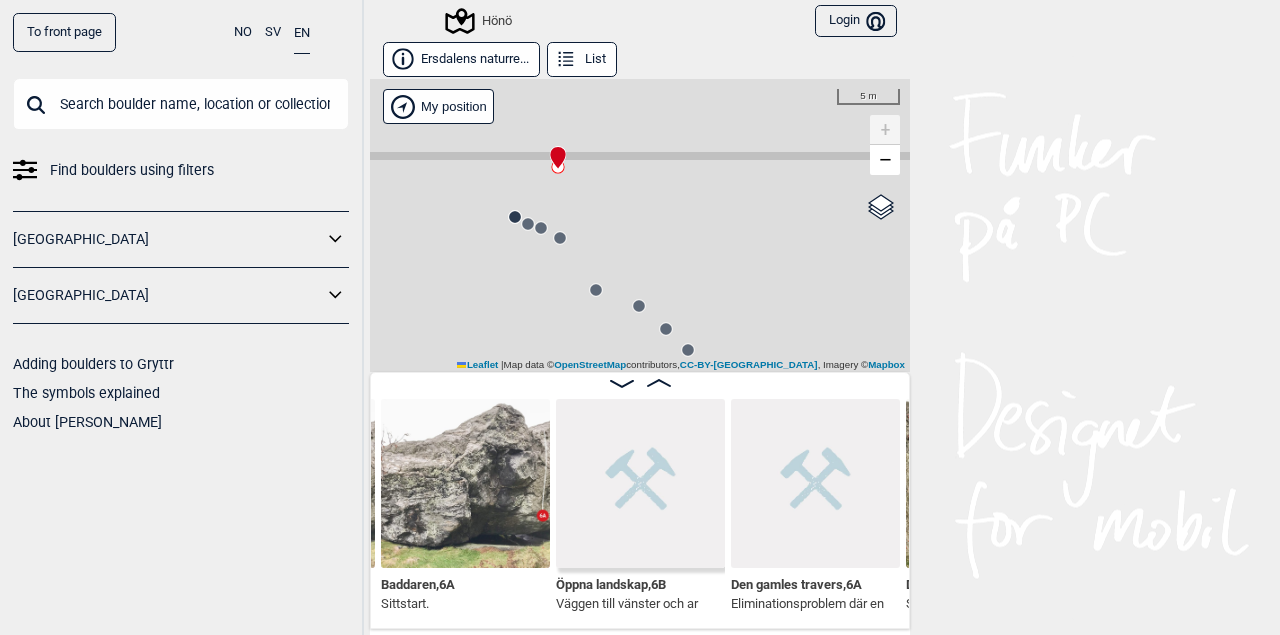 click 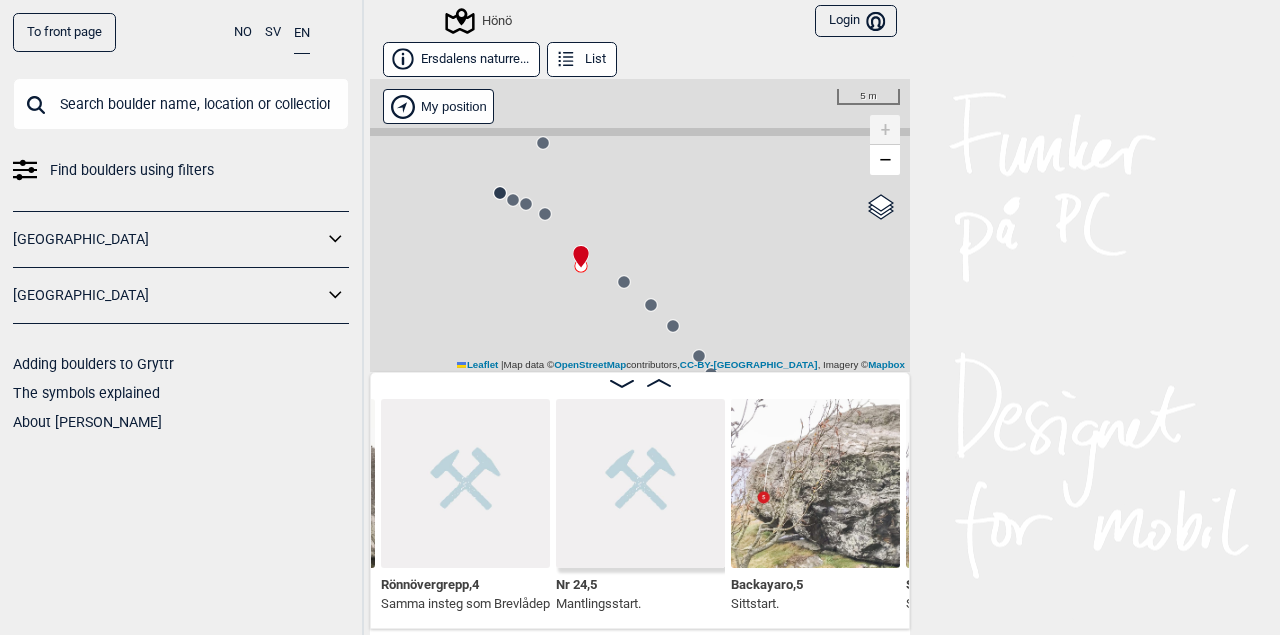 drag, startPoint x: 729, startPoint y: 267, endPoint x: 715, endPoint y: 247, distance: 24.41311 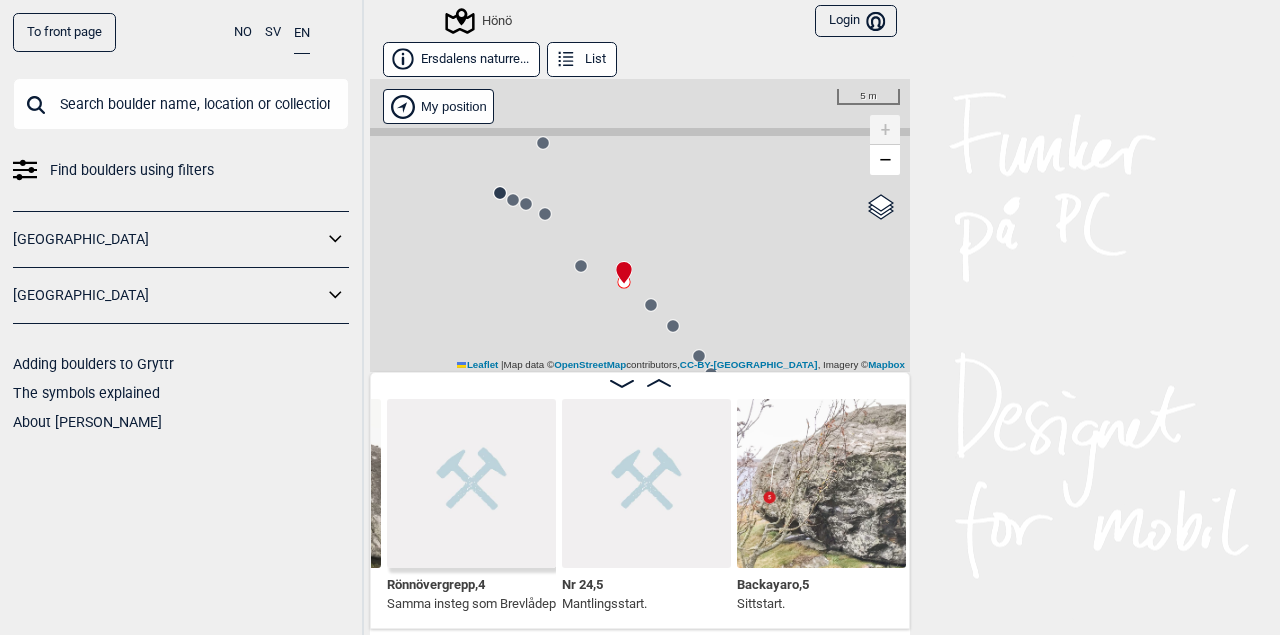 scroll, scrollTop: 0, scrollLeft: 59318, axis: horizontal 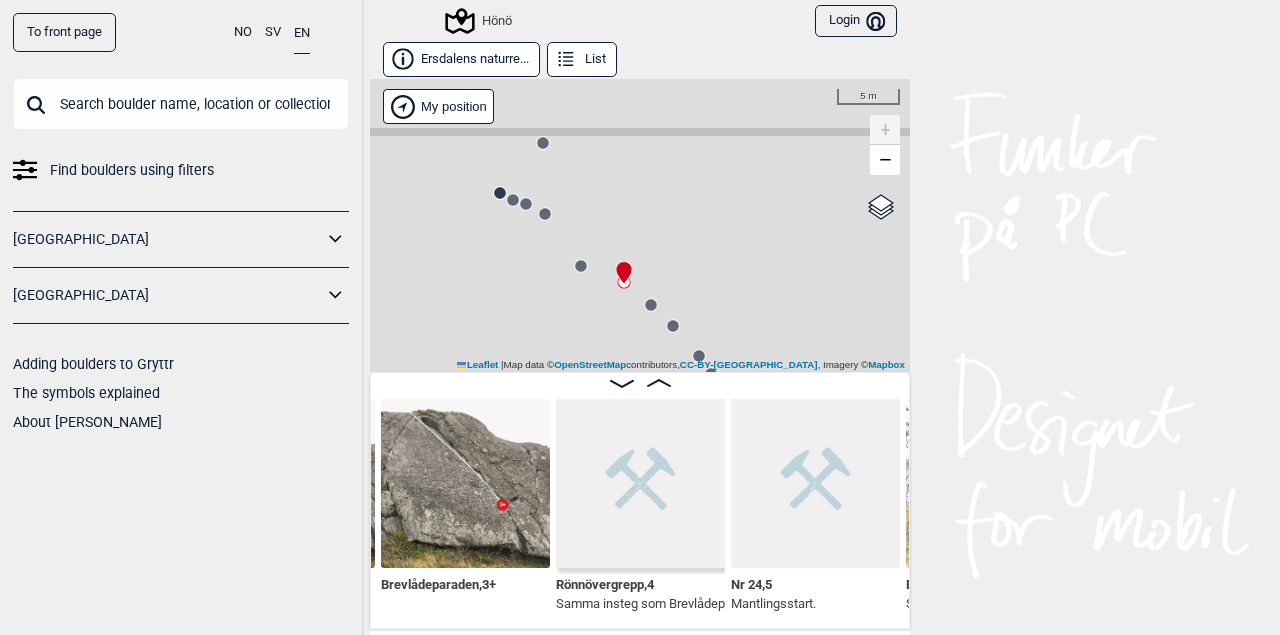 click 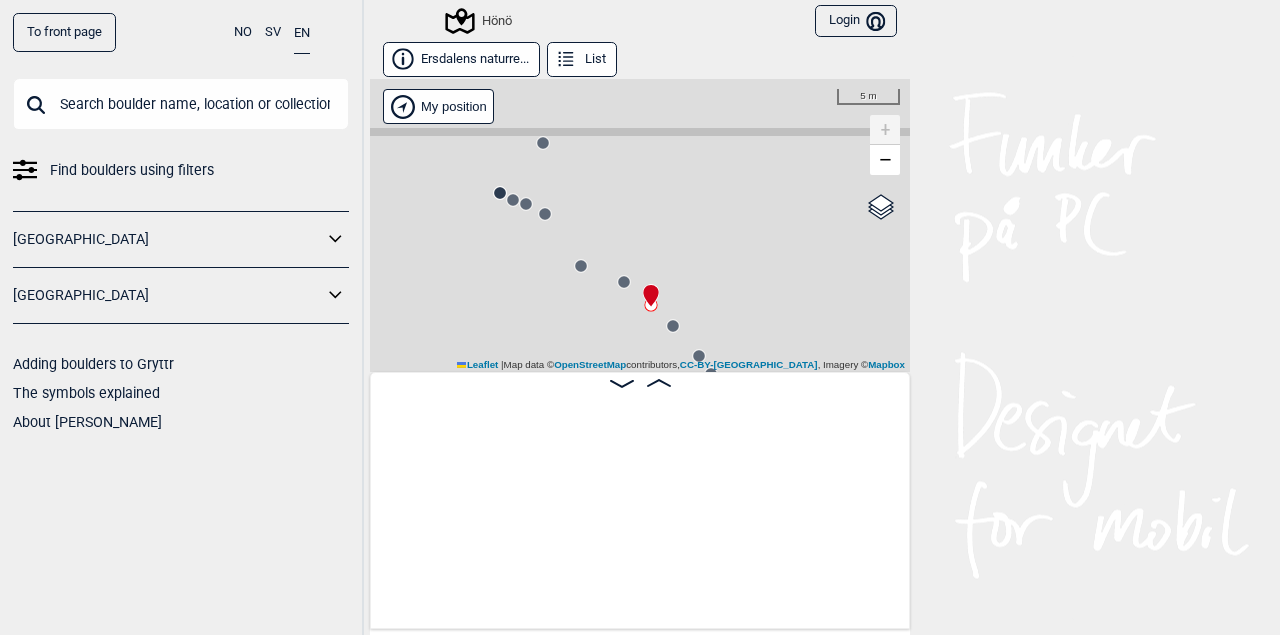scroll, scrollTop: 0, scrollLeft: 58642, axis: horizontal 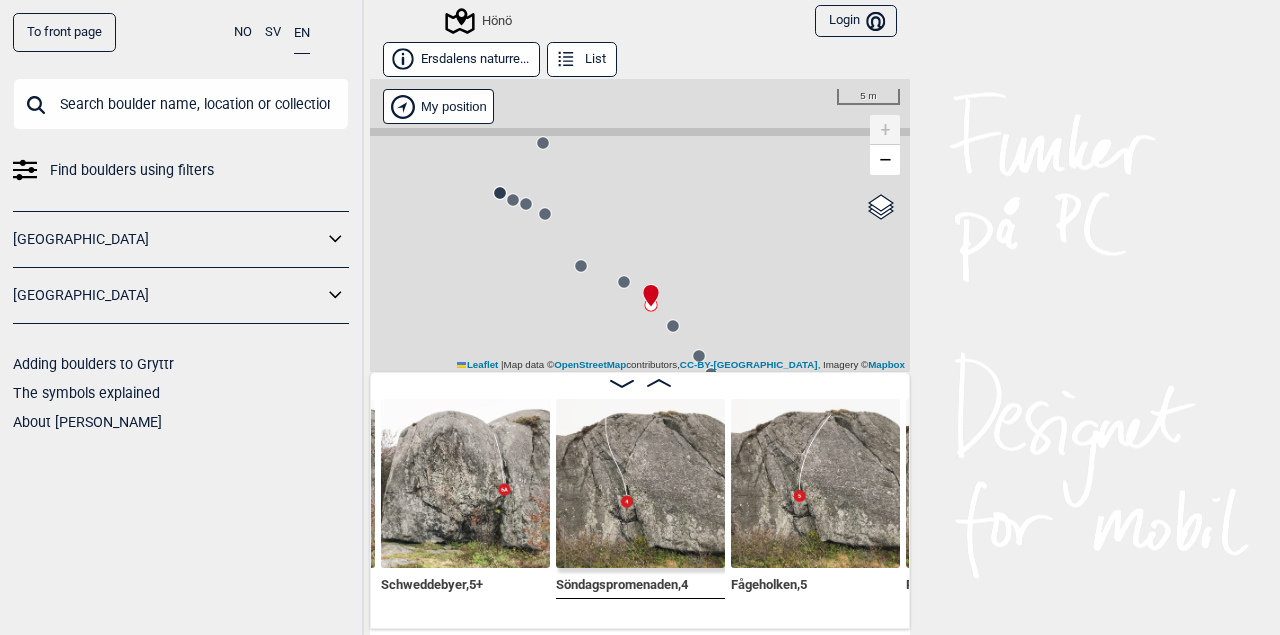click 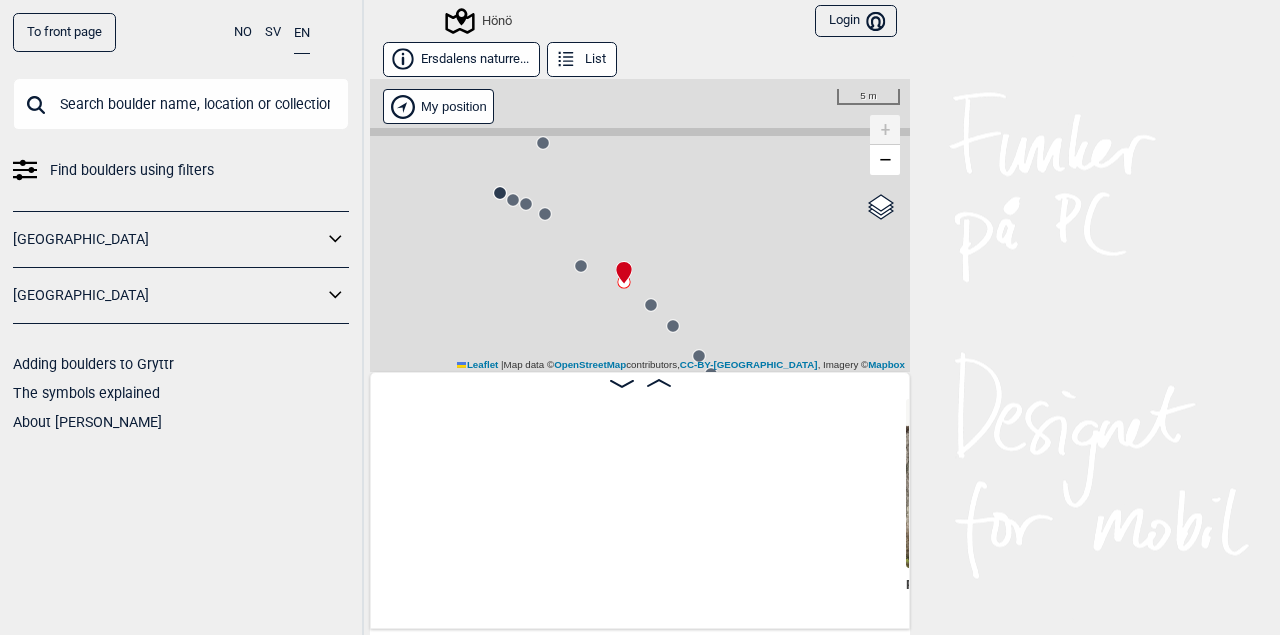 scroll, scrollTop: 0, scrollLeft: 59342, axis: horizontal 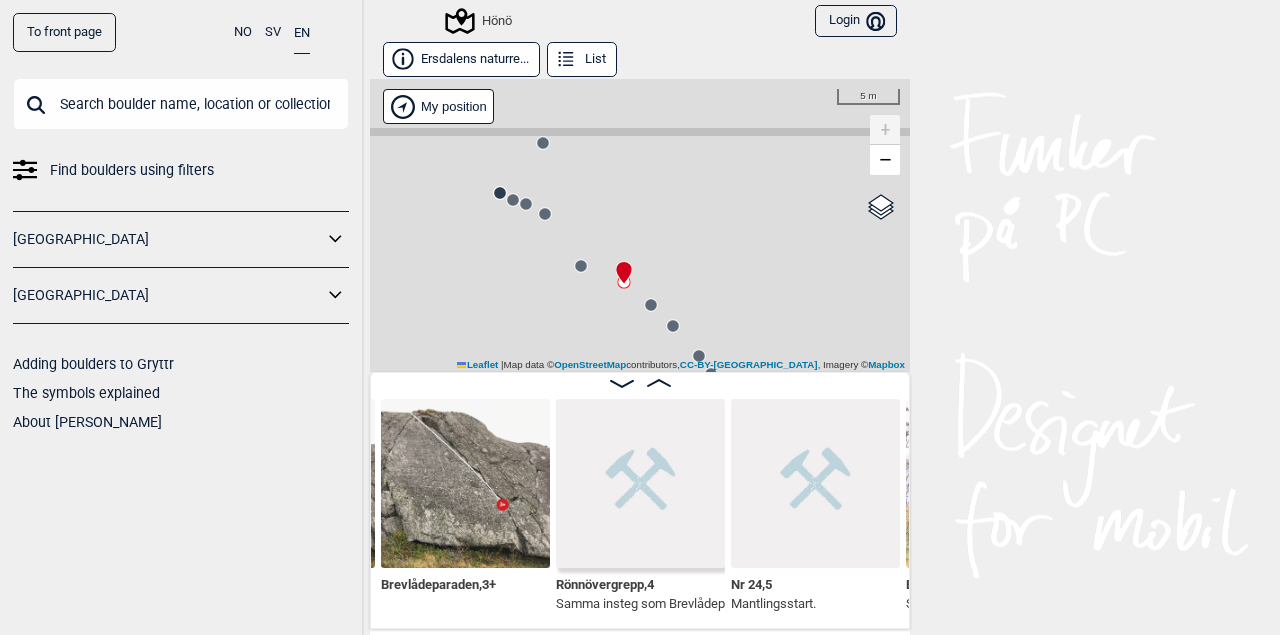 click 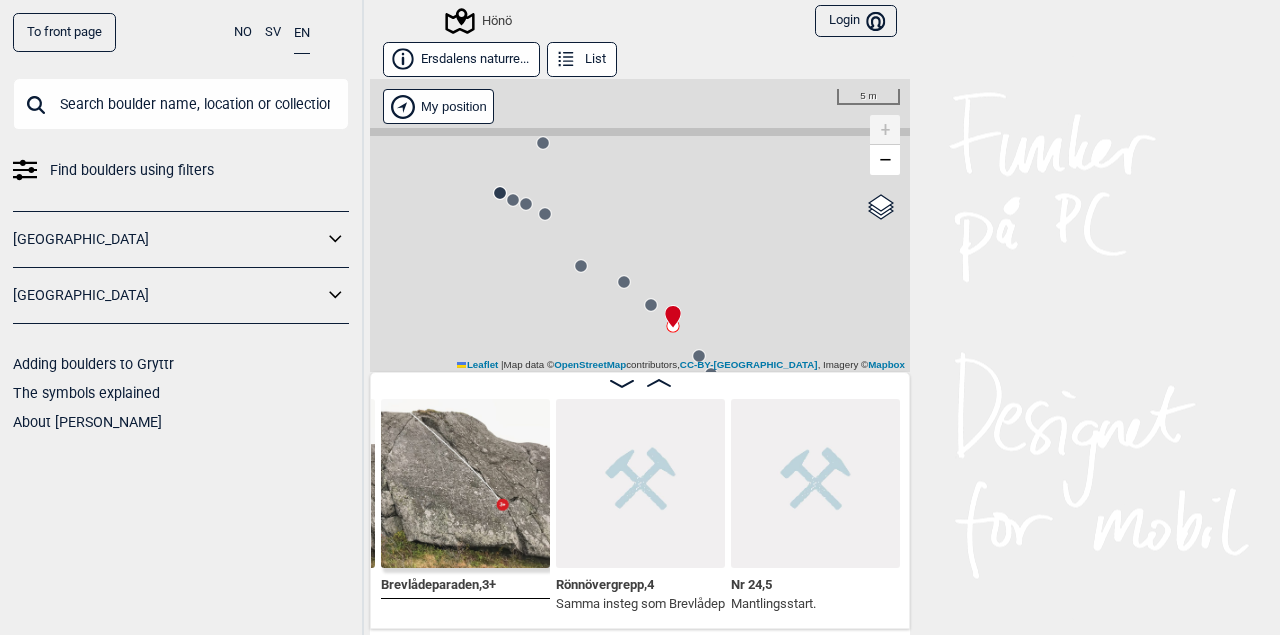 scroll, scrollTop: 0, scrollLeft: 59167, axis: horizontal 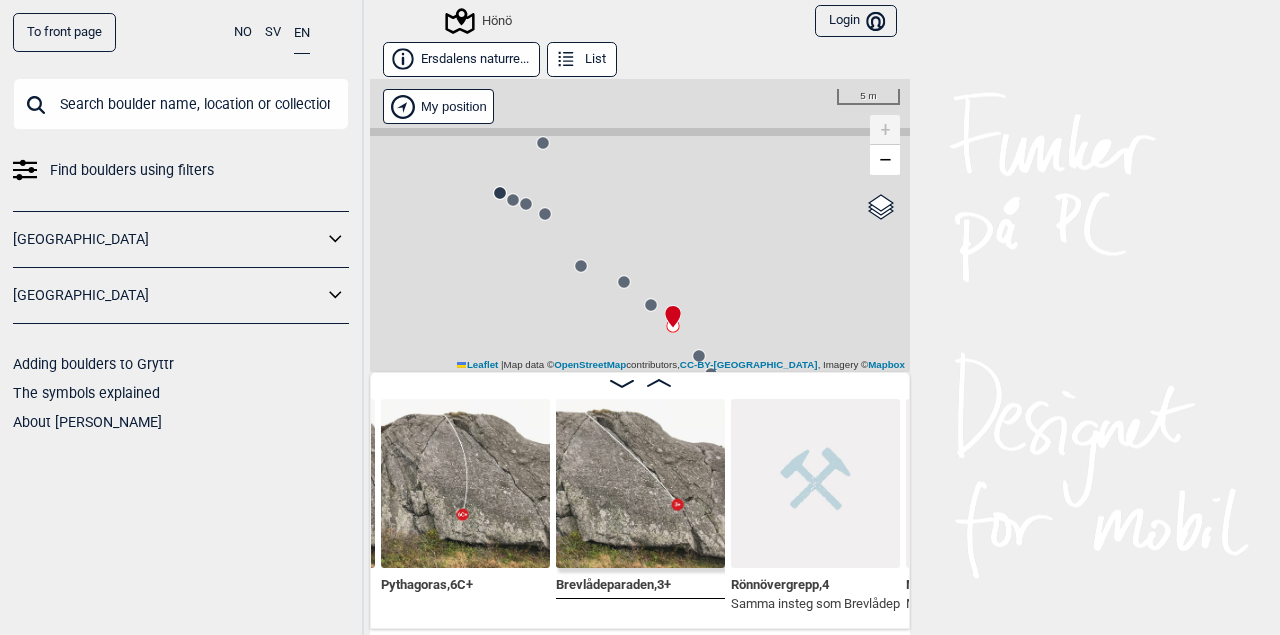 click 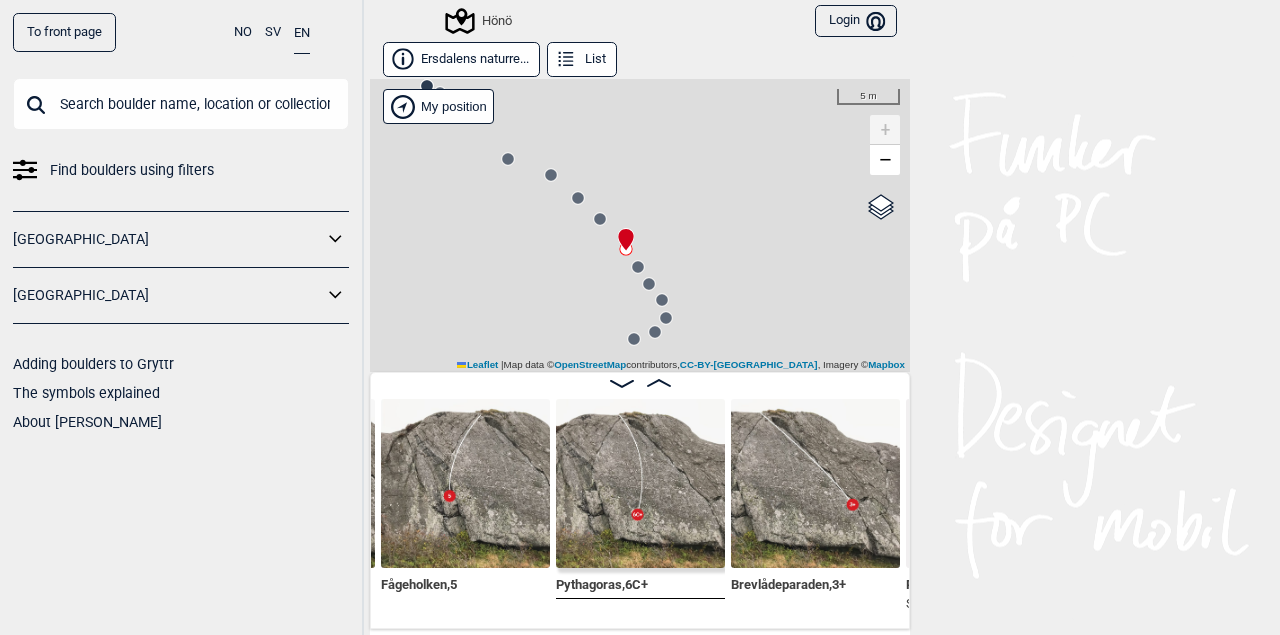 drag, startPoint x: 832, startPoint y: 301, endPoint x: 759, endPoint y: 194, distance: 129.52992 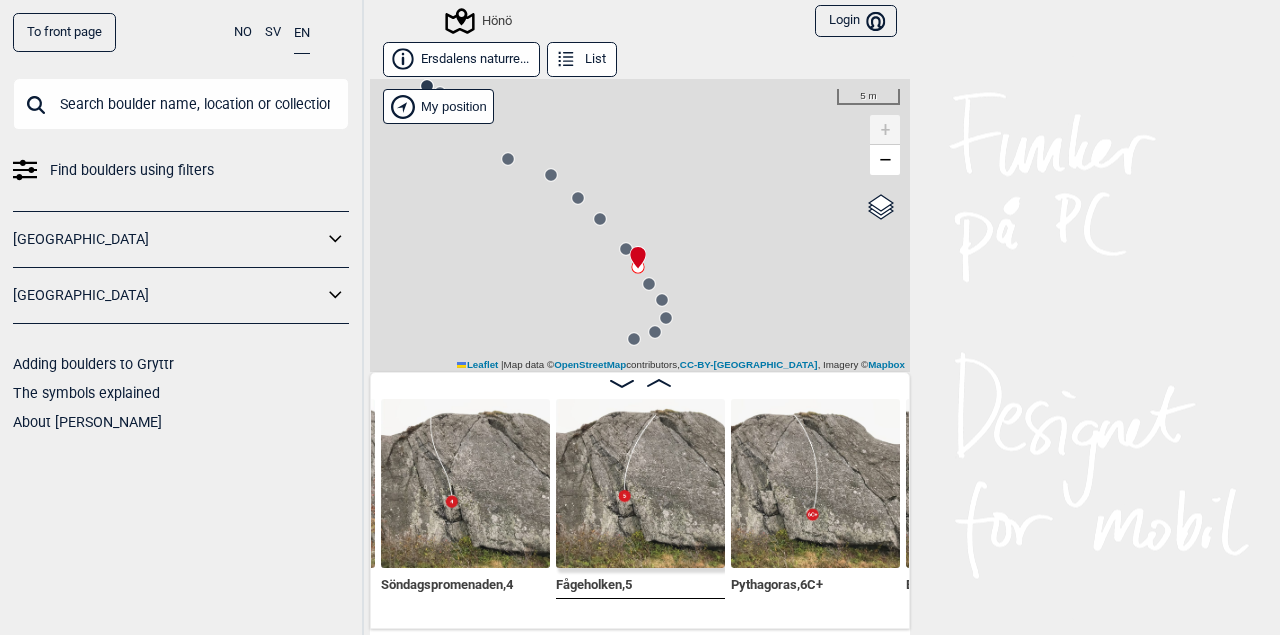 click 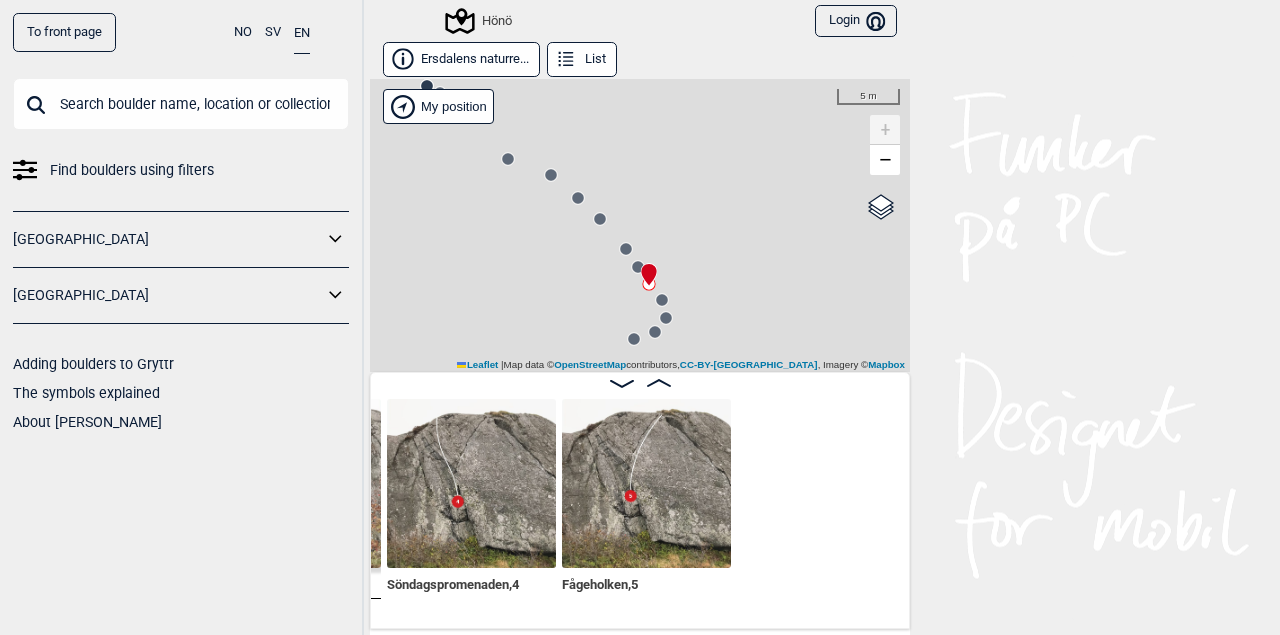 scroll, scrollTop: 0, scrollLeft: 58473, axis: horizontal 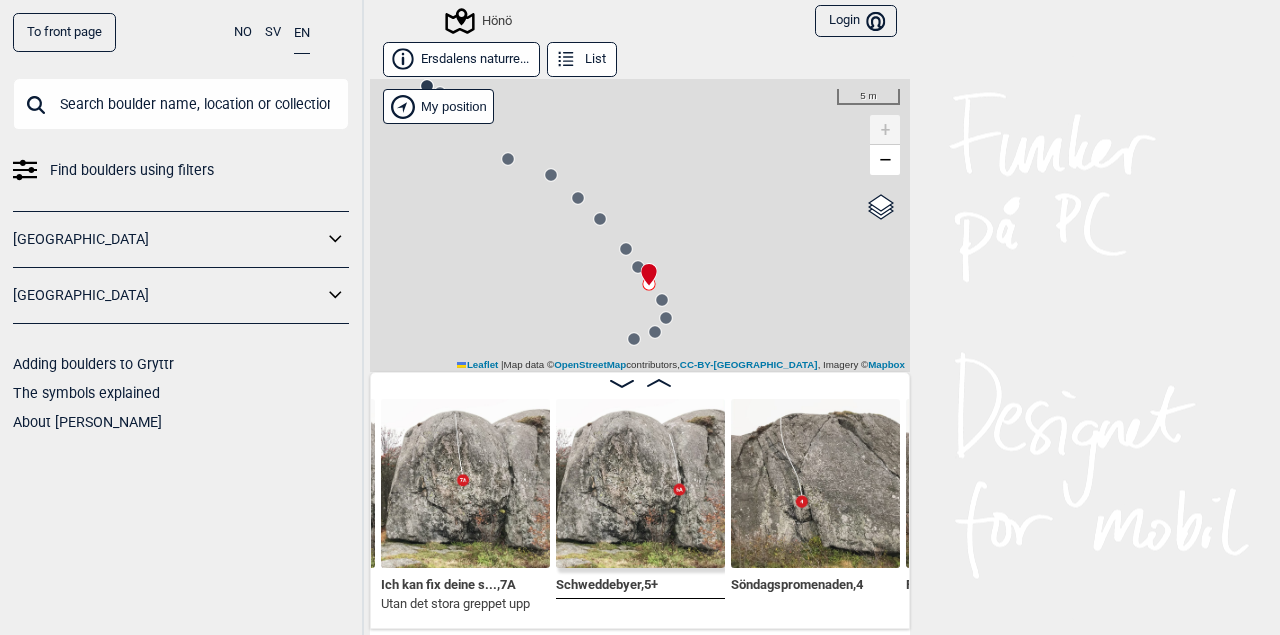 click 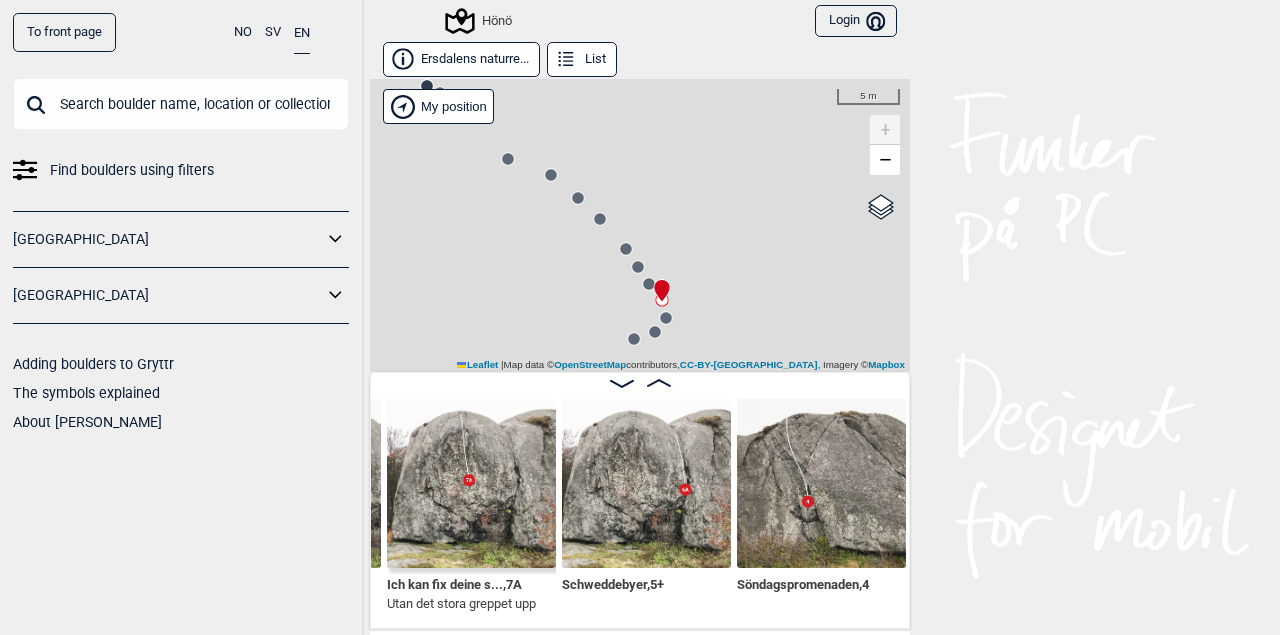 scroll, scrollTop: 0, scrollLeft: 58304, axis: horizontal 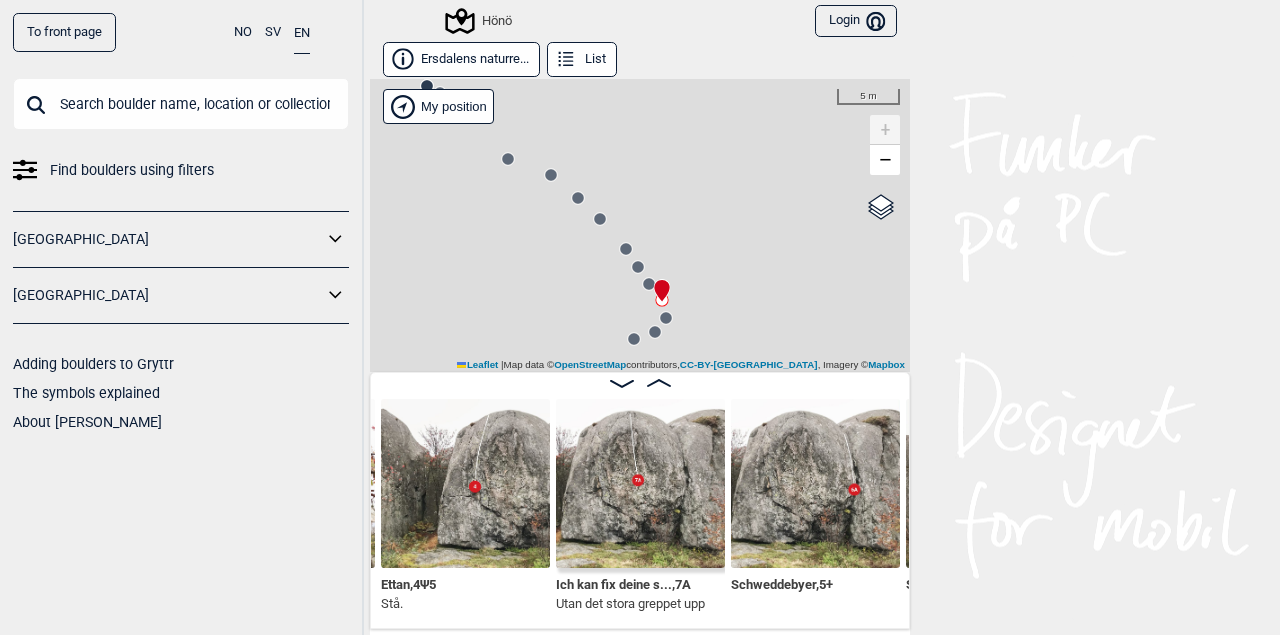 click on "Hönö" at bounding box center (640, 225) 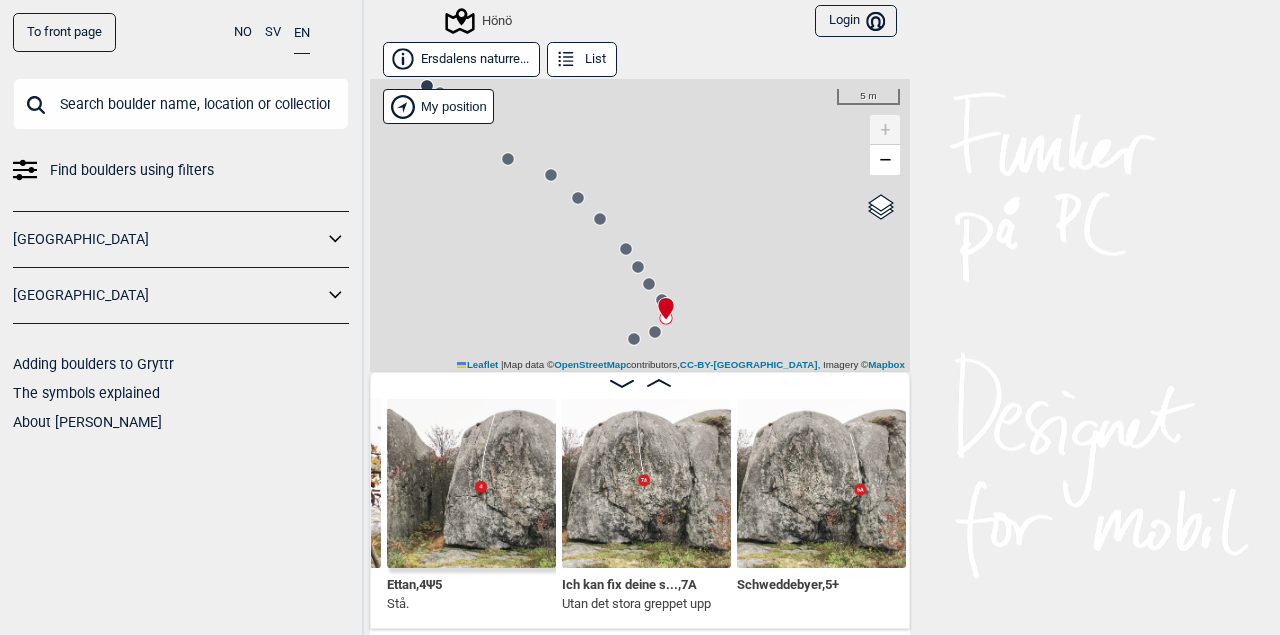 scroll, scrollTop: 0, scrollLeft: 58135, axis: horizontal 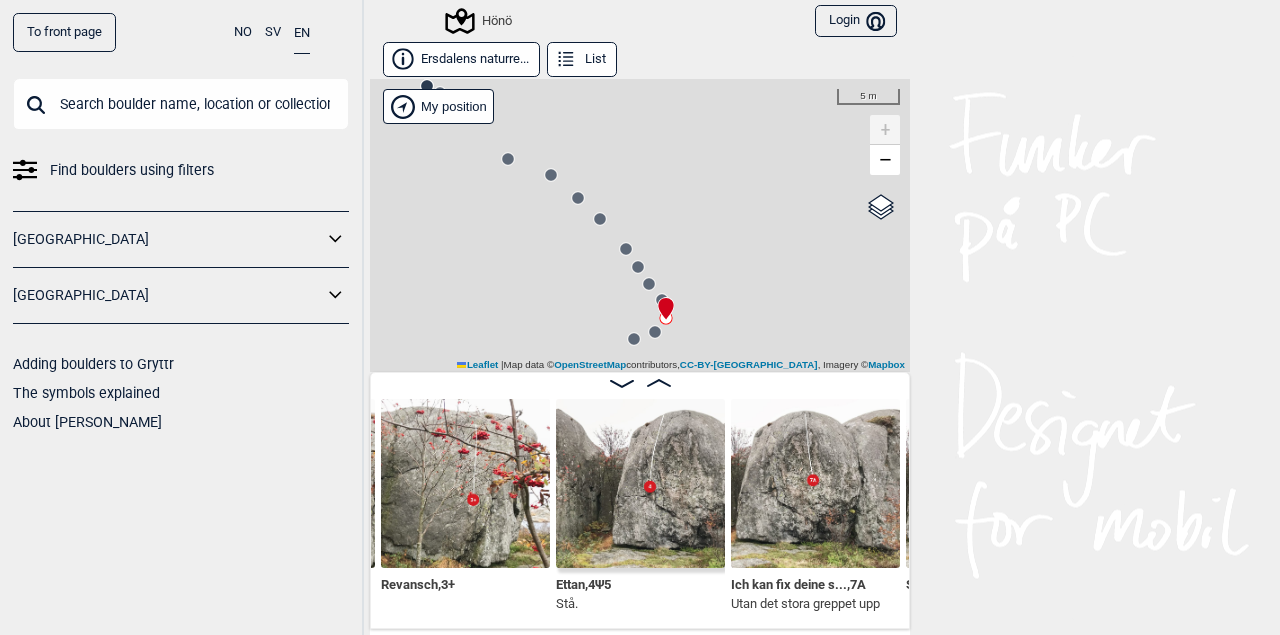 click 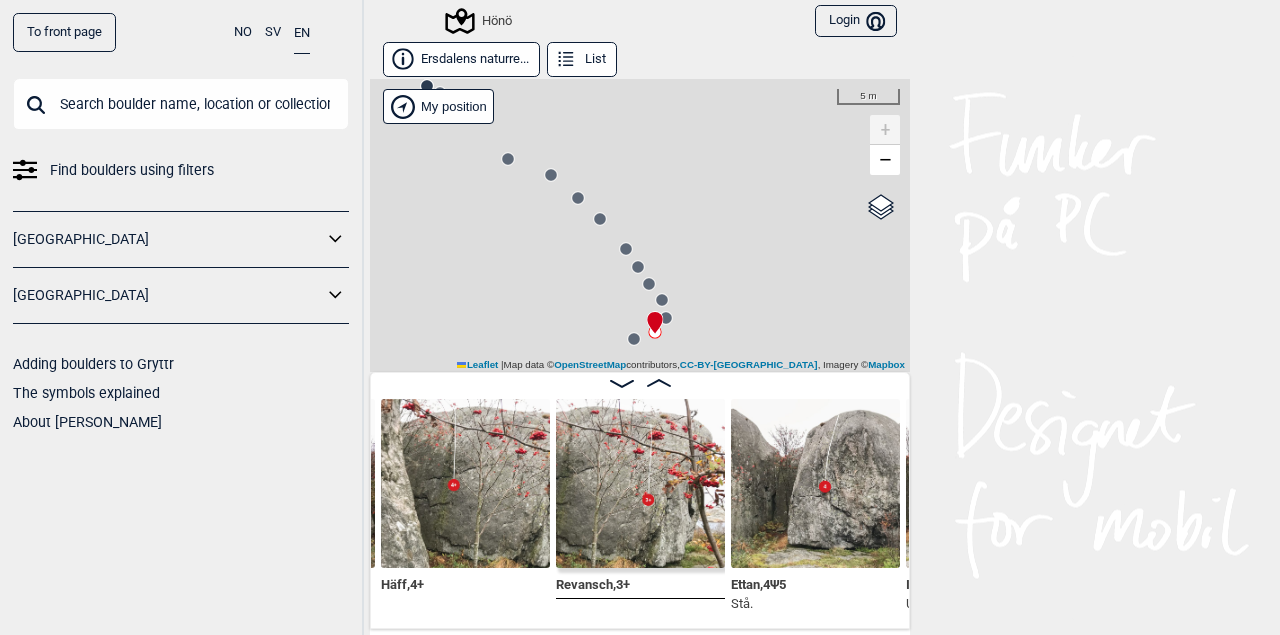 click 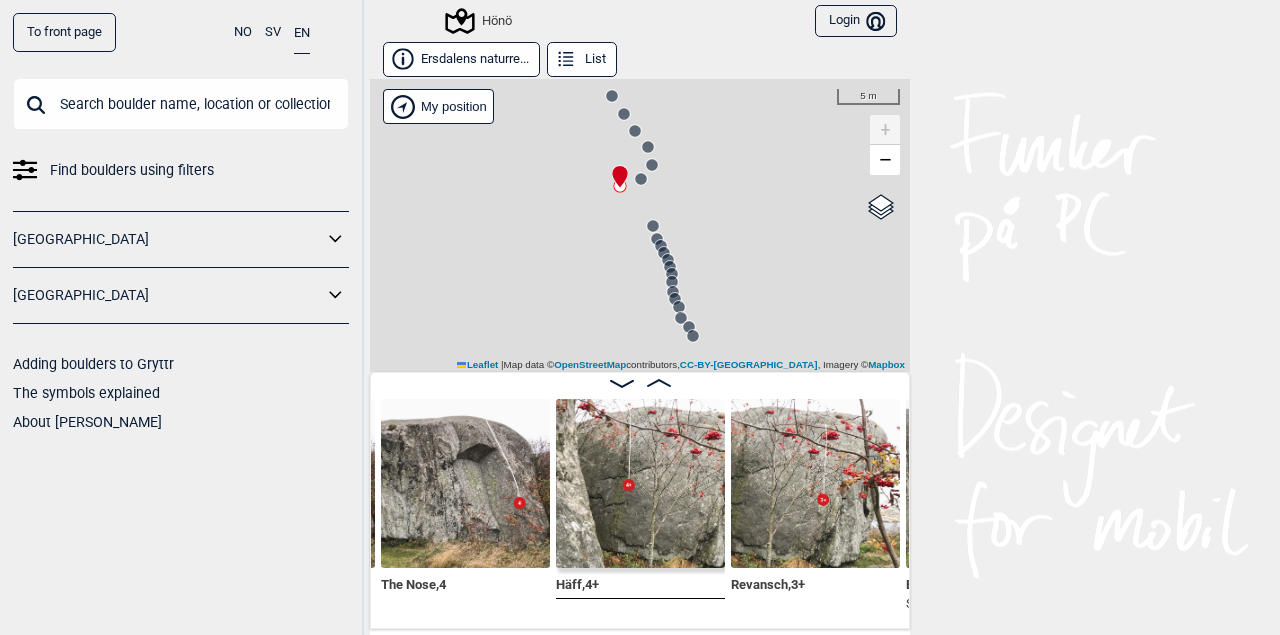 drag, startPoint x: 733, startPoint y: 309, endPoint x: 725, endPoint y: 137, distance: 172.18594 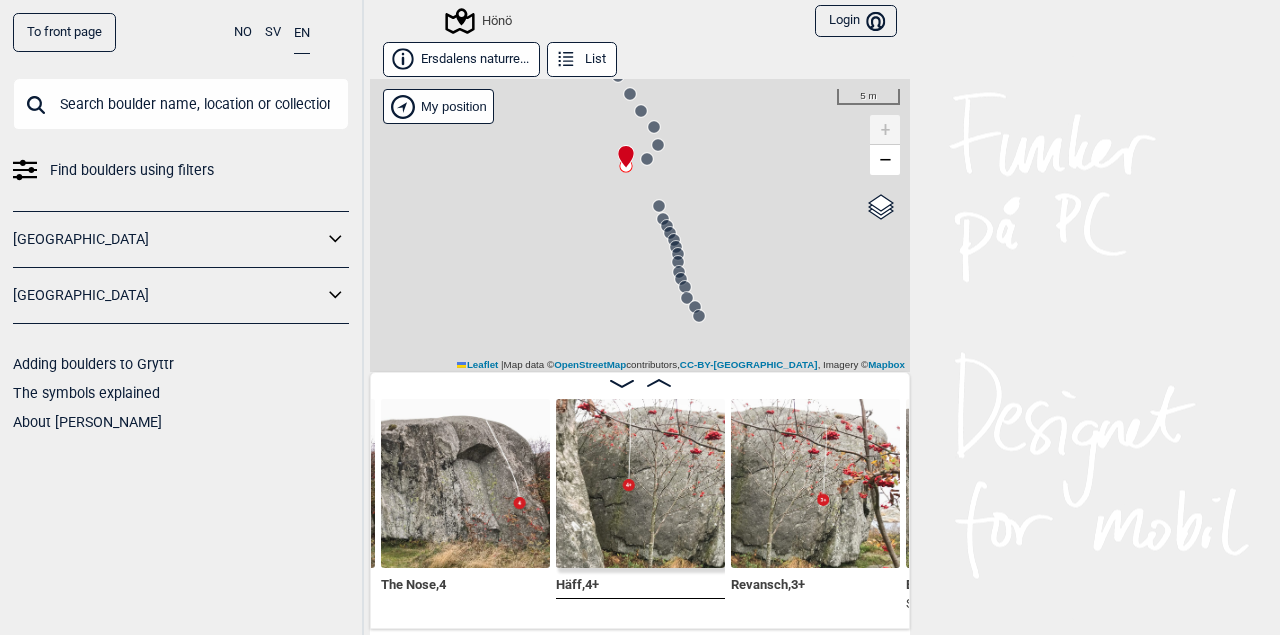 click 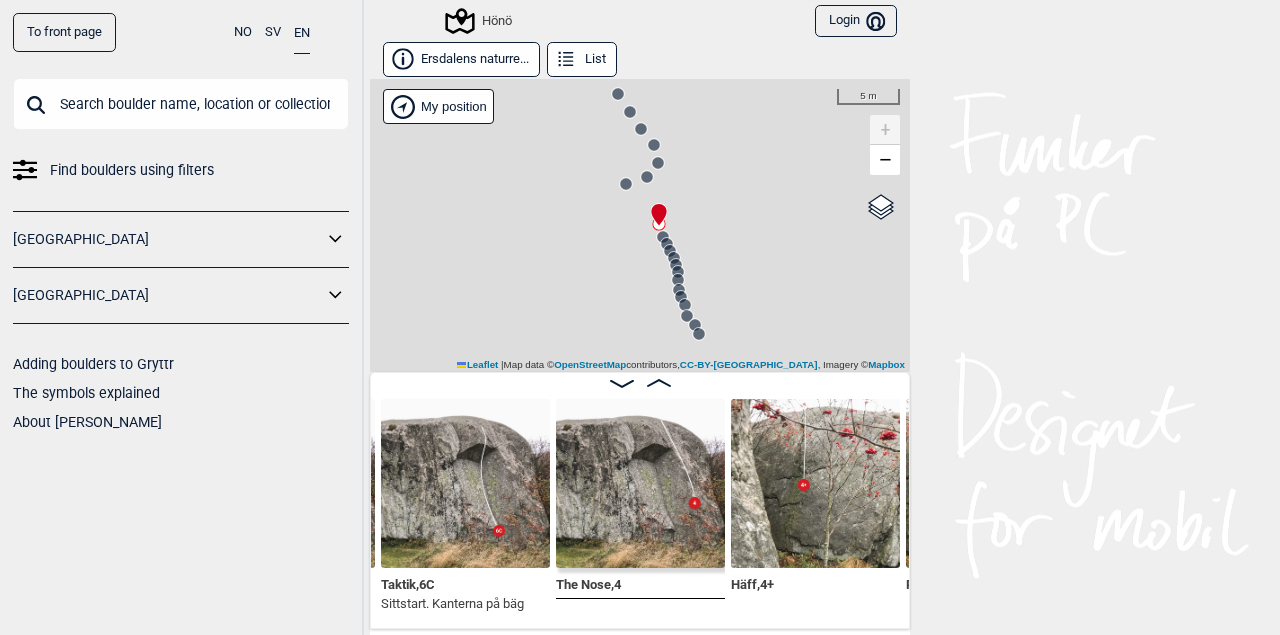 click 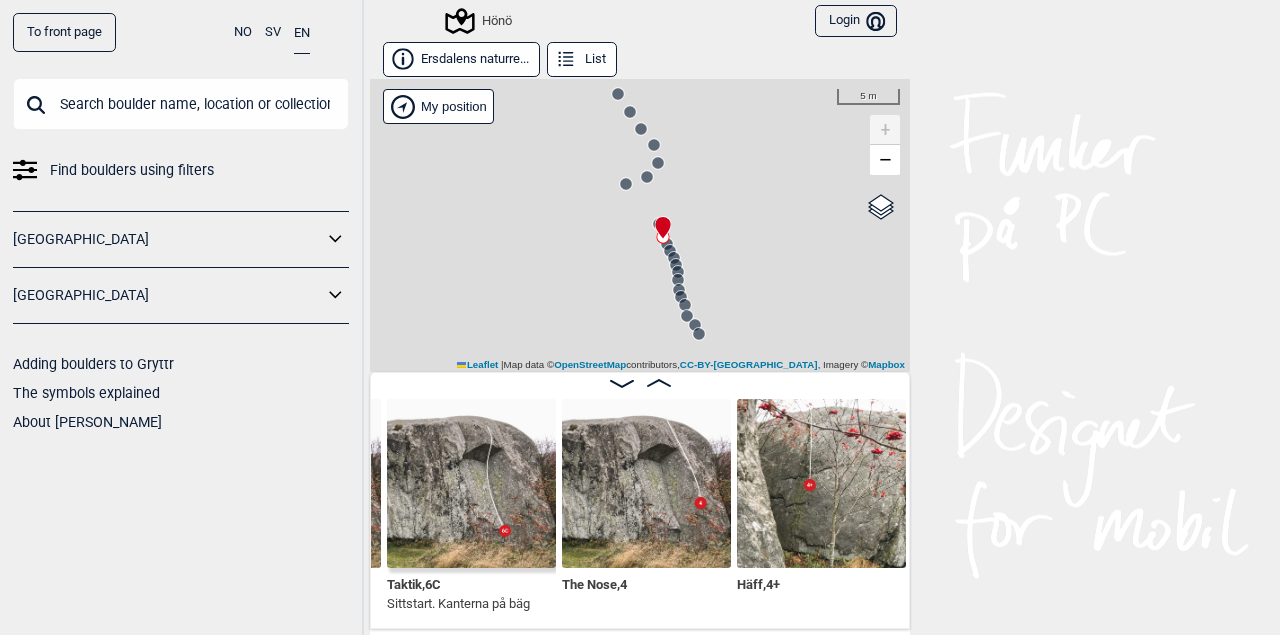 scroll, scrollTop: 0, scrollLeft: 57459, axis: horizontal 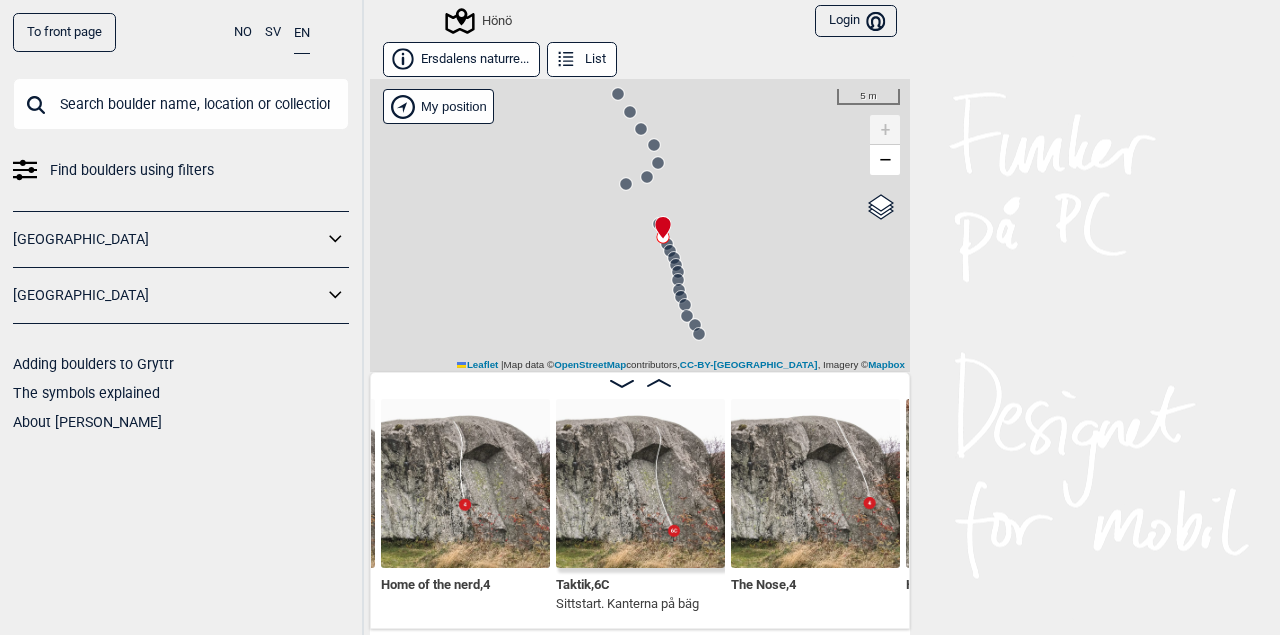 click 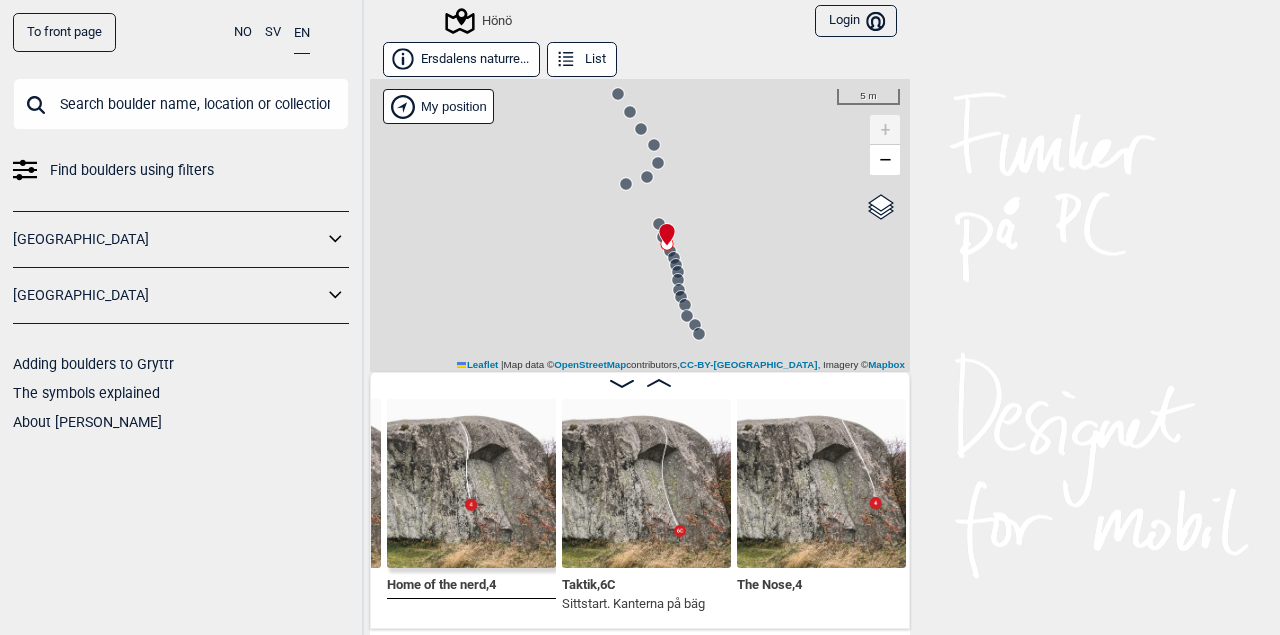 scroll, scrollTop: 0, scrollLeft: 57290, axis: horizontal 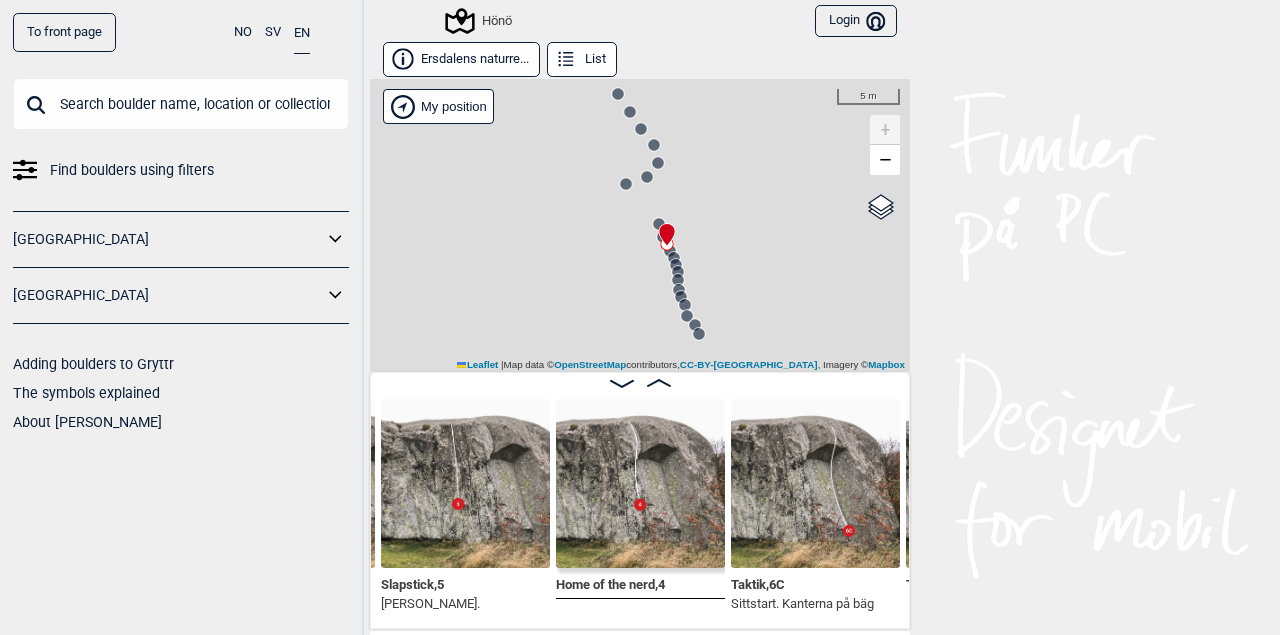 click 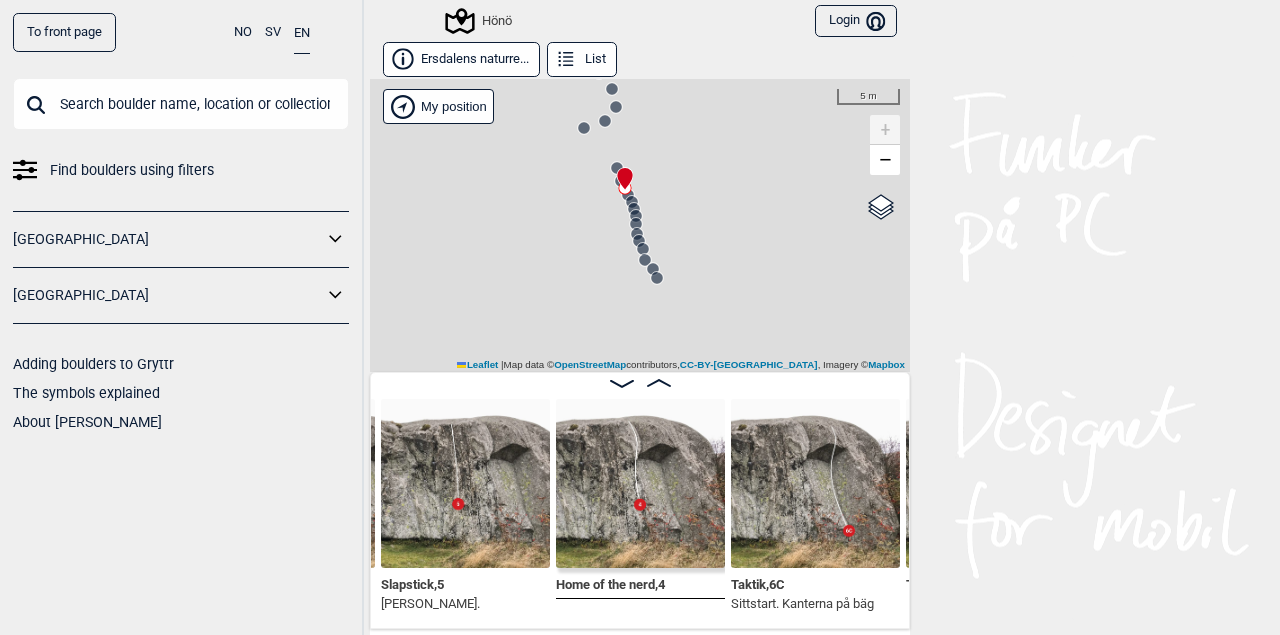 drag, startPoint x: 729, startPoint y: 240, endPoint x: 727, endPoint y: 229, distance: 11.18034 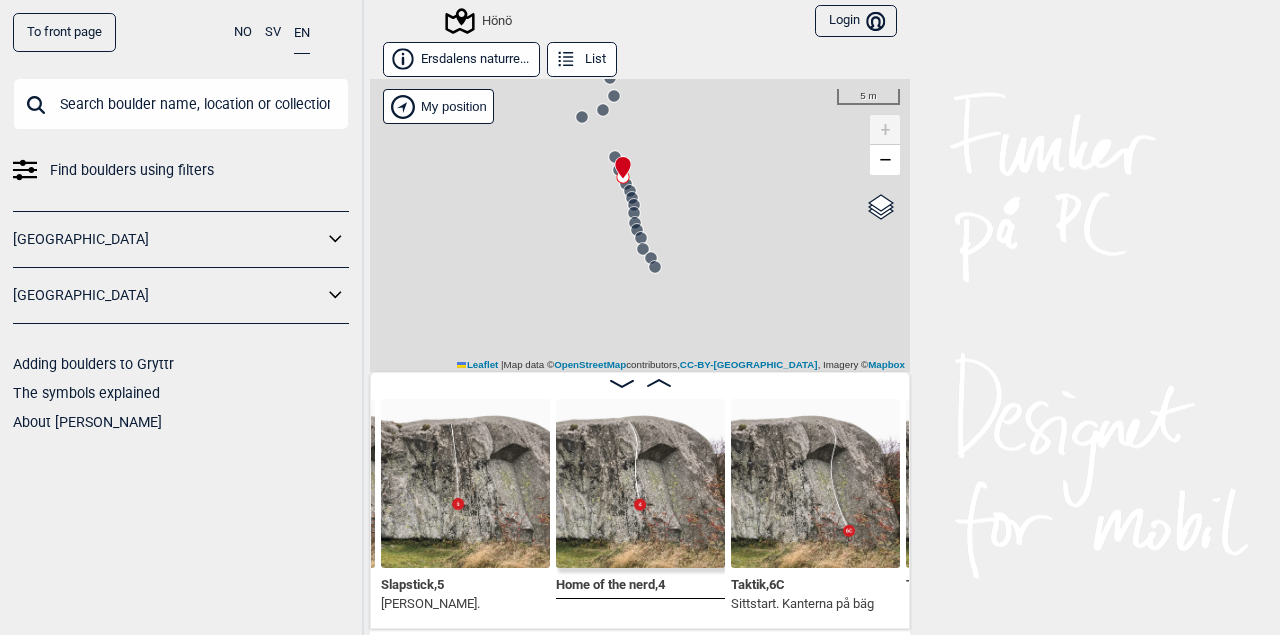 click 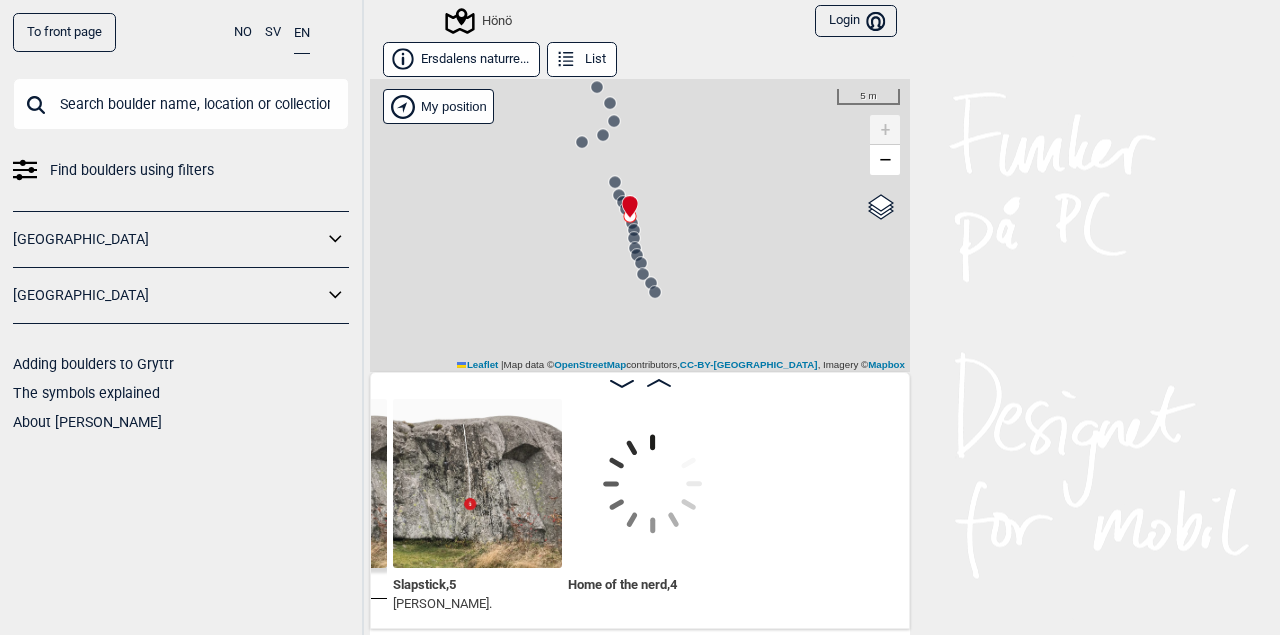 scroll, scrollTop: 0, scrollLeft: 56952, axis: horizontal 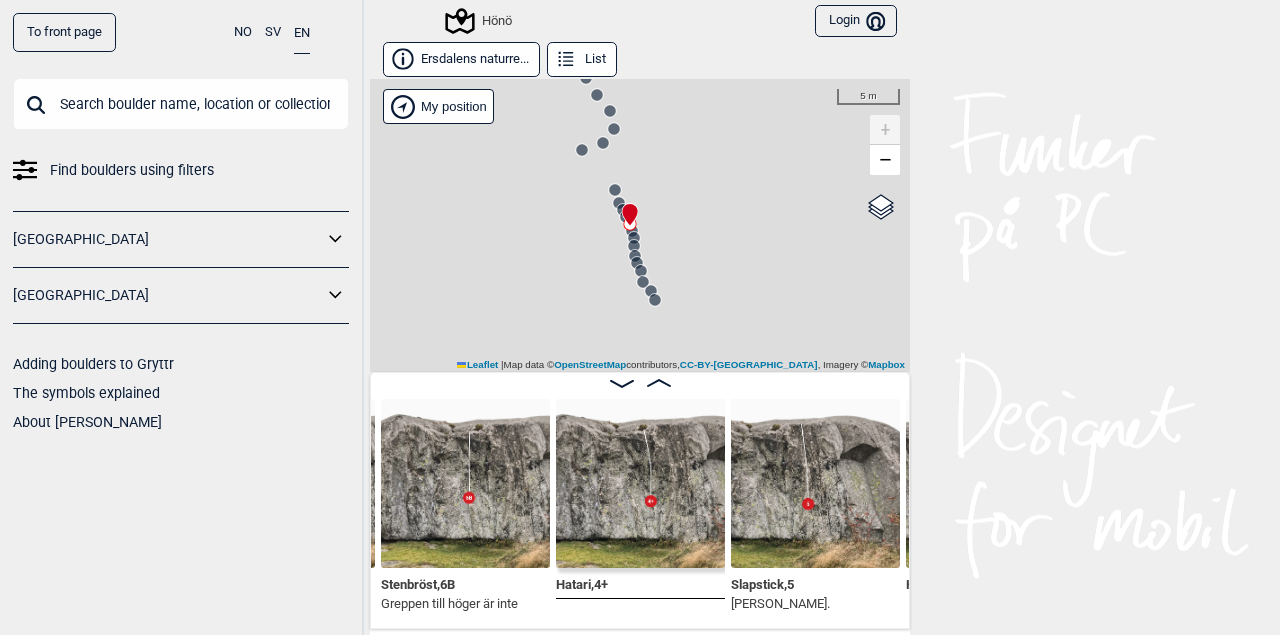 click 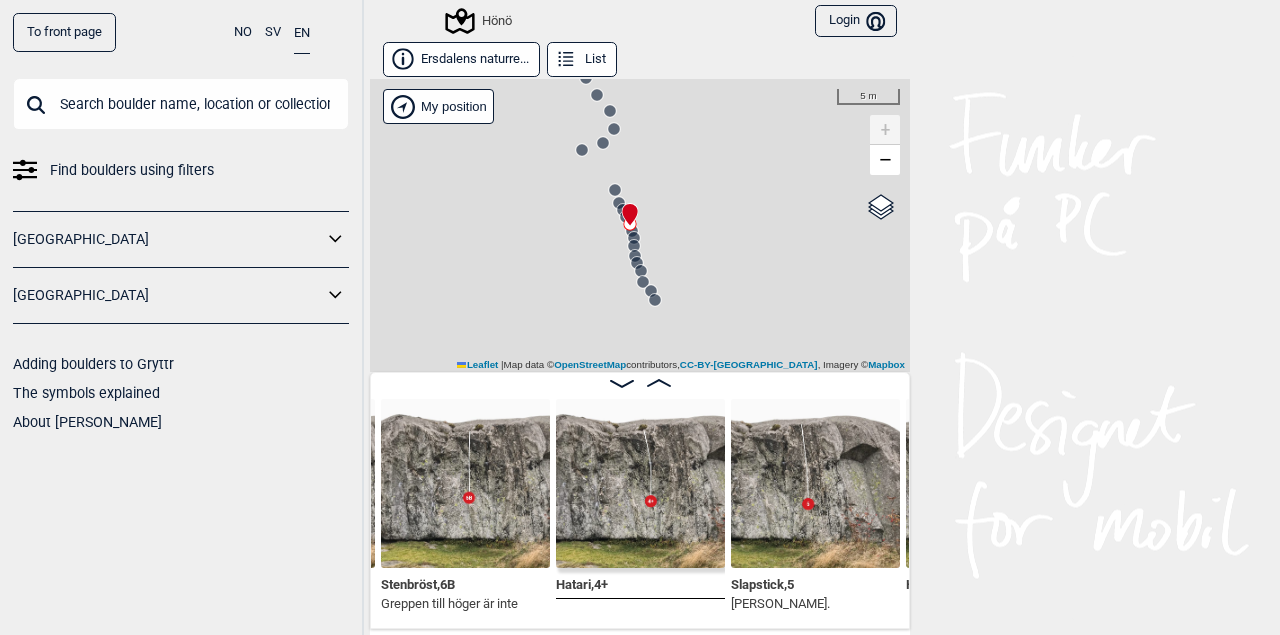 click 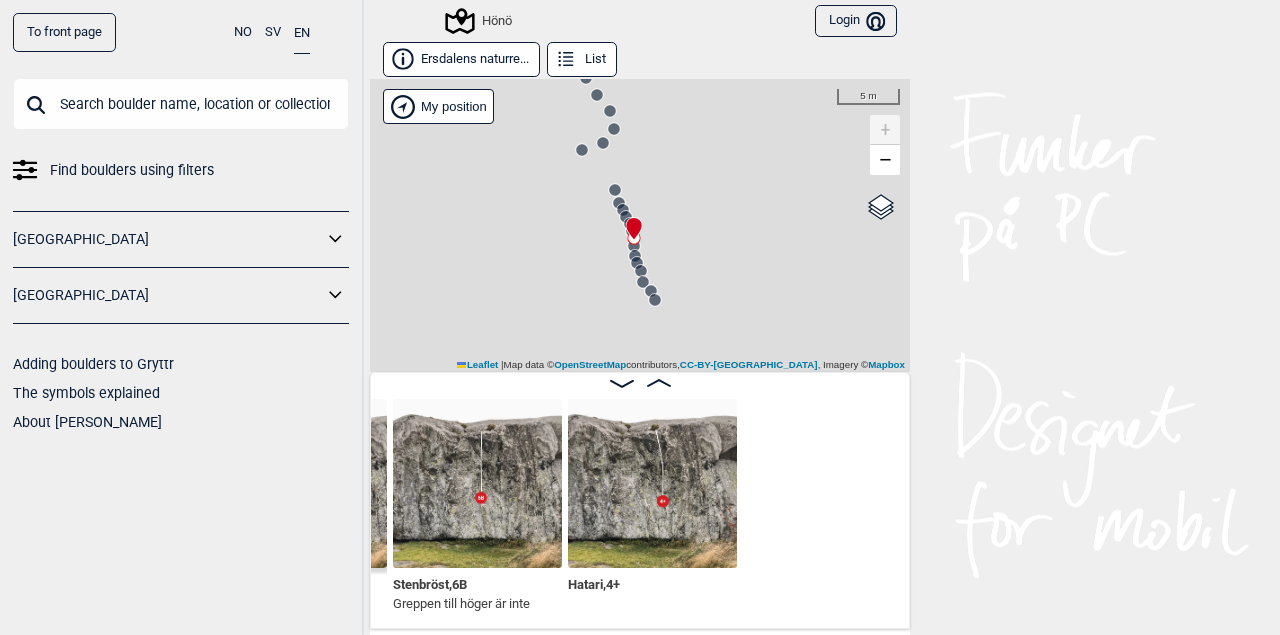 scroll, scrollTop: 0, scrollLeft: 56614, axis: horizontal 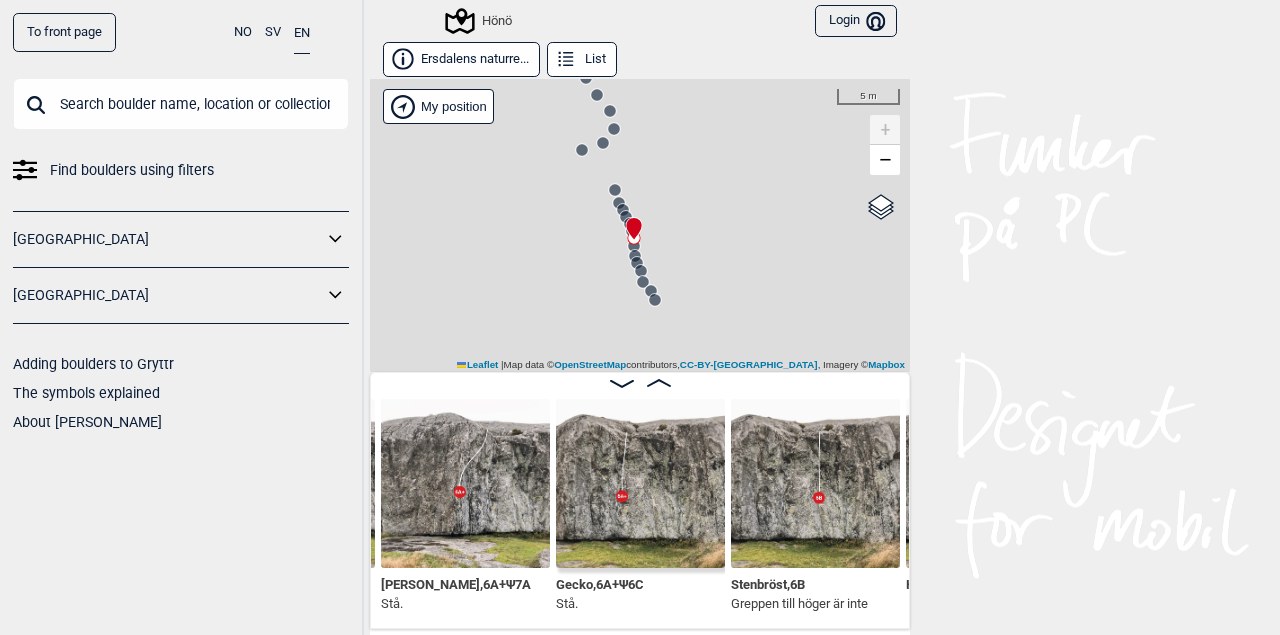 click 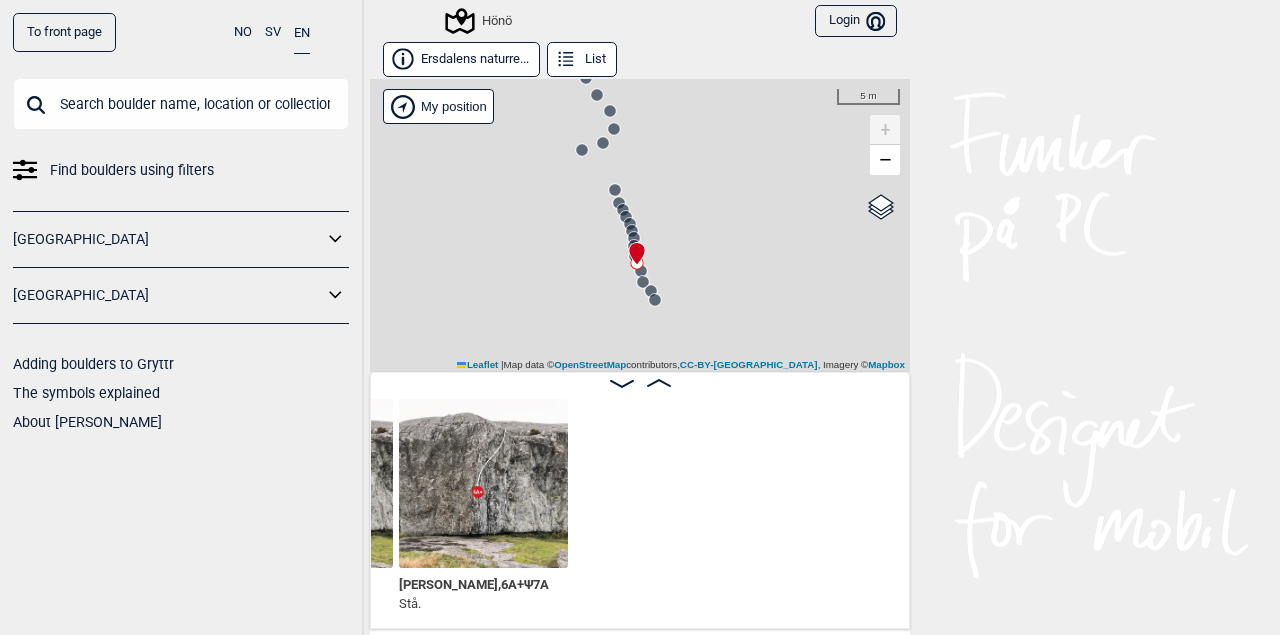 scroll, scrollTop: 0, scrollLeft: 56107, axis: horizontal 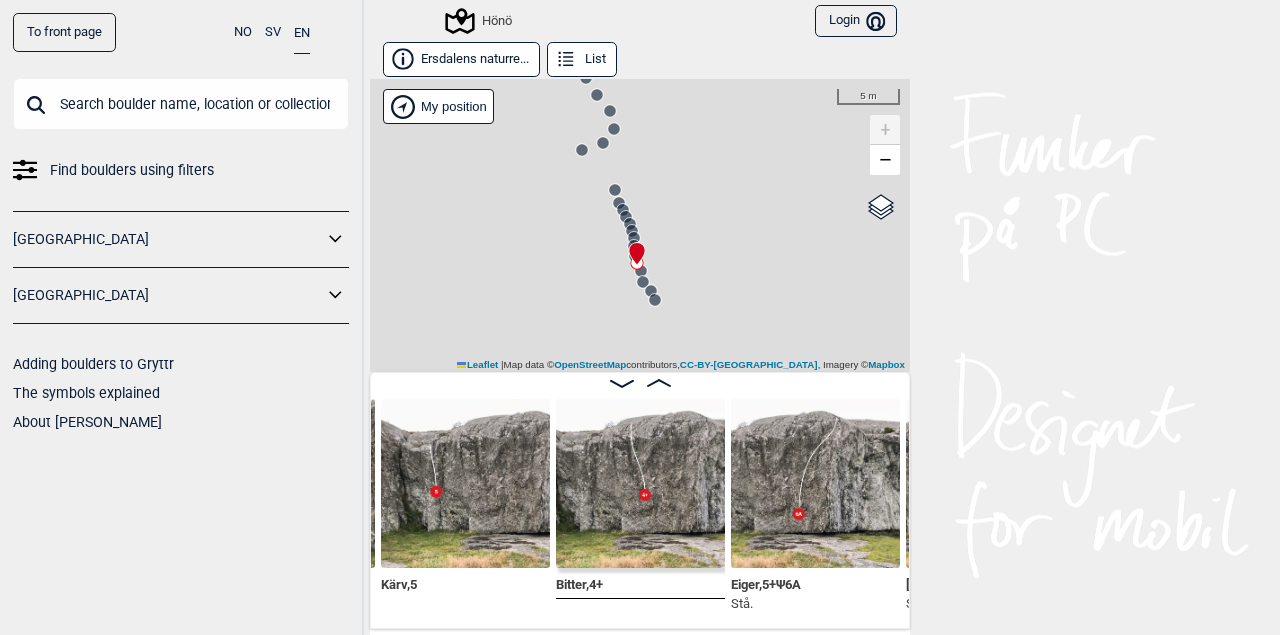click 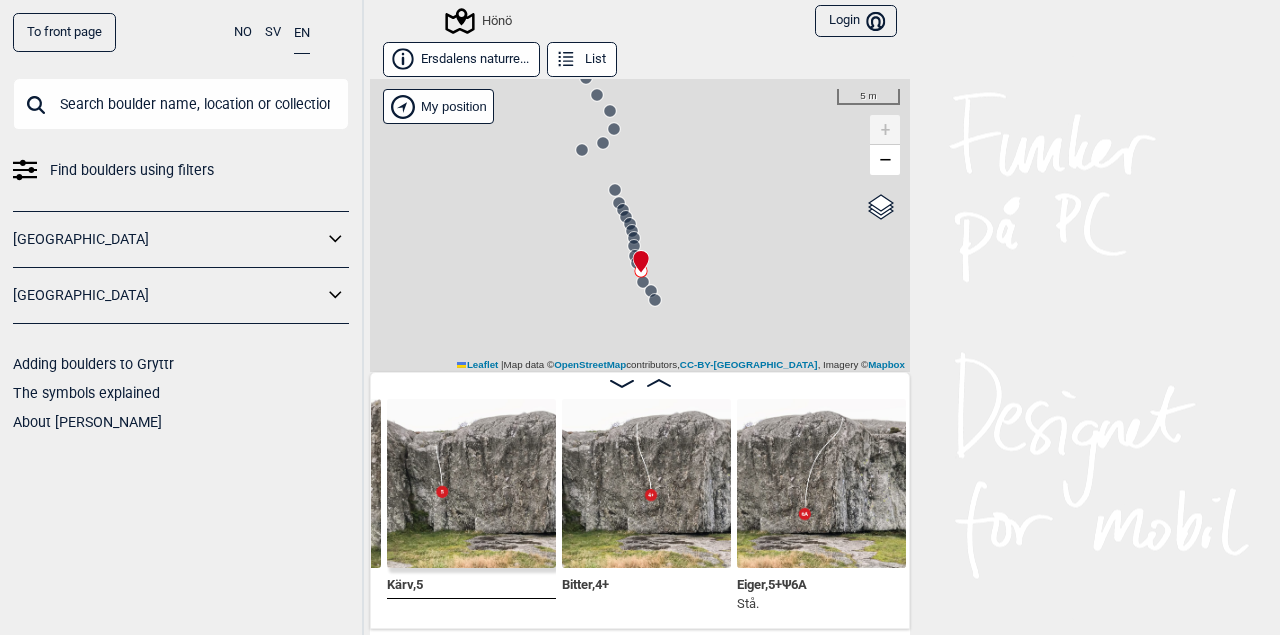 scroll, scrollTop: 0, scrollLeft: 55938, axis: horizontal 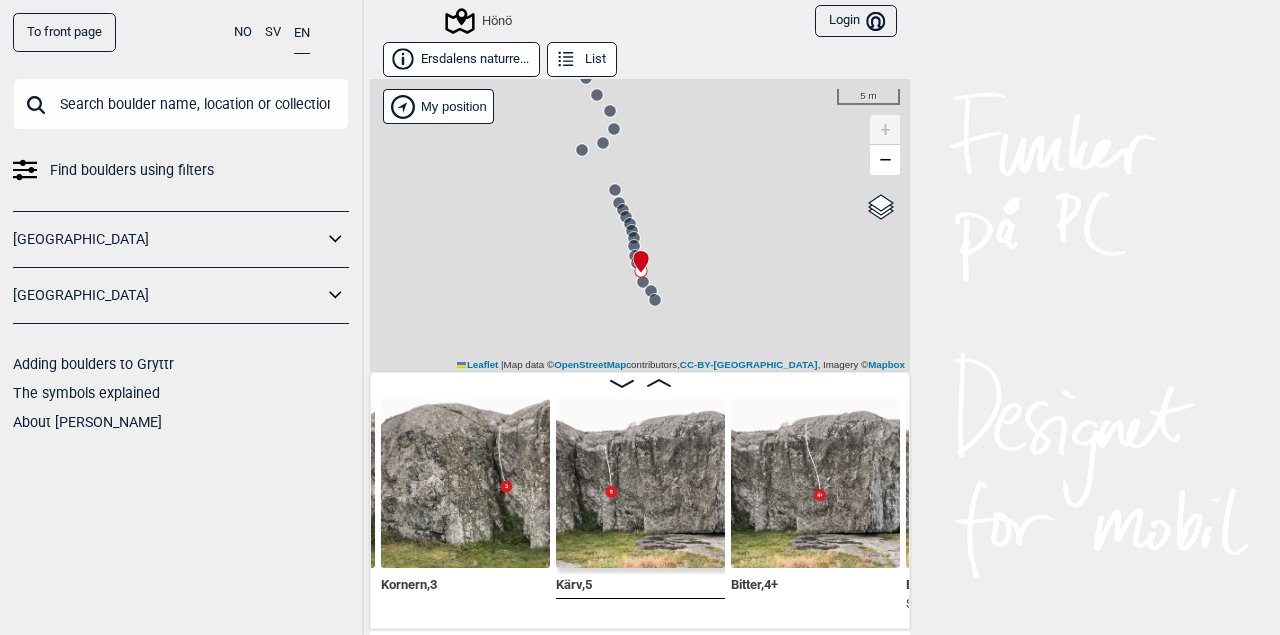 click 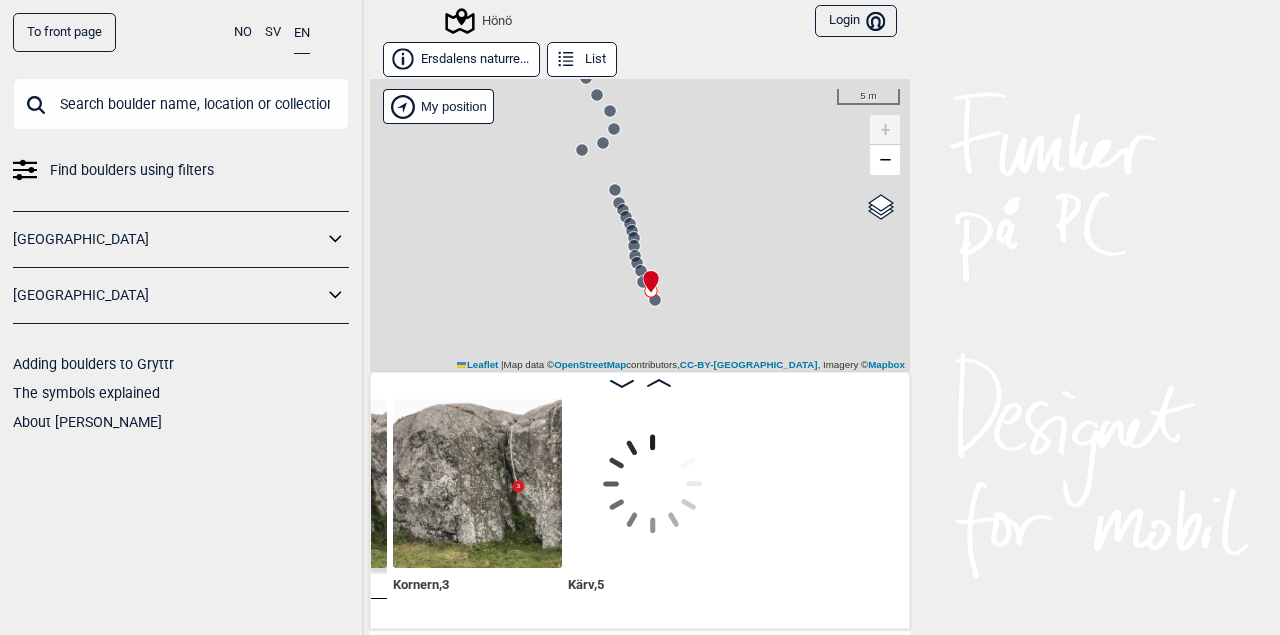 scroll, scrollTop: 0, scrollLeft: 55600, axis: horizontal 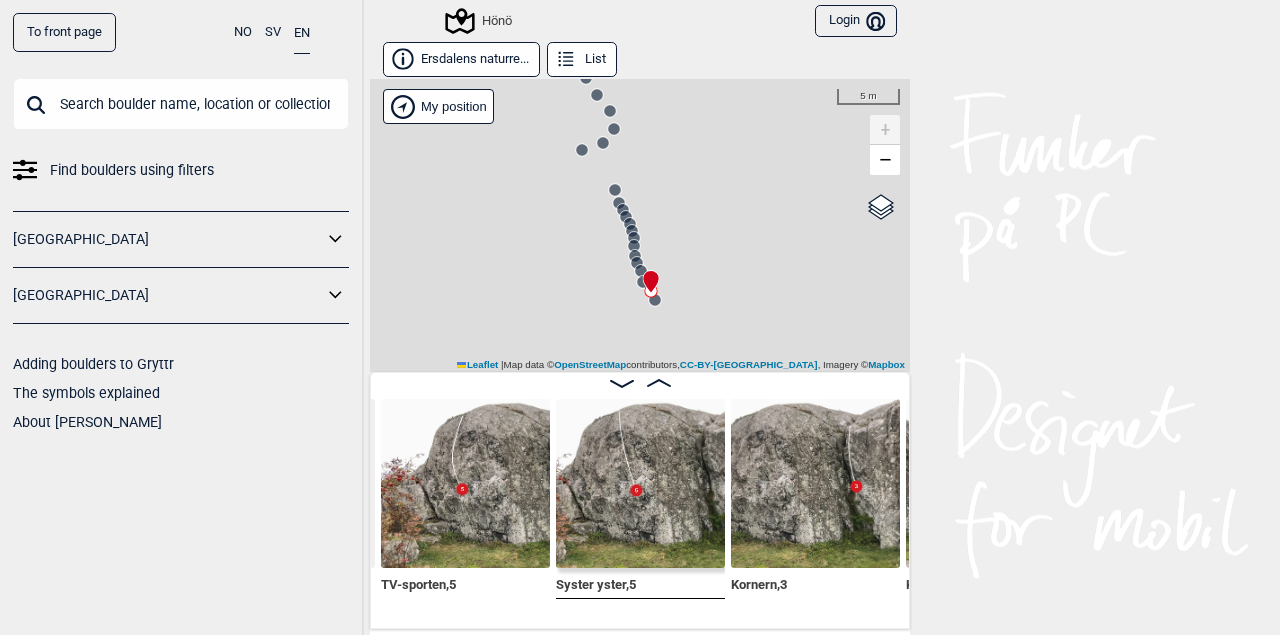 click 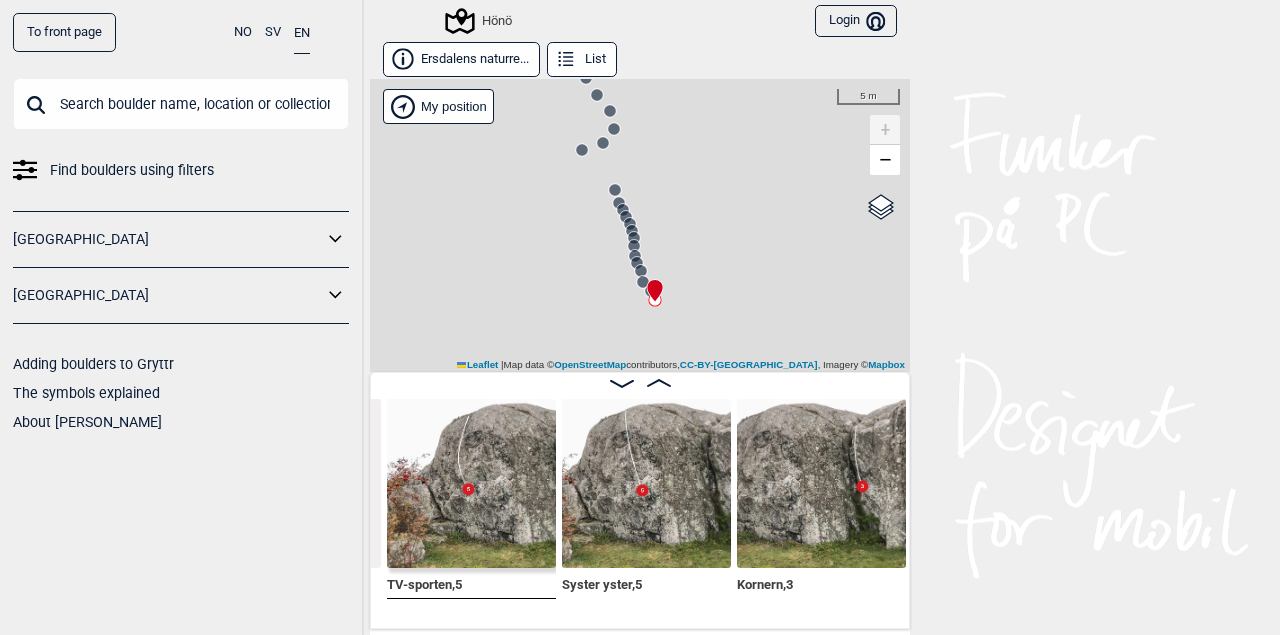 scroll, scrollTop: 0, scrollLeft: 55431, axis: horizontal 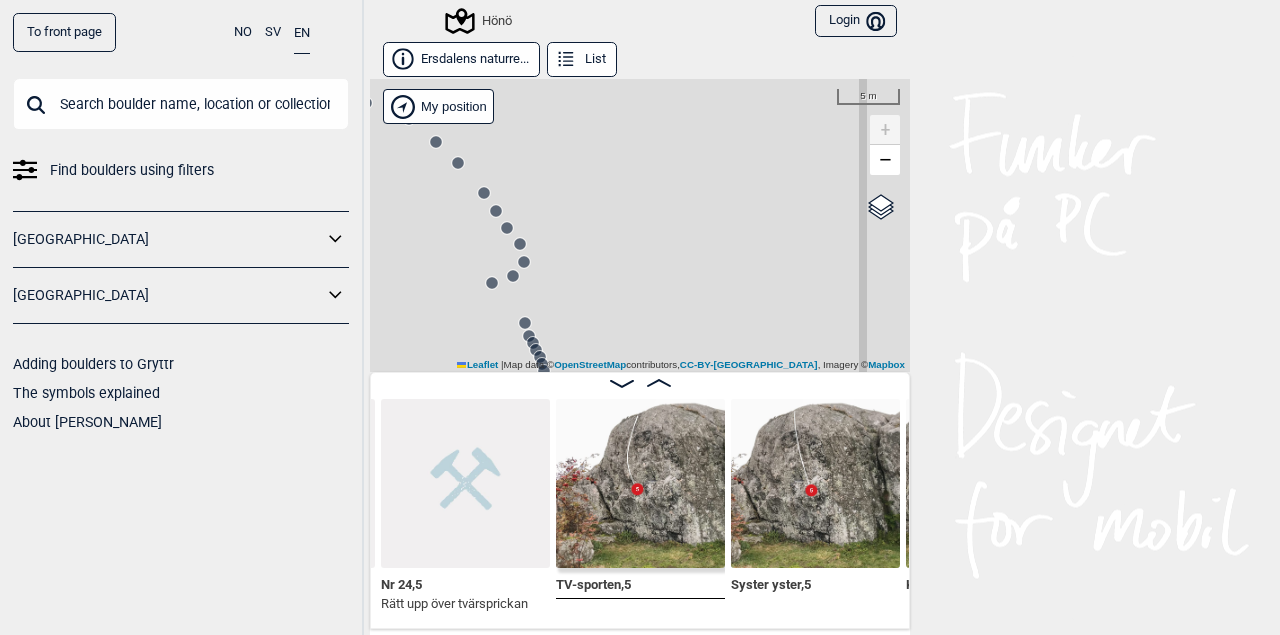 drag, startPoint x: 711, startPoint y: 197, endPoint x: 612, endPoint y: 337, distance: 171.4672 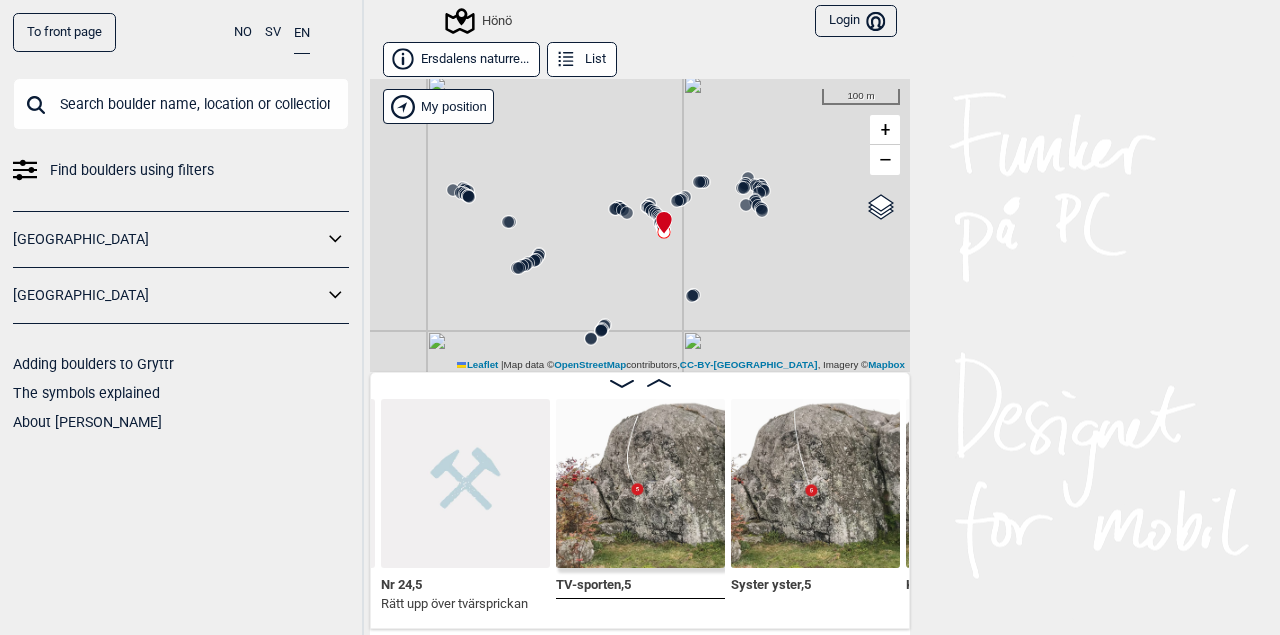 drag, startPoint x: 727, startPoint y: 245, endPoint x: 708, endPoint y: 268, distance: 29.832869 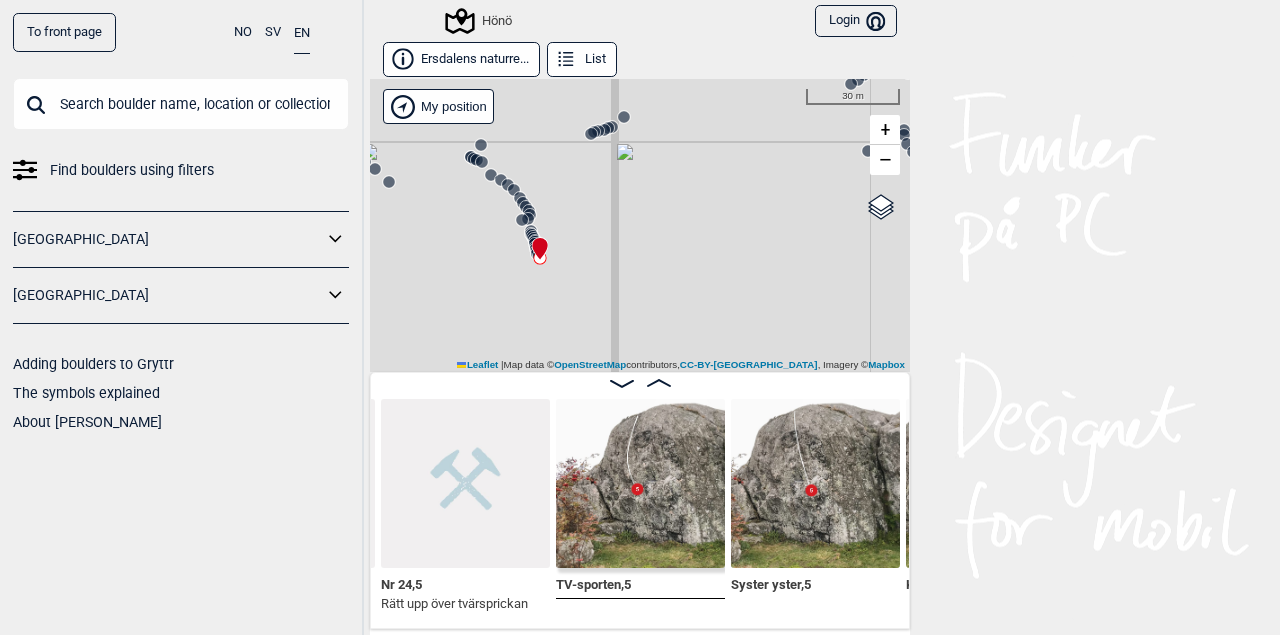 click 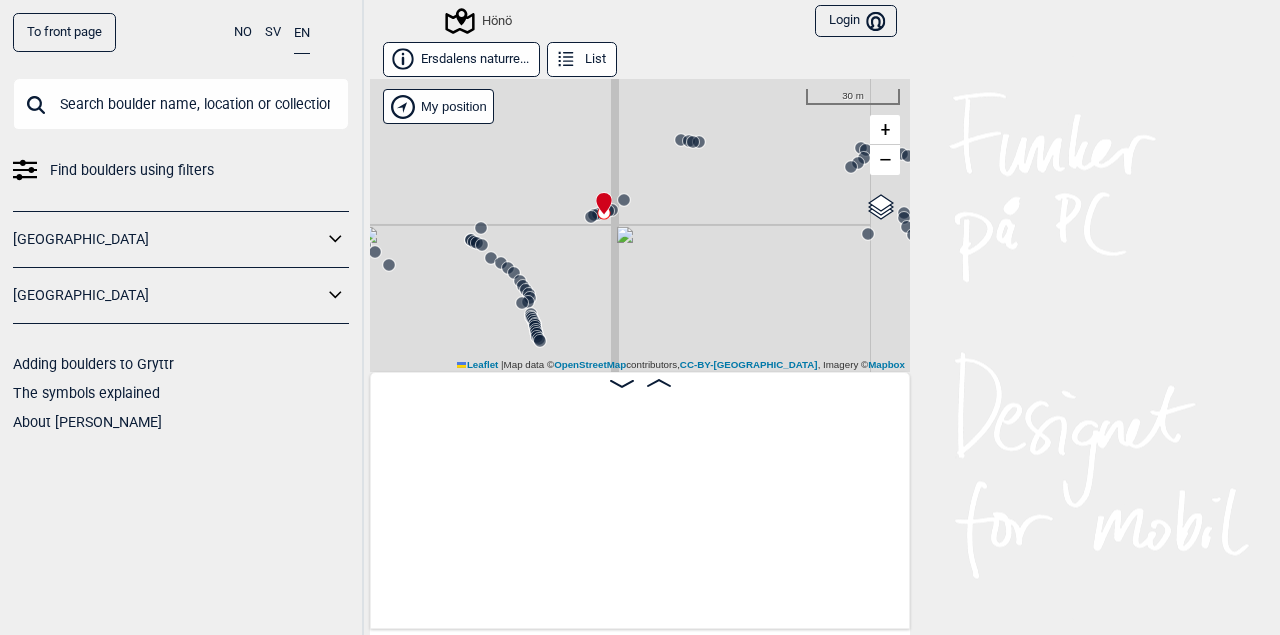 scroll, scrollTop: 0, scrollLeft: 62763, axis: horizontal 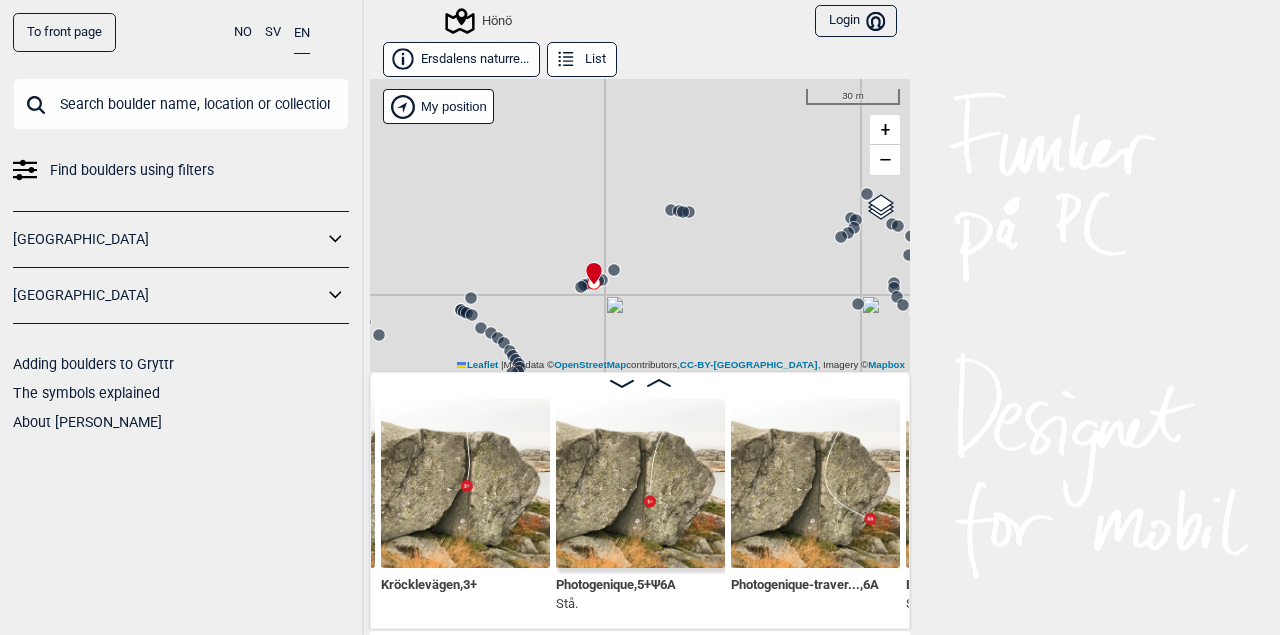 click on "Hönö" at bounding box center [640, 225] 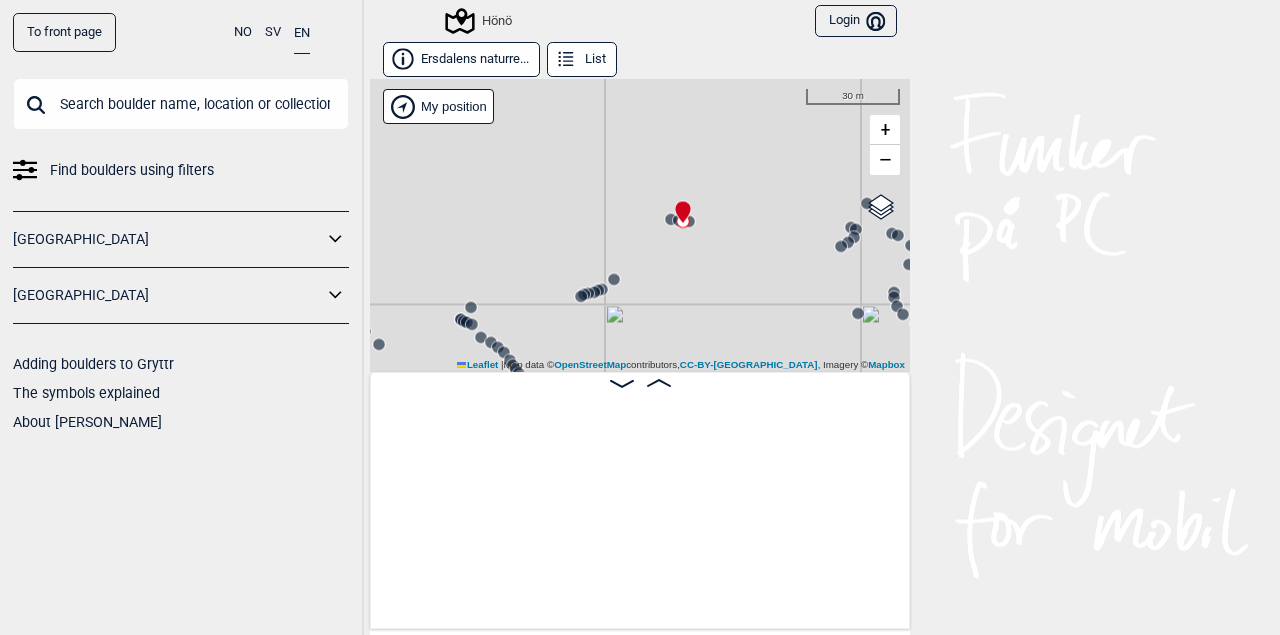 scroll, scrollTop: 0, scrollLeft: 63638, axis: horizontal 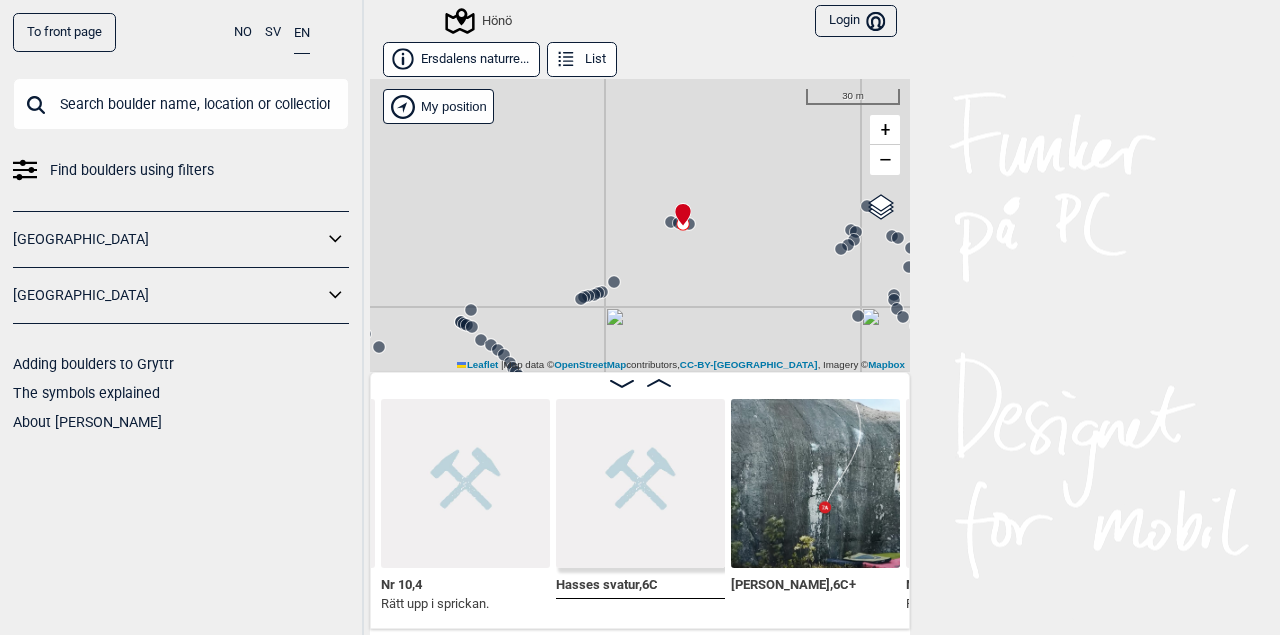 click 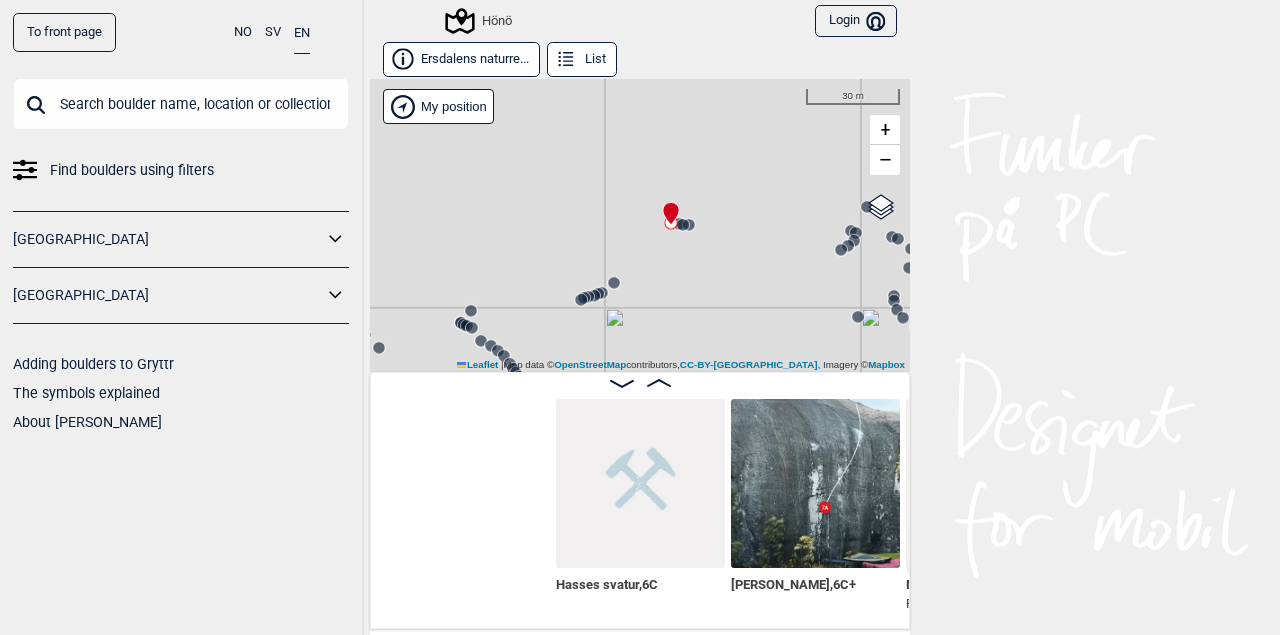 scroll, scrollTop: 0, scrollLeft: 63988, axis: horizontal 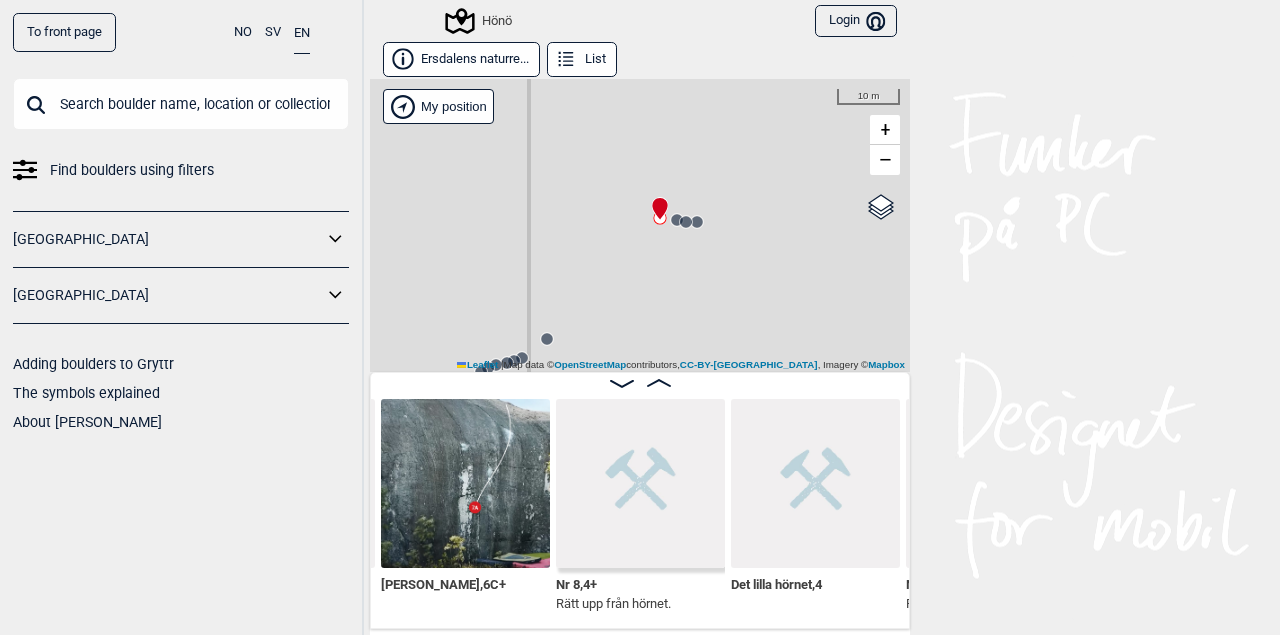 click 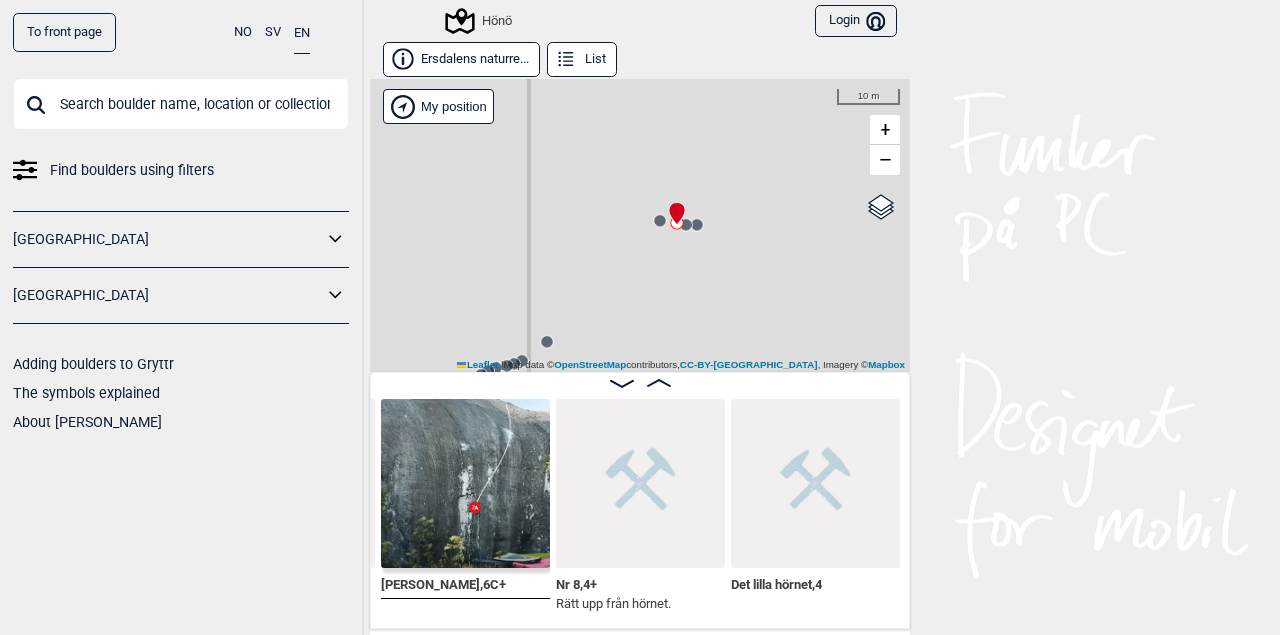 scroll, scrollTop: 0, scrollLeft: 63813, axis: horizontal 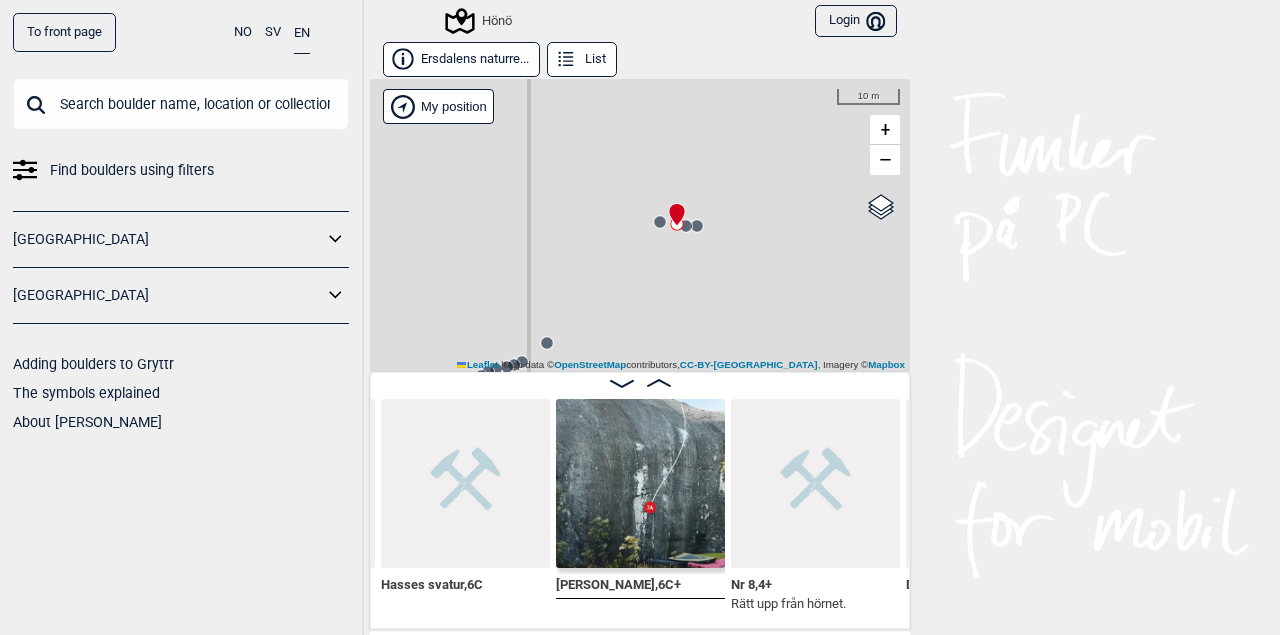 click on "Hönö" at bounding box center (640, 225) 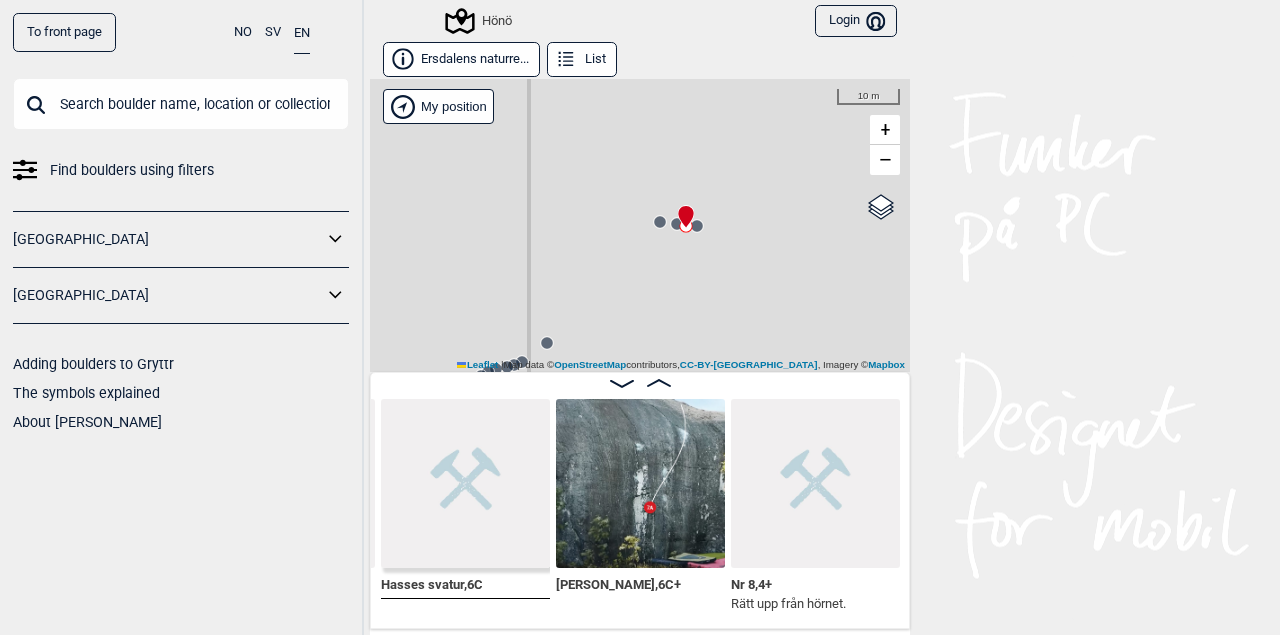 scroll, scrollTop: 0, scrollLeft: 63638, axis: horizontal 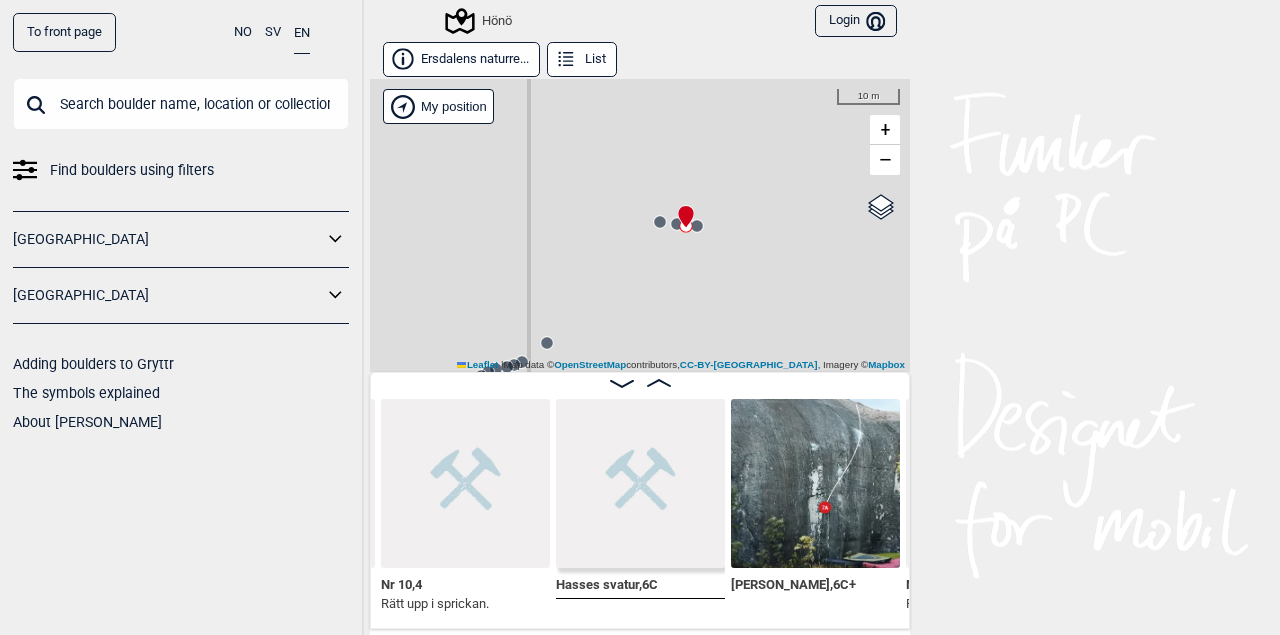 click 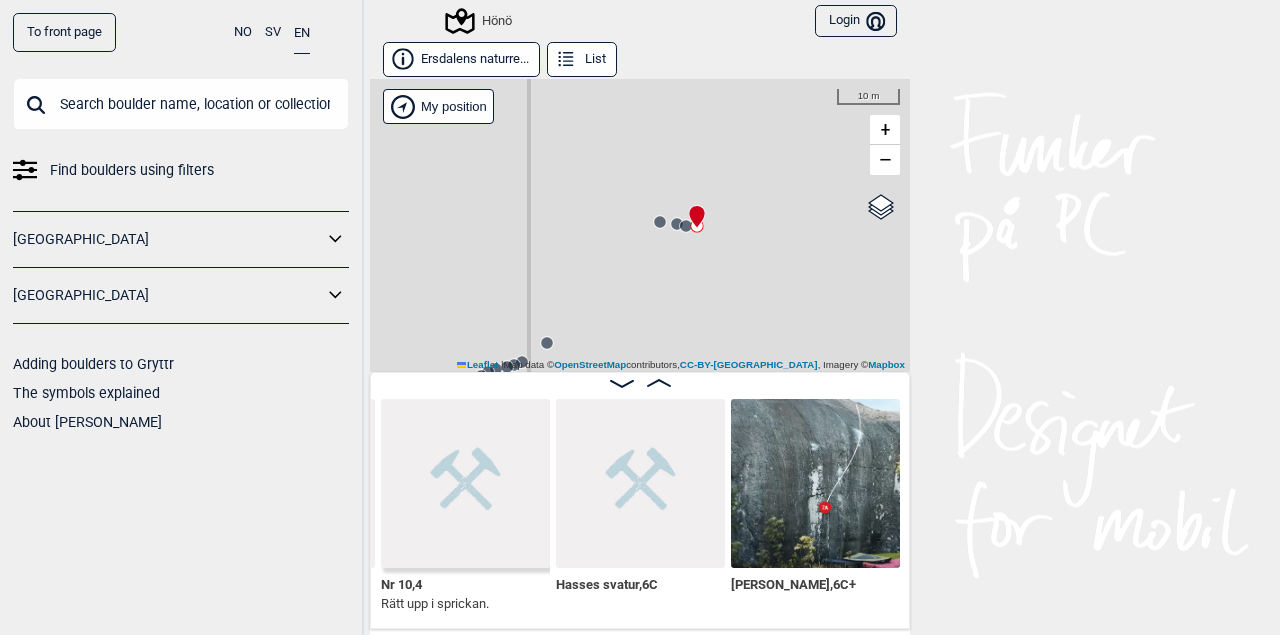 scroll, scrollTop: 0, scrollLeft: 63463, axis: horizontal 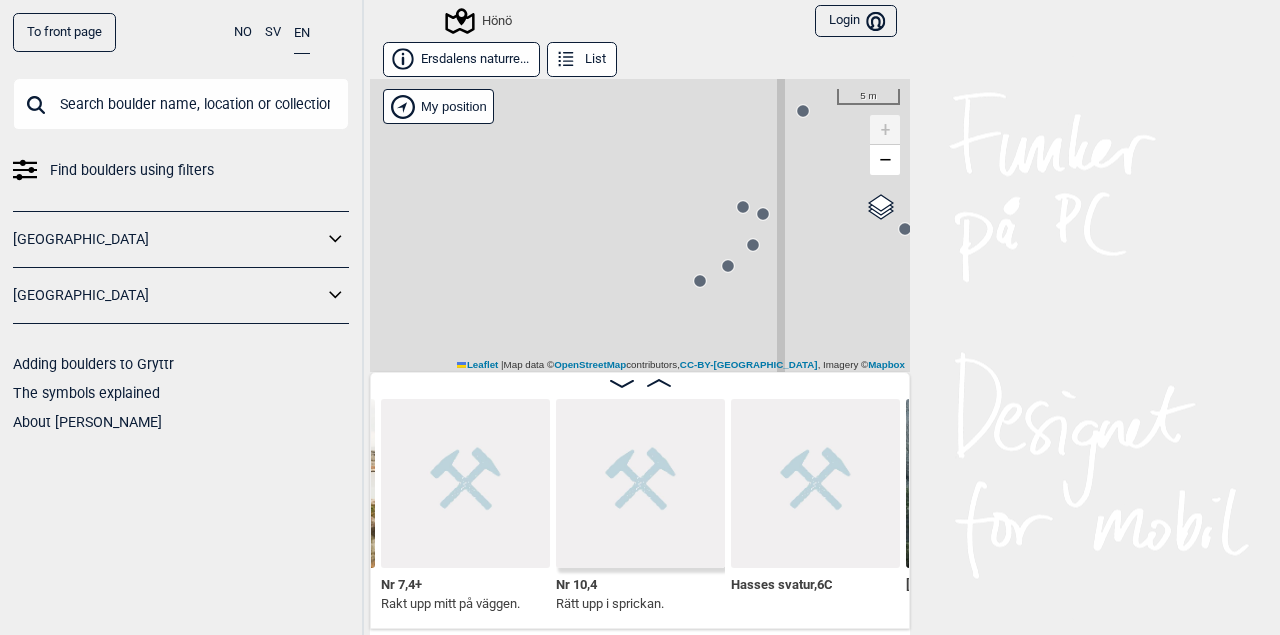 click 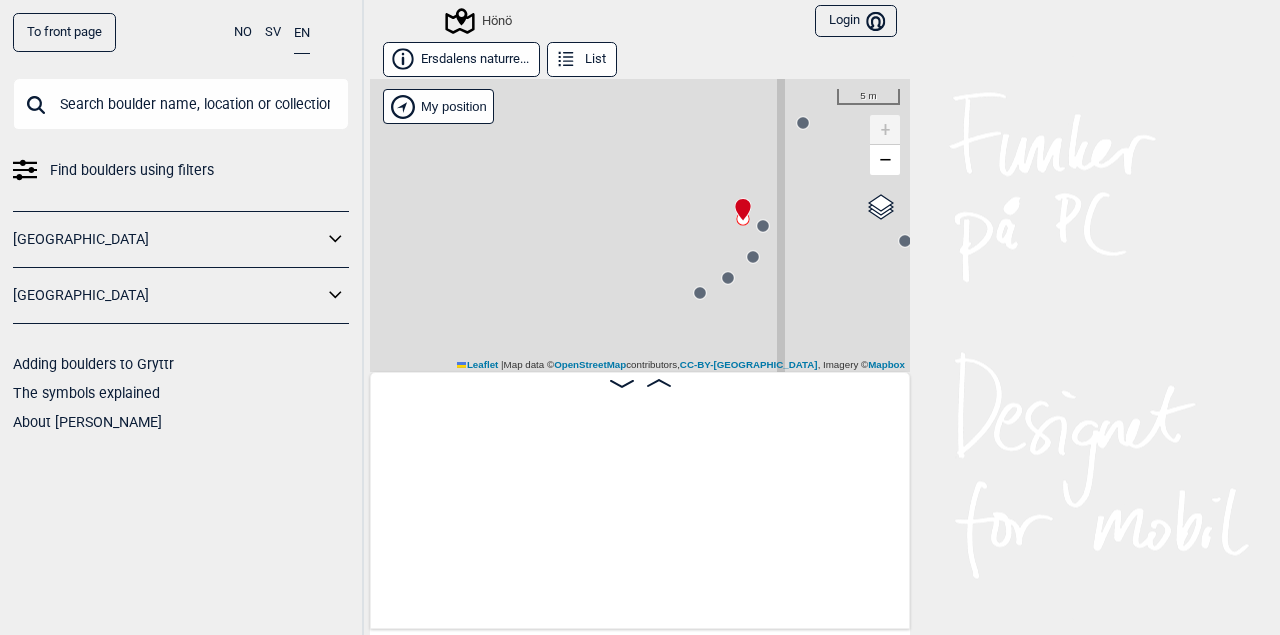 scroll, scrollTop: 0, scrollLeft: 64863, axis: horizontal 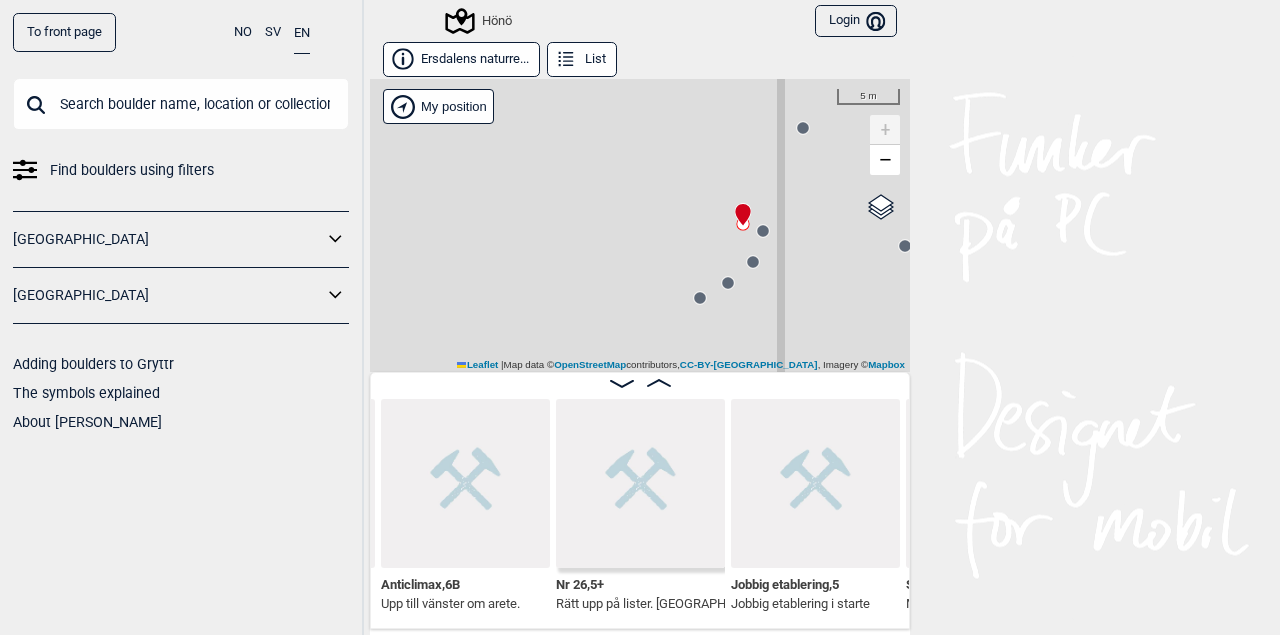 click 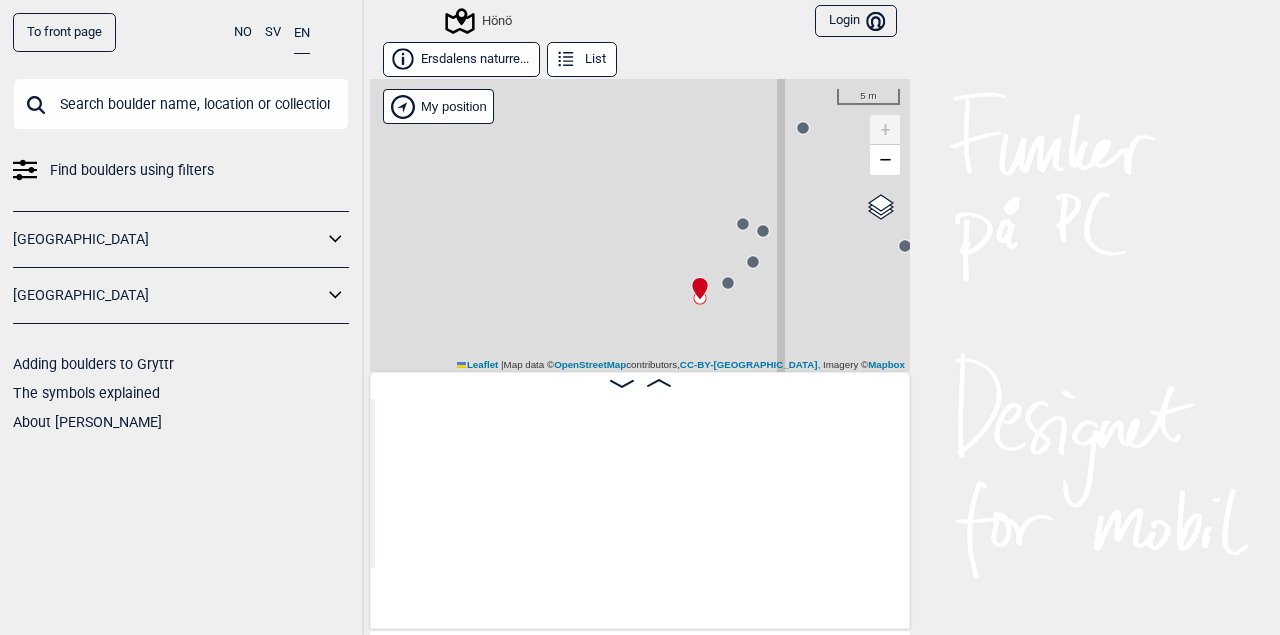 scroll, scrollTop: 0, scrollLeft: 64163, axis: horizontal 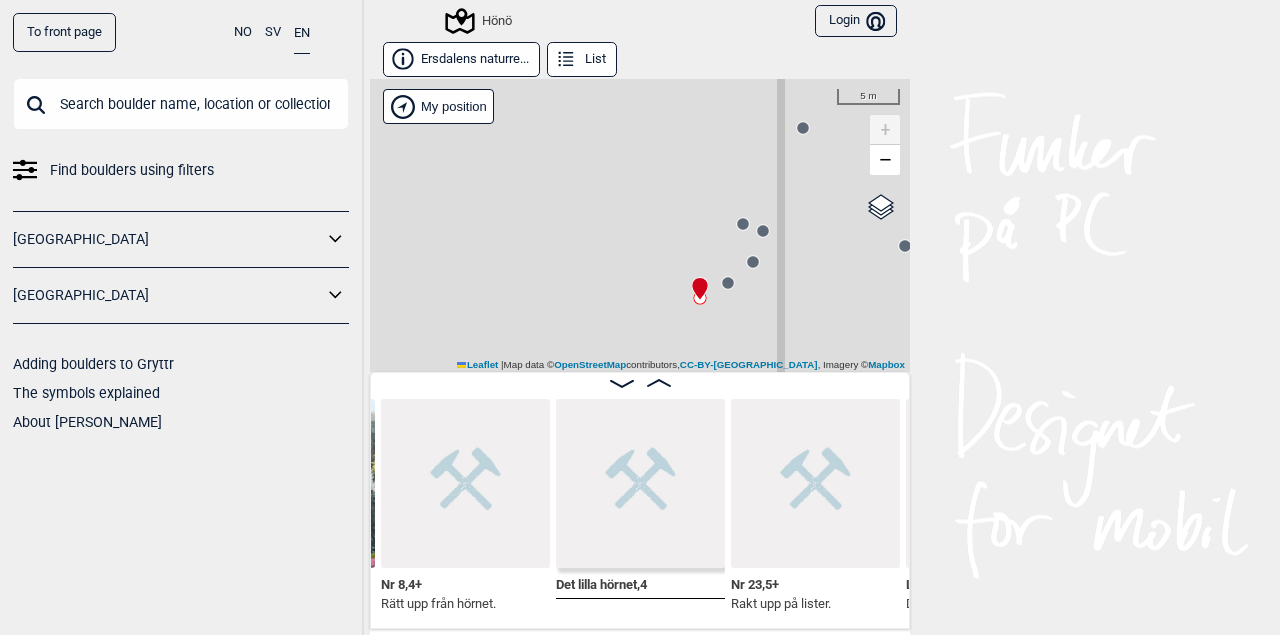 click 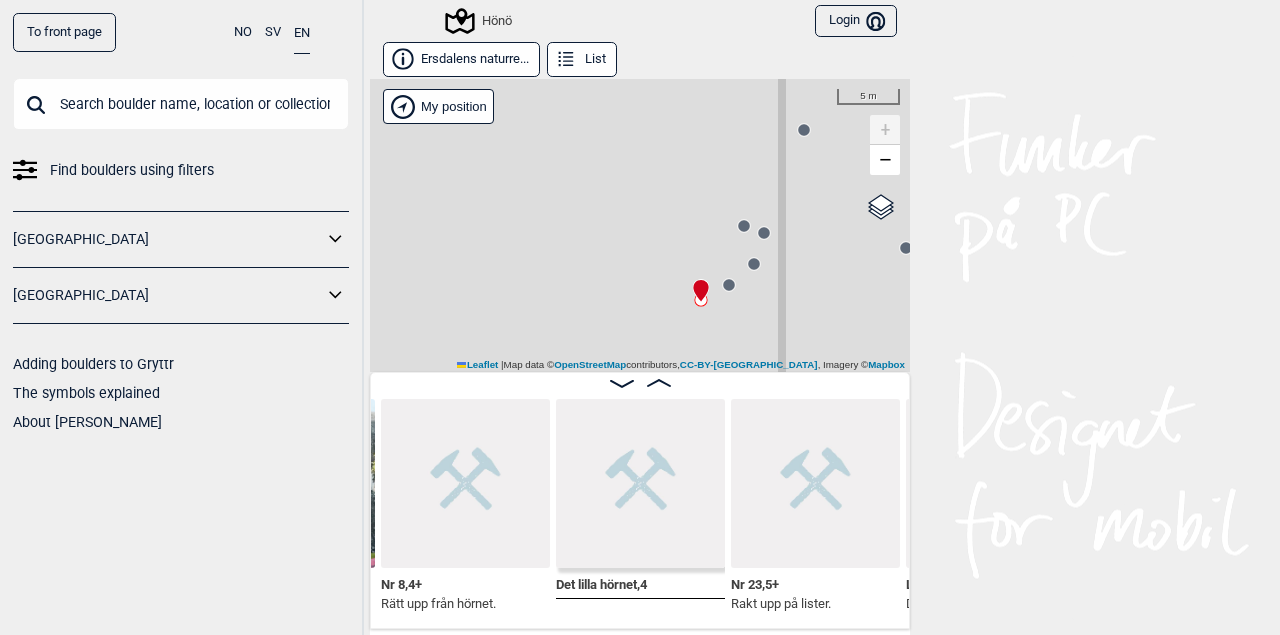 click 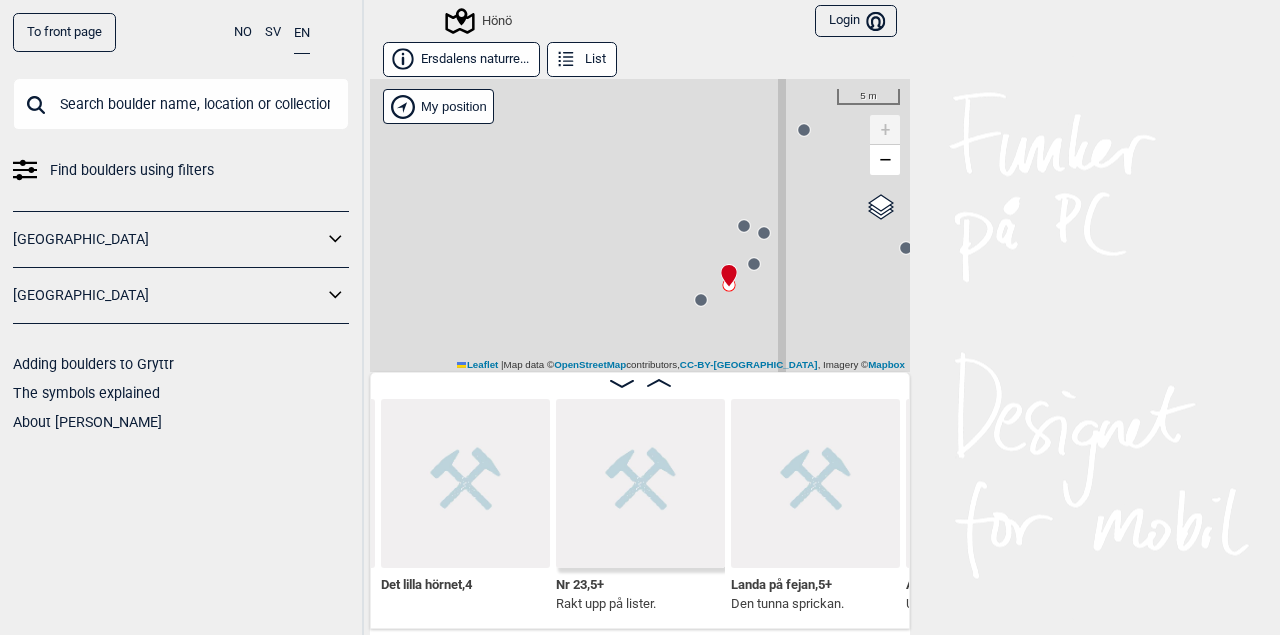 click 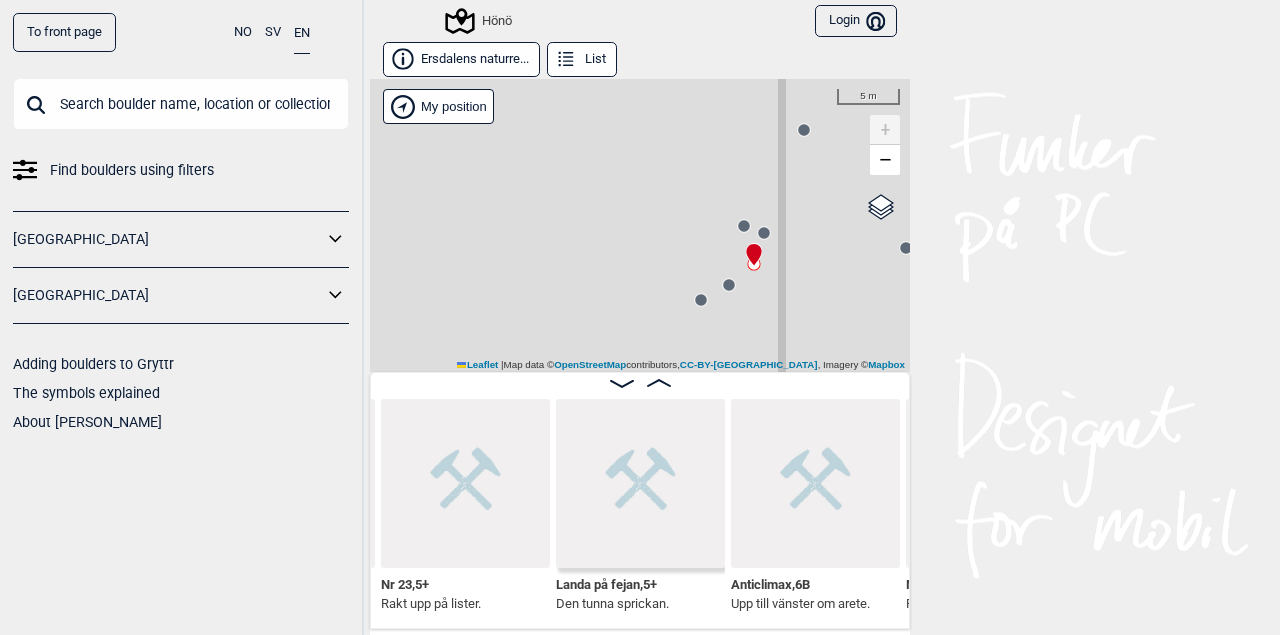click 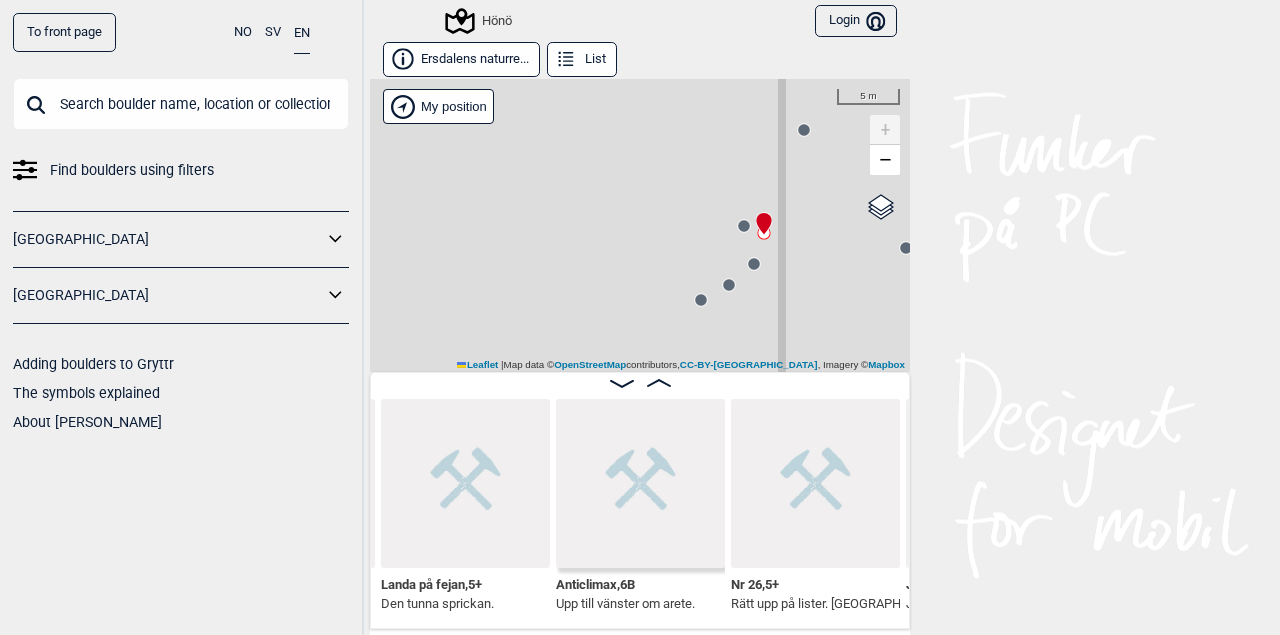 click 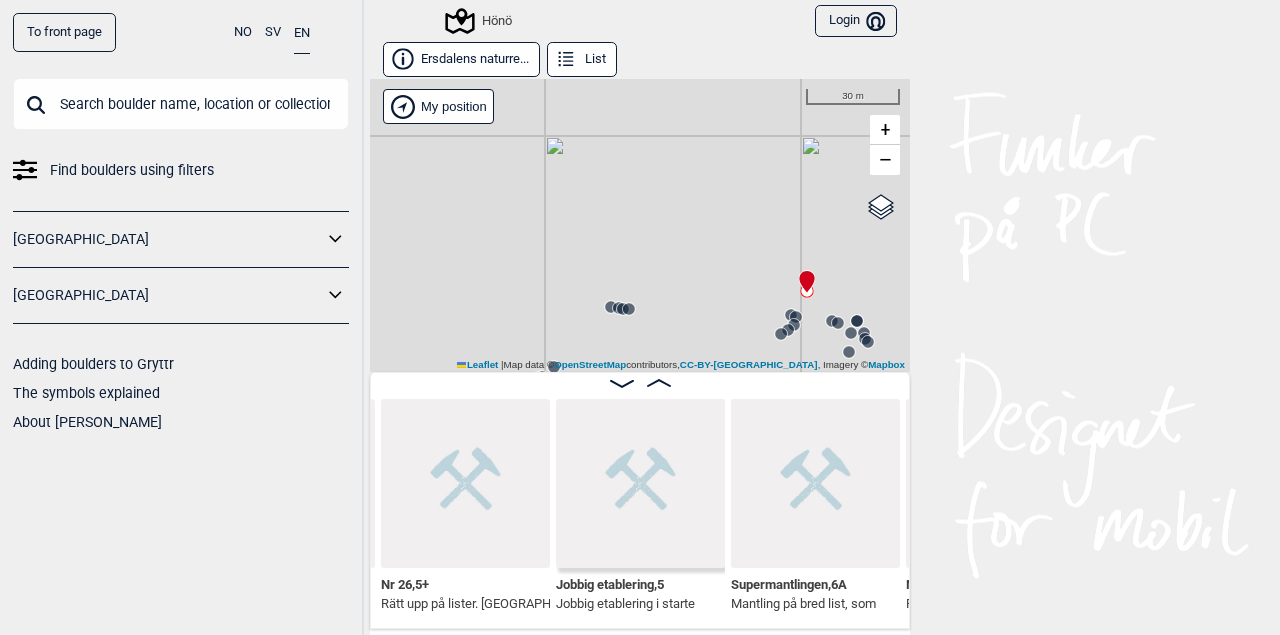 click 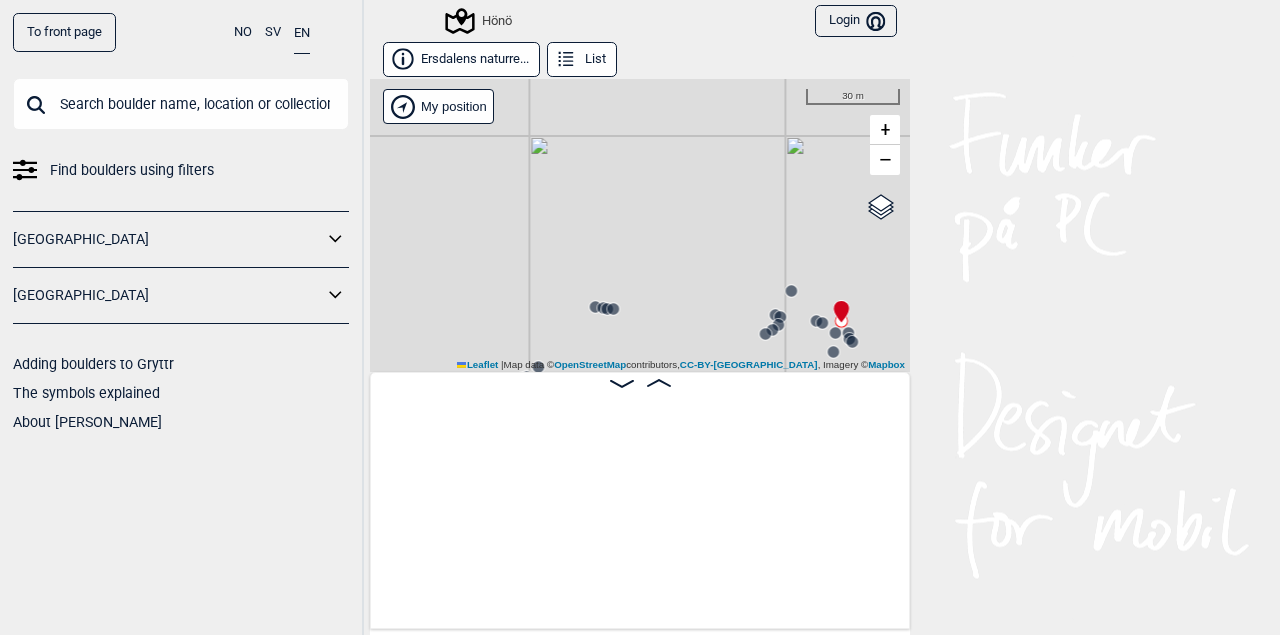scroll, scrollTop: 0, scrollLeft: 66420, axis: horizontal 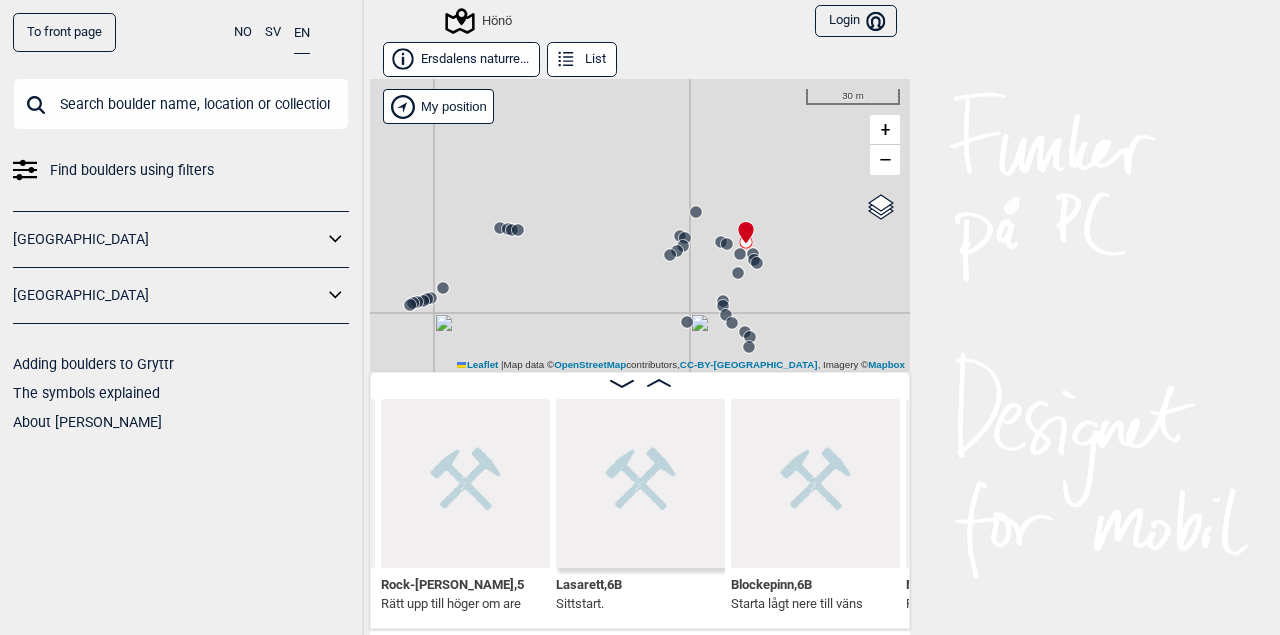 drag, startPoint x: 858, startPoint y: 301, endPoint x: 757, endPoint y: 229, distance: 124.036285 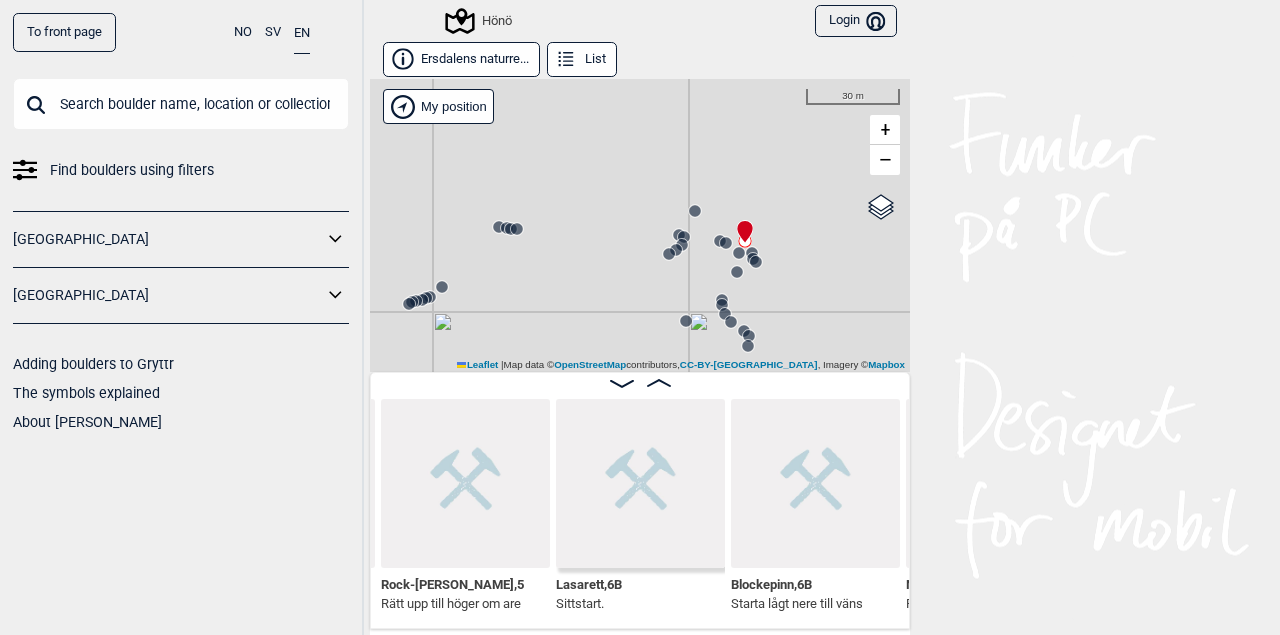 click 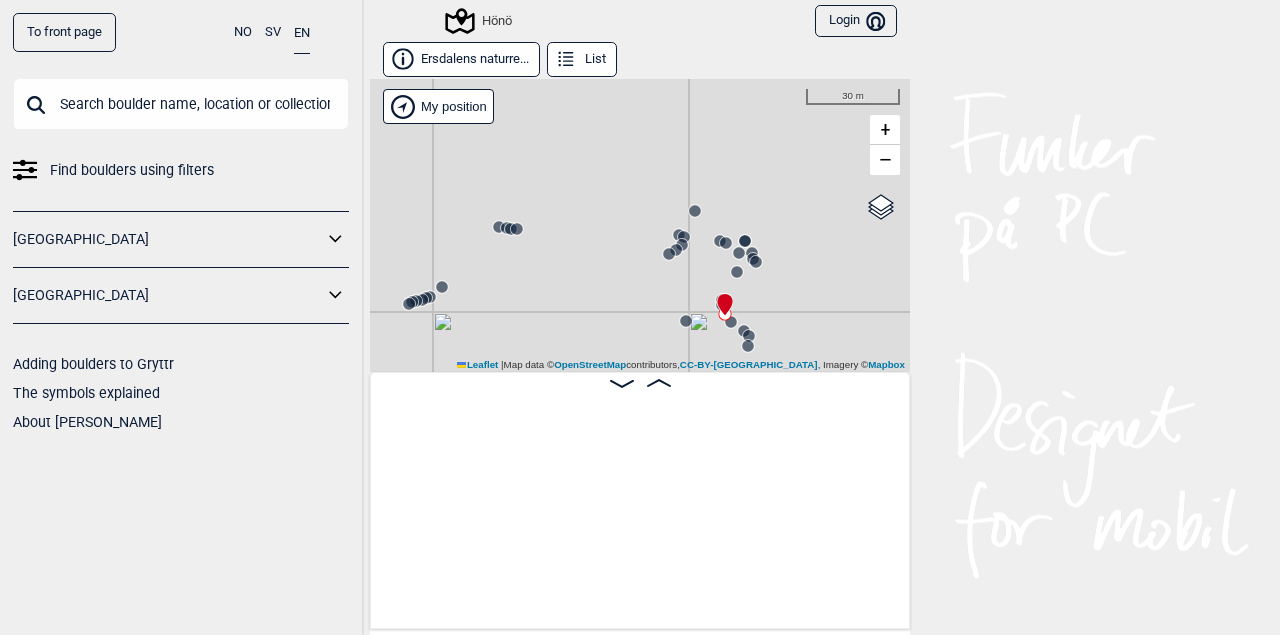 scroll, scrollTop: 0, scrollLeft: 0, axis: both 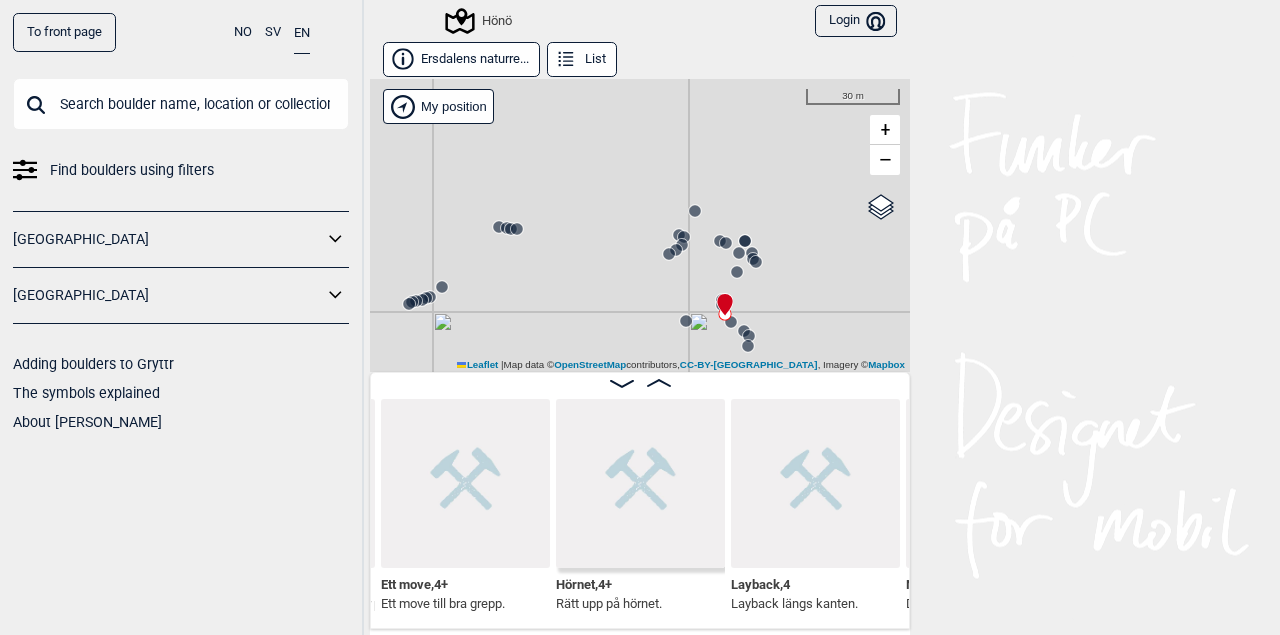 click 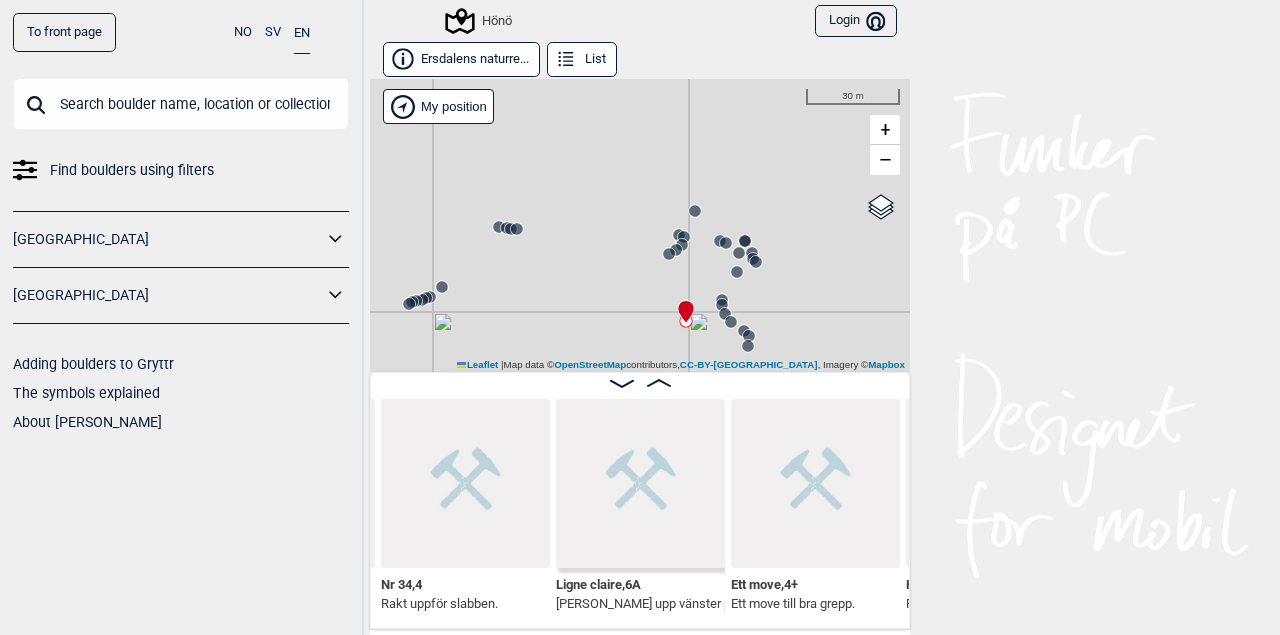 click 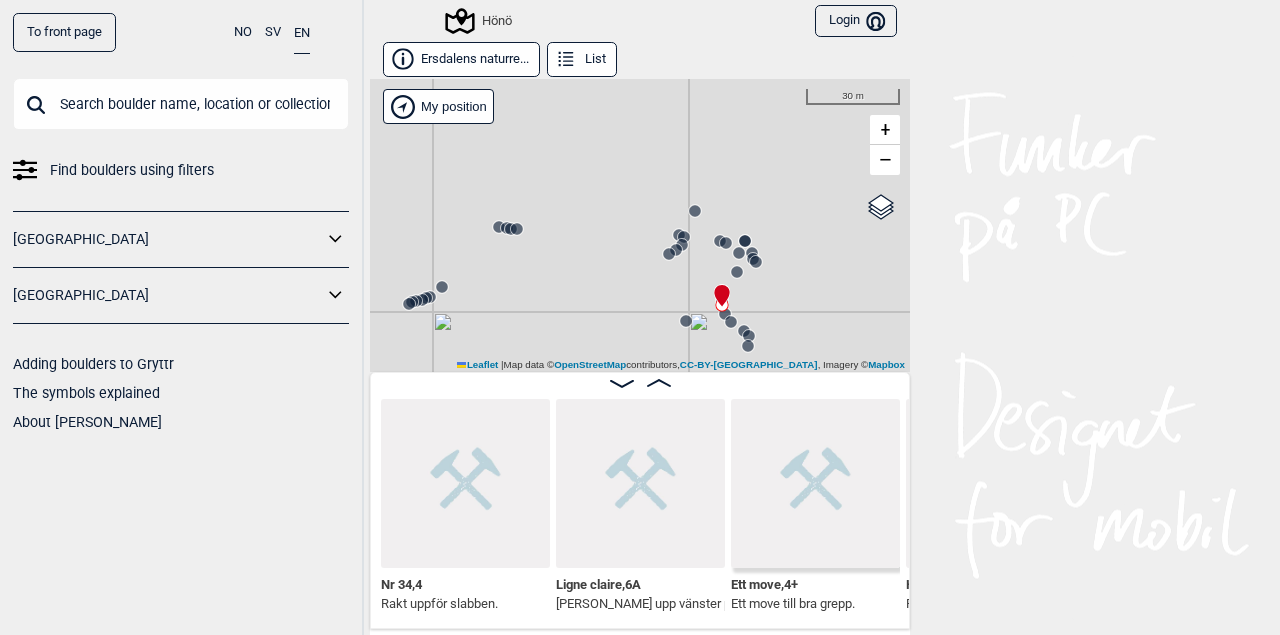 scroll, scrollTop: 0, scrollLeft: 67120, axis: horizontal 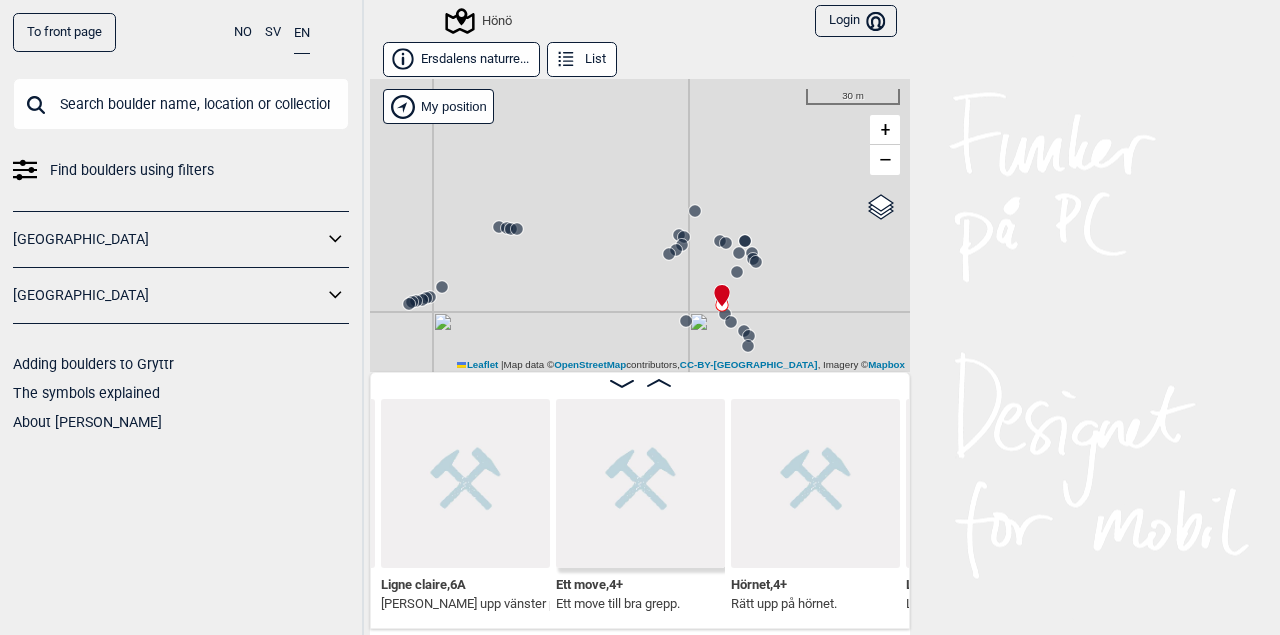 click on "Hönö" at bounding box center (640, 225) 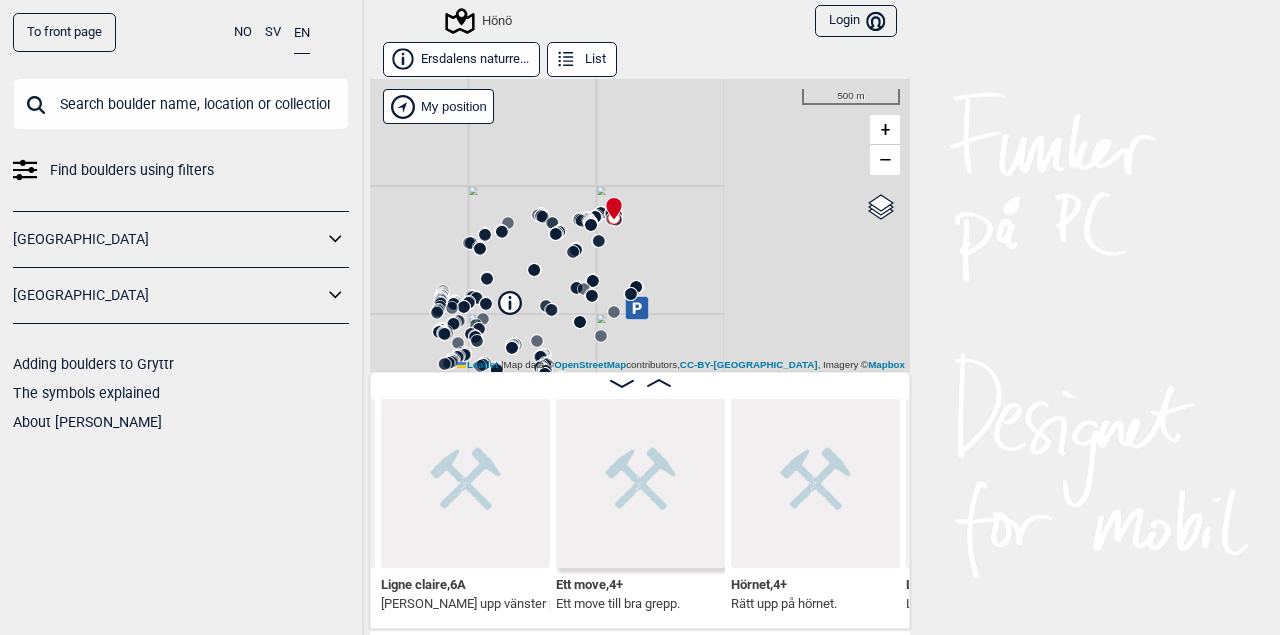 click on "Ersdalens naturre..." at bounding box center (461, 59) 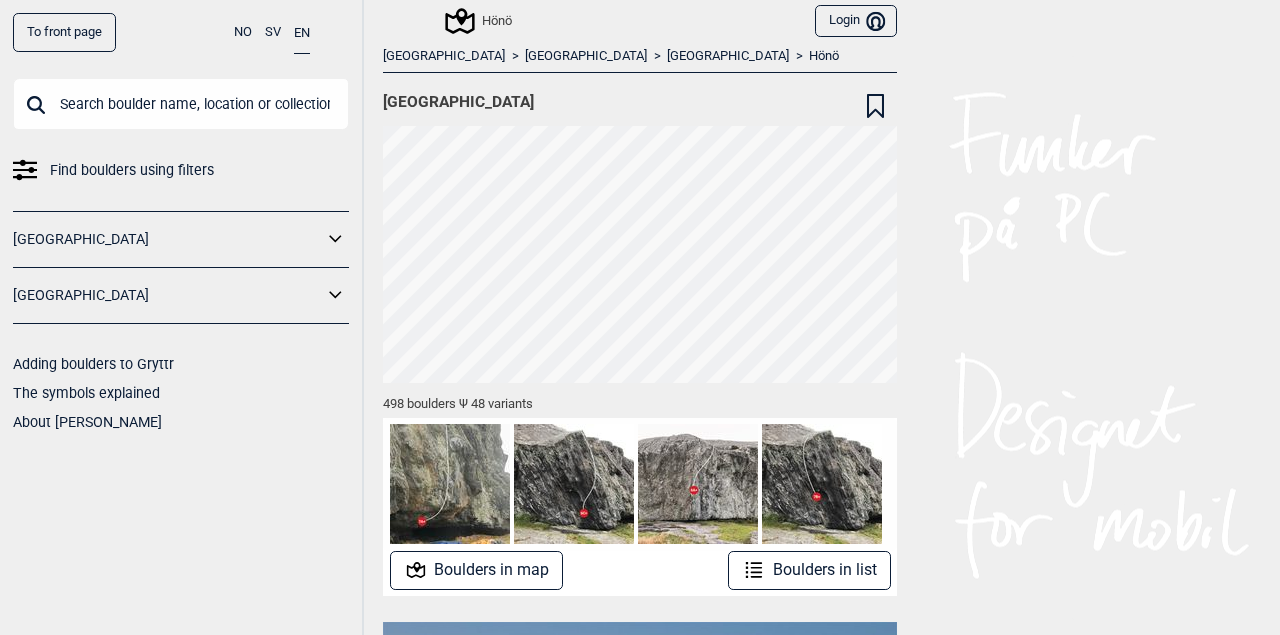 click on "[GEOGRAPHIC_DATA]" at bounding box center (728, 56) 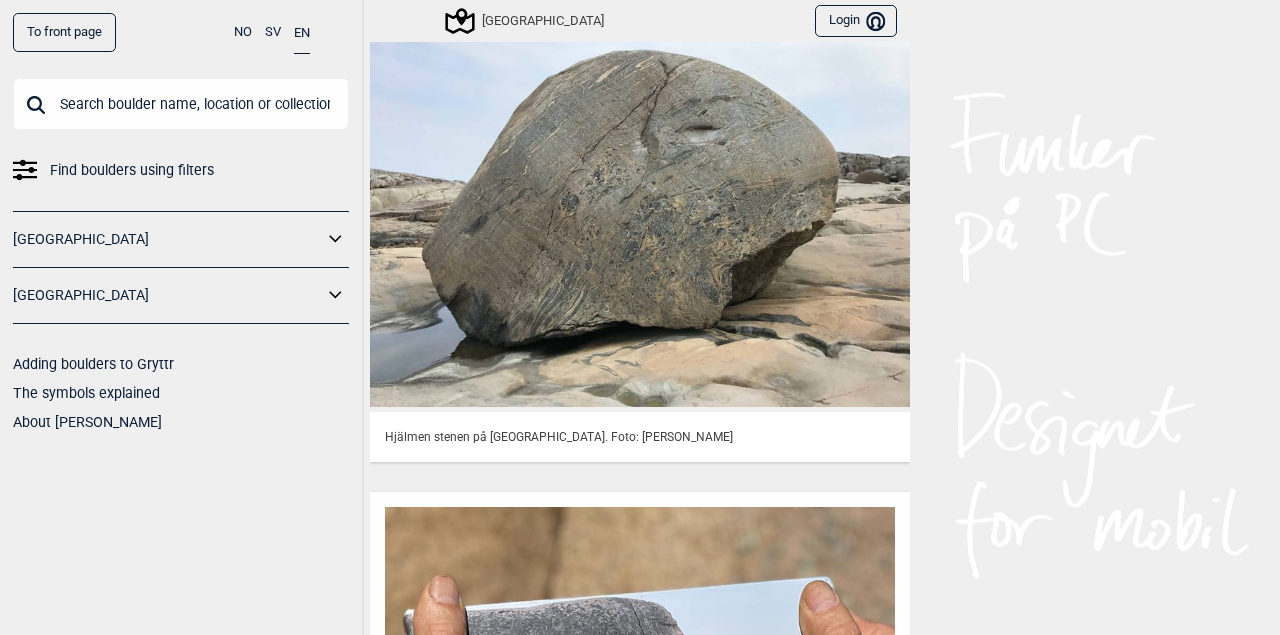 drag, startPoint x: 962, startPoint y: 354, endPoint x: 960, endPoint y: 283, distance: 71.02816 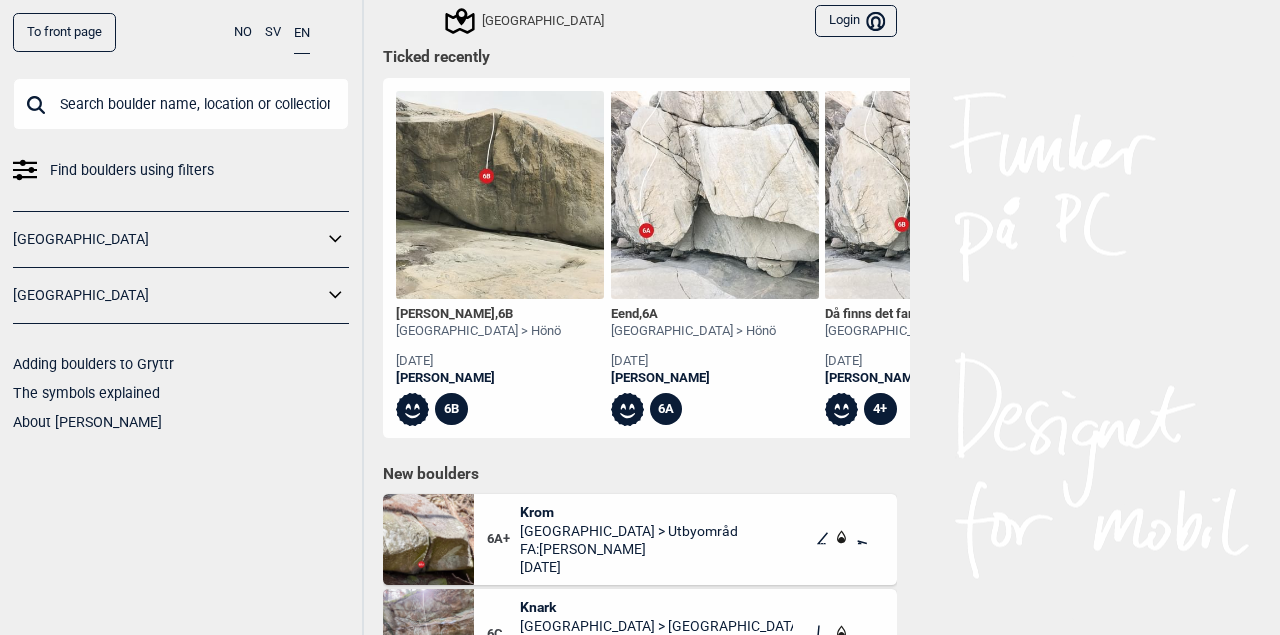 drag, startPoint x: 956, startPoint y: 428, endPoint x: 947, endPoint y: 180, distance: 248.16325 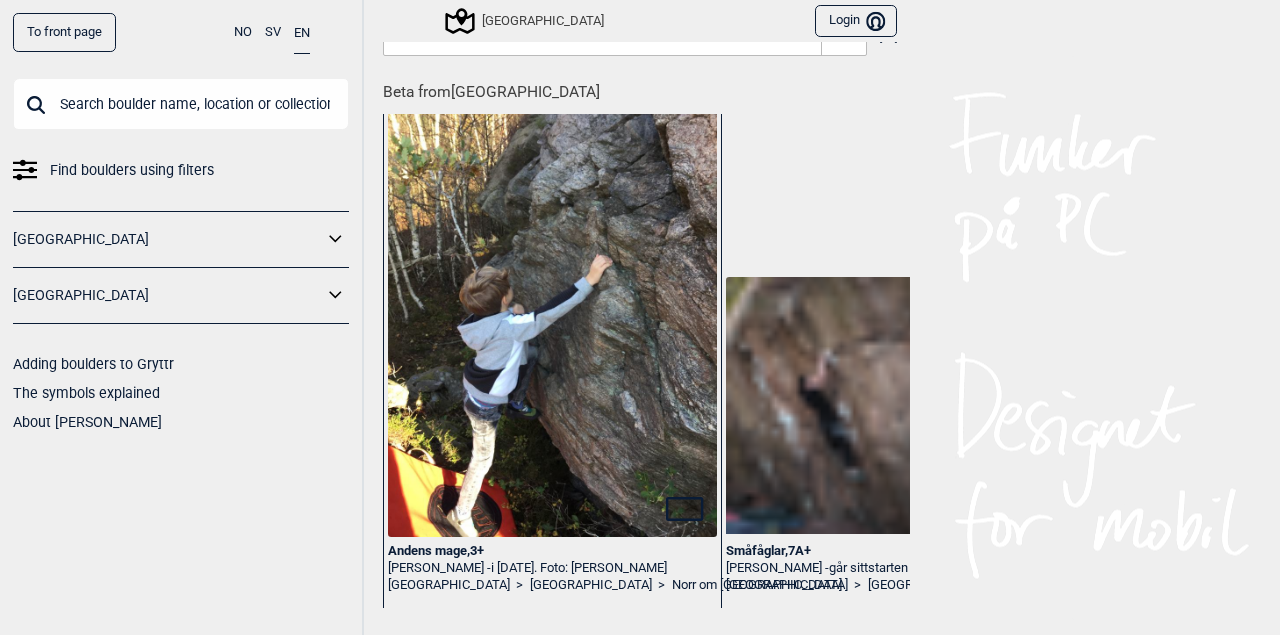 scroll, scrollTop: 0, scrollLeft: 0, axis: both 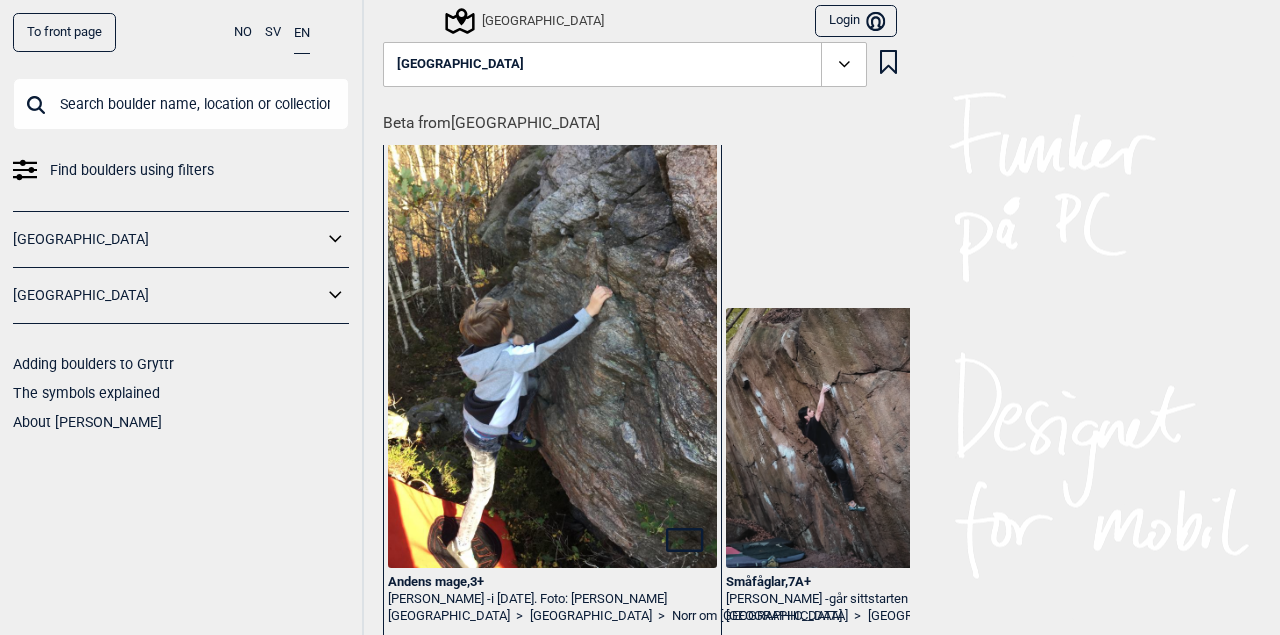 click 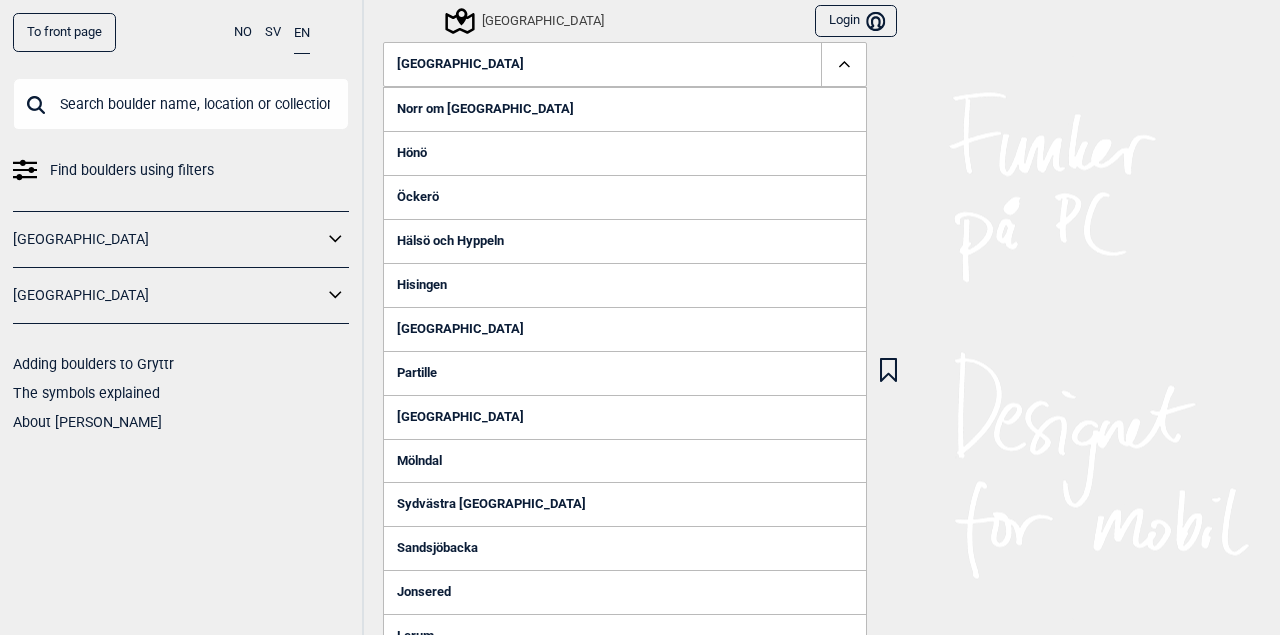 click on "Hönö" at bounding box center (625, 153) 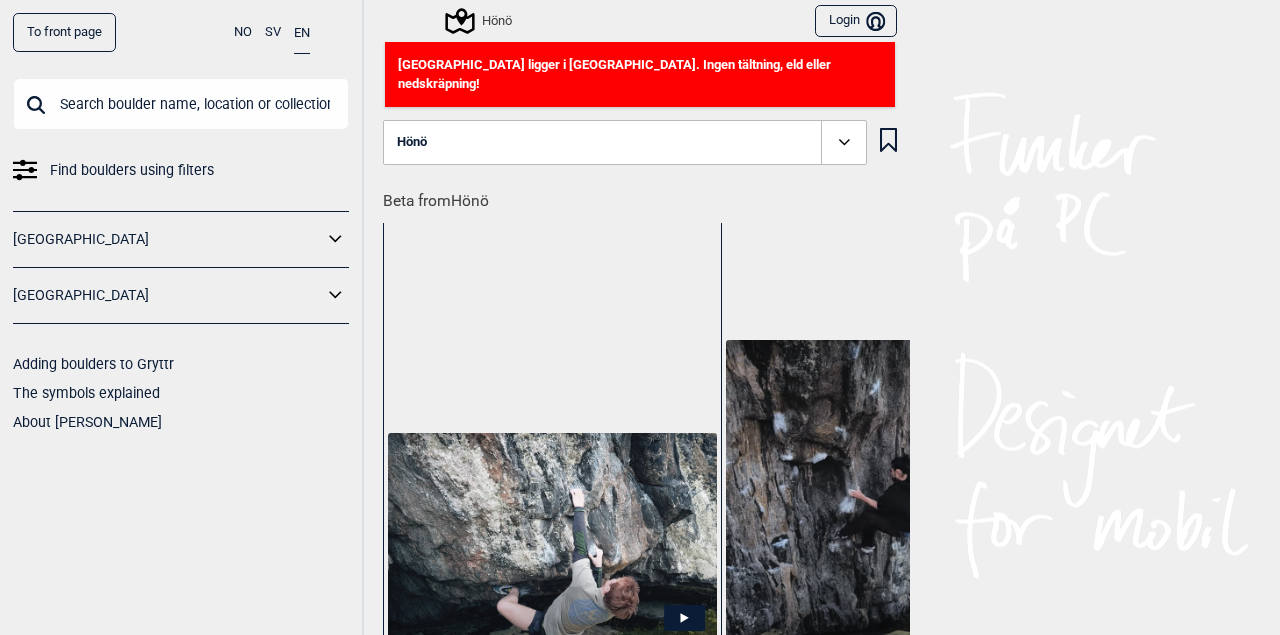 click 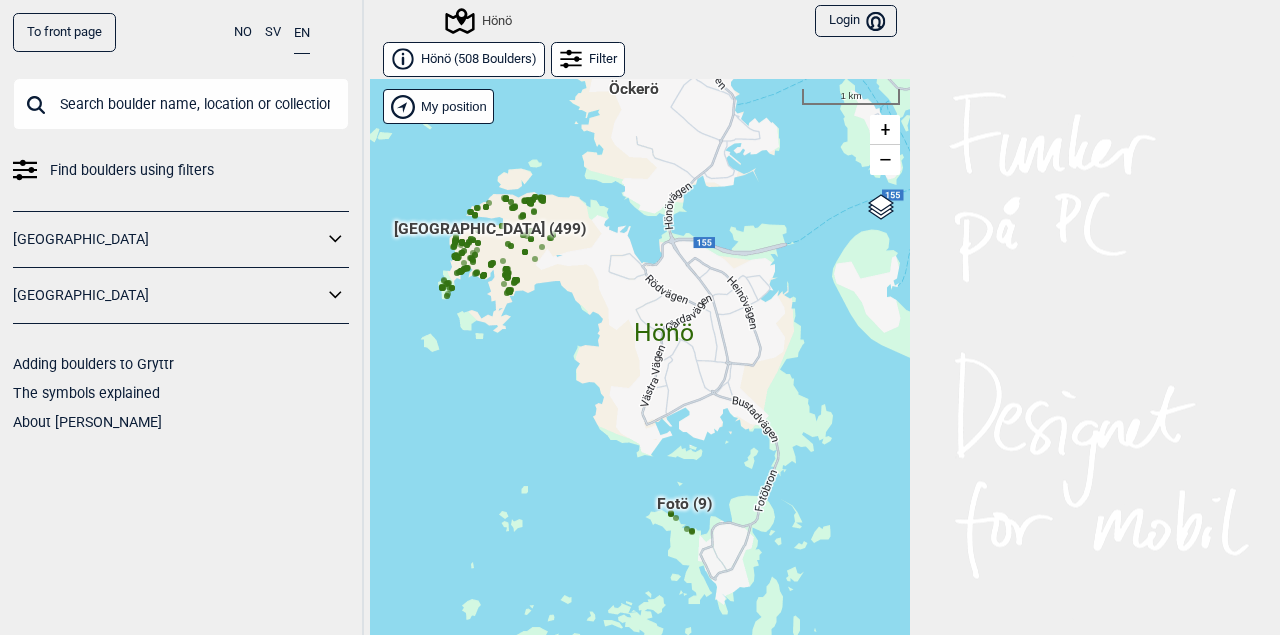drag, startPoint x: 691, startPoint y: 437, endPoint x: 630, endPoint y: 373, distance: 88.4138 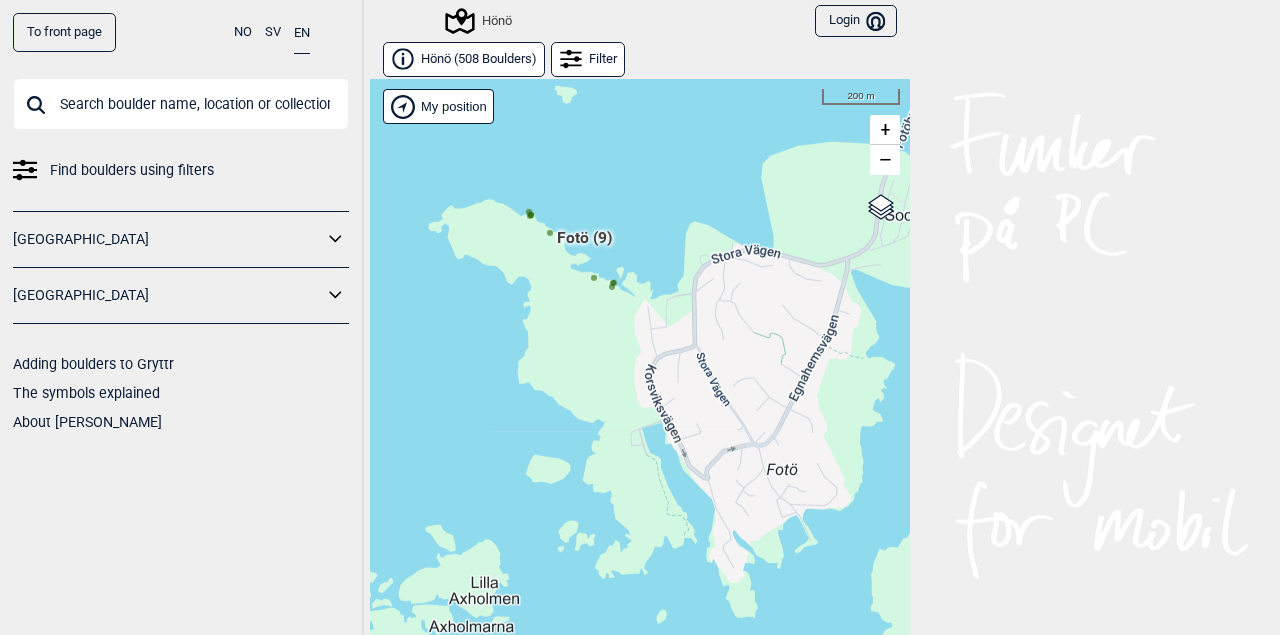 drag, startPoint x: 581, startPoint y: 385, endPoint x: 547, endPoint y: 527, distance: 146.0137 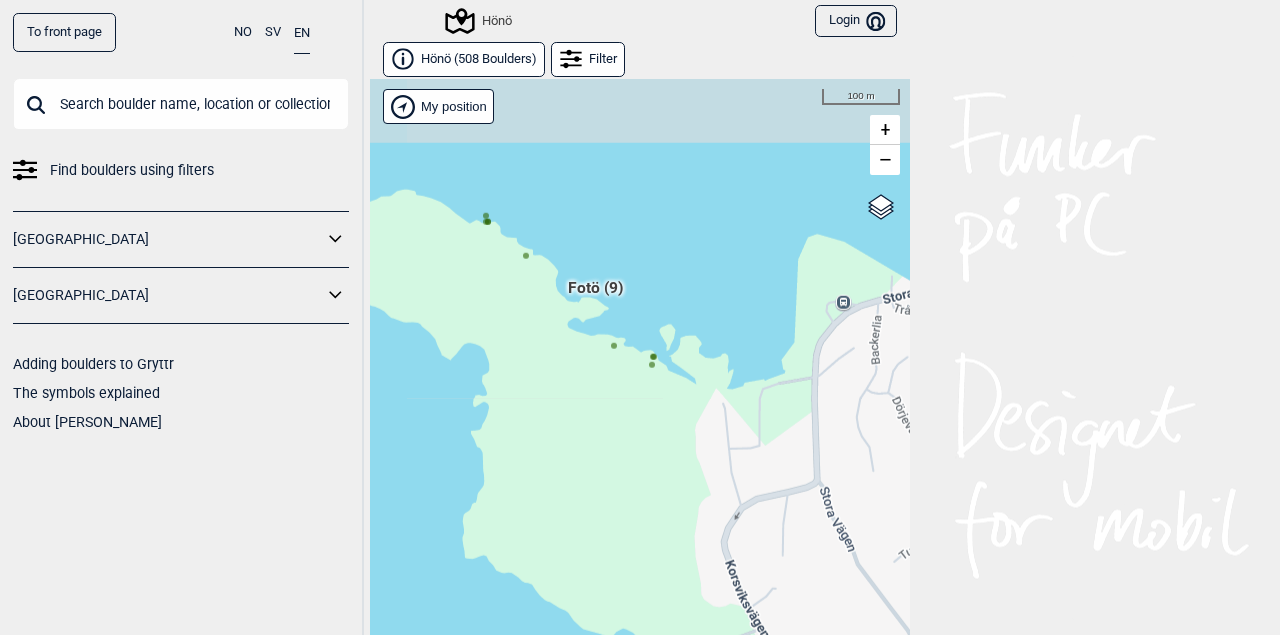 drag, startPoint x: 623, startPoint y: 185, endPoint x: 558, endPoint y: 304, distance: 135.59499 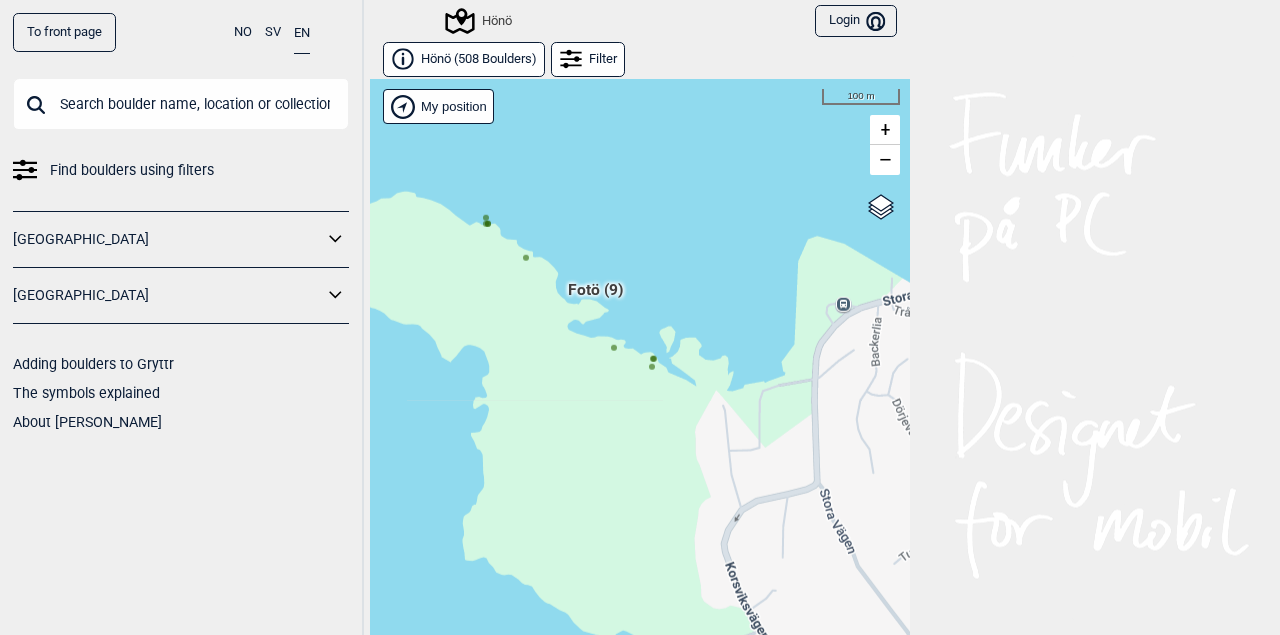 click 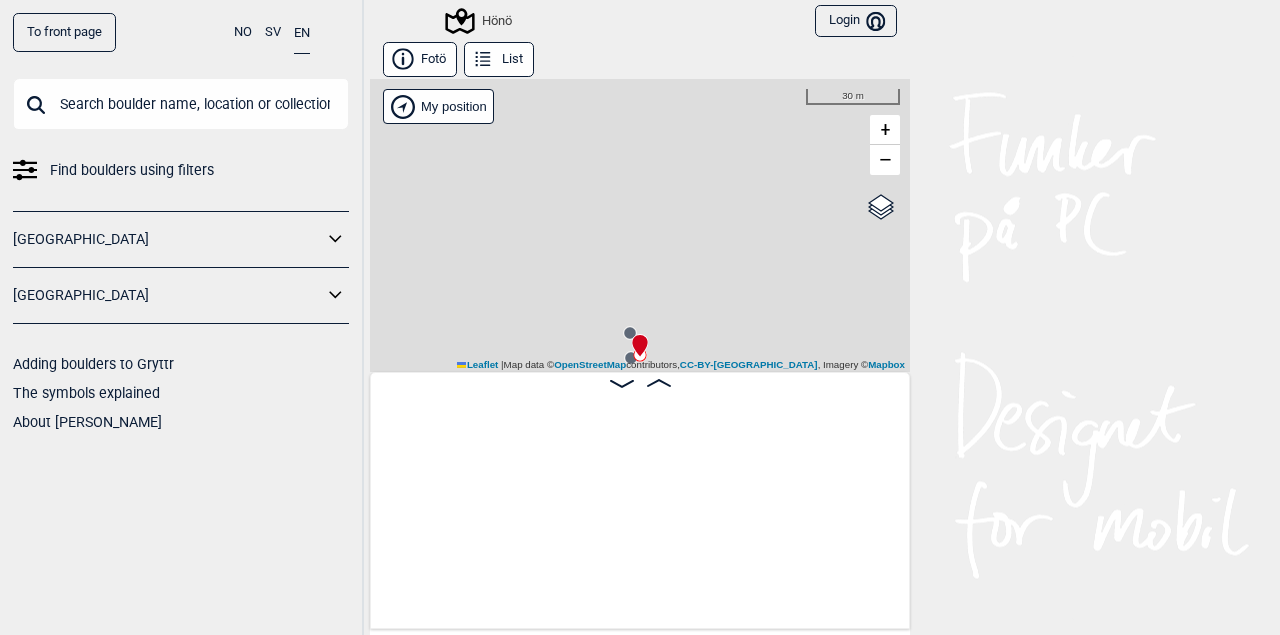 scroll, scrollTop: 0, scrollLeft: 1351, axis: horizontal 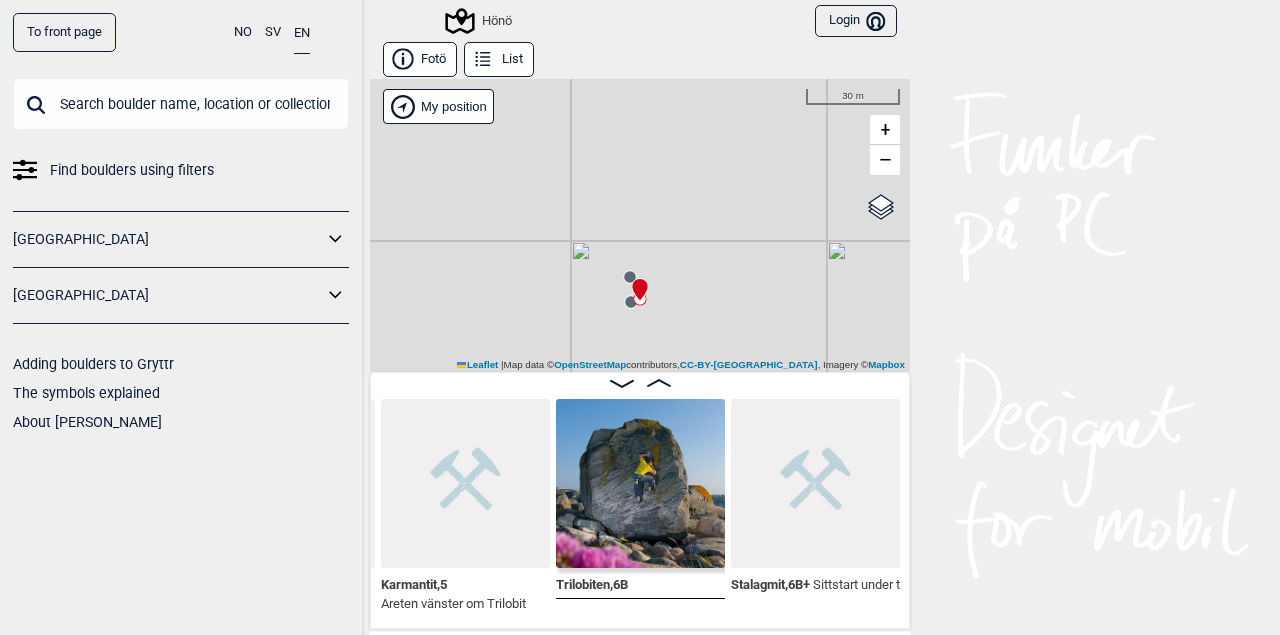 drag, startPoint x: 653, startPoint y: 285, endPoint x: 653, endPoint y: 263, distance: 22 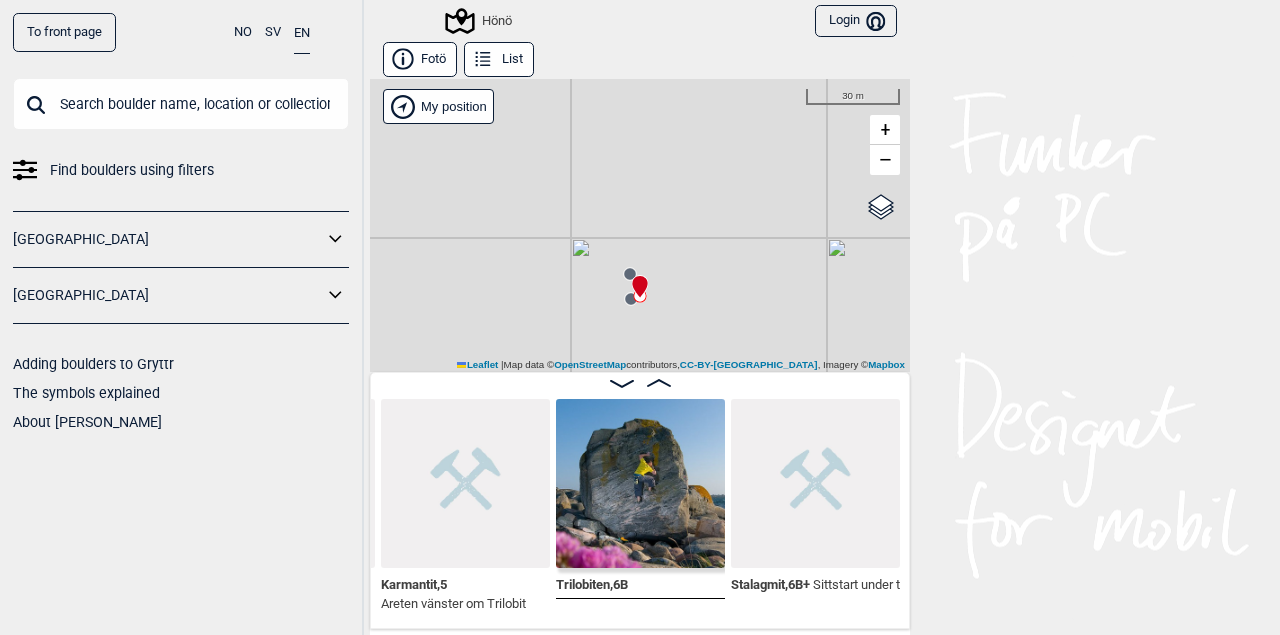 click 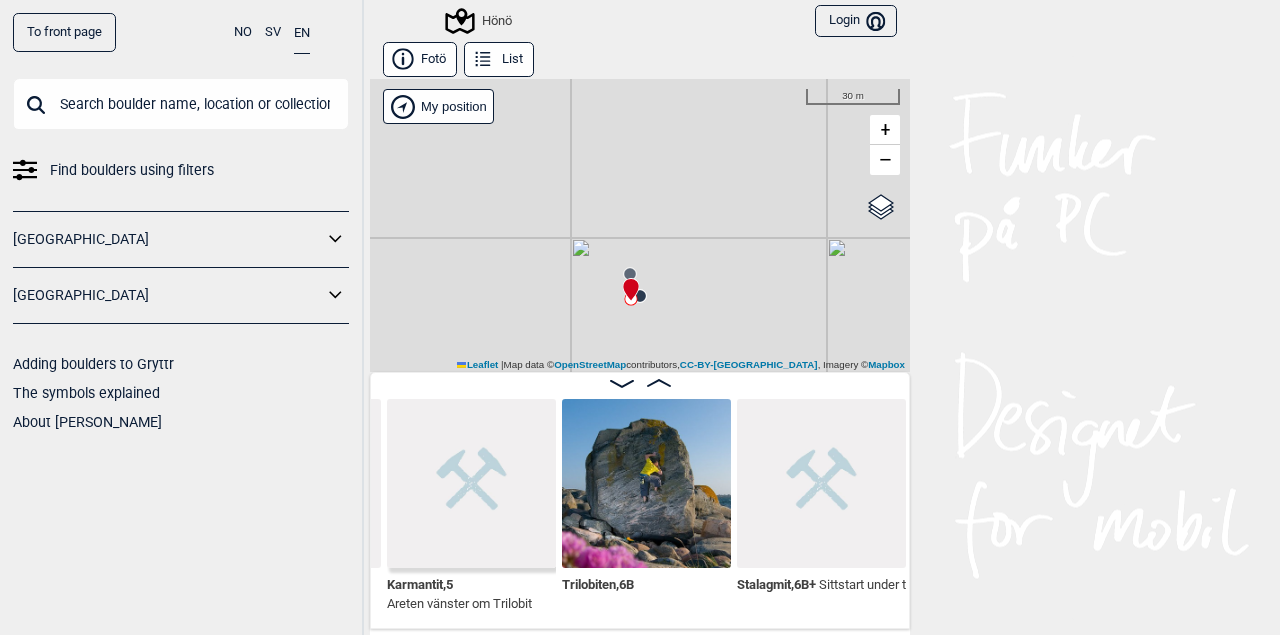 scroll, scrollTop: 0, scrollLeft: 1182, axis: horizontal 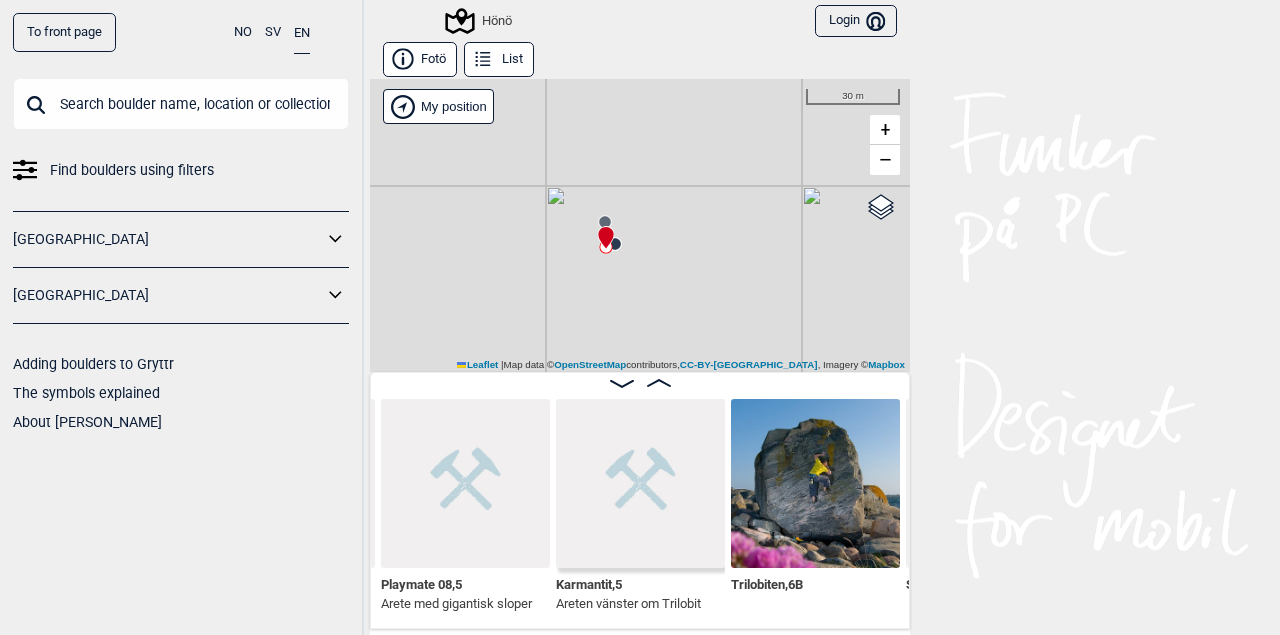drag, startPoint x: 711, startPoint y: 277, endPoint x: 677, endPoint y: 220, distance: 66.37017 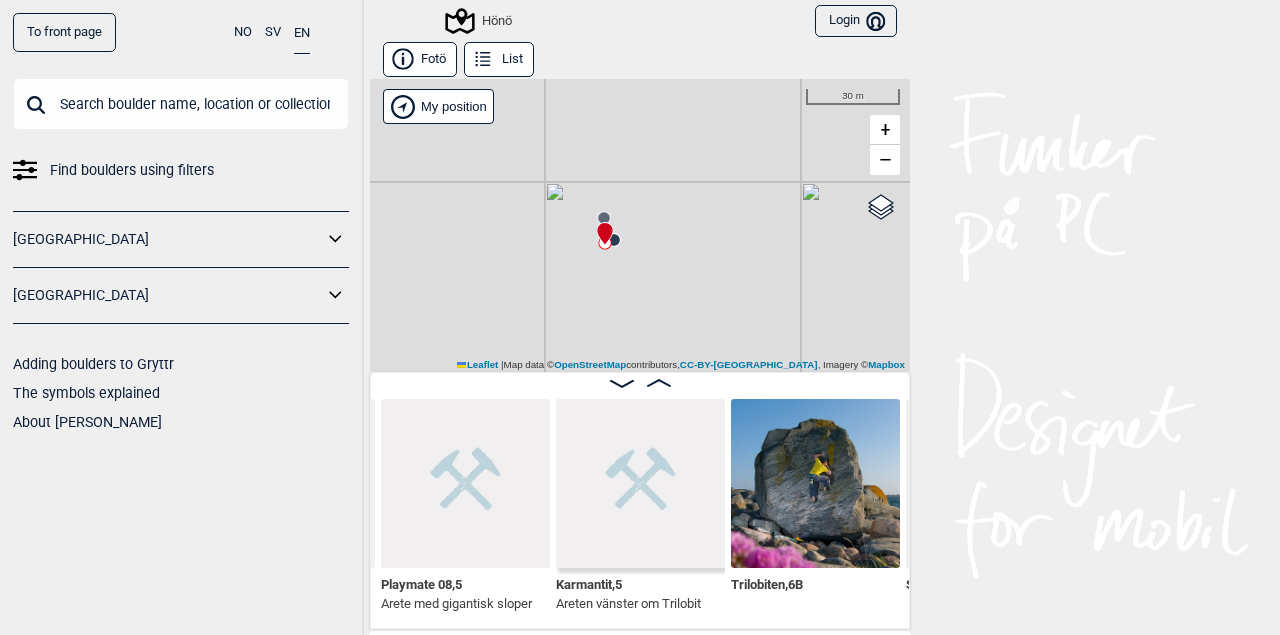 click at bounding box center (601, 225) 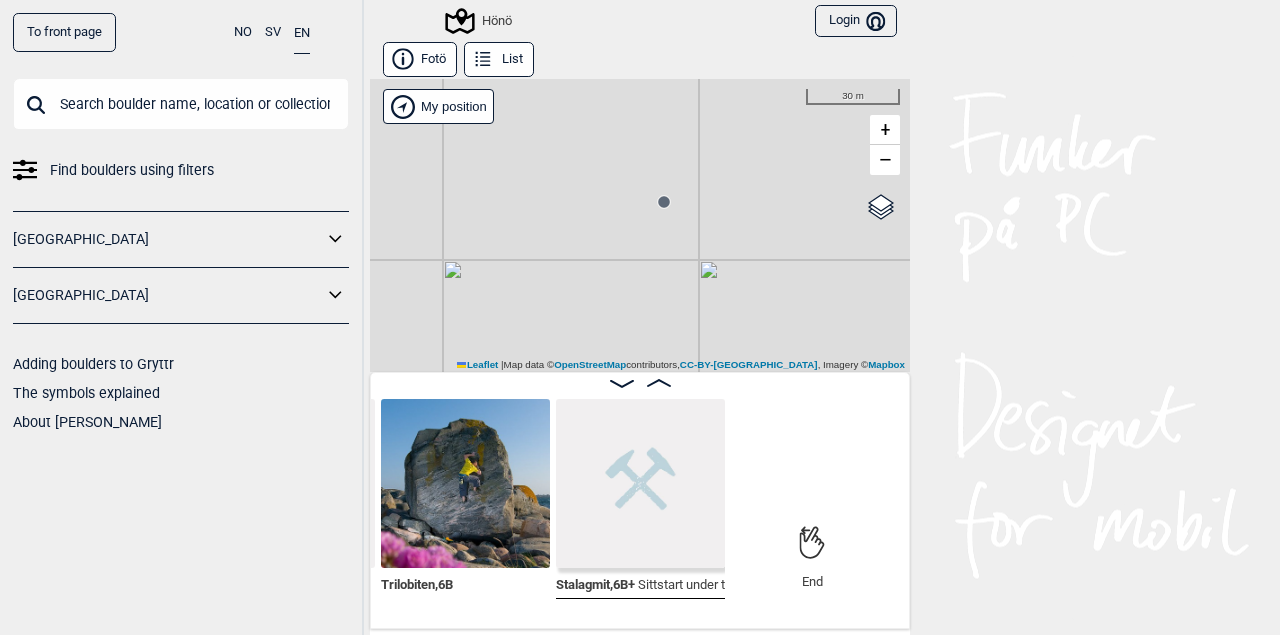 drag, startPoint x: 765, startPoint y: 311, endPoint x: 643, endPoint y: 111, distance: 234.27335 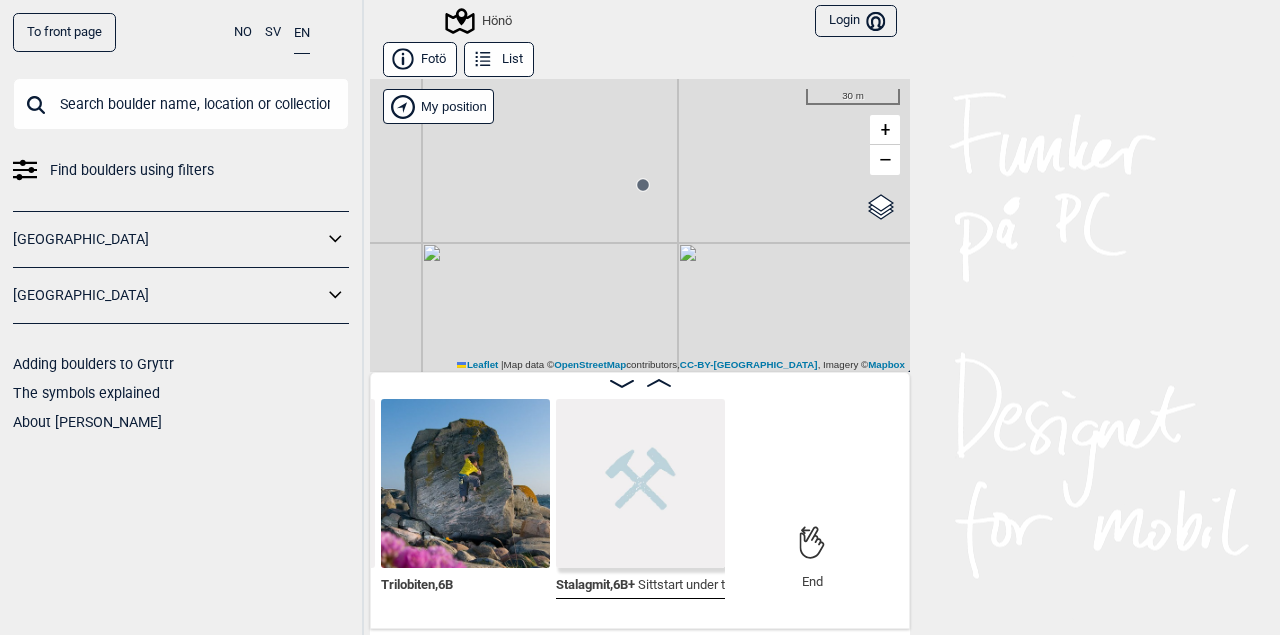 click 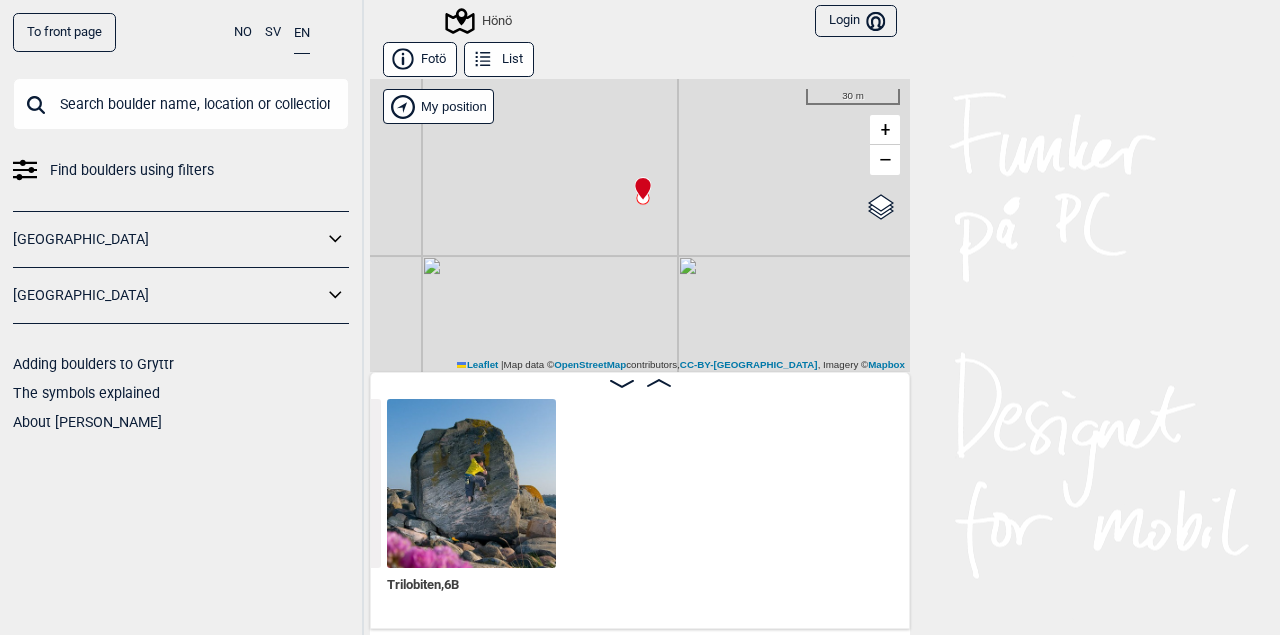 scroll, scrollTop: 0, scrollLeft: 1013, axis: horizontal 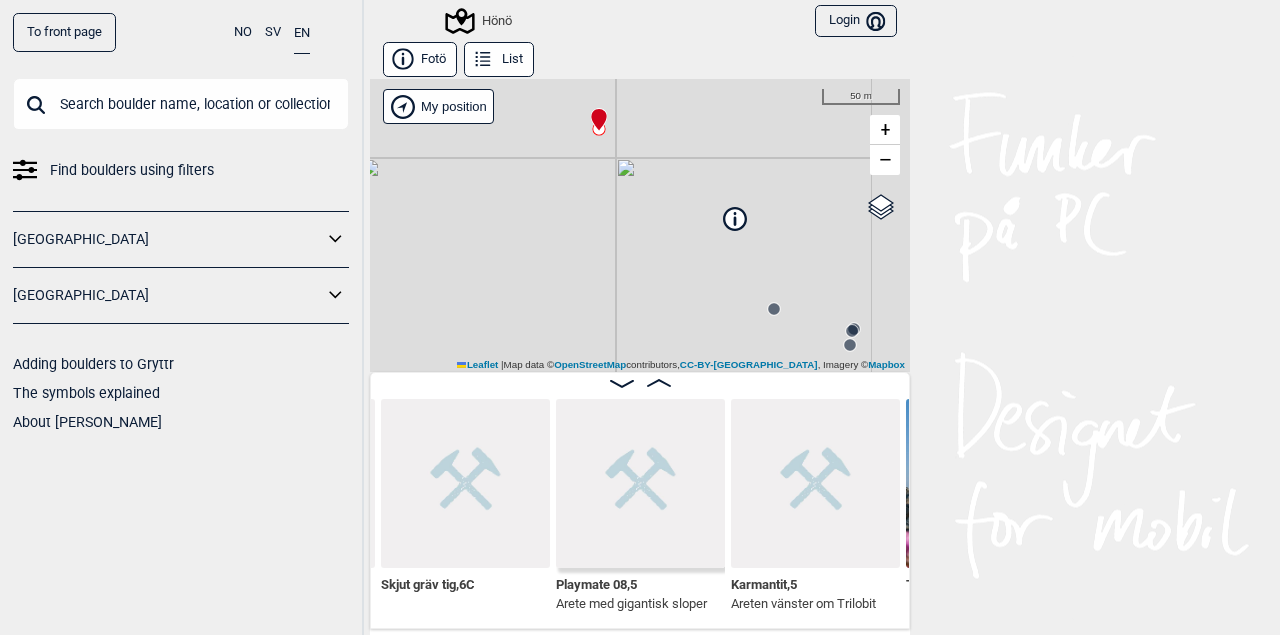 drag, startPoint x: 723, startPoint y: 249, endPoint x: 663, endPoint y: 179, distance: 92.19544 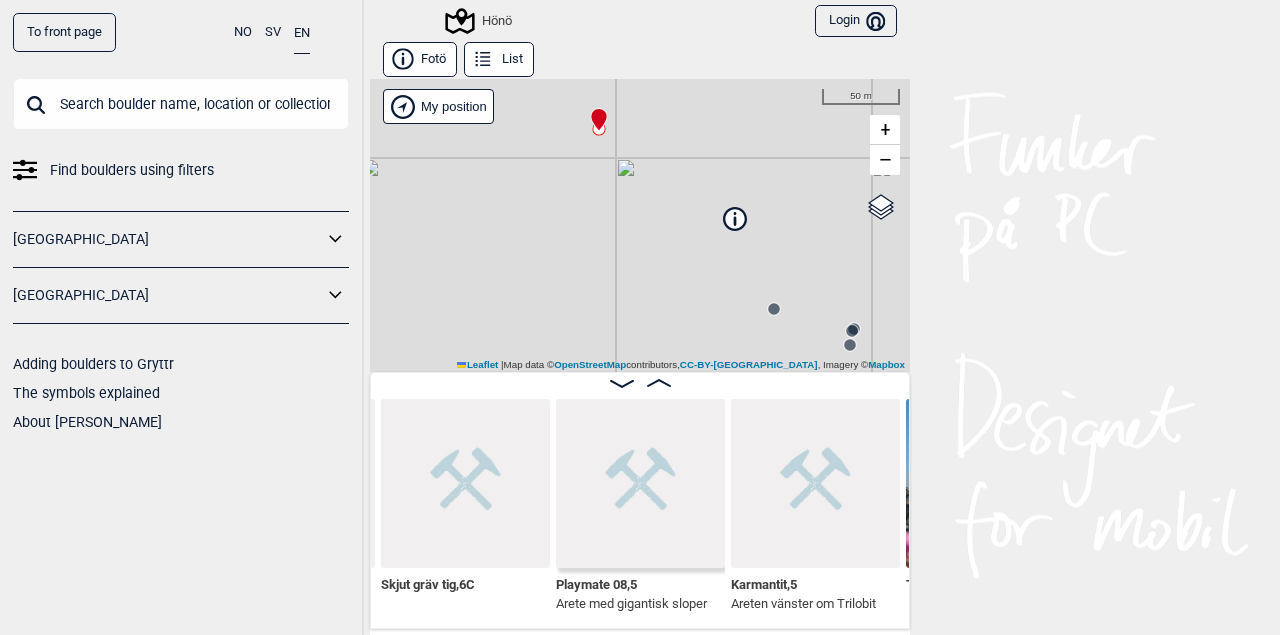 click 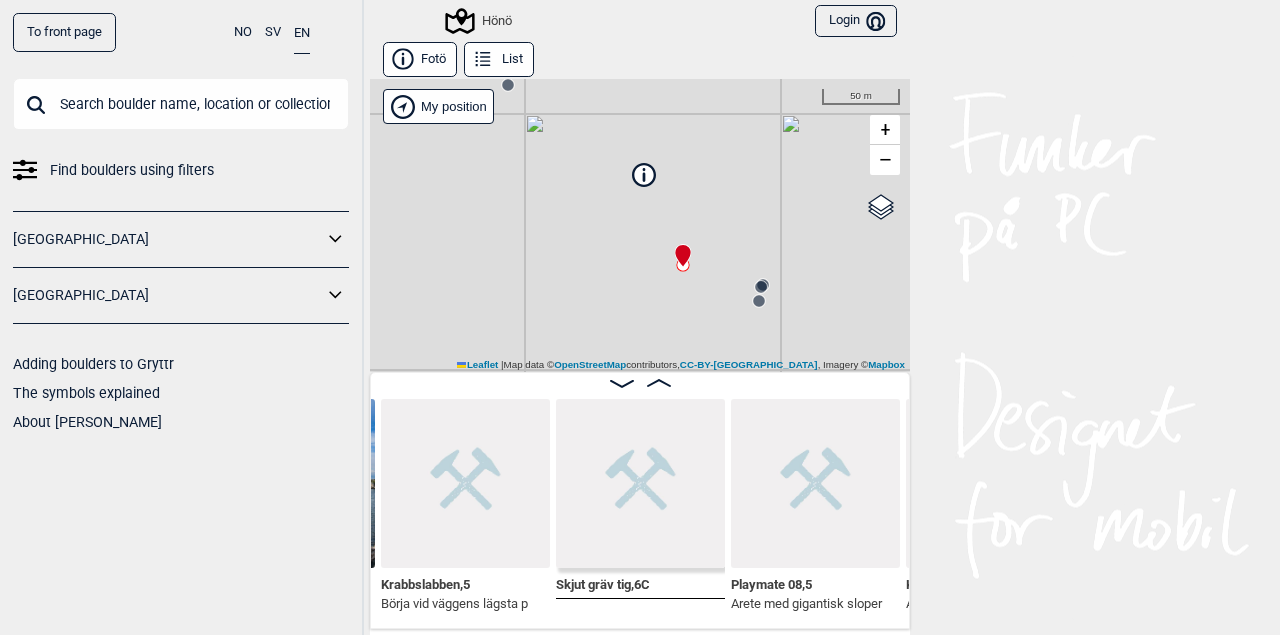drag, startPoint x: 819, startPoint y: 327, endPoint x: 724, endPoint y: 281, distance: 105.550934 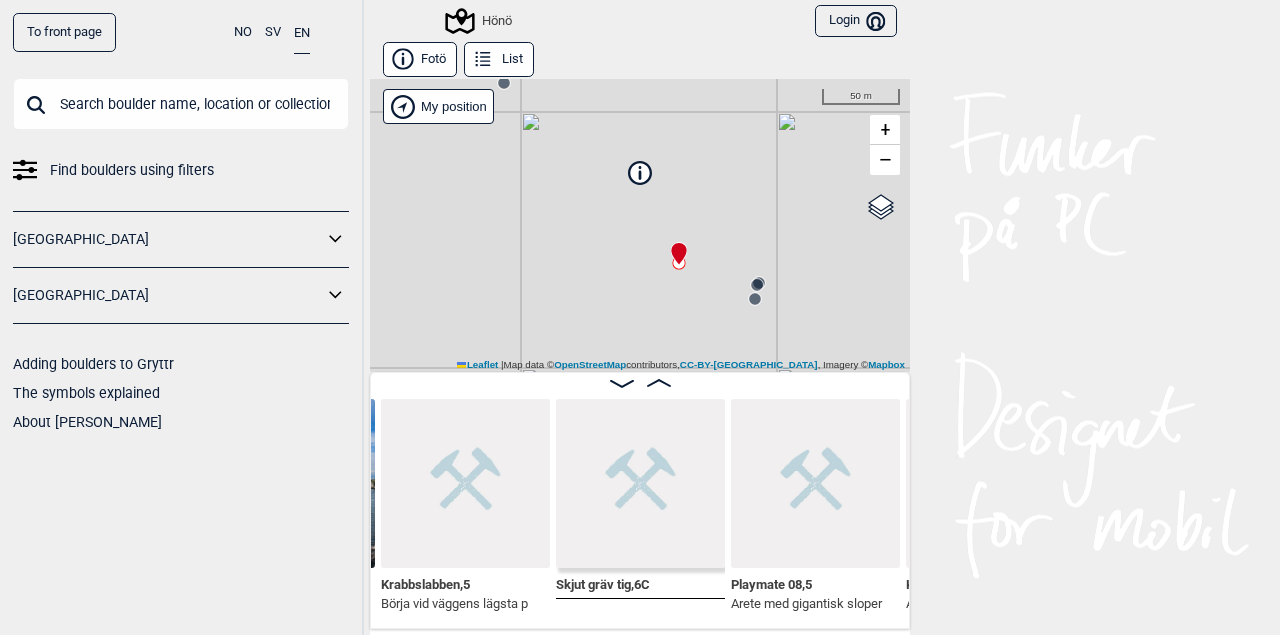 click 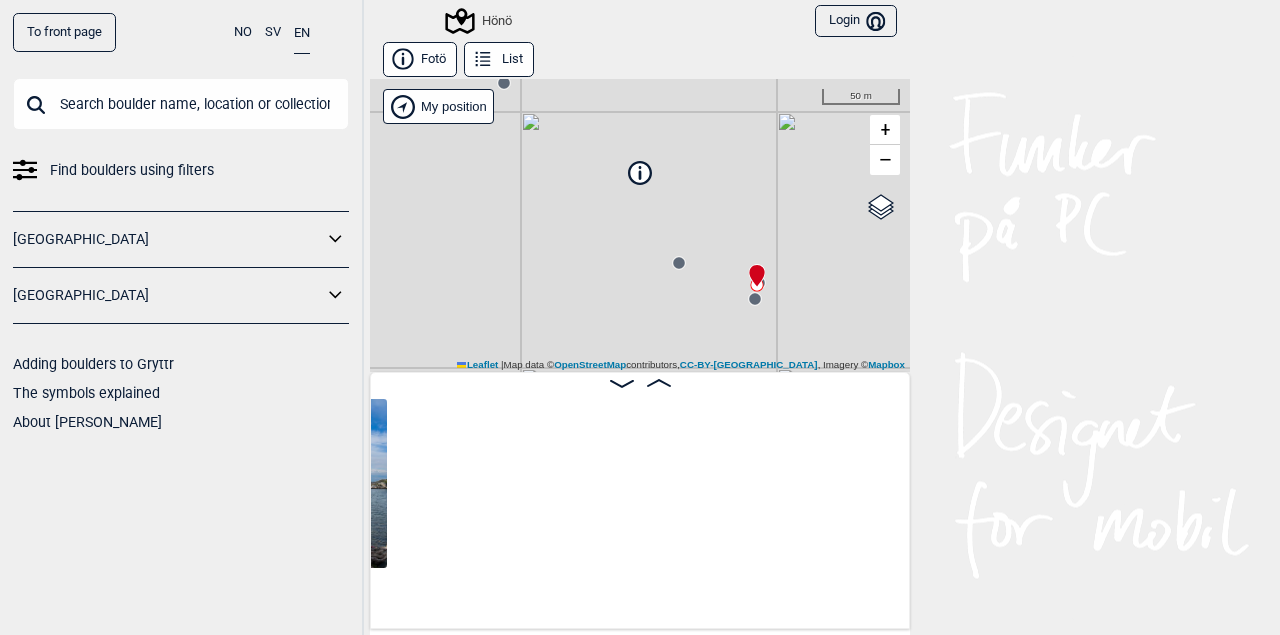 scroll, scrollTop: 0, scrollLeft: 156, axis: horizontal 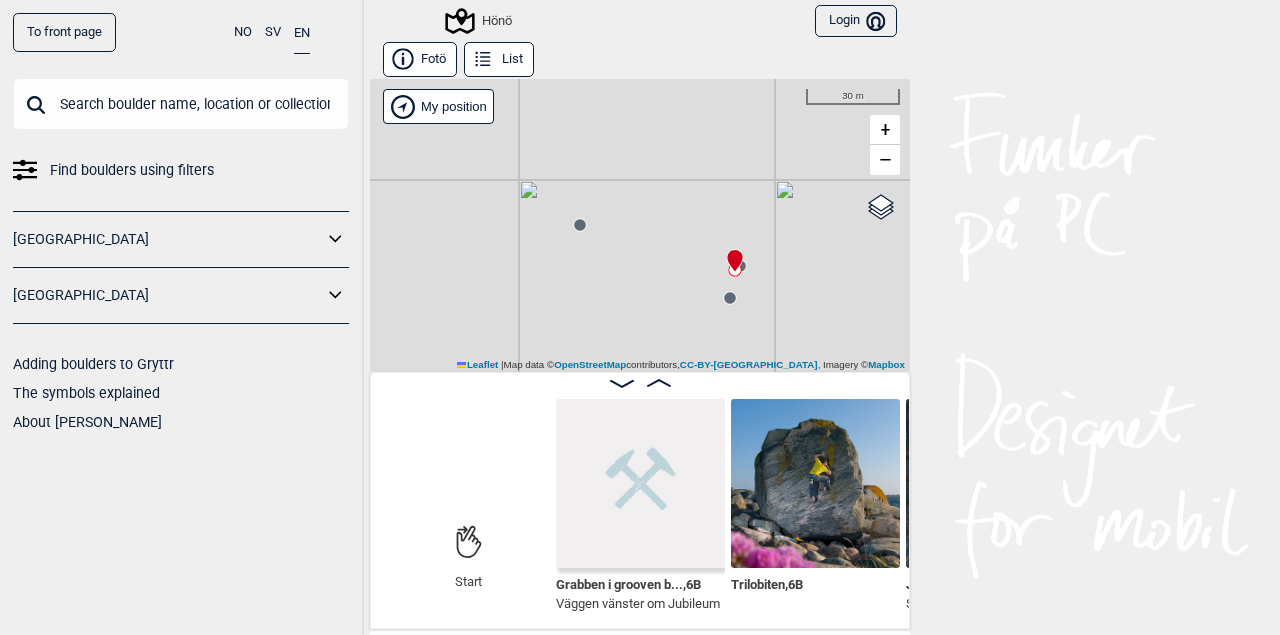click 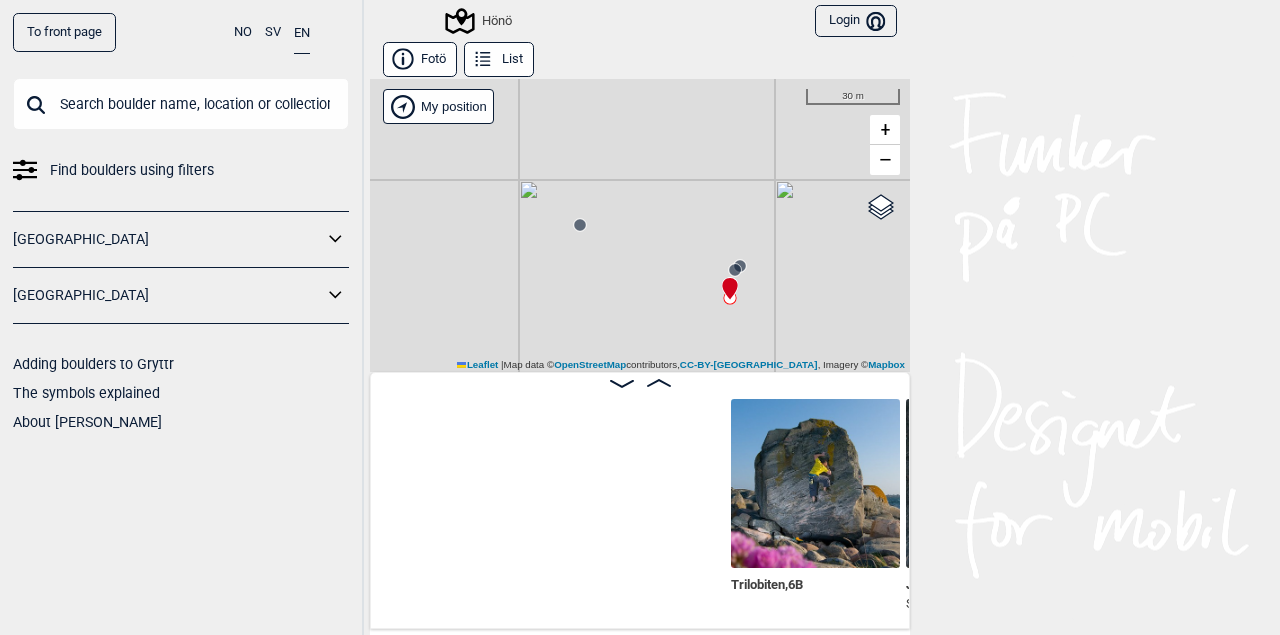 scroll, scrollTop: 0, scrollLeft: 681, axis: horizontal 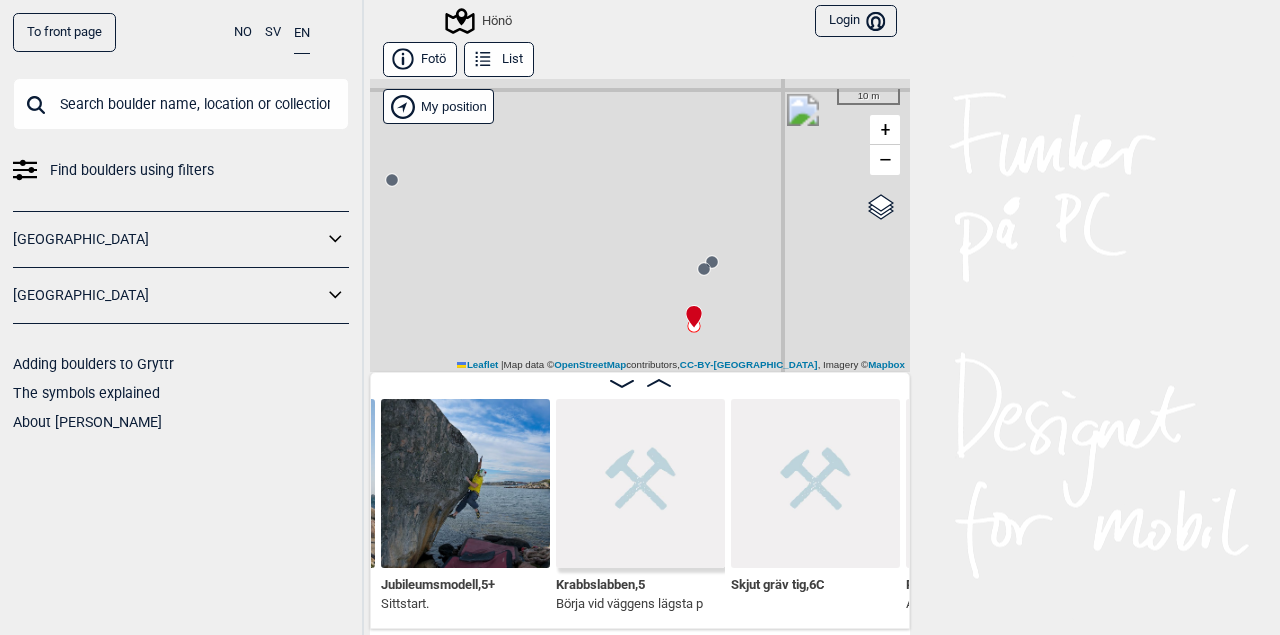 click 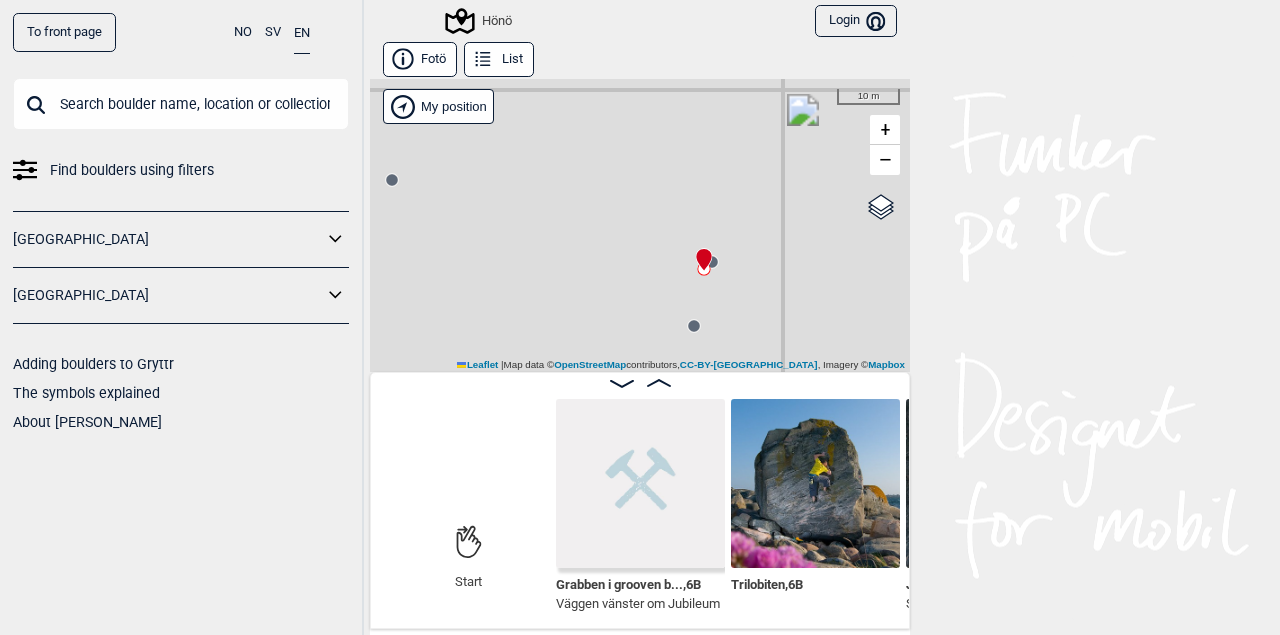 click 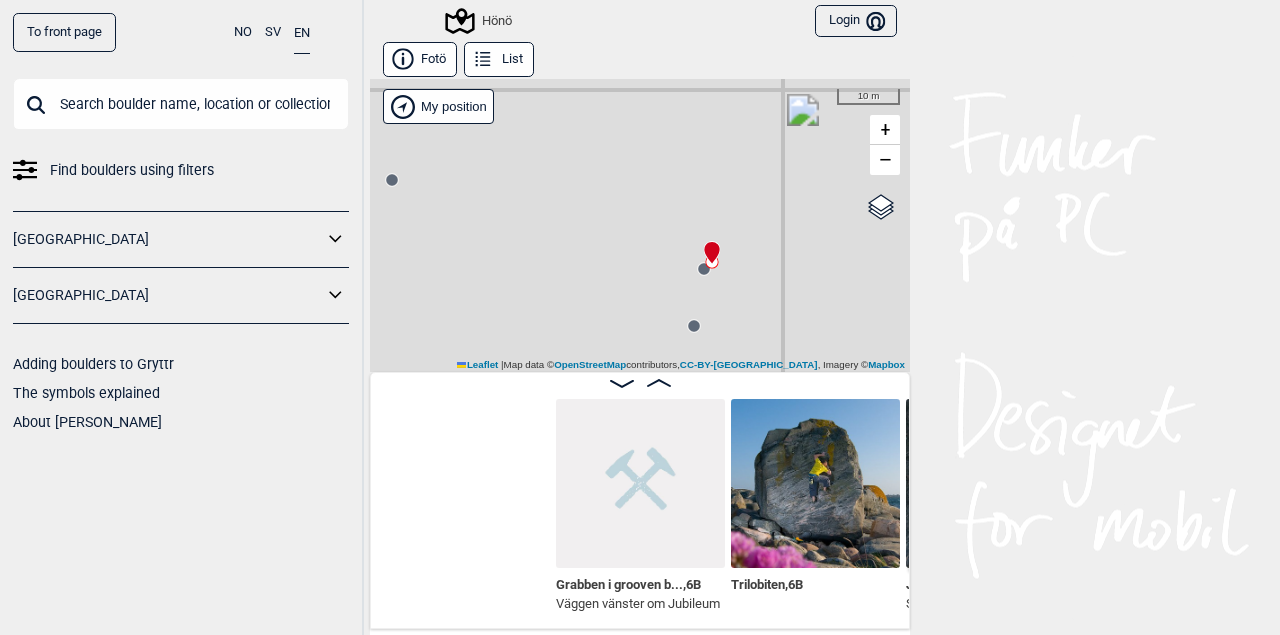 scroll, scrollTop: 0, scrollLeft: 506, axis: horizontal 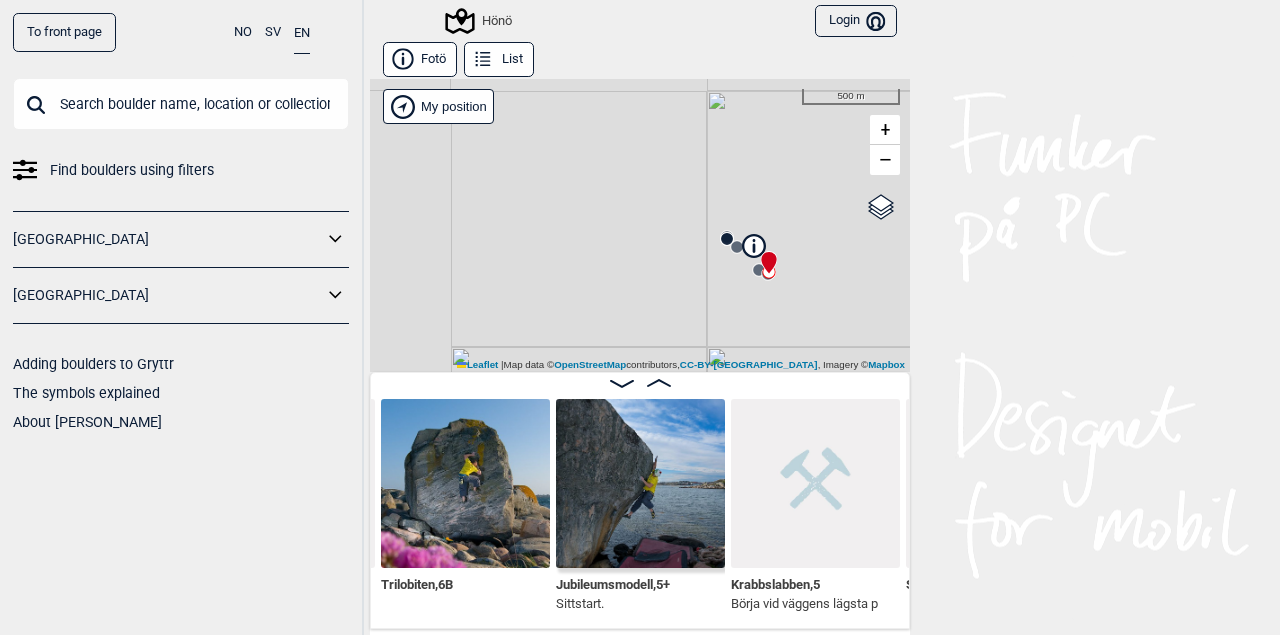 drag, startPoint x: 800, startPoint y: 275, endPoint x: 713, endPoint y: 234, distance: 96.17692 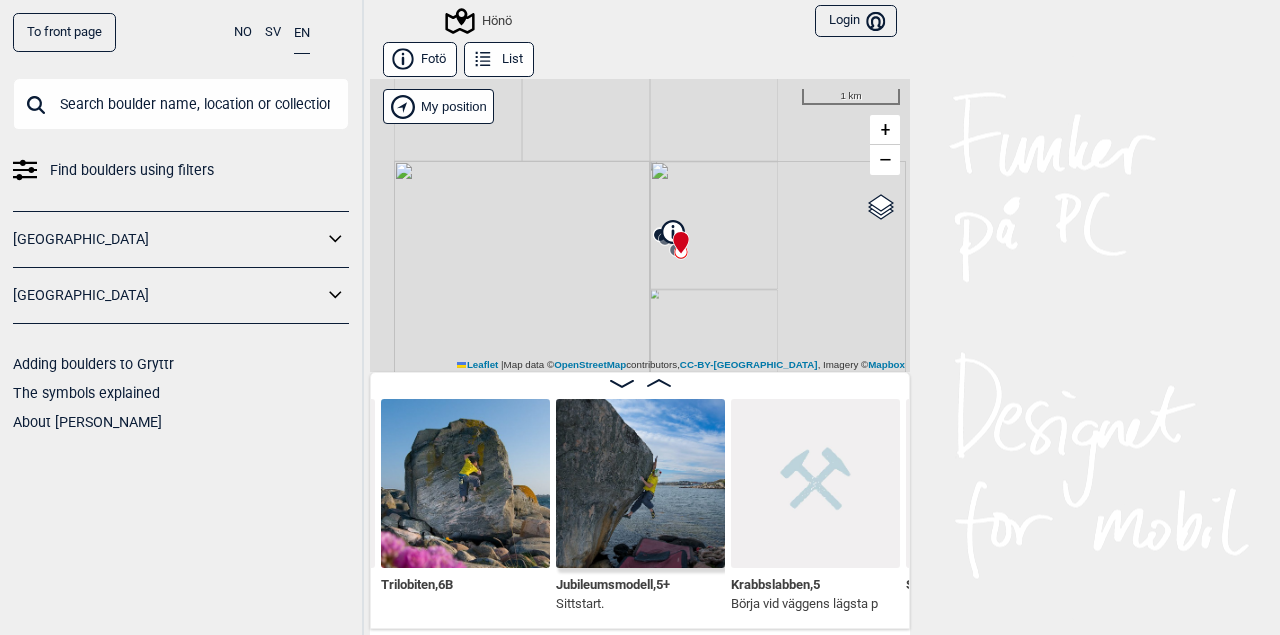 drag, startPoint x: 684, startPoint y: 274, endPoint x: 646, endPoint y: 334, distance: 71.021126 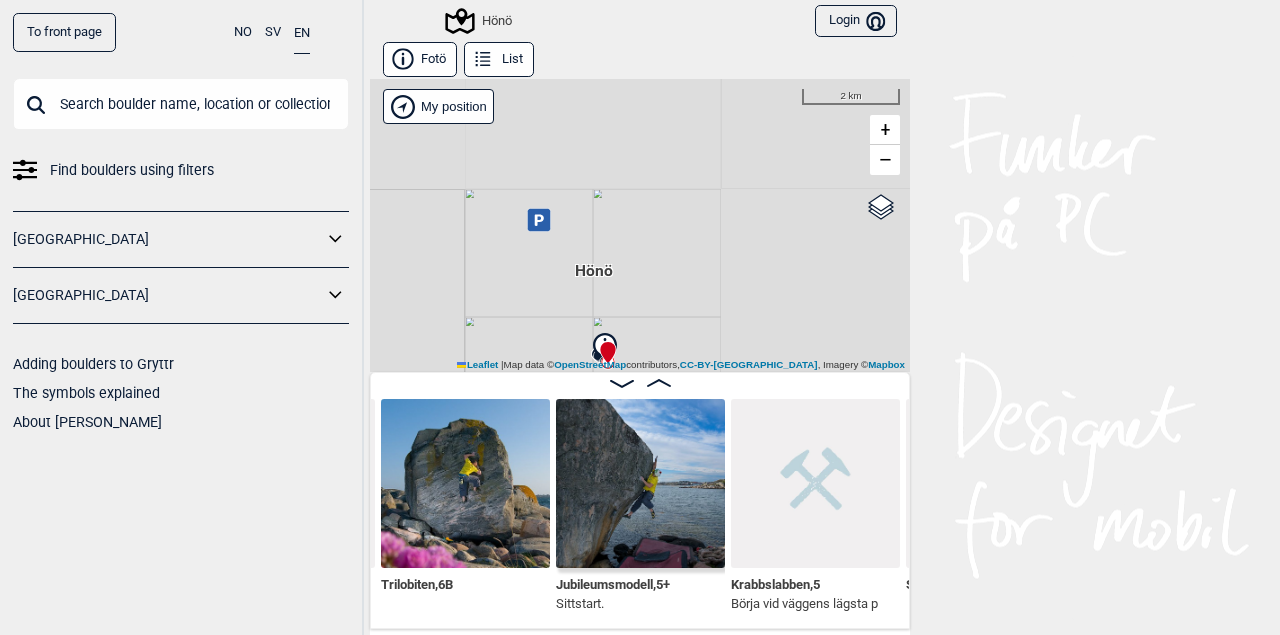 drag, startPoint x: 696, startPoint y: 157, endPoint x: 645, endPoint y: 261, distance: 115.83177 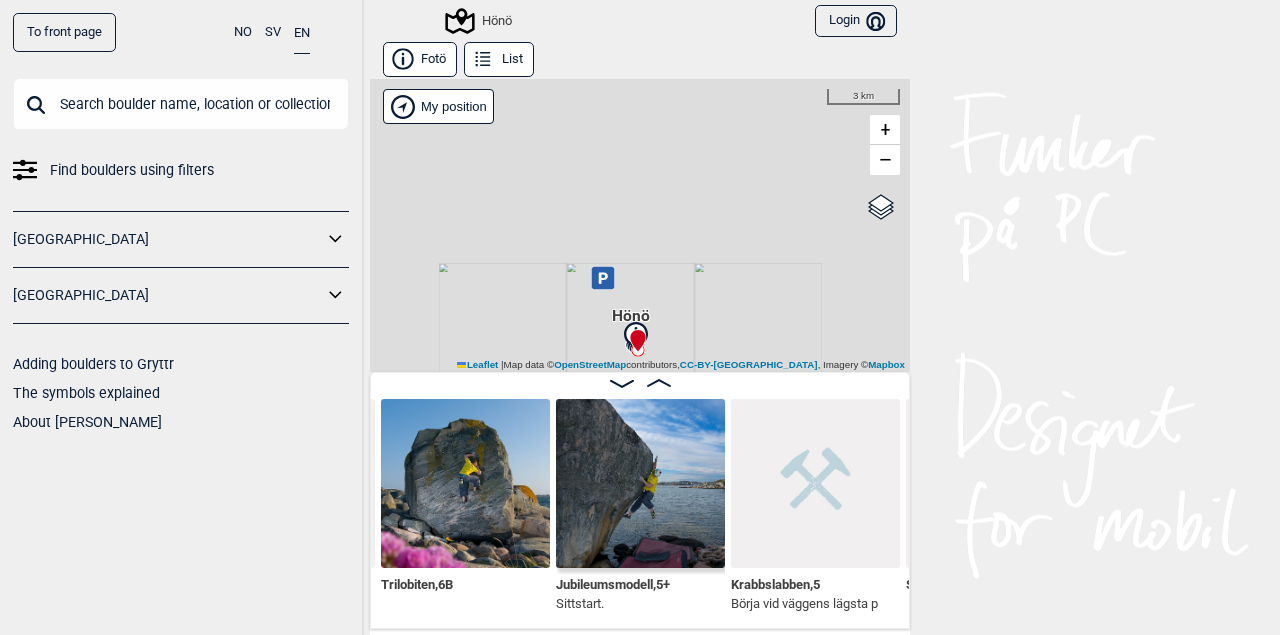 drag, startPoint x: 643, startPoint y: 208, endPoint x: 665, endPoint y: 302, distance: 96.540146 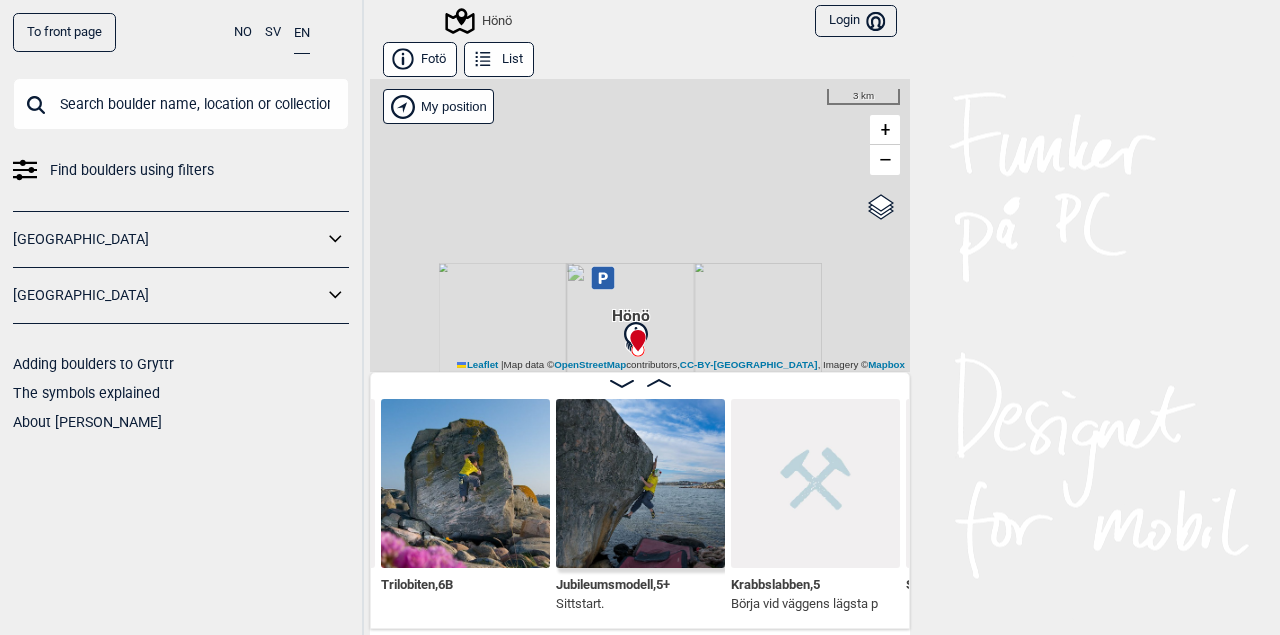 click on "Hönö
My position 3 km + −  OpenStreetMap  Google satellite  Leaflet   |  Map data ©  OpenStreetMap  contributors,  CC-BY-SA , Imagery ©  Mapbox" at bounding box center (640, 225) 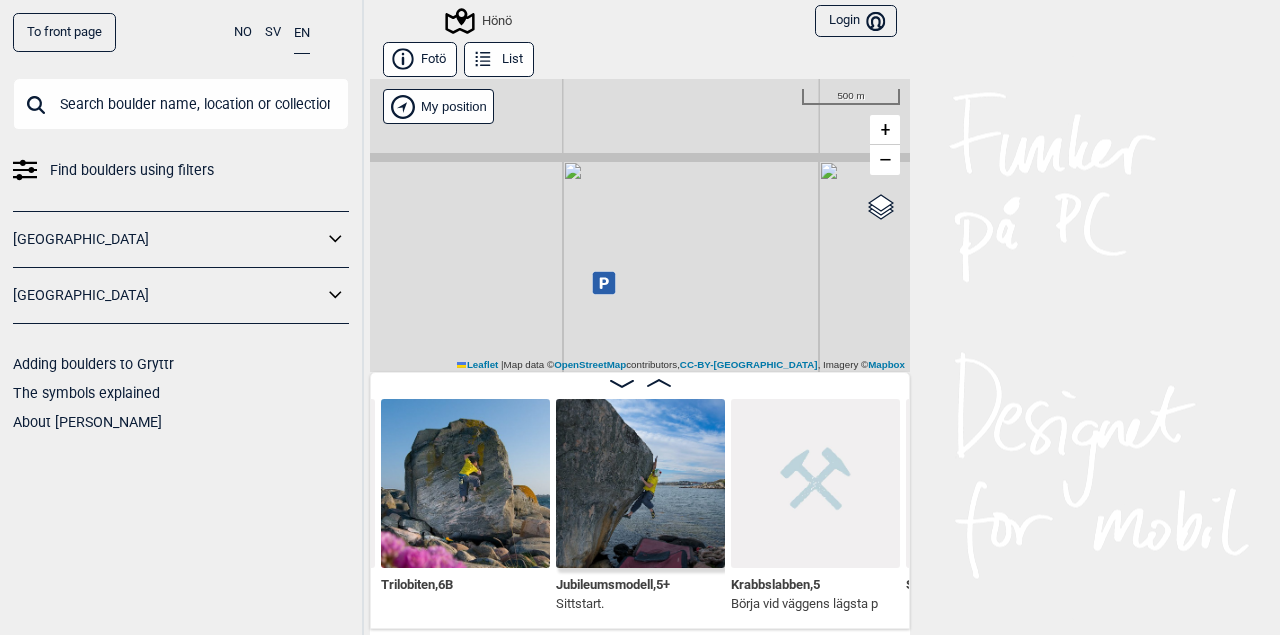 drag, startPoint x: 591, startPoint y: 231, endPoint x: 666, endPoint y: 234, distance: 75.059975 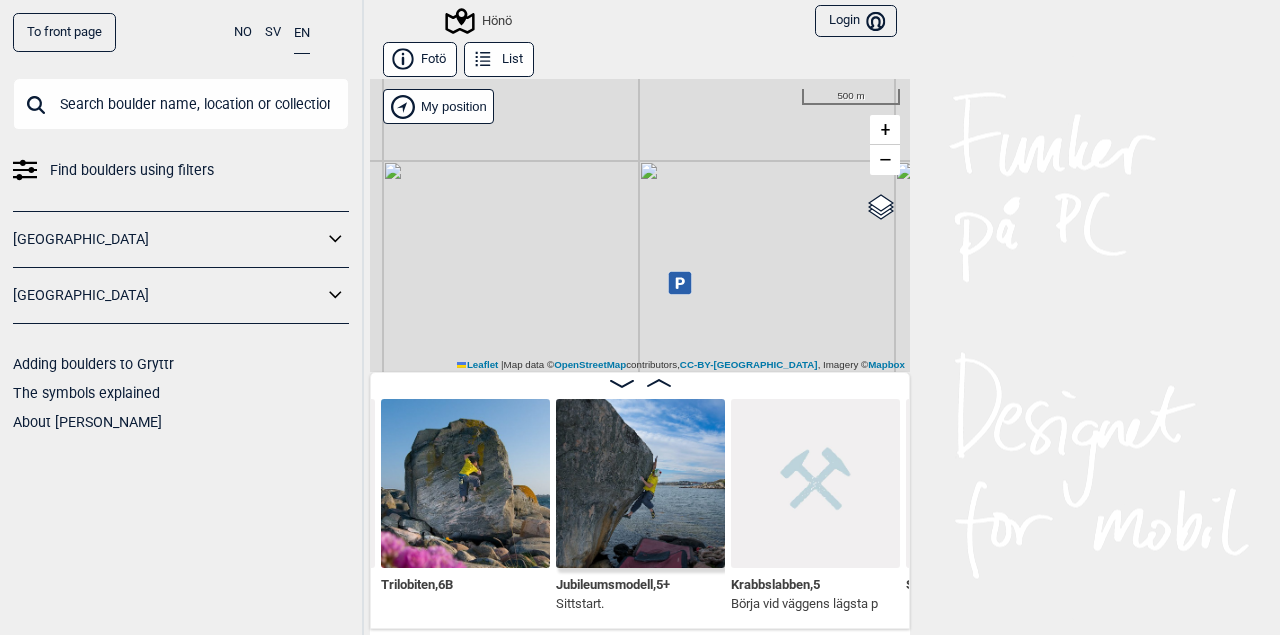 click on "Hönö
My position 500 m + −  OpenStreetMap  Google satellite  Leaflet   |  Map data ©  OpenStreetMap  contributors,  CC-BY-SA , Imagery ©  Mapbox" at bounding box center (640, 225) 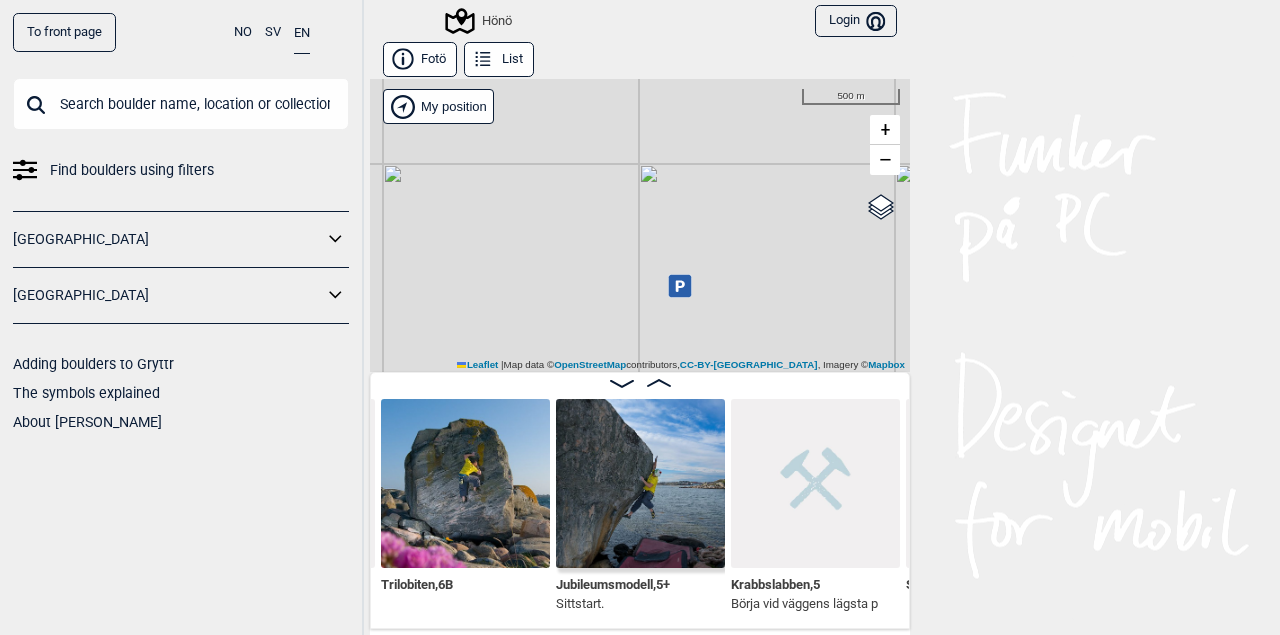 click on "Hönö
My position 500 m + −  OpenStreetMap  Google satellite  Leaflet   |  Map data ©  OpenStreetMap  contributors,  CC-BY-SA , Imagery ©  Mapbox" at bounding box center [640, 225] 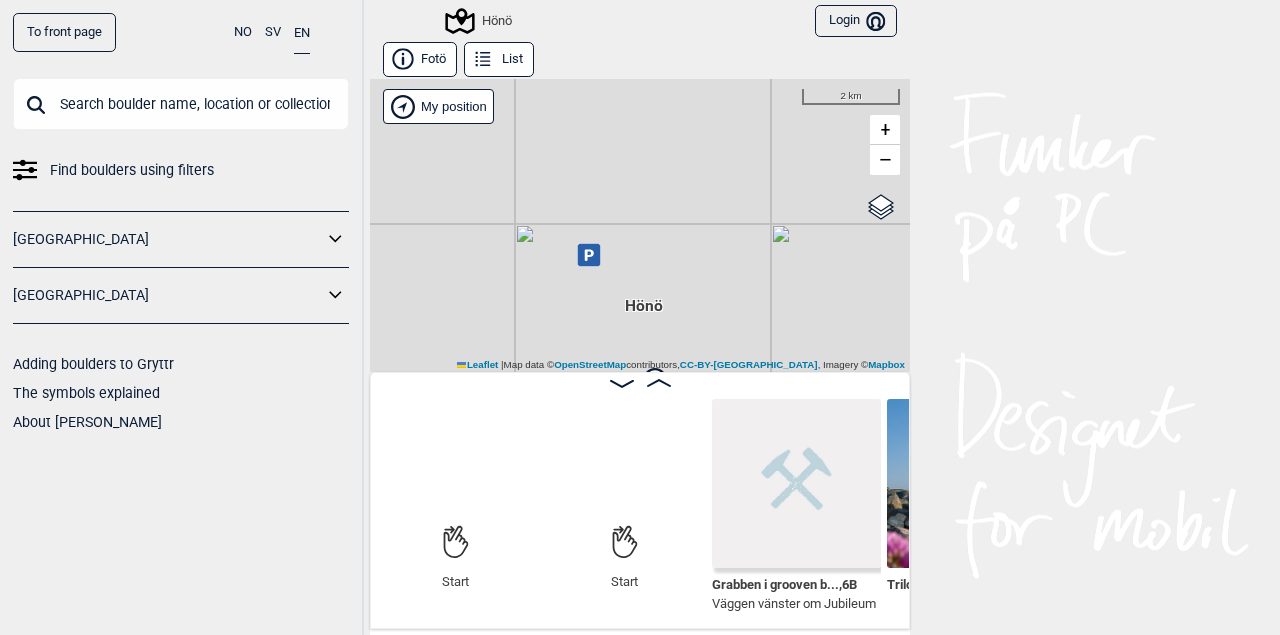 drag, startPoint x: 675, startPoint y: 215, endPoint x: 683, endPoint y: 333, distance: 118.270874 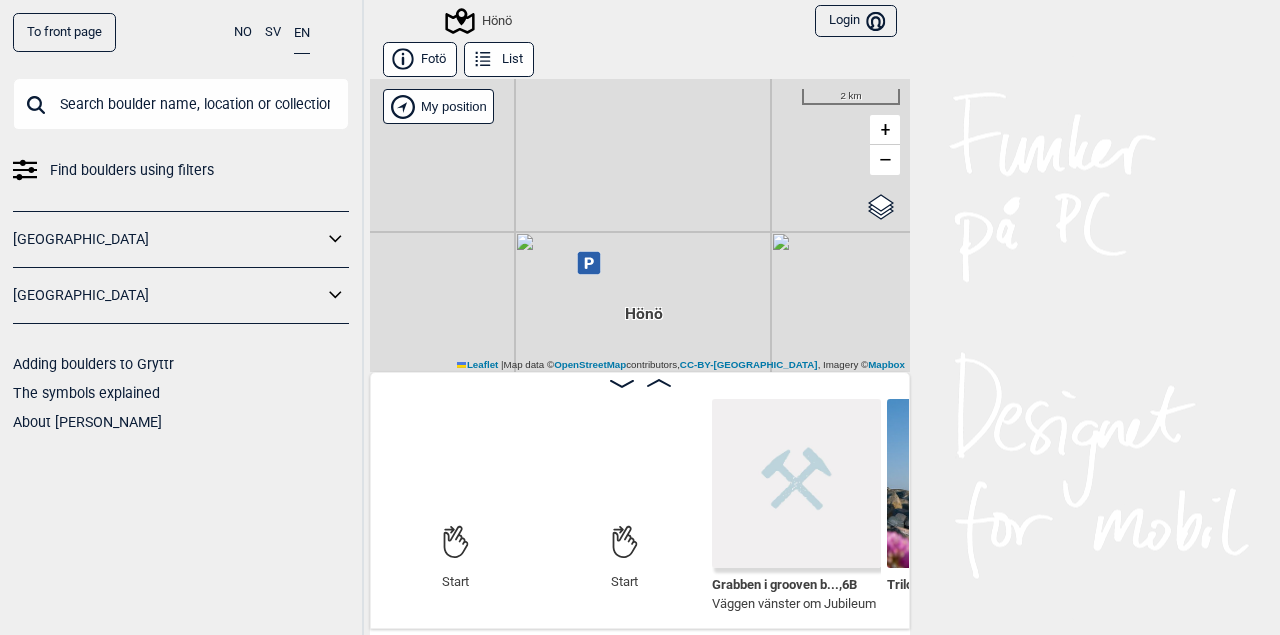 click on "Hönö
My position 2 km + −  OpenStreetMap  Google satellite  Leaflet   |  Map data ©  OpenStreetMap  contributors,  CC-BY-SA , Imagery ©  Mapbox" at bounding box center (640, 225) 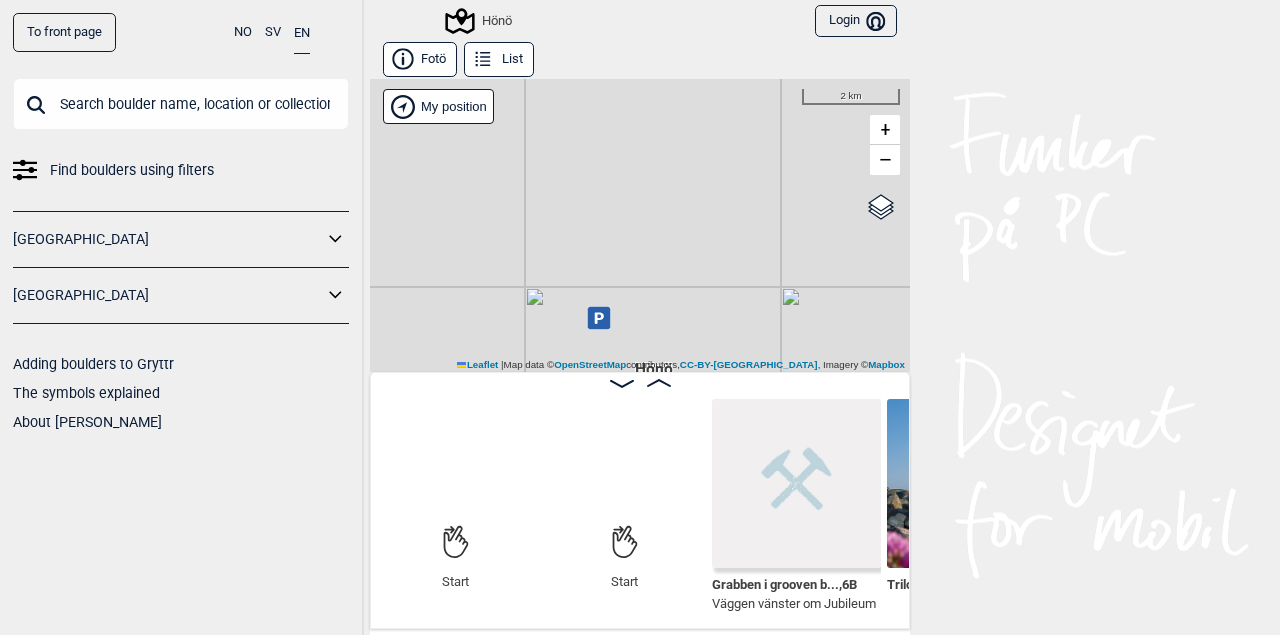 drag, startPoint x: 694, startPoint y: 210, endPoint x: 706, endPoint y: 284, distance: 74.96666 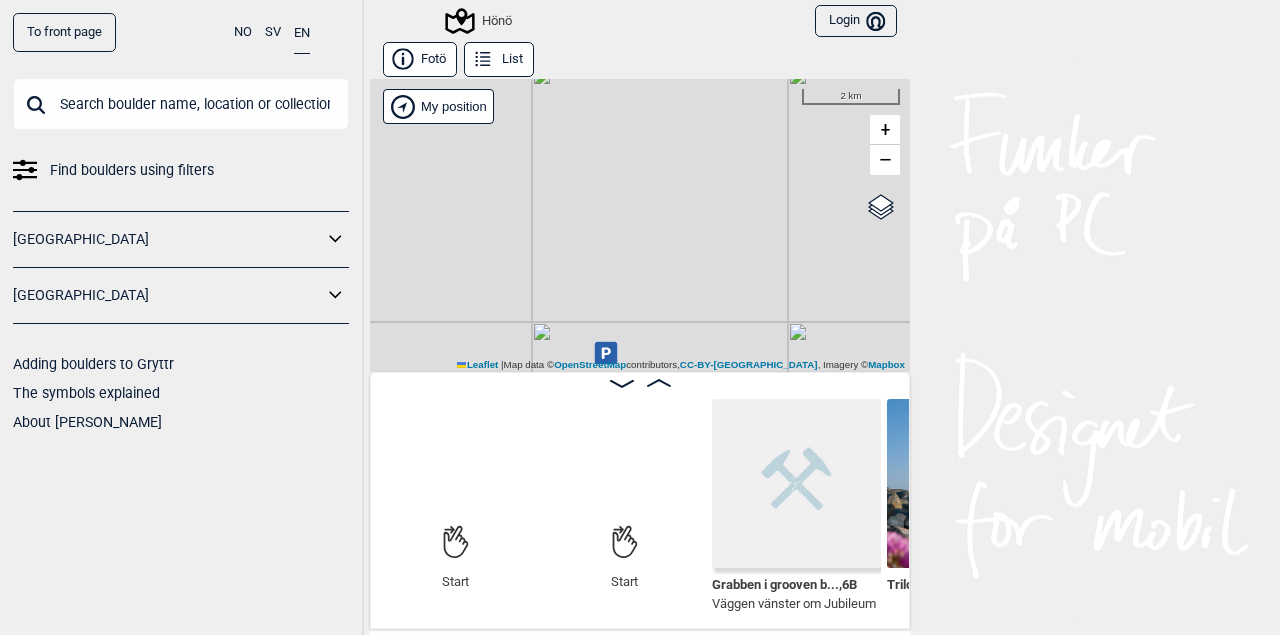 click at bounding box center (181, 104) 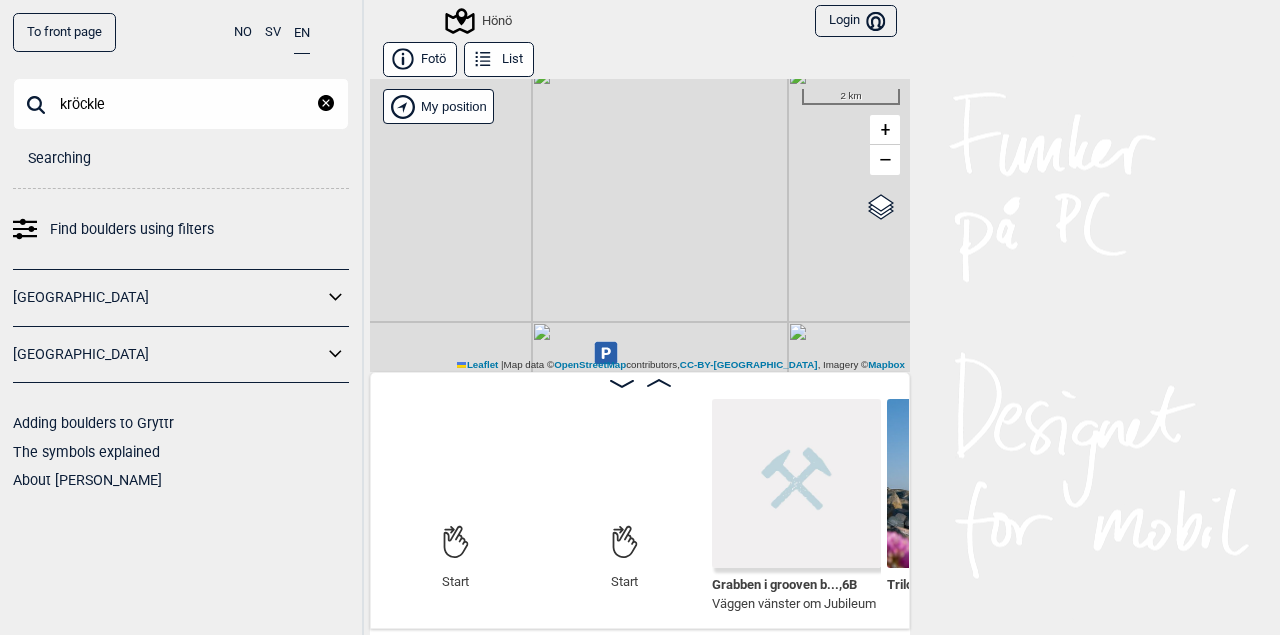 type on "kröckle" 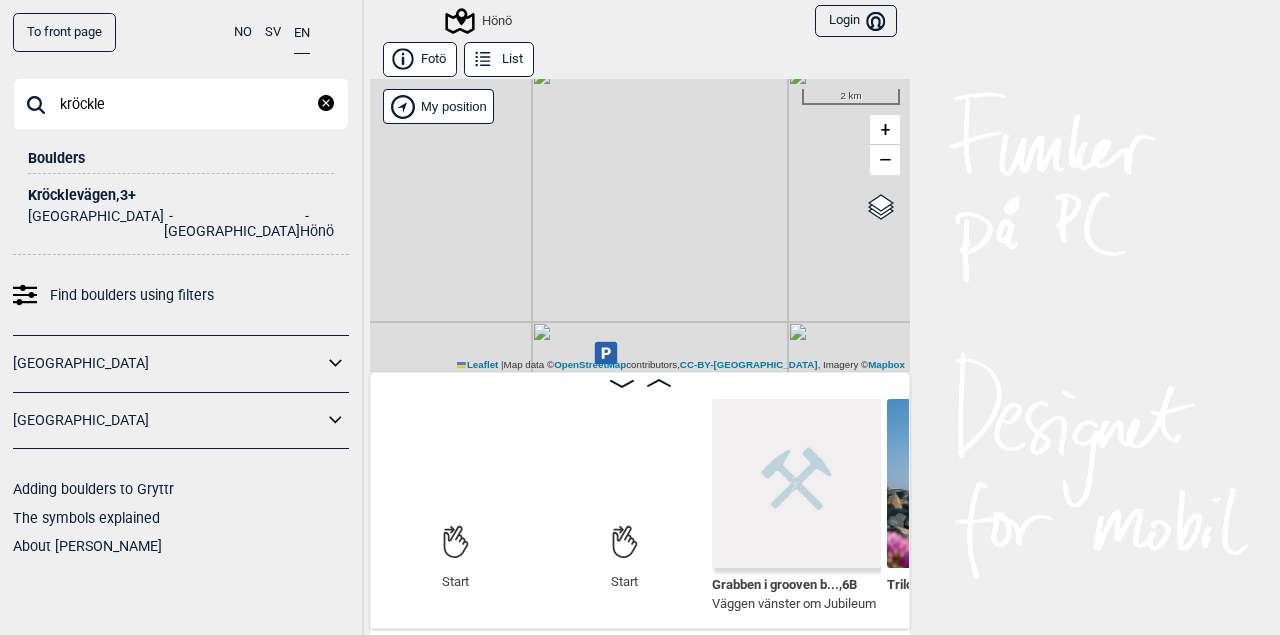 click on "Kröcklevägen ,  3+" at bounding box center (181, 195) 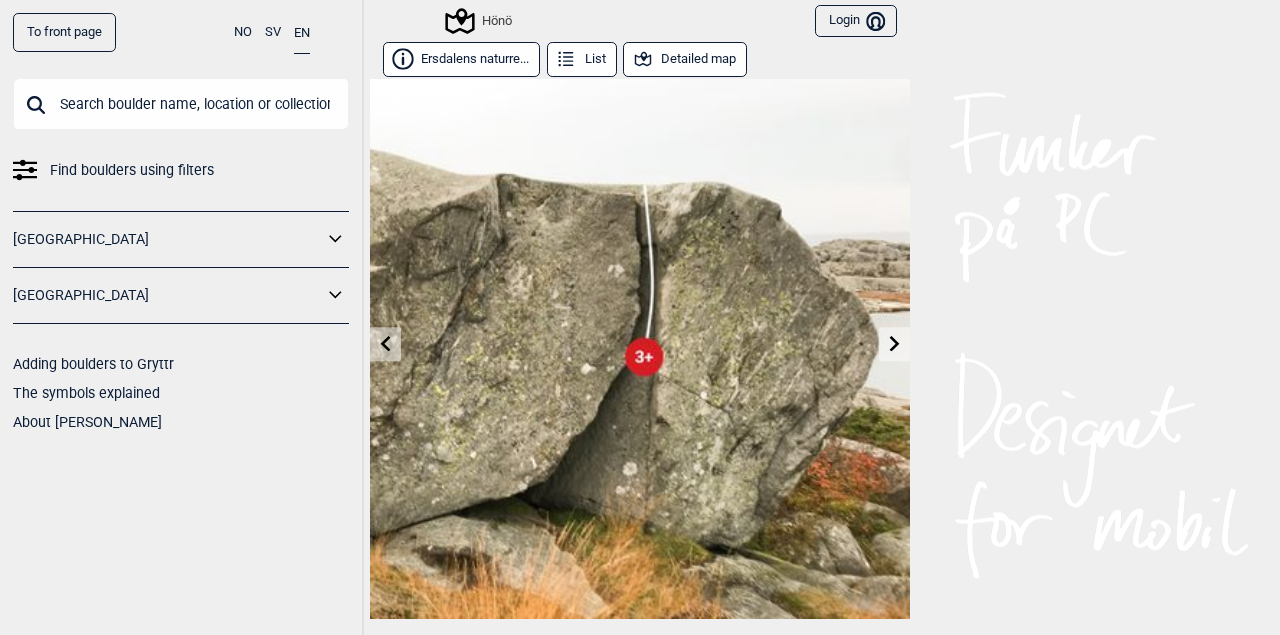 click on "Hönö Login Bruker" at bounding box center (640, 21) 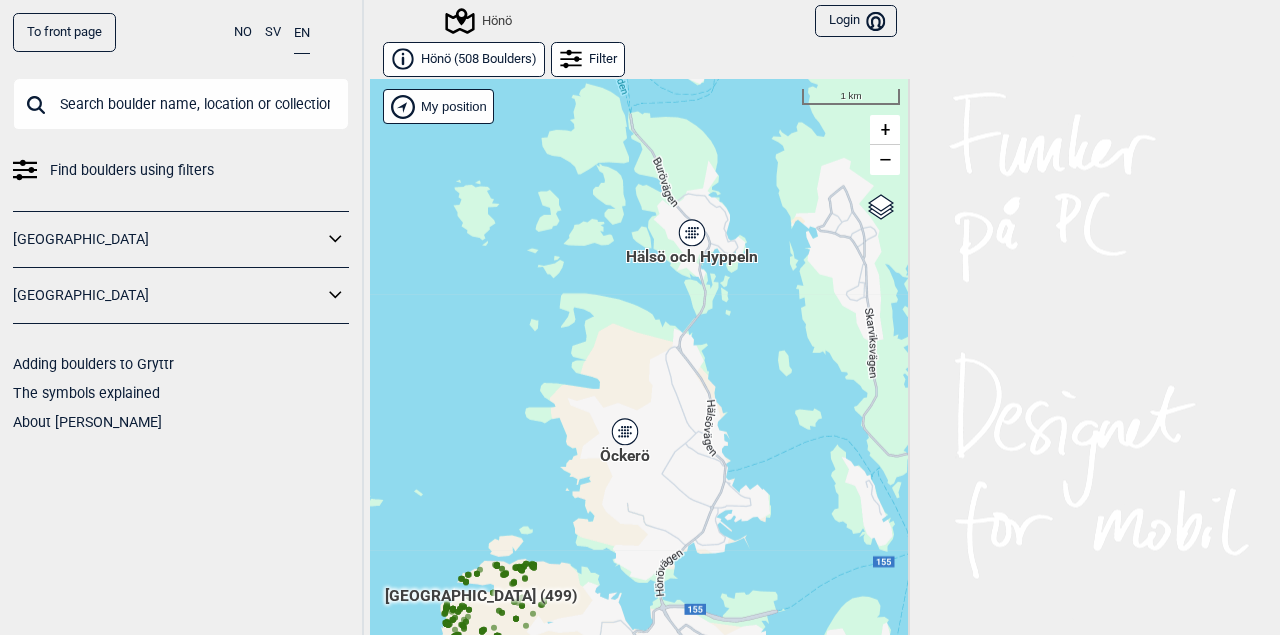 drag, startPoint x: 654, startPoint y: 213, endPoint x: 568, endPoint y: 513, distance: 312.0833 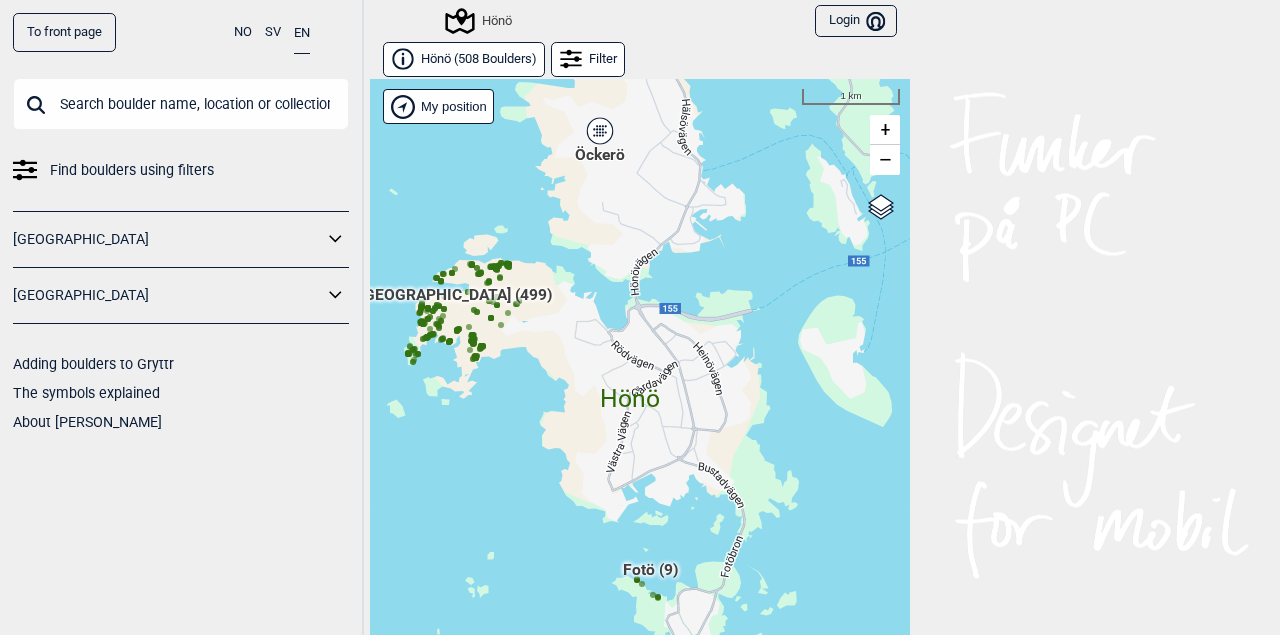 drag, startPoint x: 591, startPoint y: 466, endPoint x: 566, endPoint y: 212, distance: 255.22736 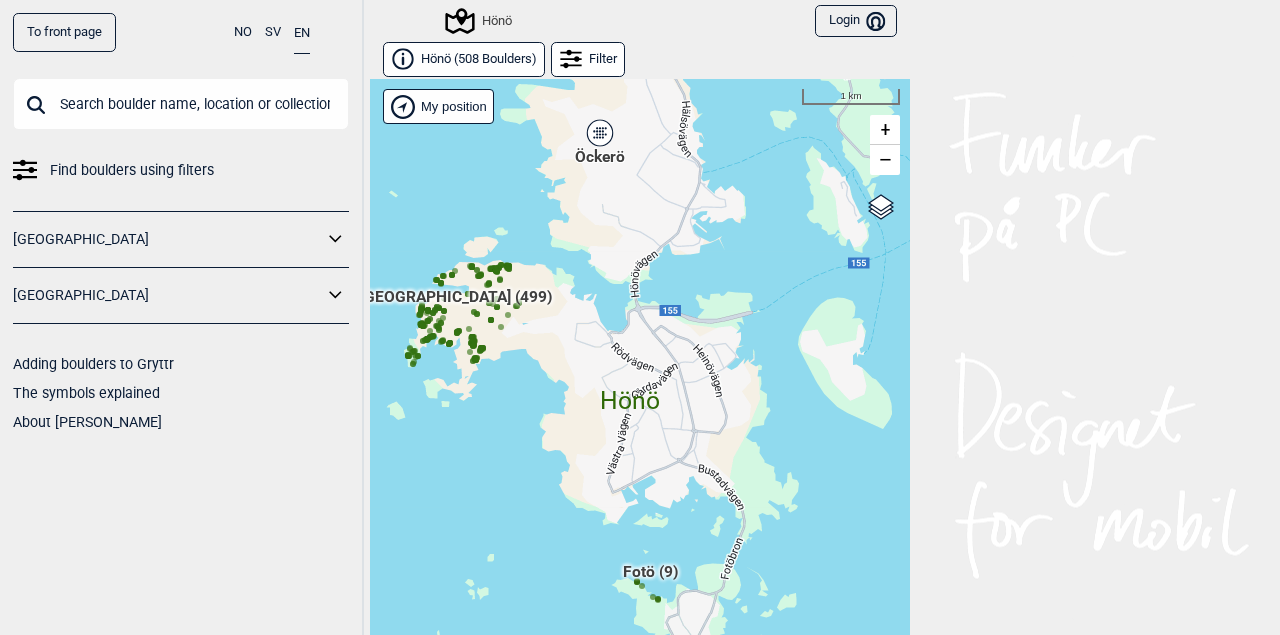 click 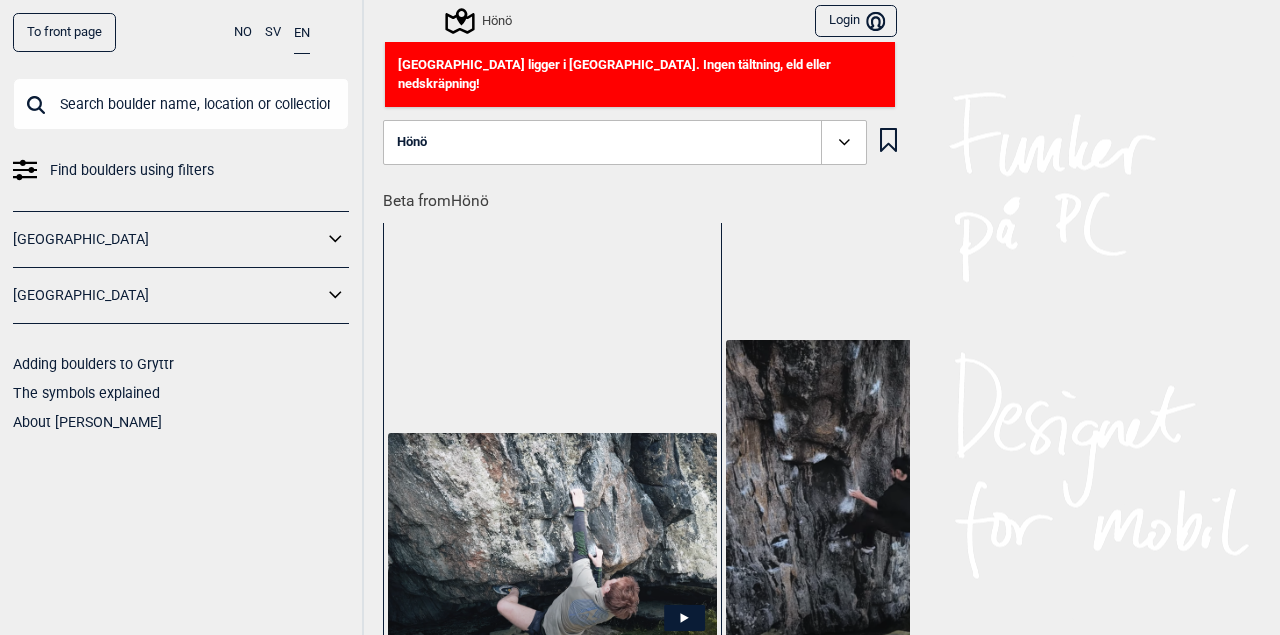 click 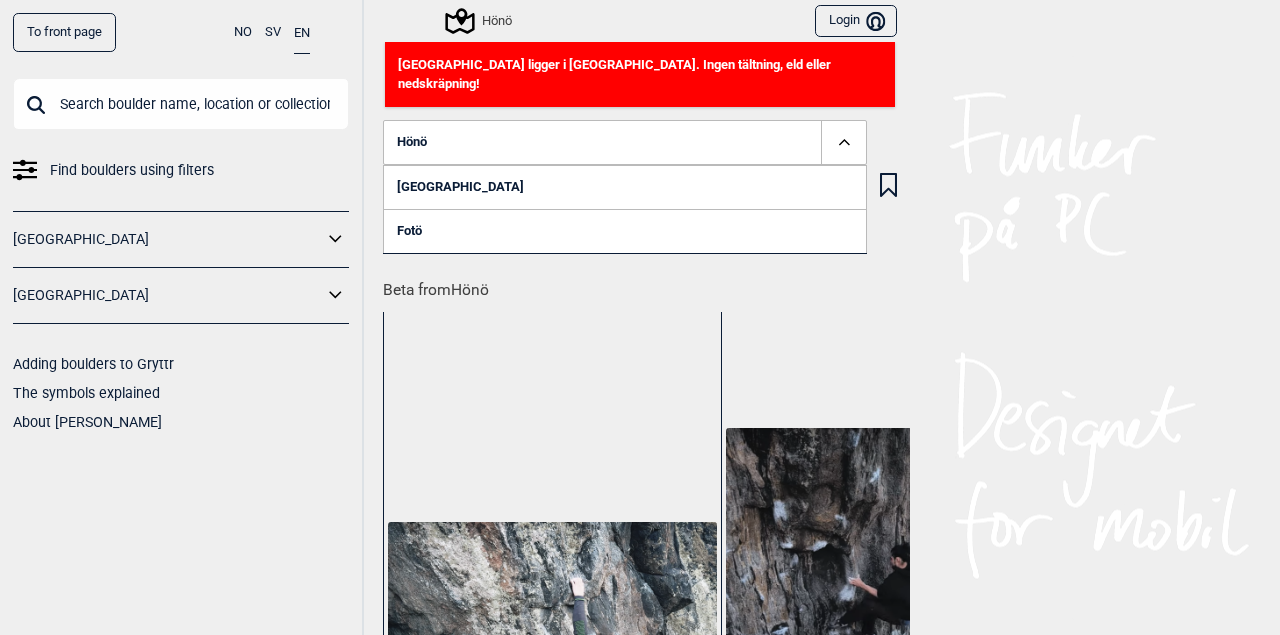 click at bounding box center (844, 143) 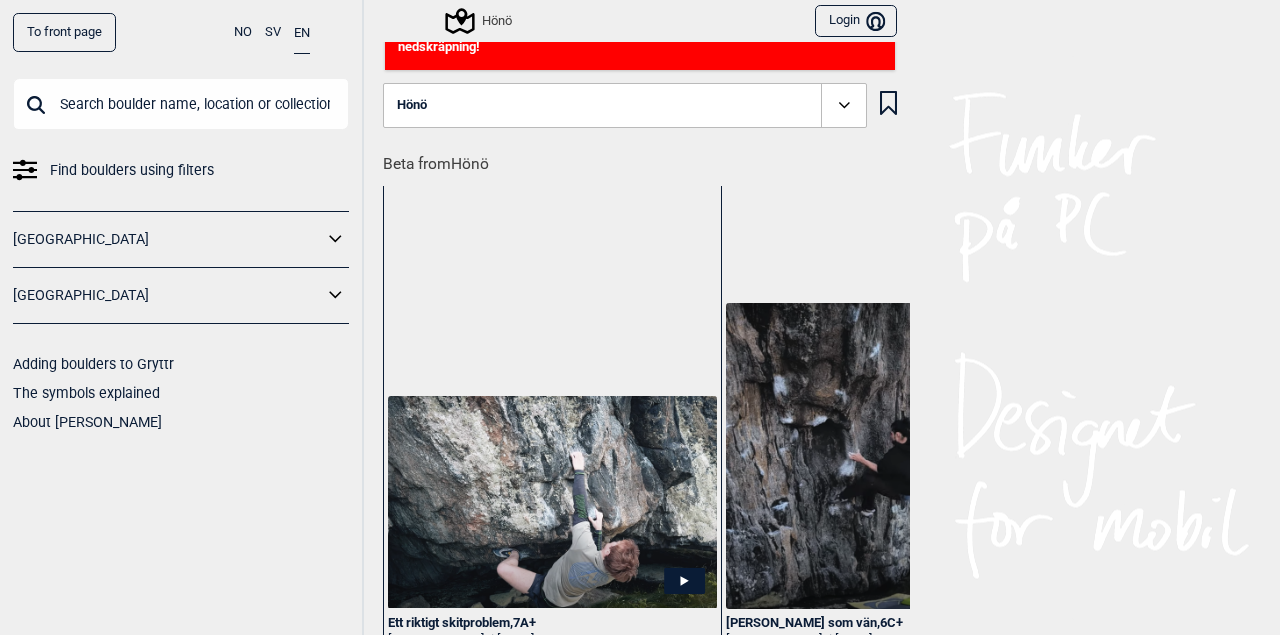 scroll, scrollTop: 0, scrollLeft: 0, axis: both 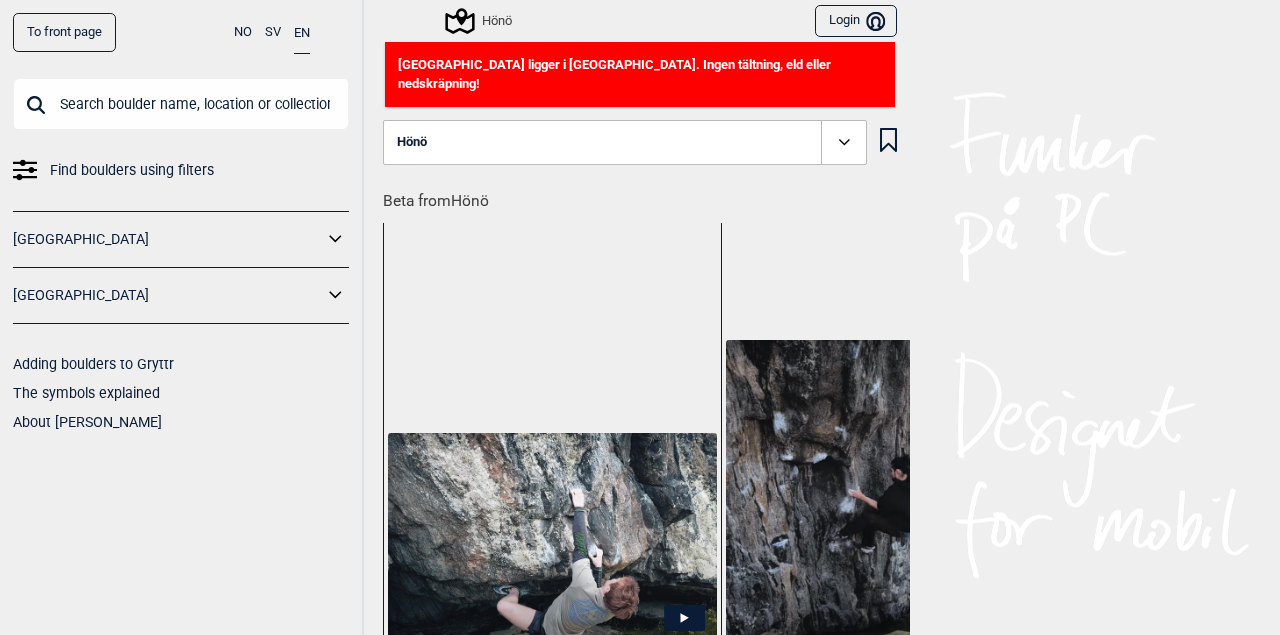 click at bounding box center [181, 104] 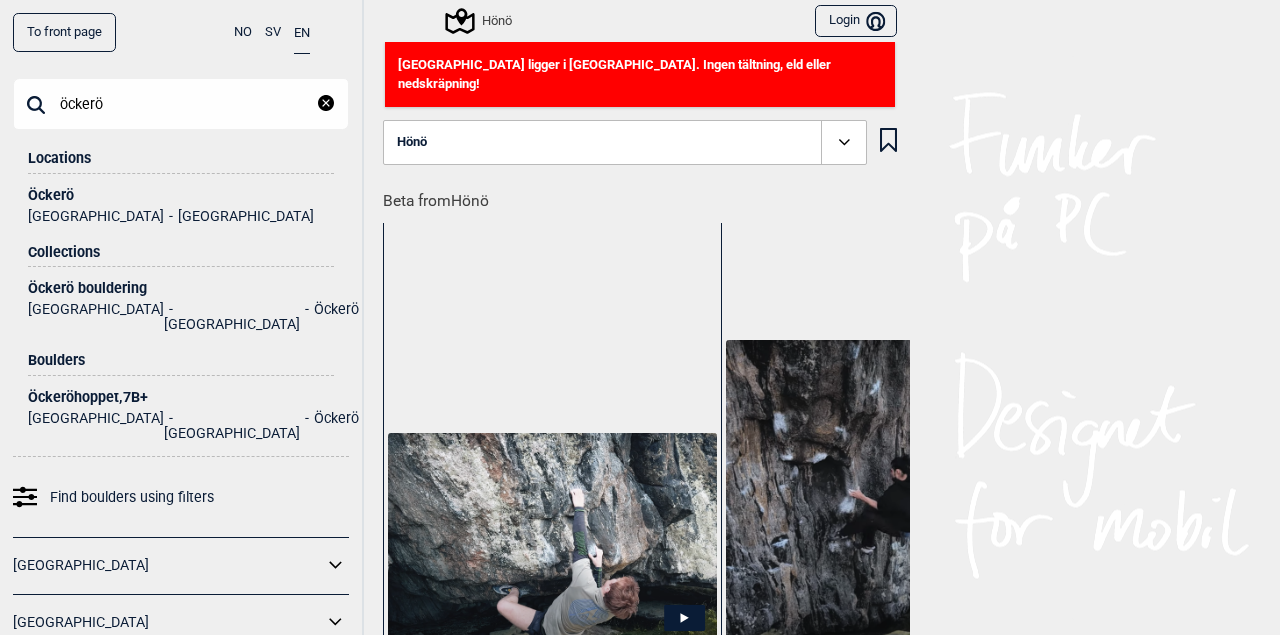 type on "öckerö" 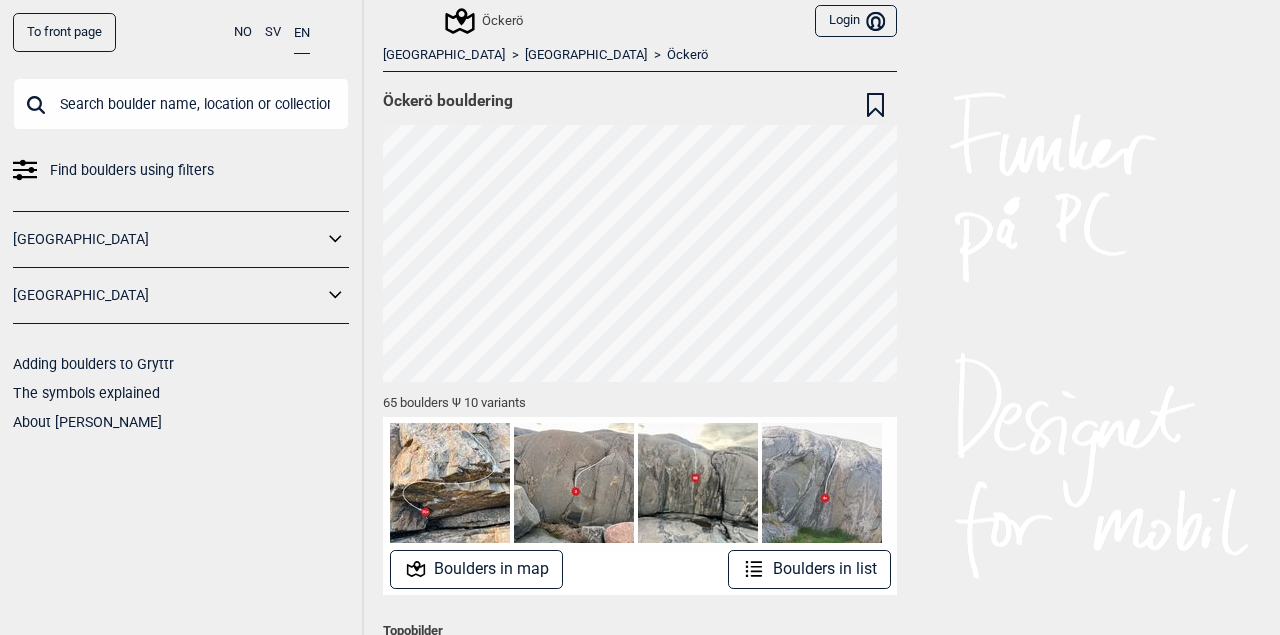 scroll, scrollTop: 0, scrollLeft: 0, axis: both 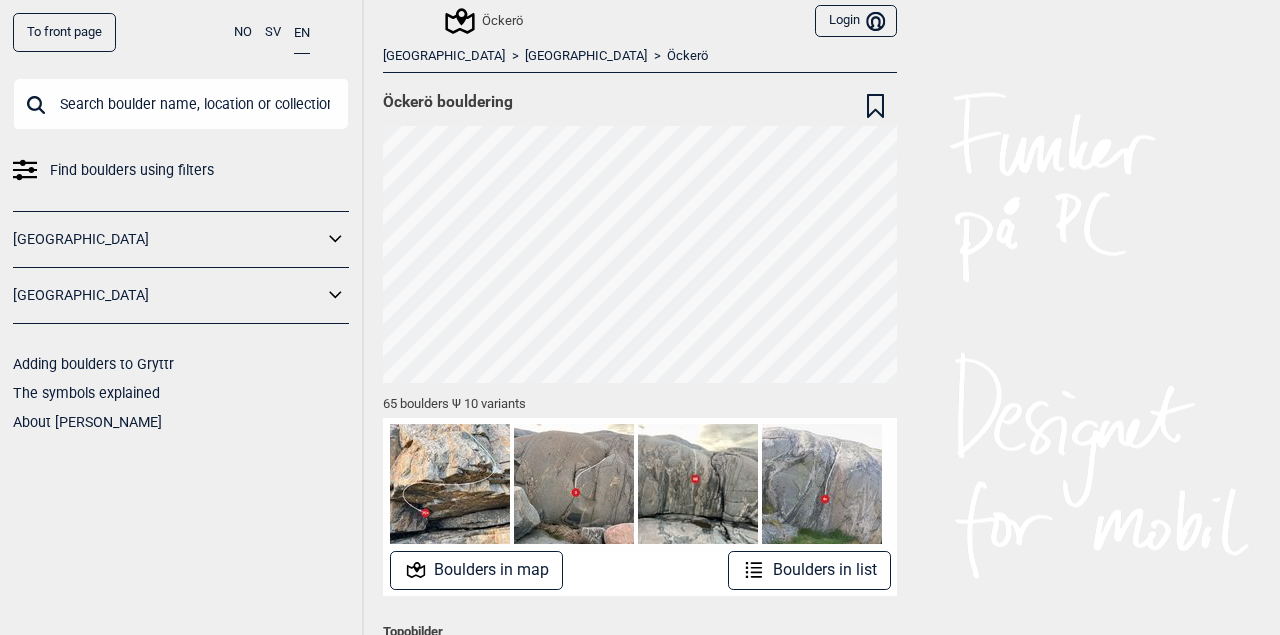 click 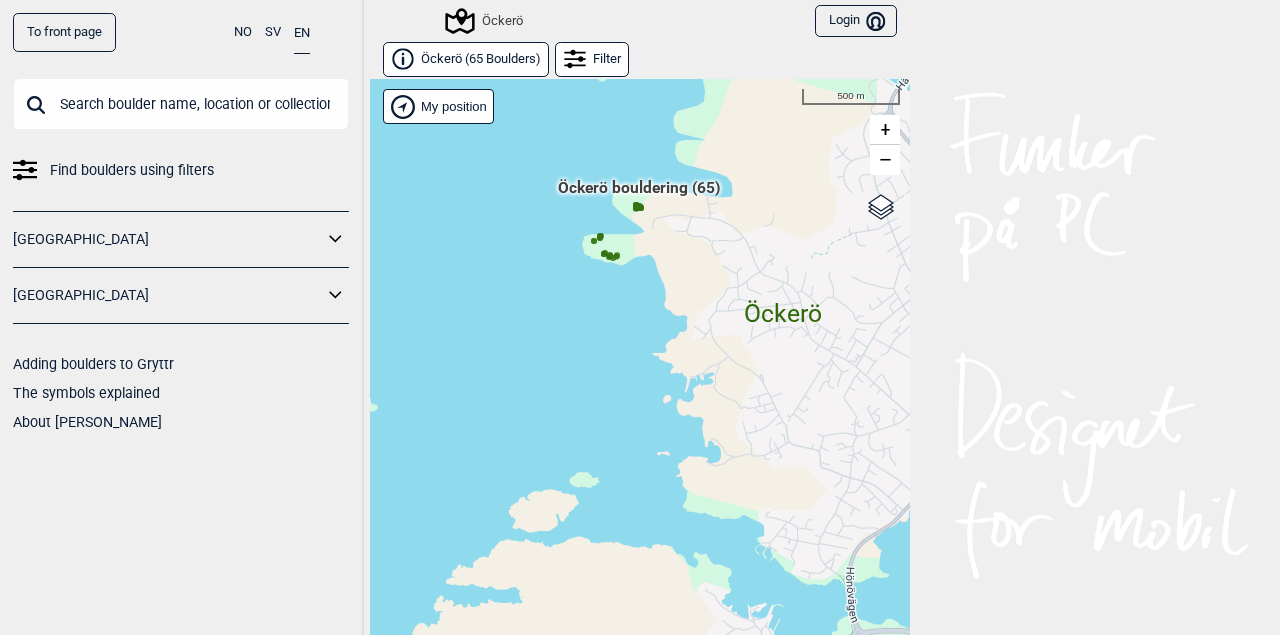 drag, startPoint x: 701, startPoint y: 313, endPoint x: 731, endPoint y: 386, distance: 78.92401 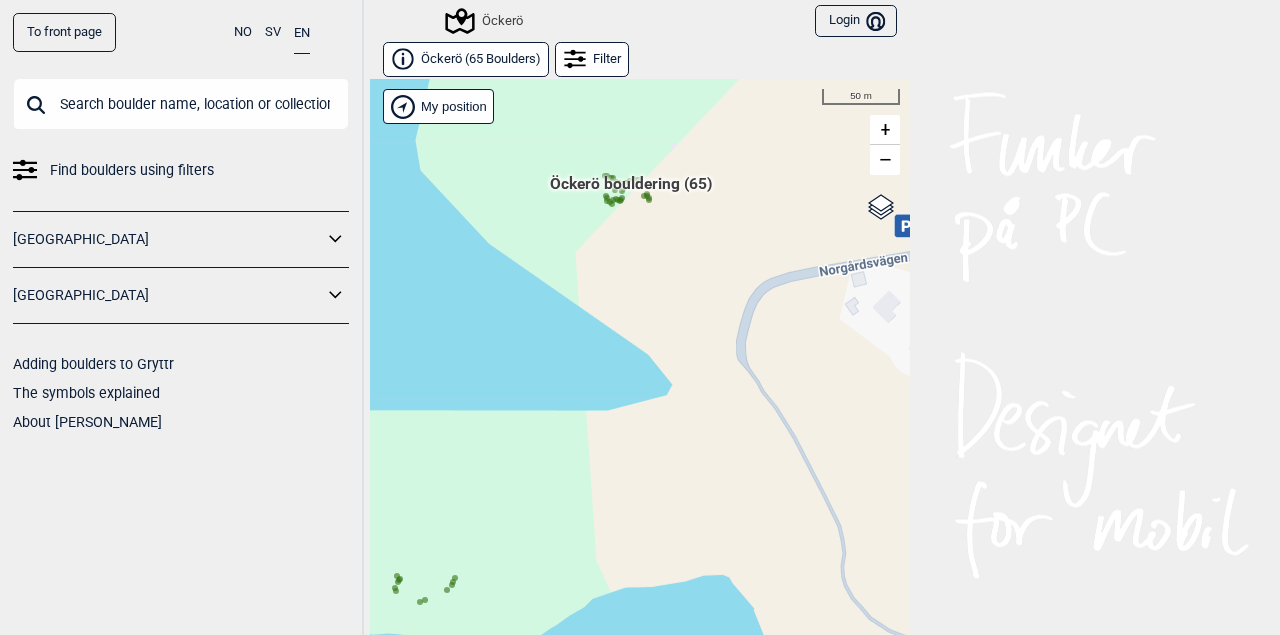 click on "Öckerö bouldering (65)" at bounding box center [631, 192] 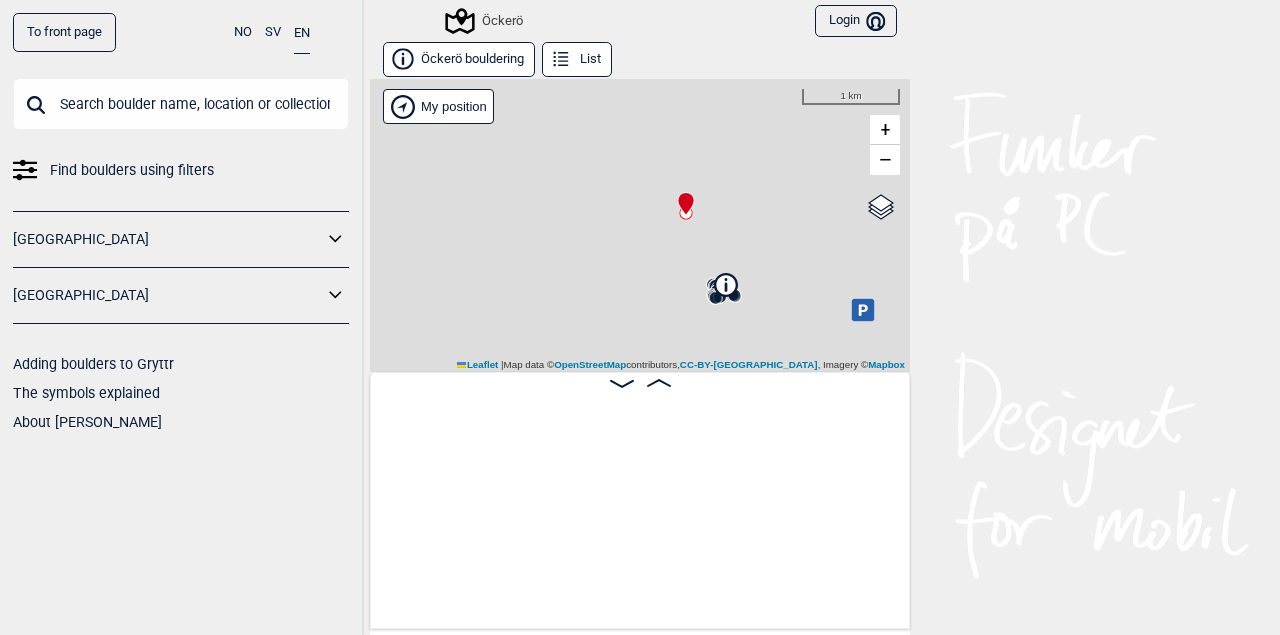 scroll, scrollTop: 0, scrollLeft: 156, axis: horizontal 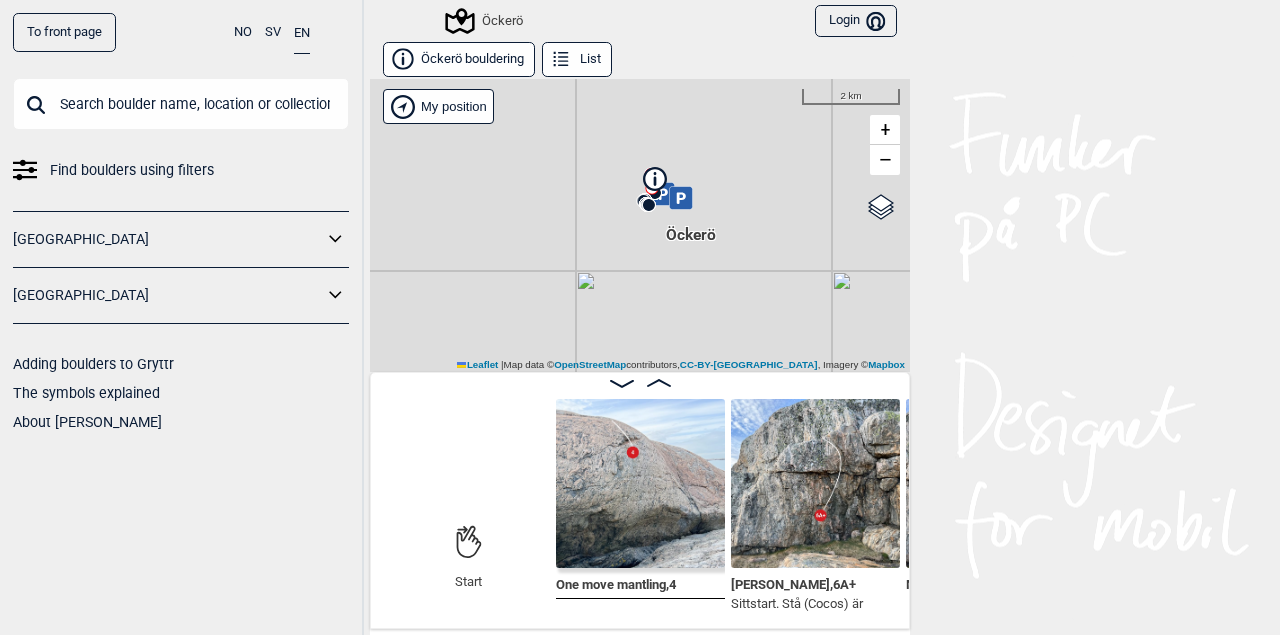 drag, startPoint x: 791, startPoint y: 280, endPoint x: 696, endPoint y: 194, distance: 128.14445 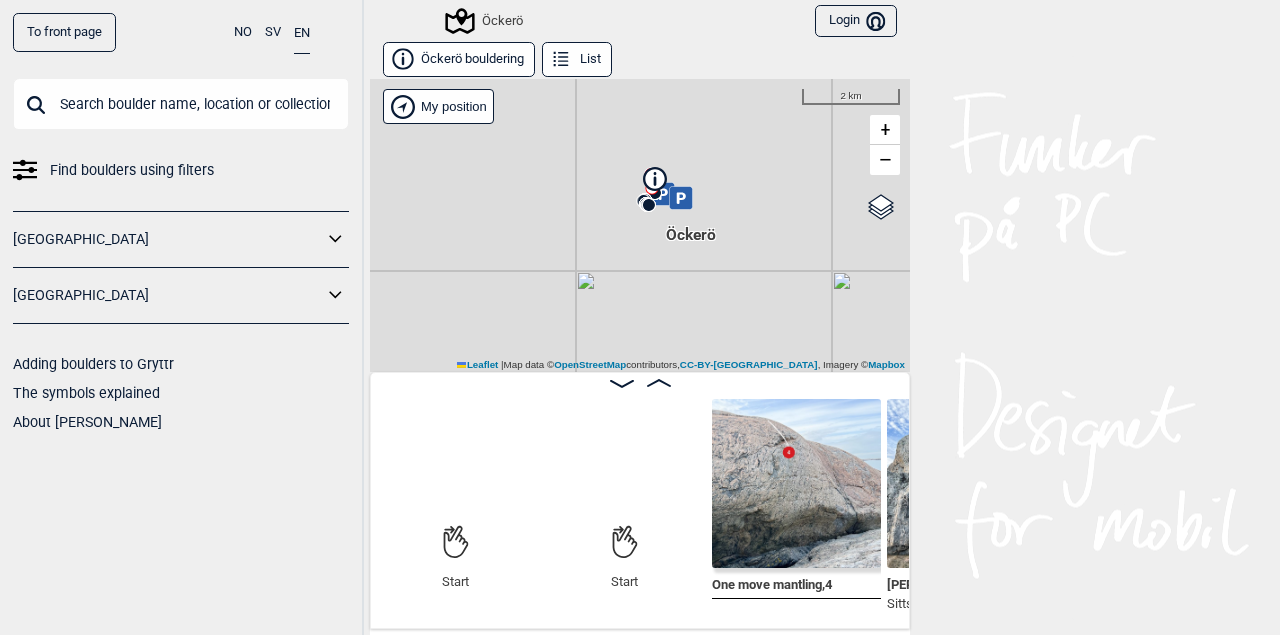 scroll, scrollTop: 0, scrollLeft: 0, axis: both 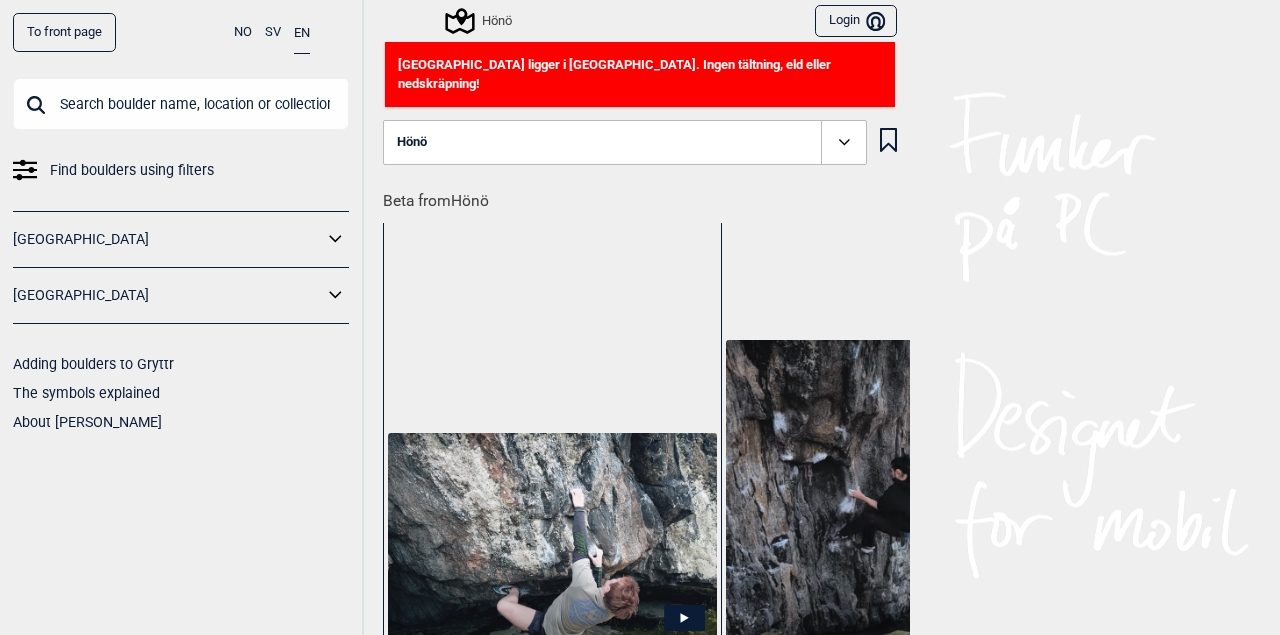 click on "To front page NO SV EN Find boulders using filters [GEOGRAPHIC_DATA] [GEOGRAPHIC_DATA] Adding boulders to Gryttr The symbols explained About Gryttr   Hönö Login Bruker Klättring ligger i [GEOGRAPHIC_DATA]. Ingen tältning, eld eller nedskräpning! Hönö   Beta from  Hönö Ett riktigt skitproblem ,  7A+ [PERSON_NAME]    -  i [DATE].  [GEOGRAPHIC_DATA] > [GEOGRAPHIC_DATA] > Hönö [PERSON_NAME] som vän ,  6C+ [PERSON_NAME]    -  i [DATE].  [GEOGRAPHIC_DATA] > [GEOGRAPHIC_DATA] > [GEOGRAPHIC_DATA] Go to info about parking and access in the map Ticked recently Elvis lever ,  6B [GEOGRAPHIC_DATA] > [GEOGRAPHIC_DATA] [DATE] Jonatan S [GEOGRAPHIC_DATA] > [GEOGRAPHIC_DATA] [DATE] Jonatan S 6A Då finns det fan ing... ,  4+  Ψ  6B [GEOGRAPHIC_DATA] > Hönö [DATE] Jonatan S 4+ Olle & Evil ,  4 [GEOGRAPHIC_DATA] > Hönö [DATE] Jonatan S 4 Högsta vinsten ,  5+ [GEOGRAPHIC_DATA] > [GEOGRAPHIC_DATA] [DATE] [PERSON_NAME] S 3+ [PERSON_NAME] ,  5 [GEOGRAPHIC_DATA] > [GEOGRAPHIC_DATA] [DATE] [PERSON_NAME] 5 Rönnövergrepp ,  4 [GEOGRAPHIC_DATA] > [GEOGRAPHIC_DATA] [DATE] [PERSON_NAME] 4 Häff ,  4+ [GEOGRAPHIC_DATA] > [GEOGRAPHIC_DATA] [DATE] 4+ ,  4 4" at bounding box center [640, 317] 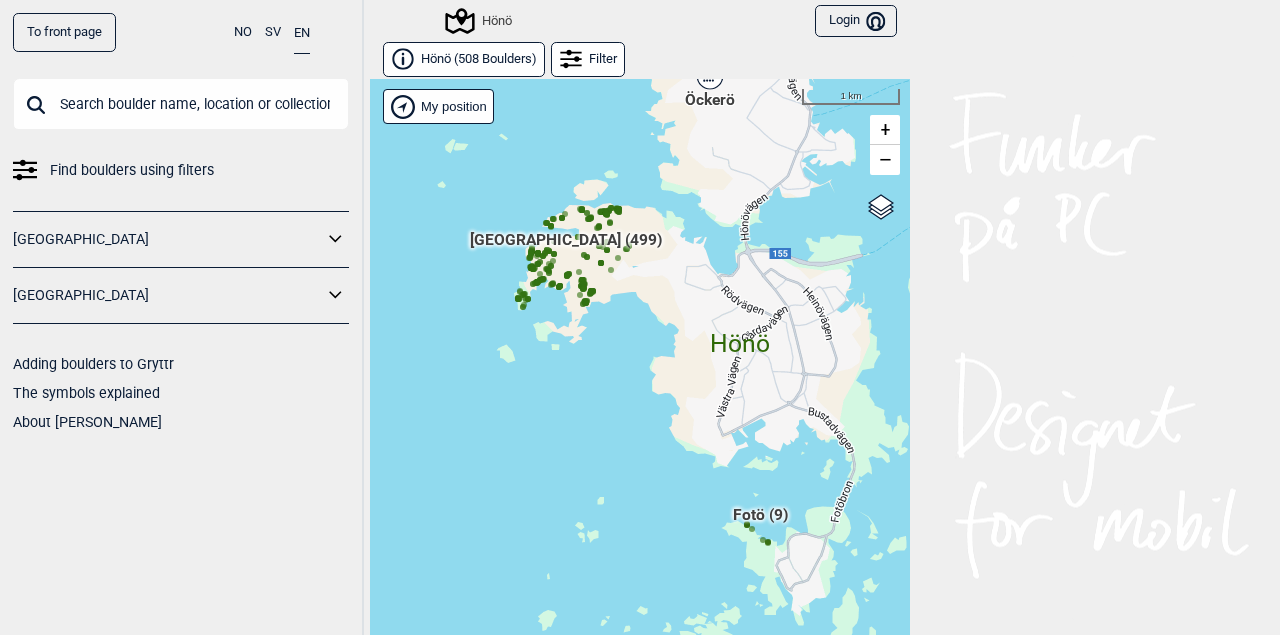 drag, startPoint x: 661, startPoint y: 218, endPoint x: 687, endPoint y: 302, distance: 87.93179 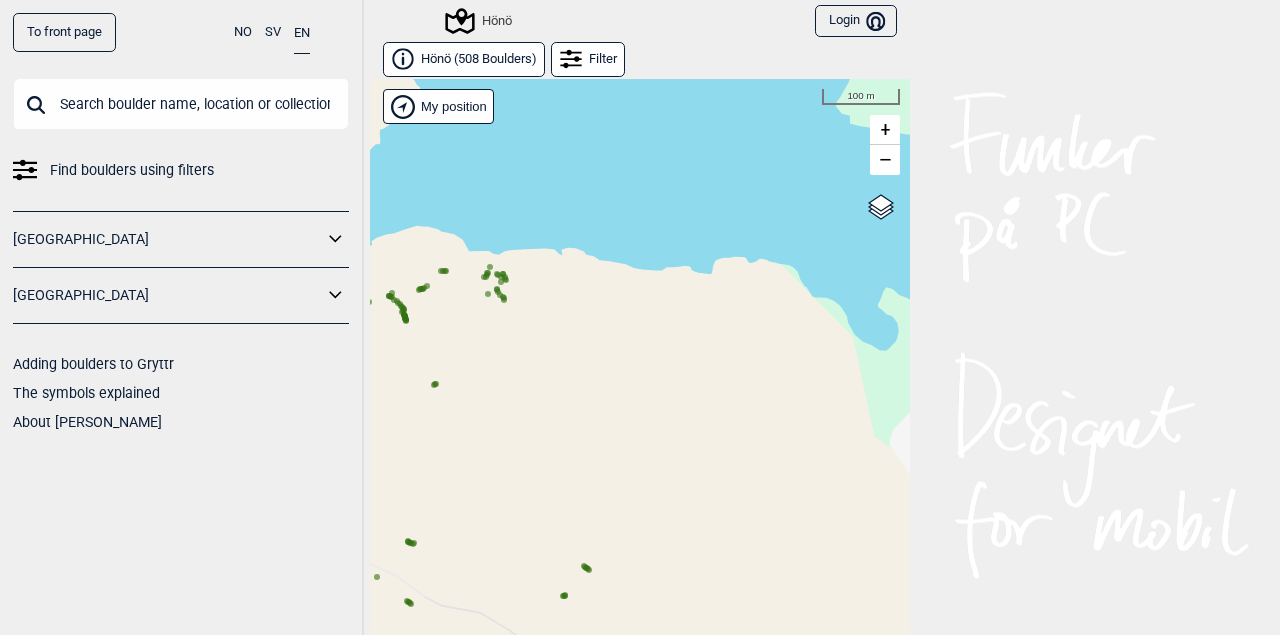 drag, startPoint x: 813, startPoint y: 333, endPoint x: 709, endPoint y: 332, distance: 104.00481 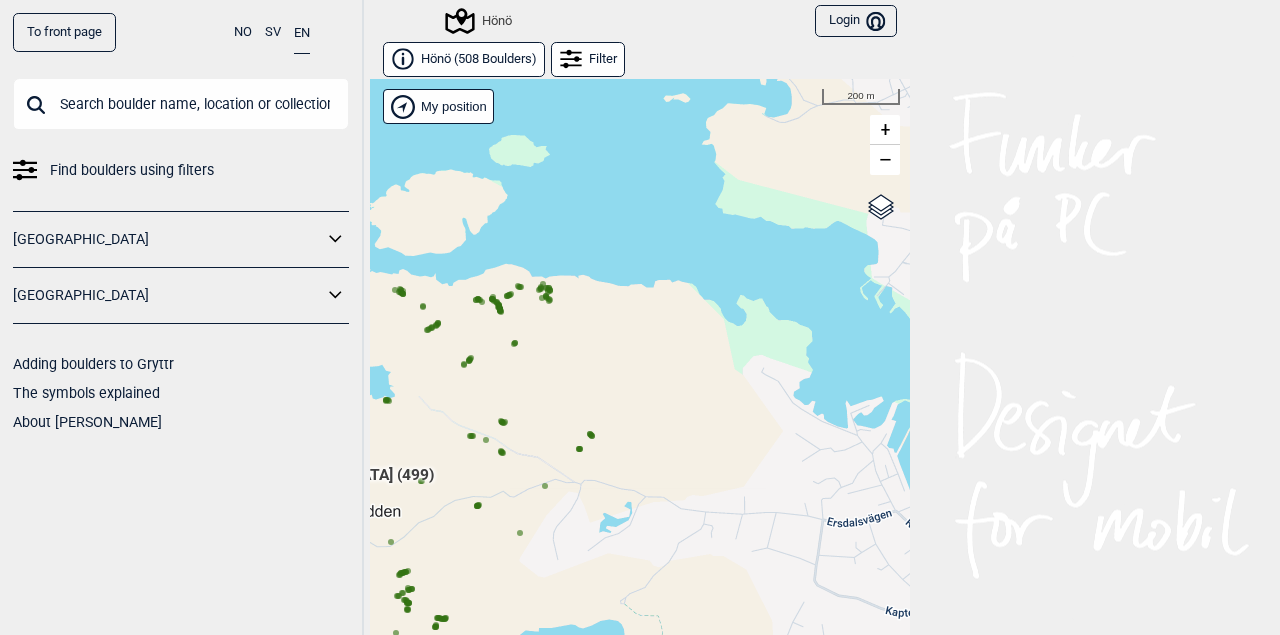 drag, startPoint x: 620, startPoint y: 347, endPoint x: 585, endPoint y: 335, distance: 37 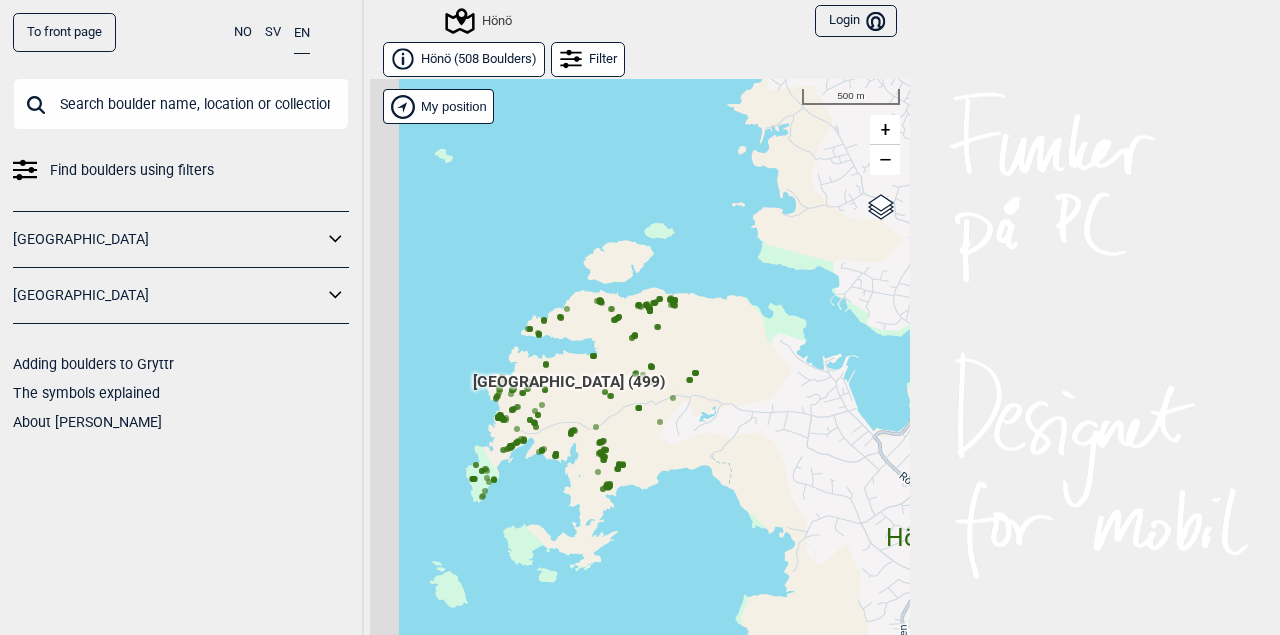 drag, startPoint x: 621, startPoint y: 367, endPoint x: 711, endPoint y: 359, distance: 90.35486 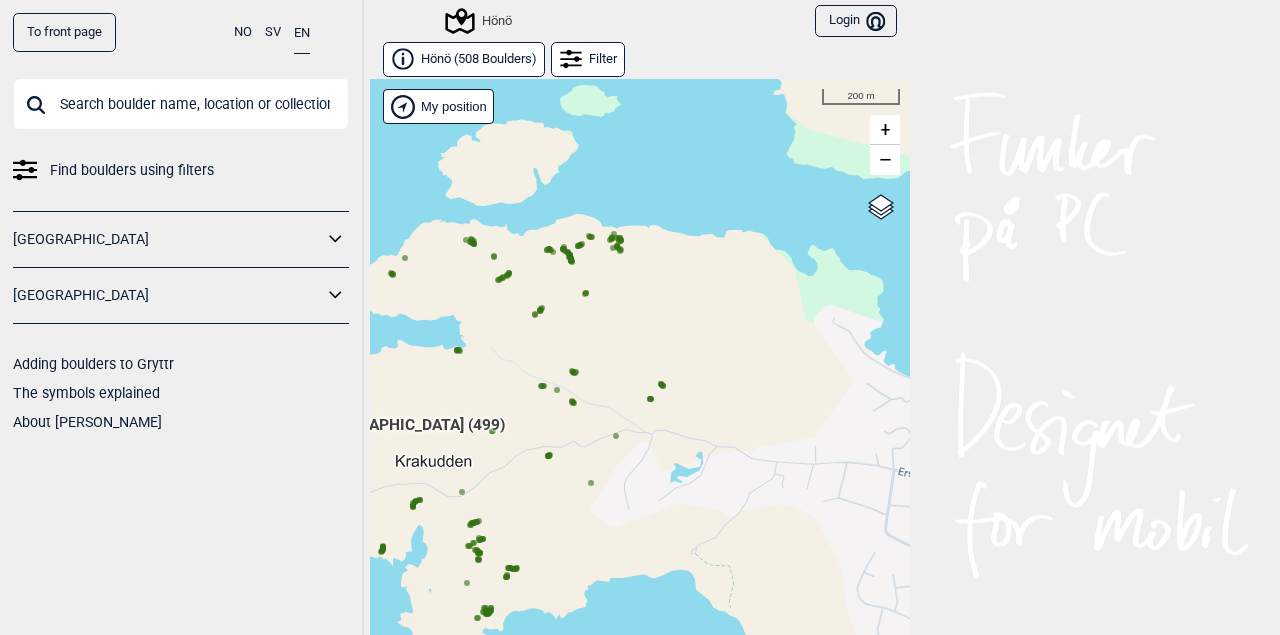 drag, startPoint x: 796, startPoint y: 349, endPoint x: 701, endPoint y: 349, distance: 95 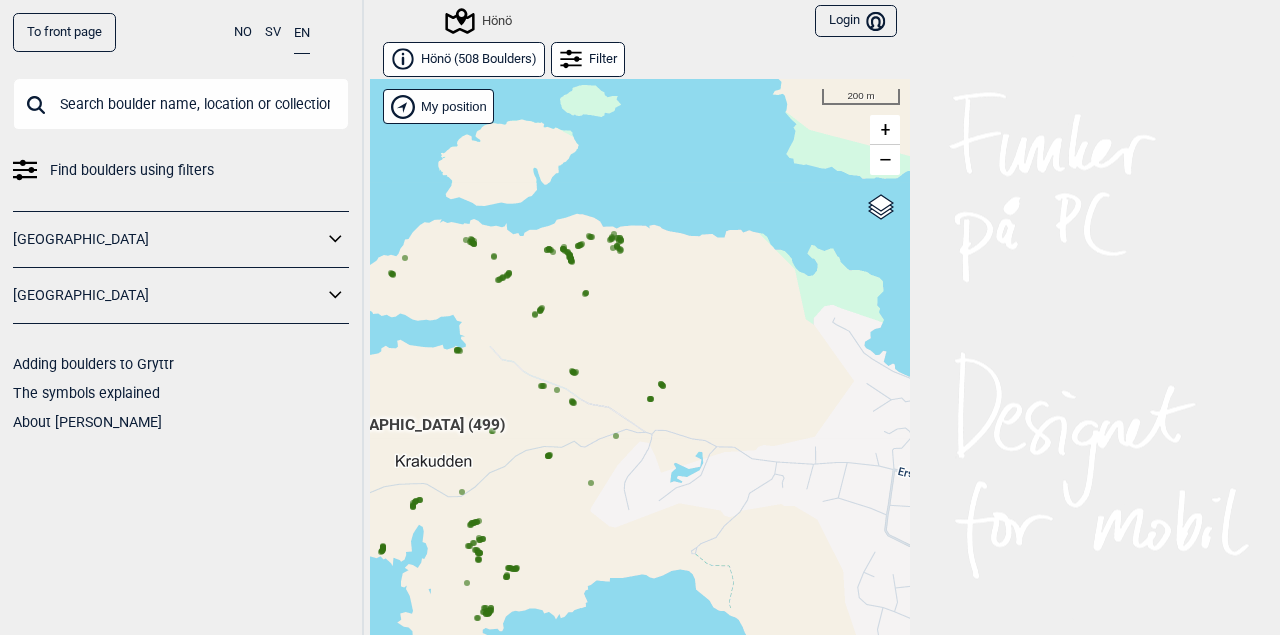click 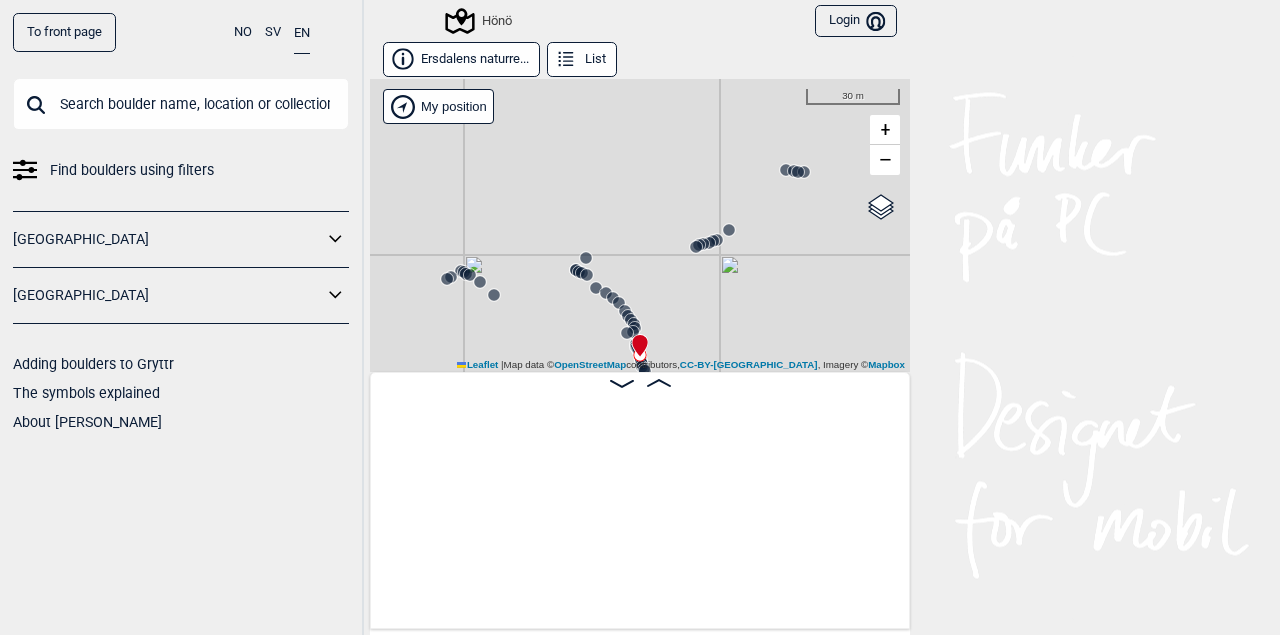 scroll, scrollTop: 0, scrollLeft: 56614, axis: horizontal 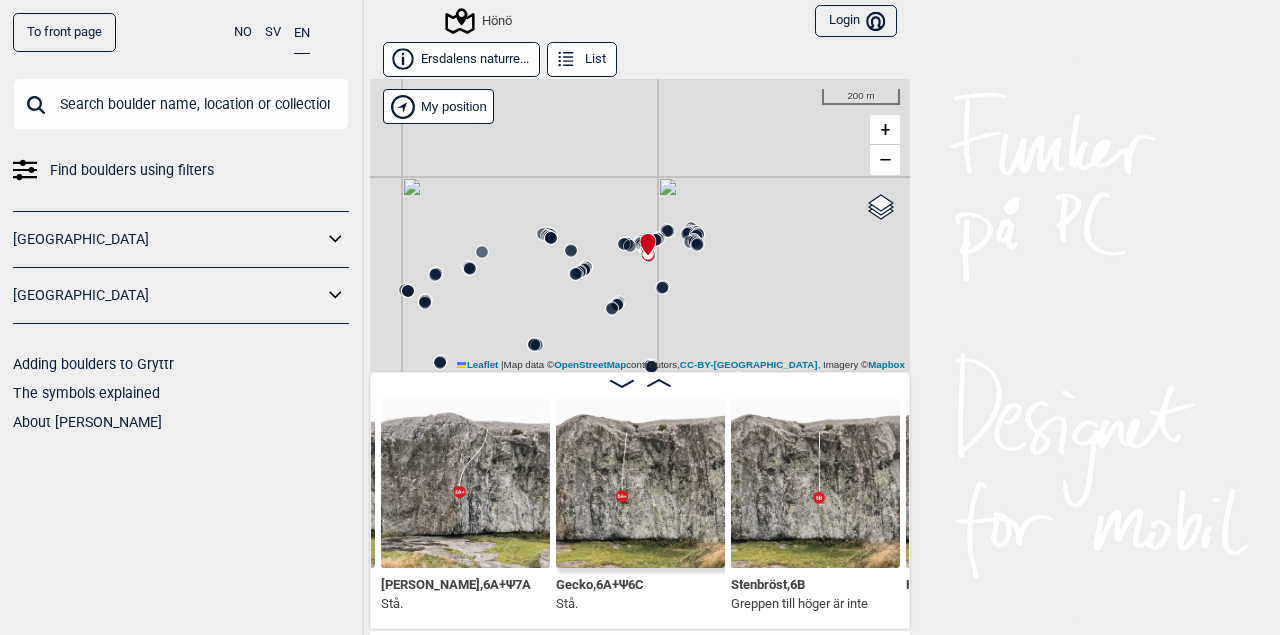 drag, startPoint x: 795, startPoint y: 321, endPoint x: 711, endPoint y: 258, distance: 105 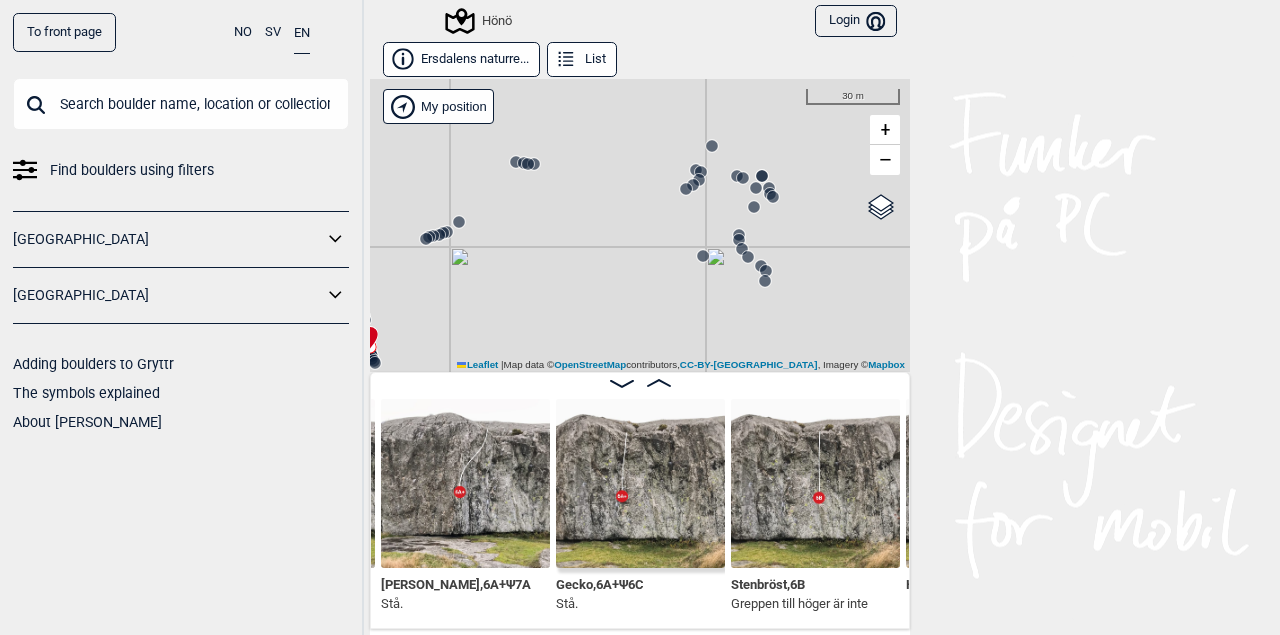 drag, startPoint x: 767, startPoint y: 256, endPoint x: 433, endPoint y: 359, distance: 349.5211 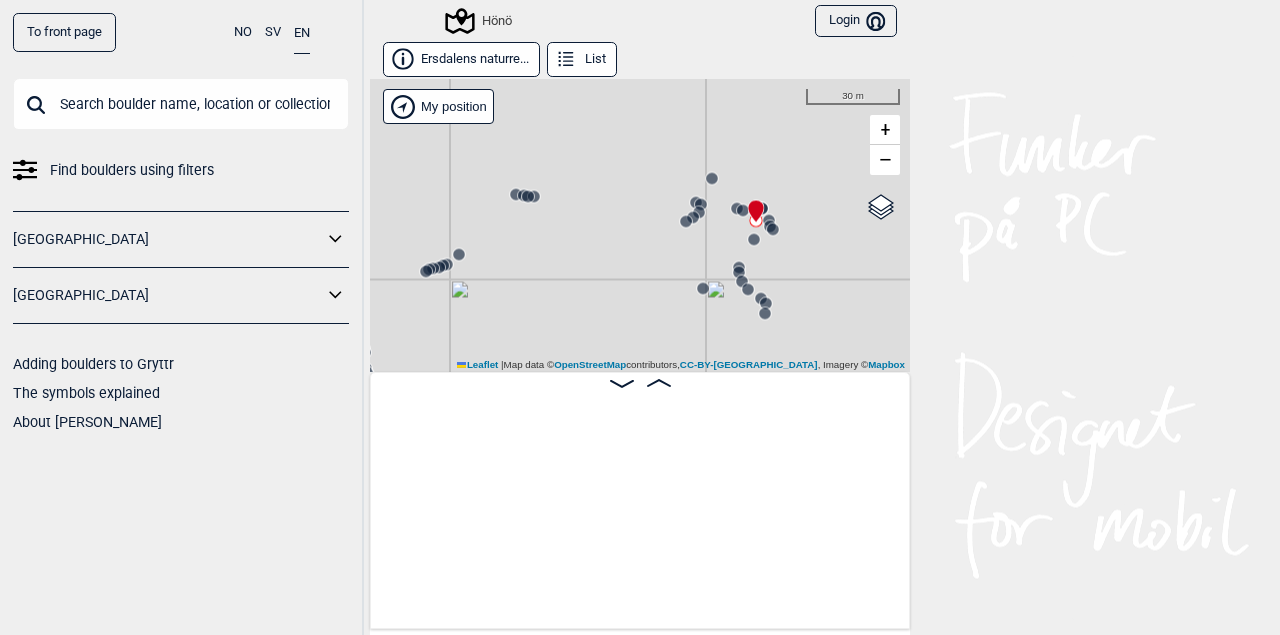 scroll, scrollTop: 0, scrollLeft: 65601, axis: horizontal 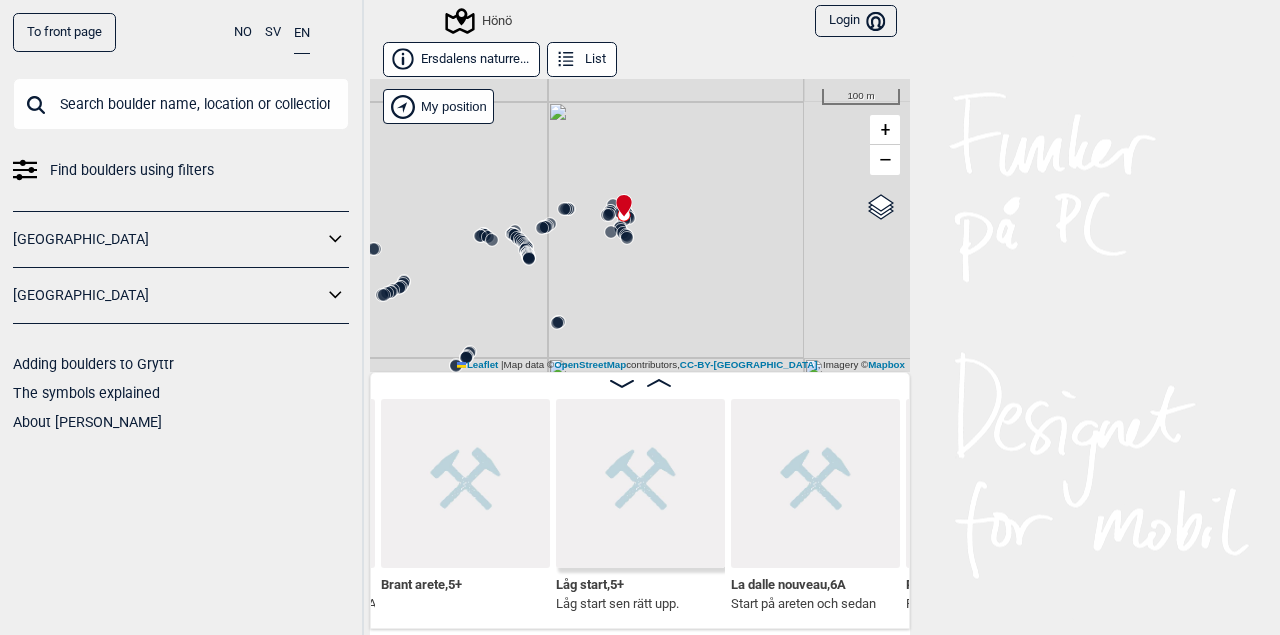 drag, startPoint x: 803, startPoint y: 281, endPoint x: 645, endPoint y: 245, distance: 162.04938 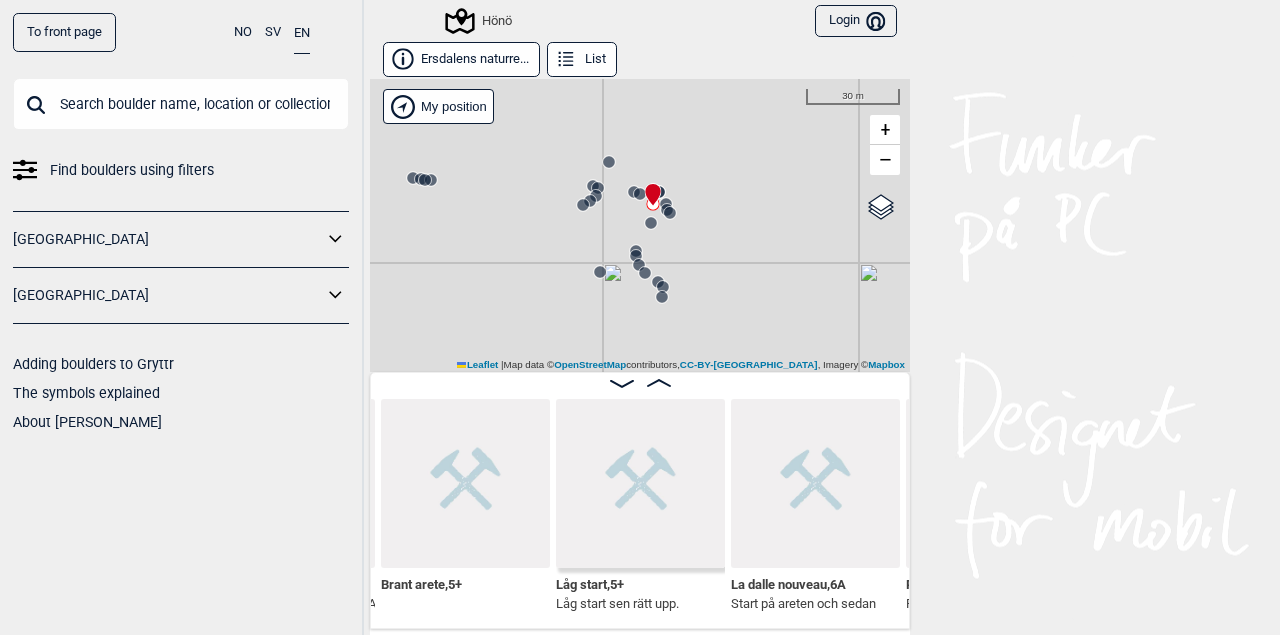 drag, startPoint x: 685, startPoint y: 185, endPoint x: 663, endPoint y: 324, distance: 140.73024 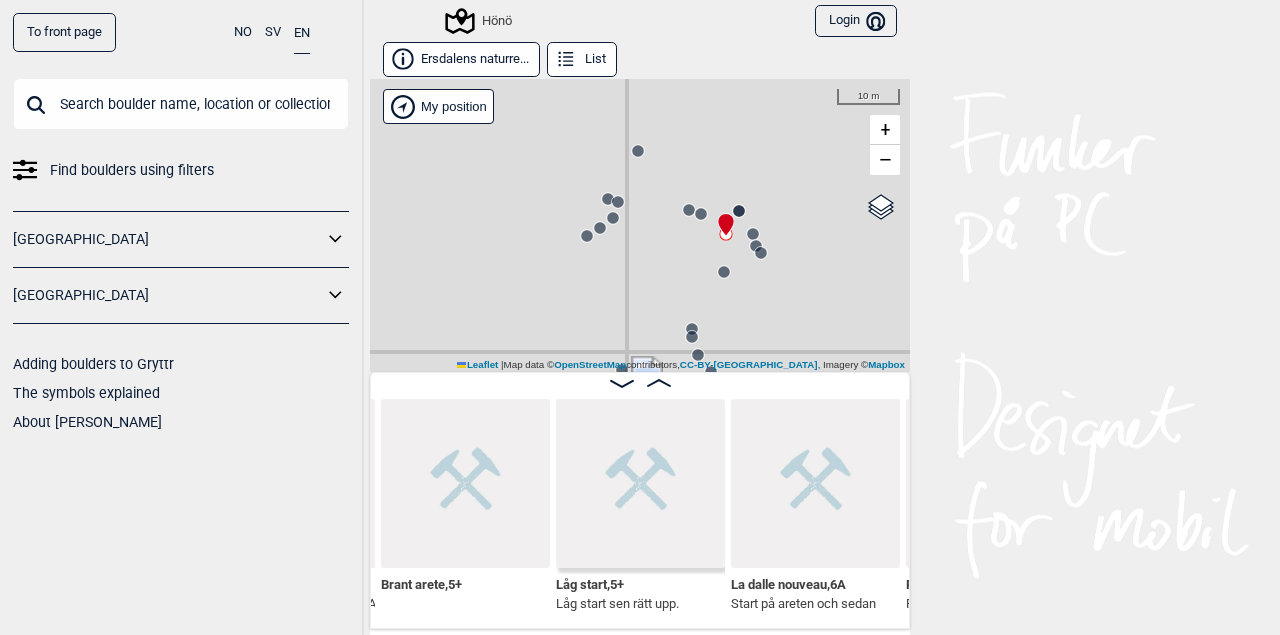 drag, startPoint x: 751, startPoint y: 280, endPoint x: 733, endPoint y: 254, distance: 31.622776 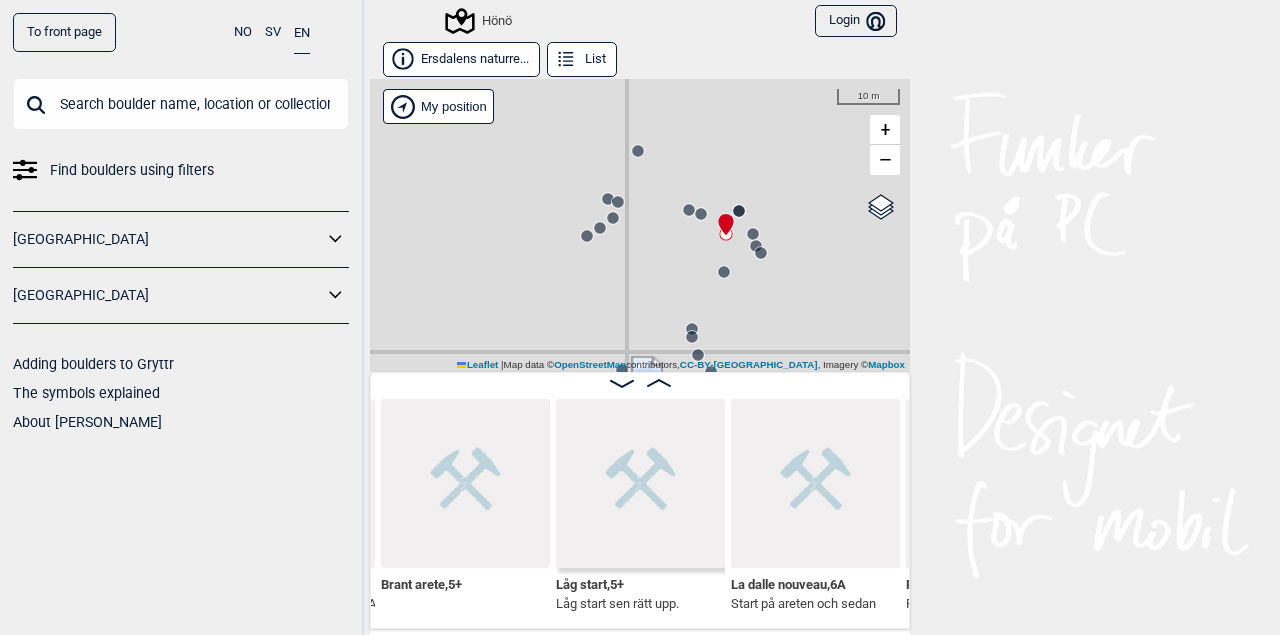 click 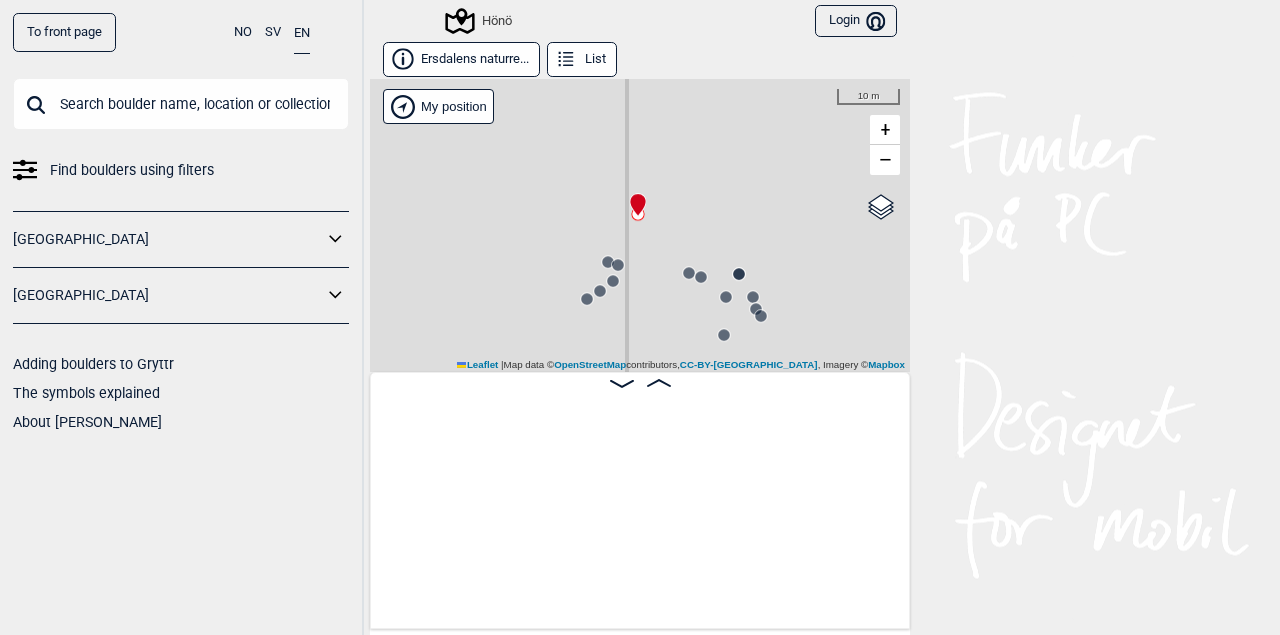 scroll, scrollTop: 0, scrollLeft: 64756, axis: horizontal 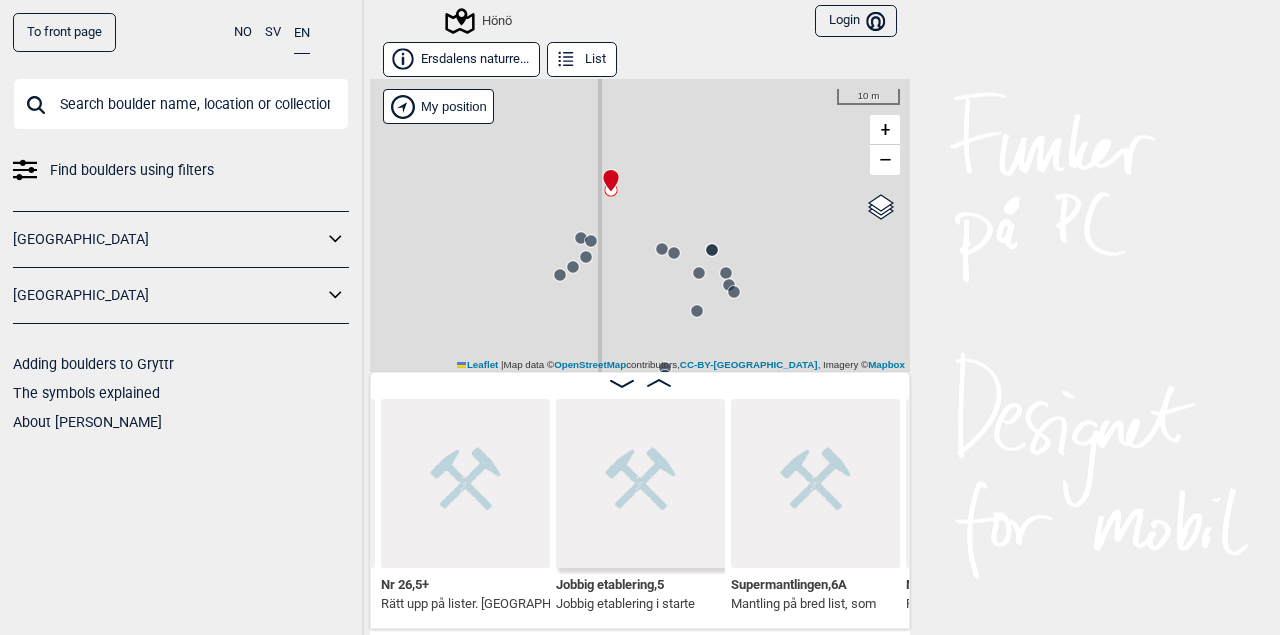 drag, startPoint x: 811, startPoint y: 271, endPoint x: 769, endPoint y: 242, distance: 51.0392 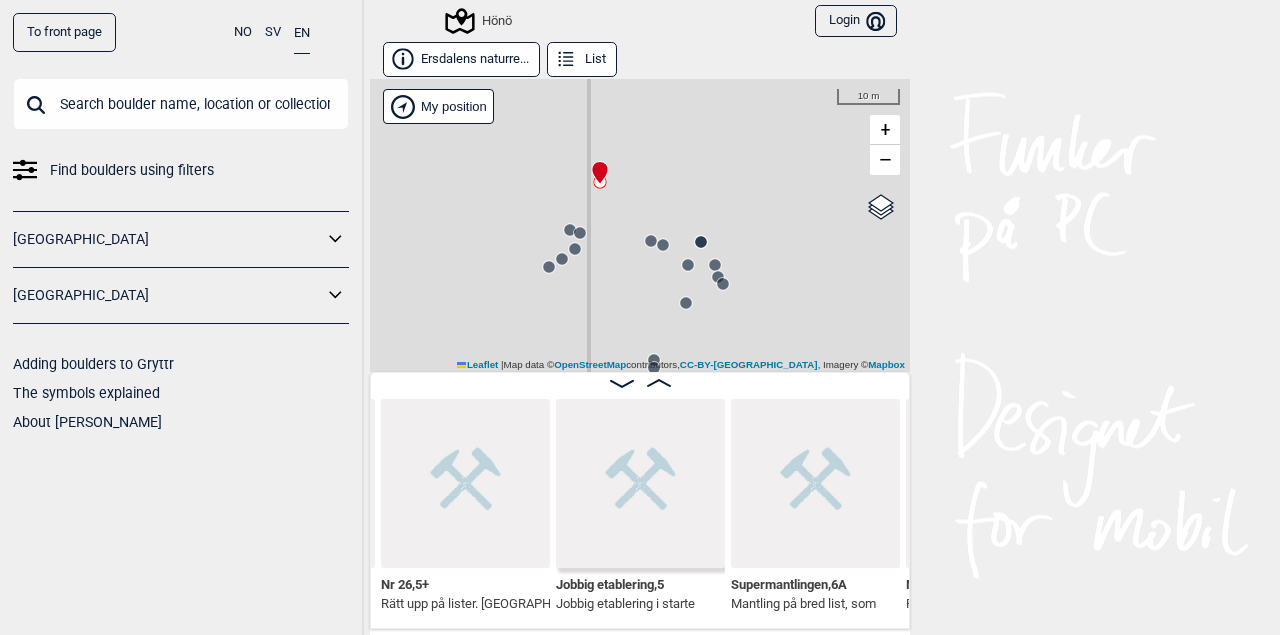click 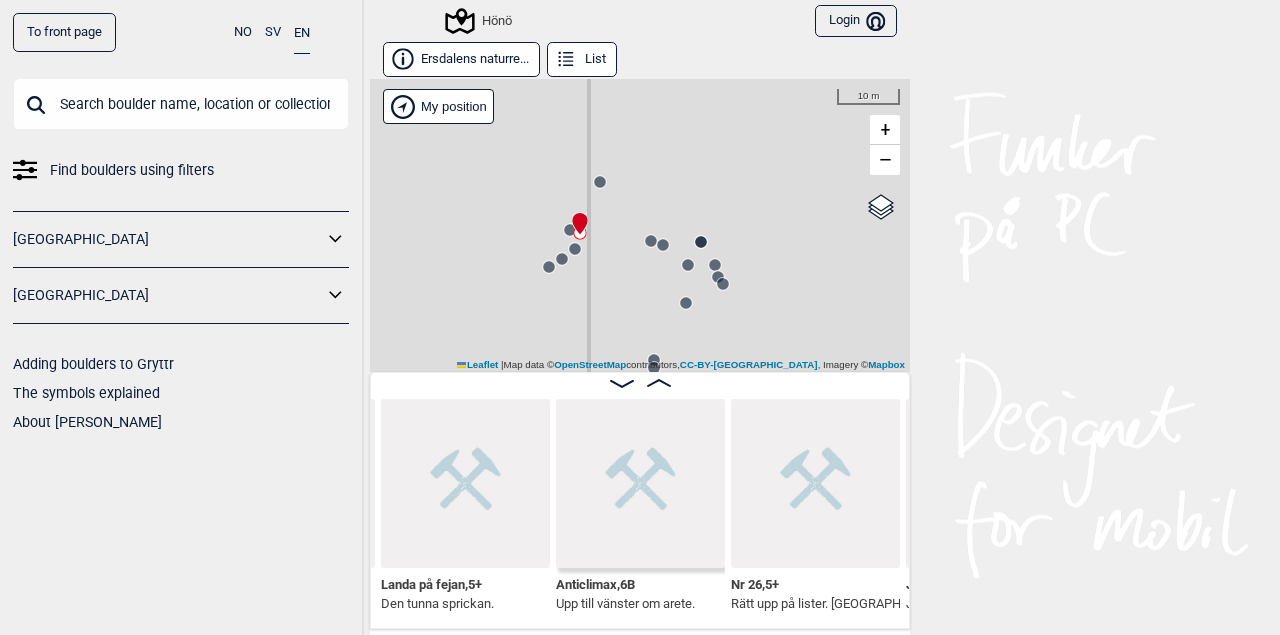 click 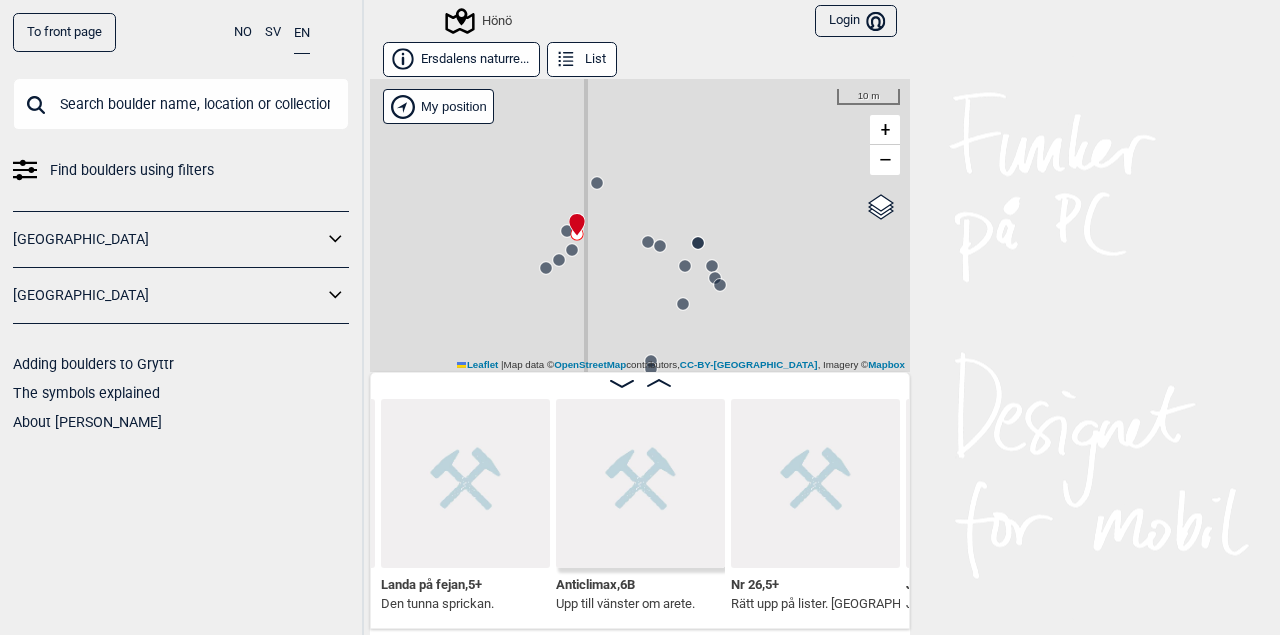 click 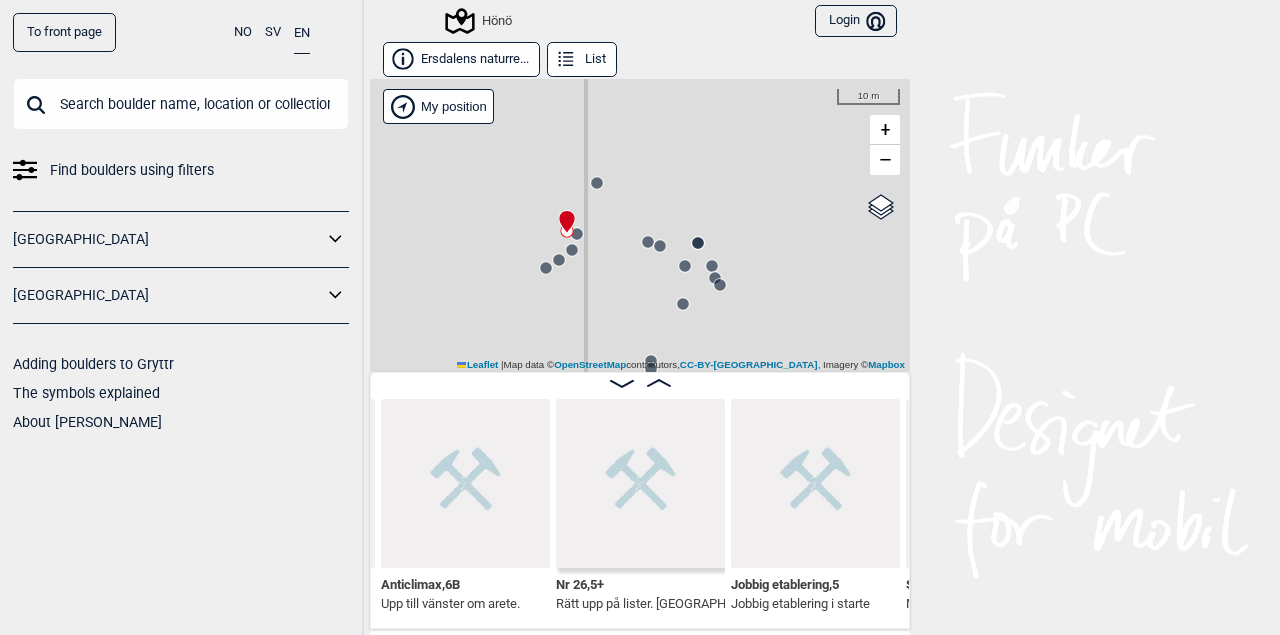 click 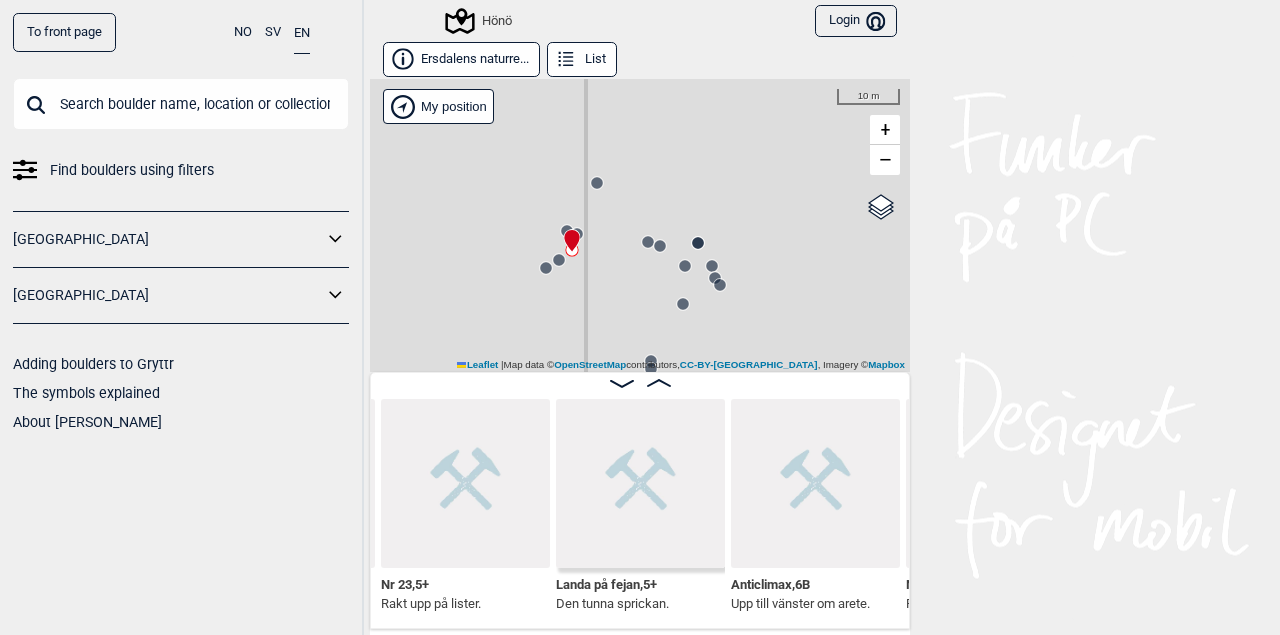 click 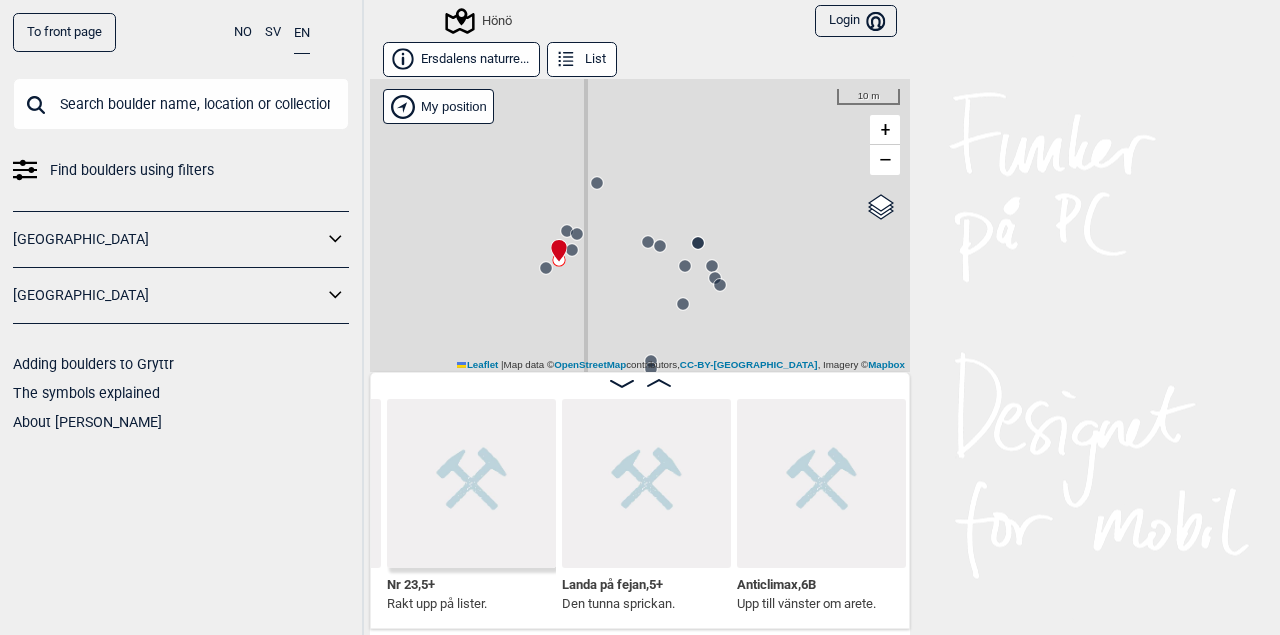 scroll, scrollTop: 0, scrollLeft: 64080, axis: horizontal 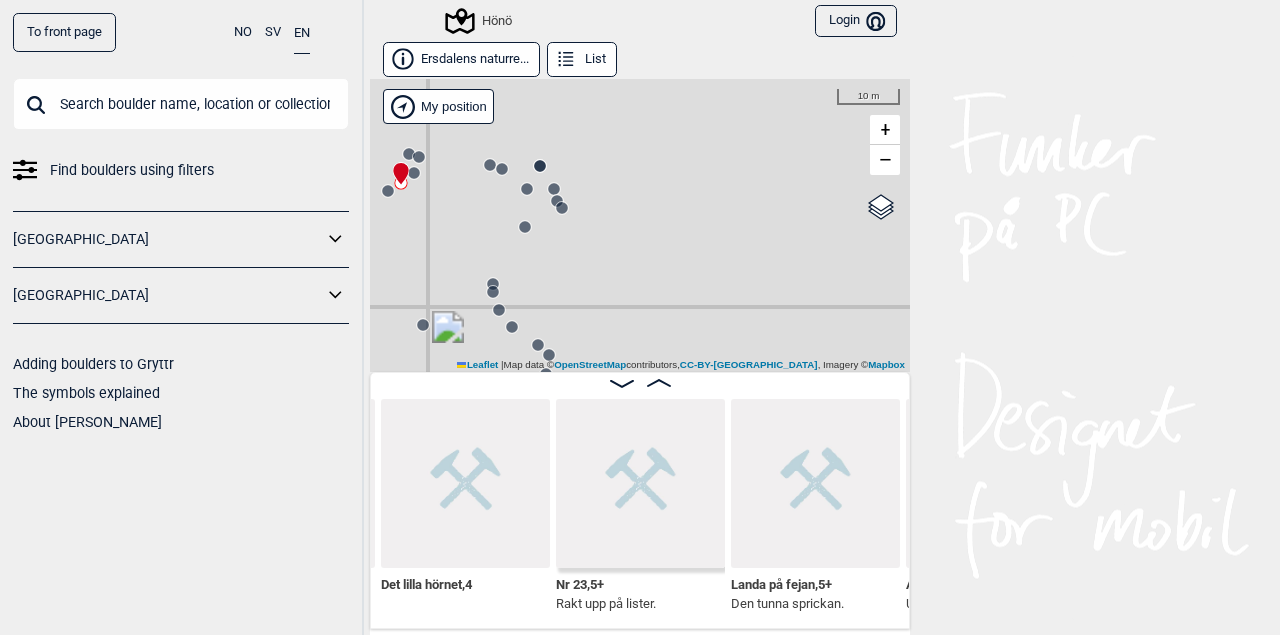 drag, startPoint x: 811, startPoint y: 333, endPoint x: 653, endPoint y: 256, distance: 175.76405 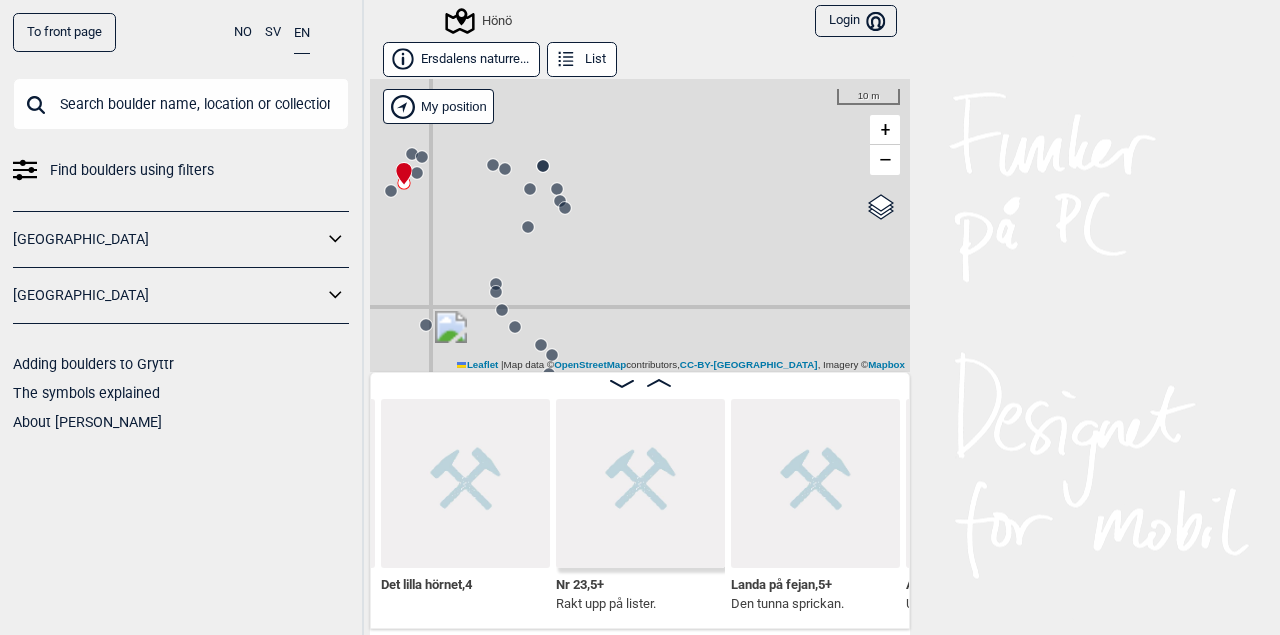 click 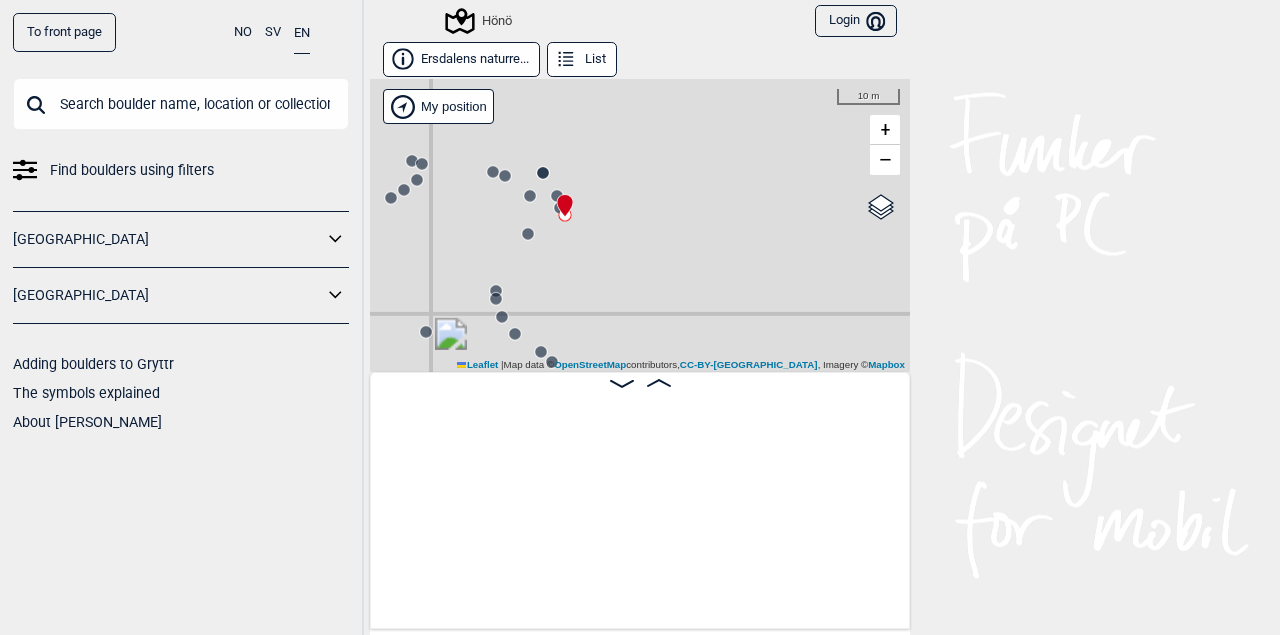 scroll, scrollTop: 0, scrollLeft: 66005, axis: horizontal 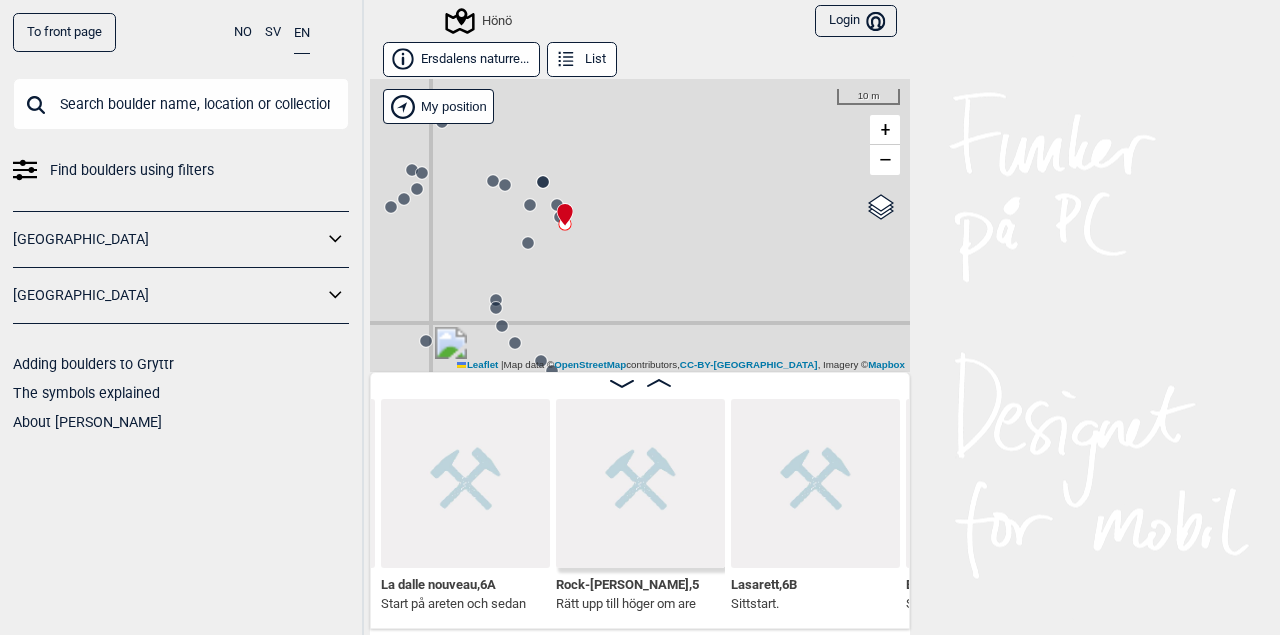 click 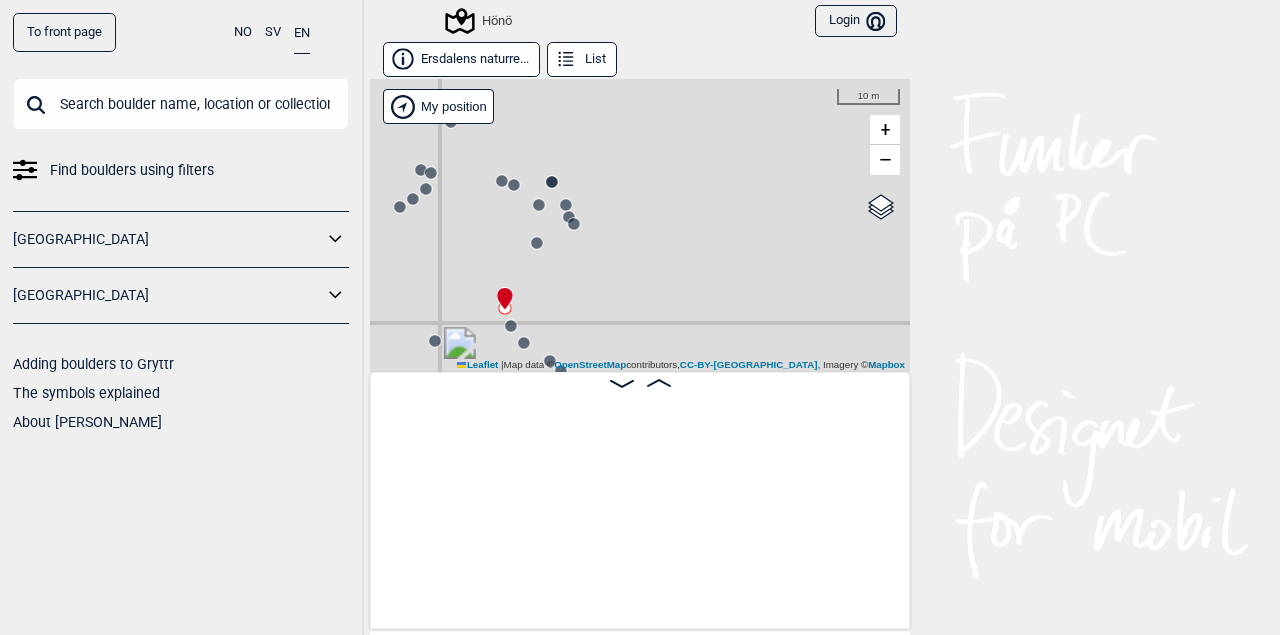 scroll, scrollTop: 0, scrollLeft: 66880, axis: horizontal 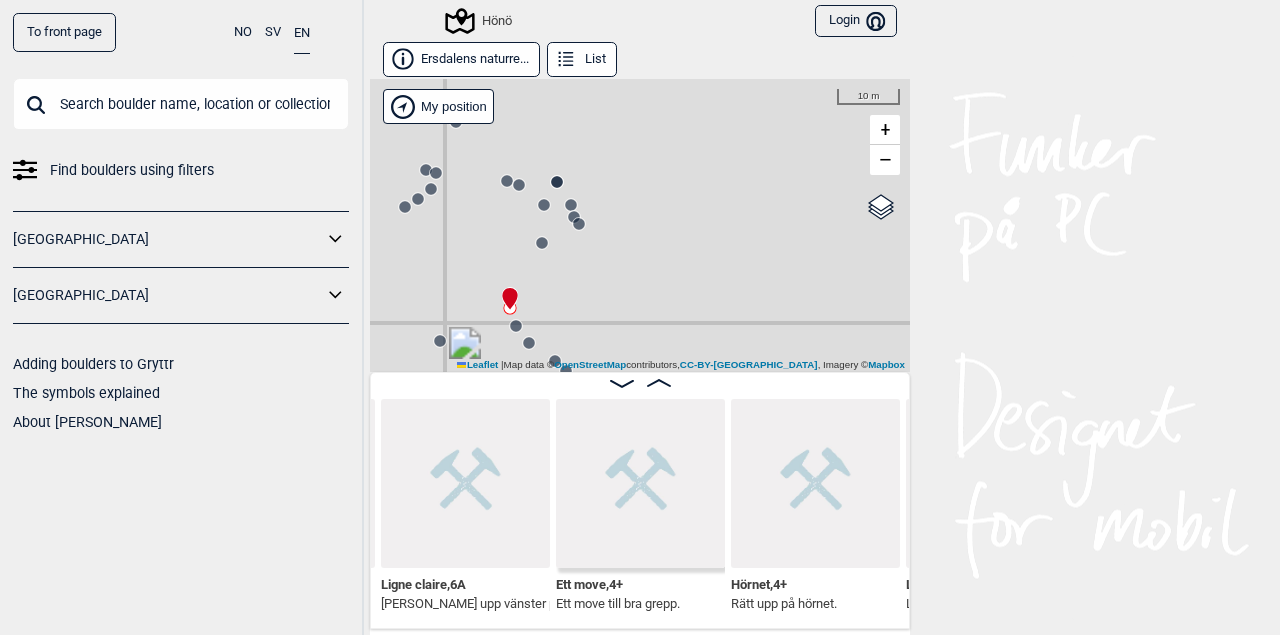 click 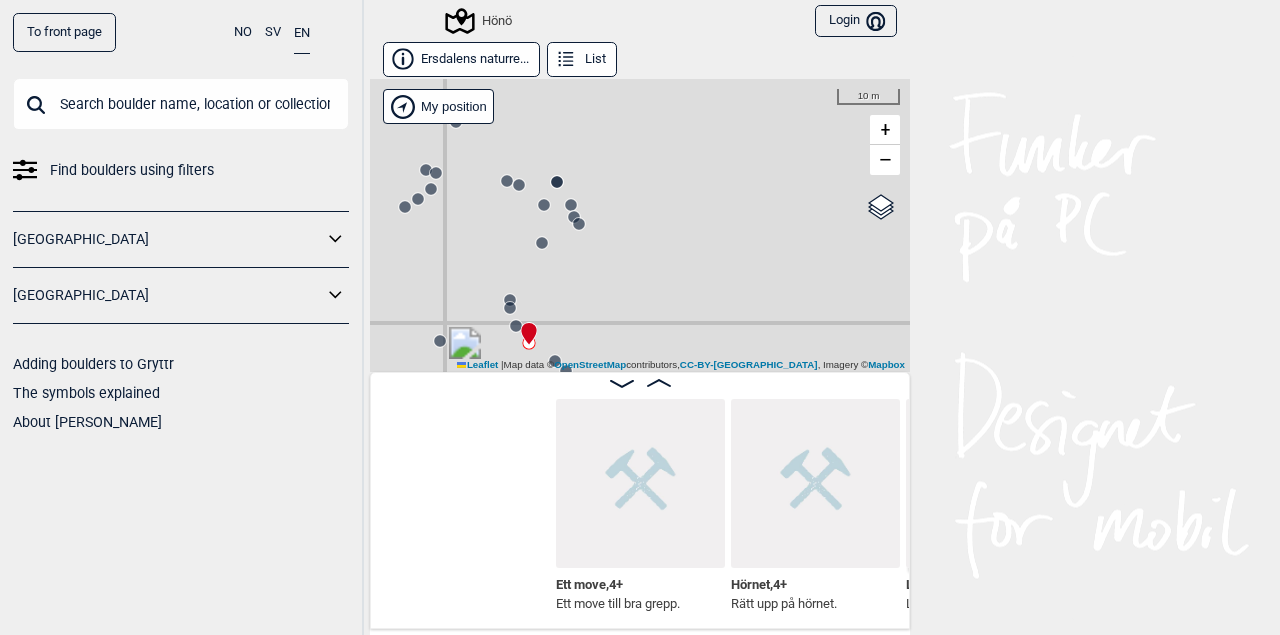 scroll, scrollTop: 0, scrollLeft: 67230, axis: horizontal 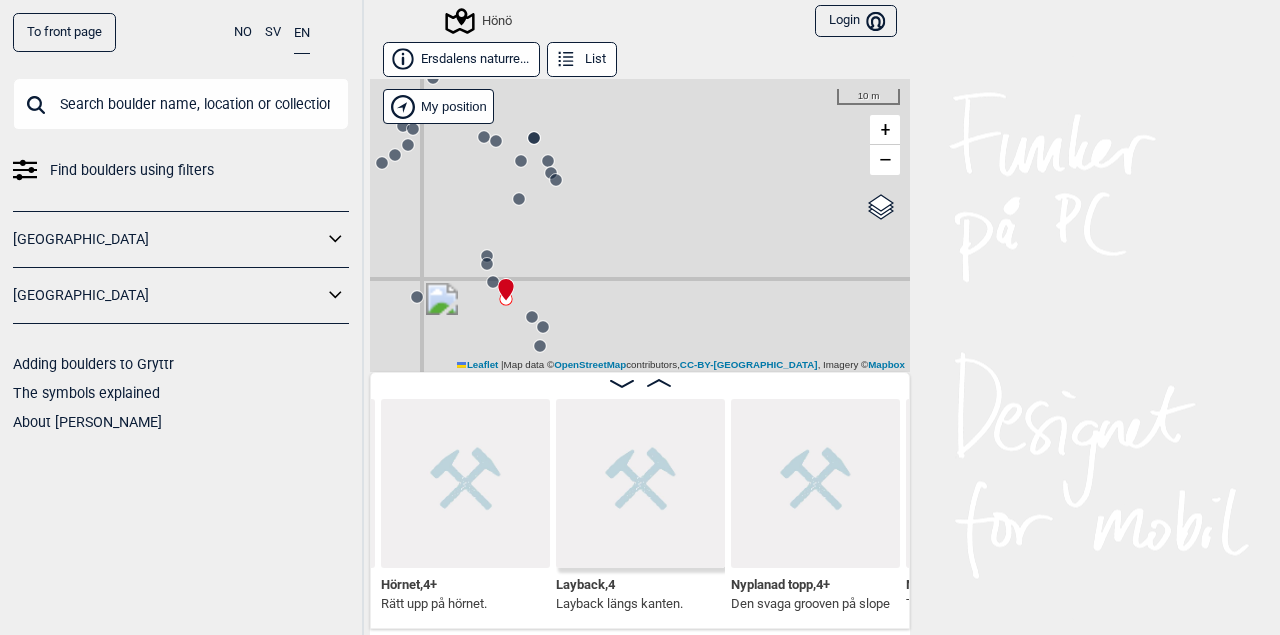 drag, startPoint x: 702, startPoint y: 323, endPoint x: 658, endPoint y: 235, distance: 98.38699 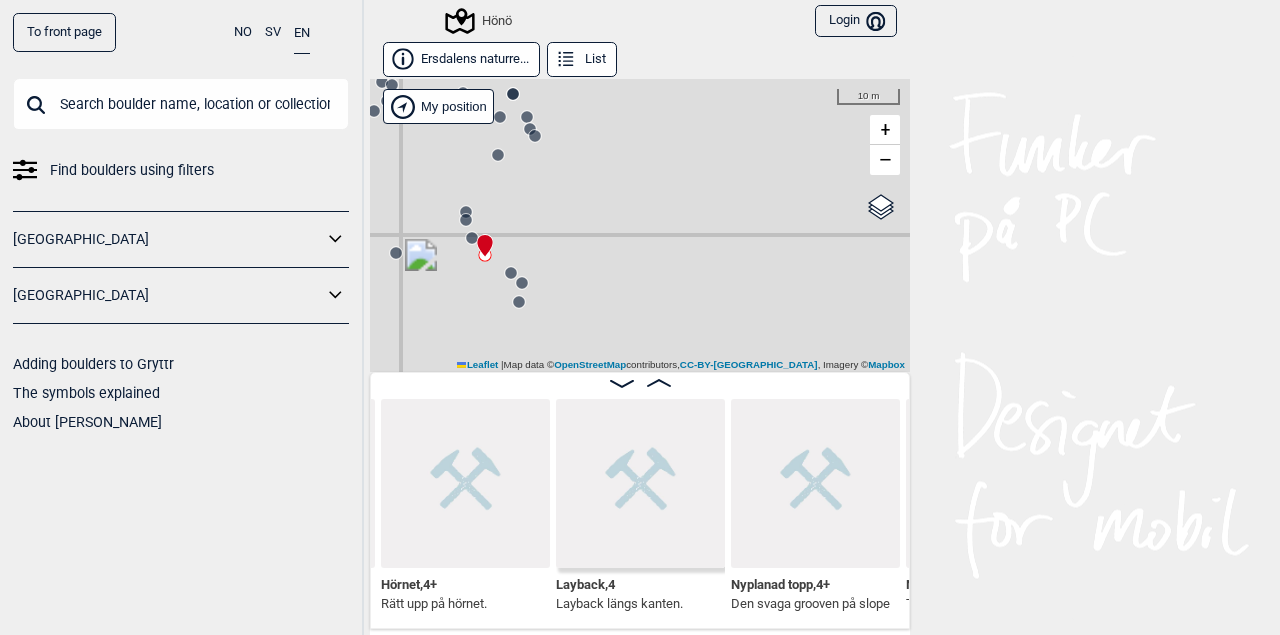 click 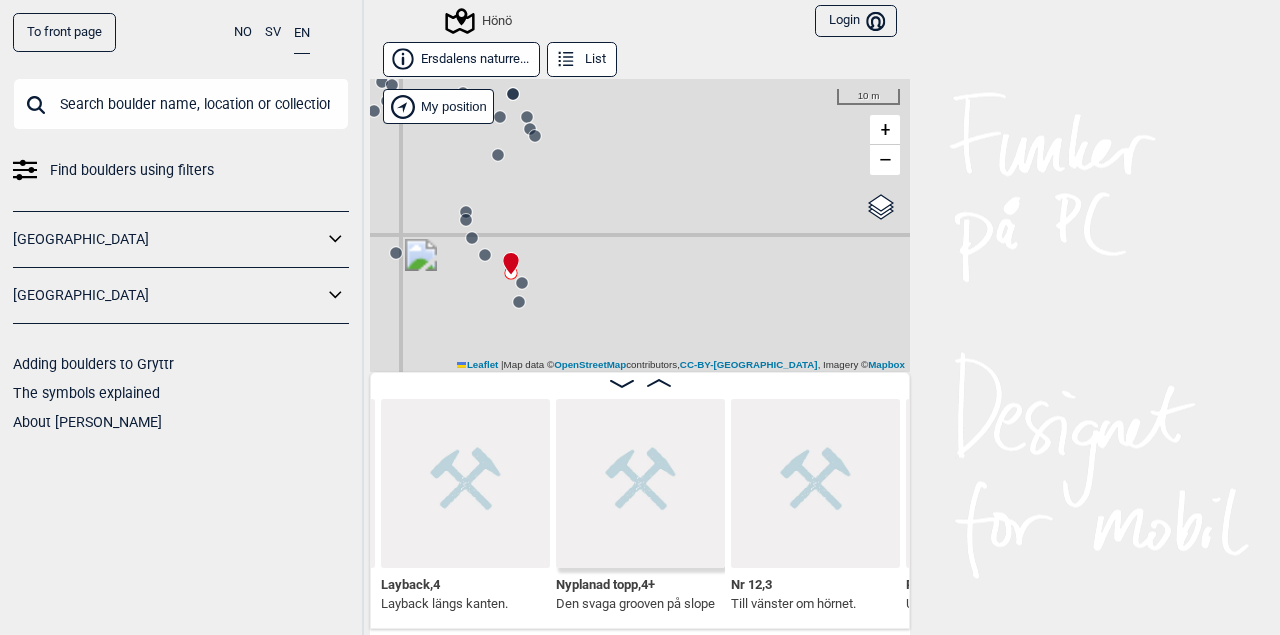 click 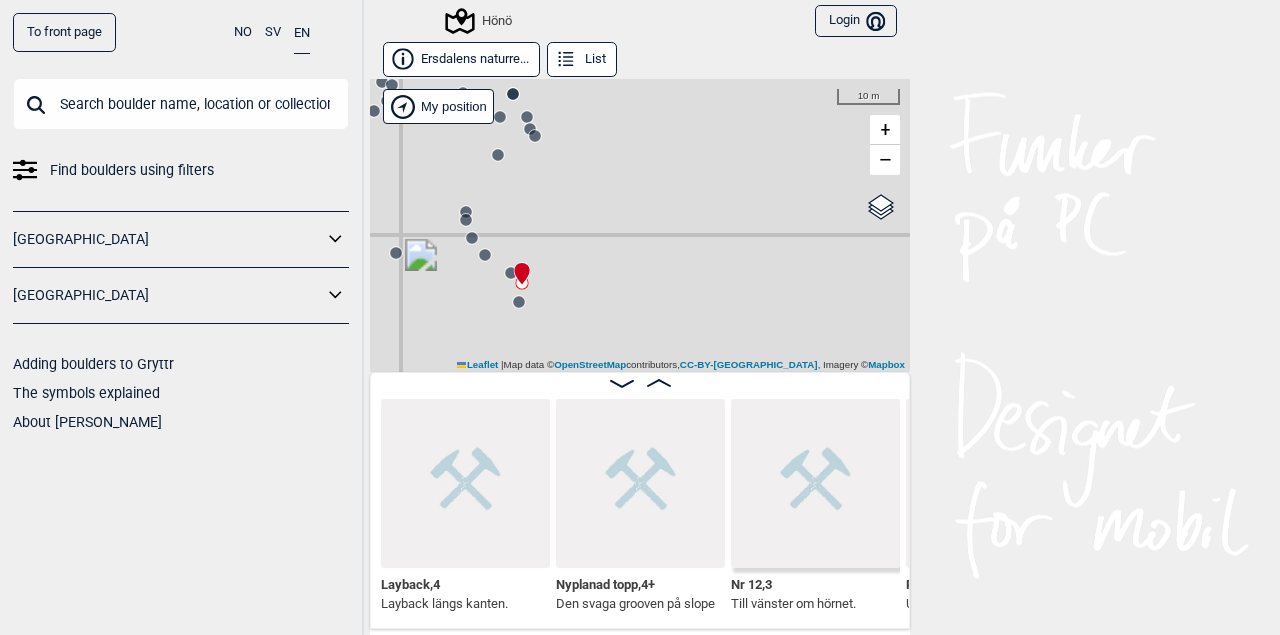 scroll, scrollTop: 0, scrollLeft: 67580, axis: horizontal 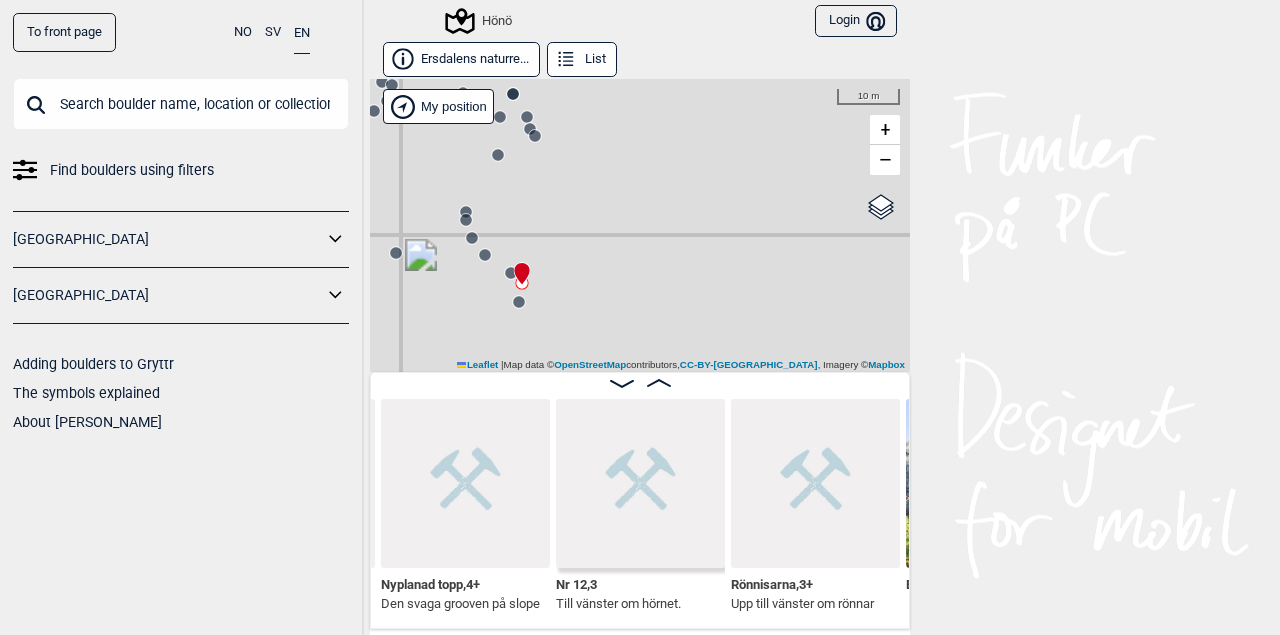 click on "Hönö" at bounding box center (640, 225) 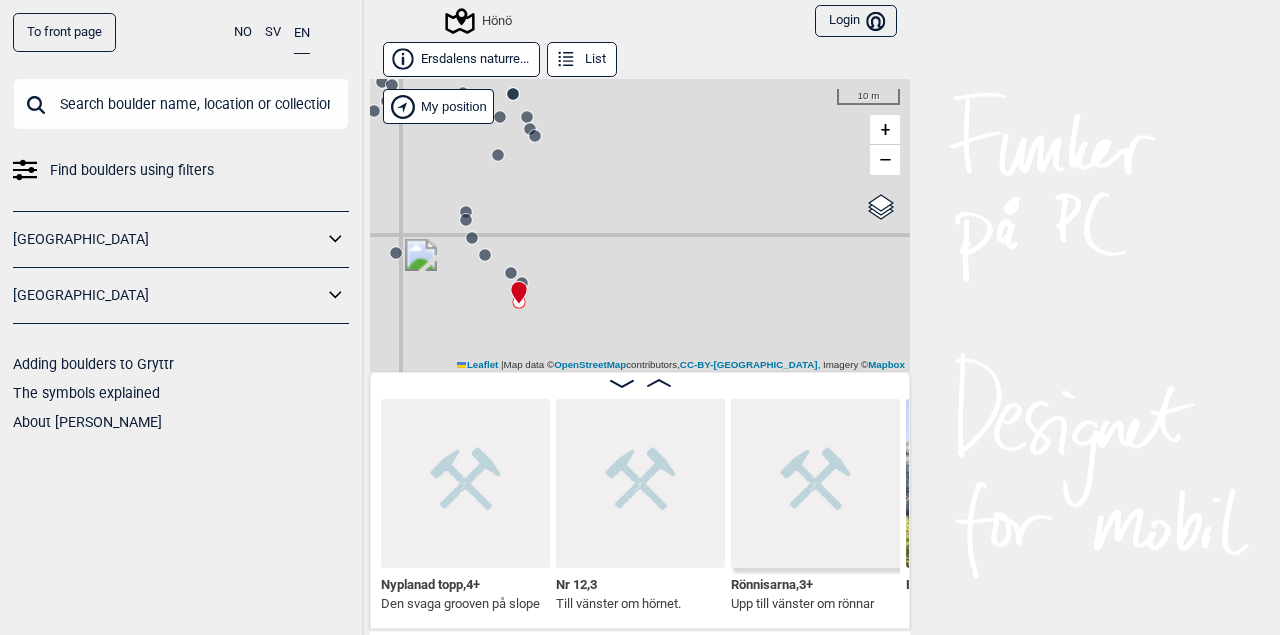 scroll, scrollTop: 0, scrollLeft: 67755, axis: horizontal 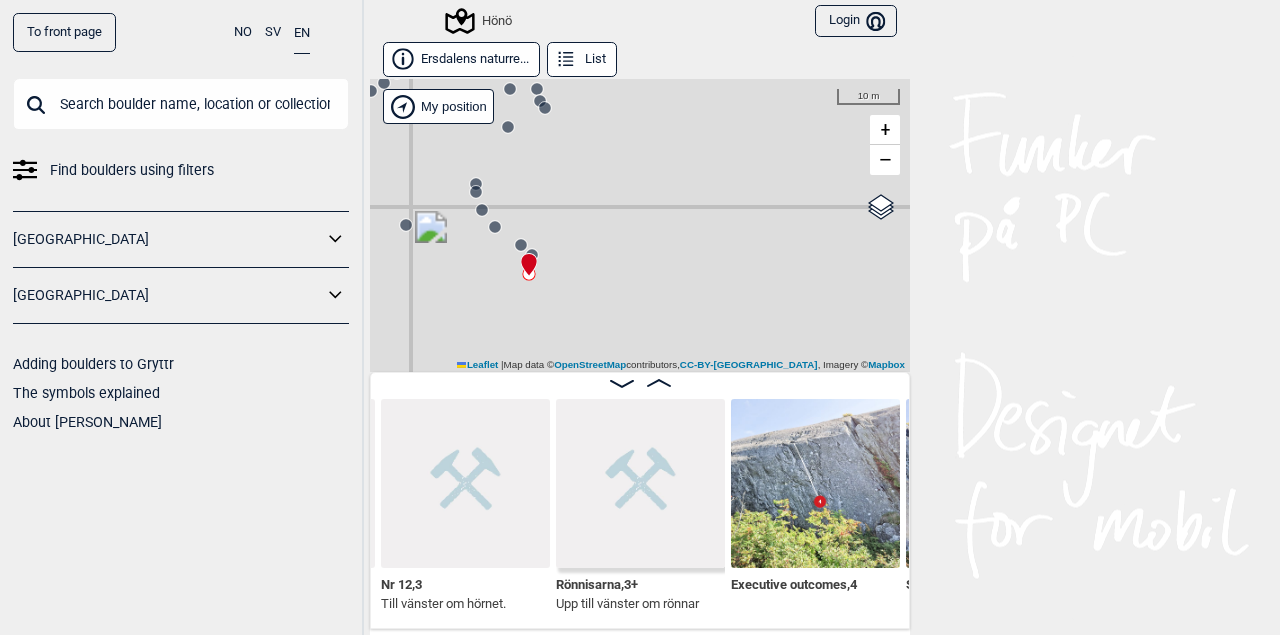 drag, startPoint x: 599, startPoint y: 286, endPoint x: 609, endPoint y: 258, distance: 29.732138 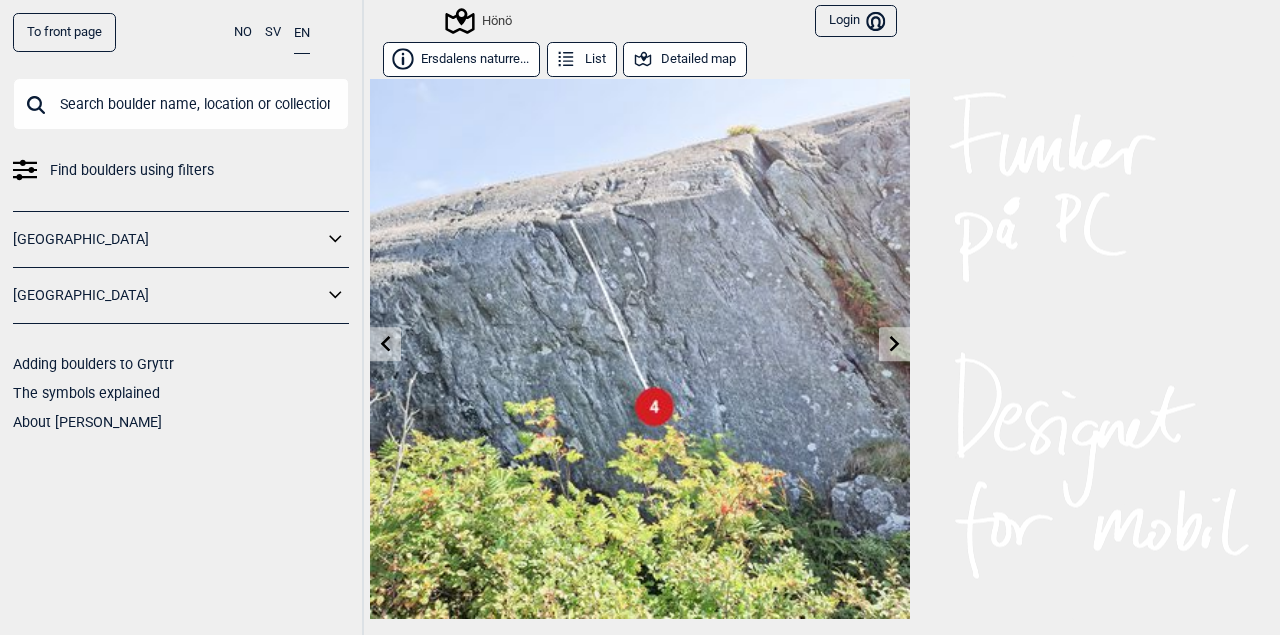 click on "Detailed map" at bounding box center (685, 59) 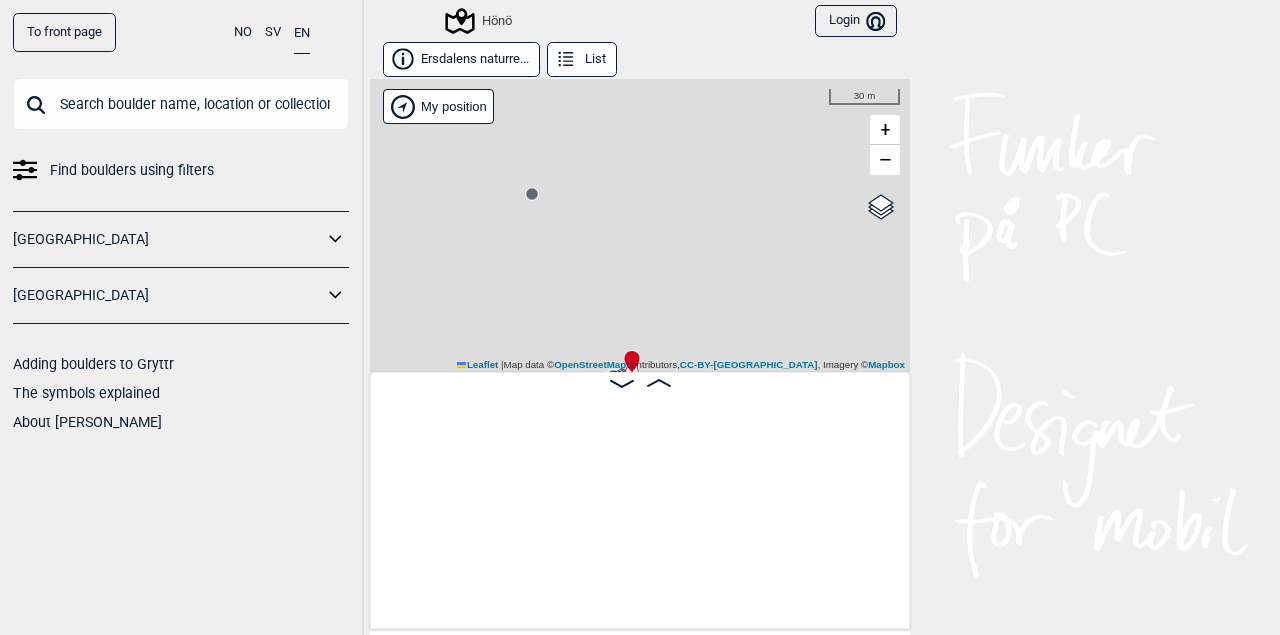 scroll, scrollTop: 0, scrollLeft: 67768, axis: horizontal 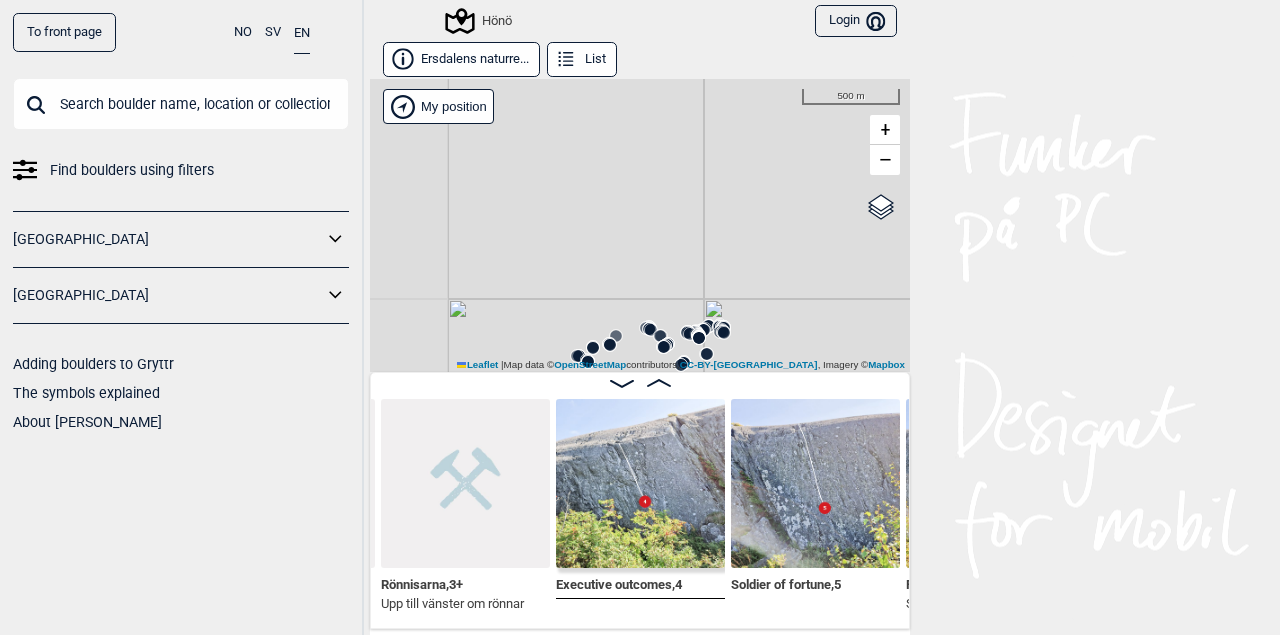 drag, startPoint x: 750, startPoint y: 321, endPoint x: 705, endPoint y: 203, distance: 126.28935 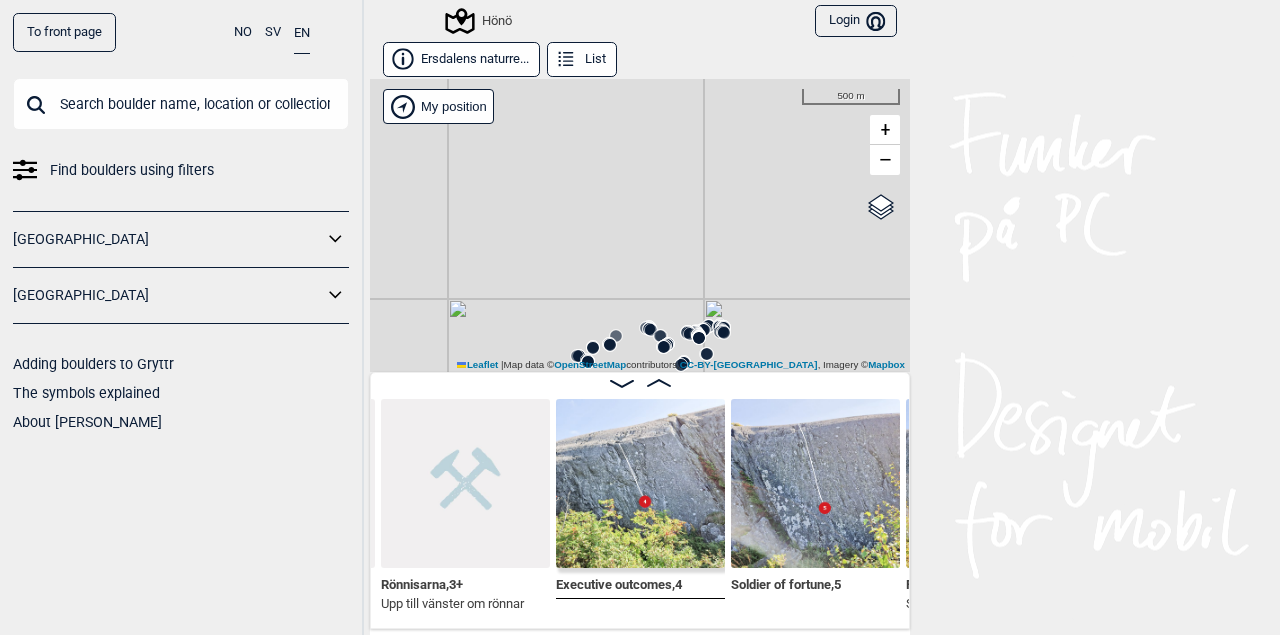 drag, startPoint x: 773, startPoint y: 342, endPoint x: 734, endPoint y: 236, distance: 112.94689 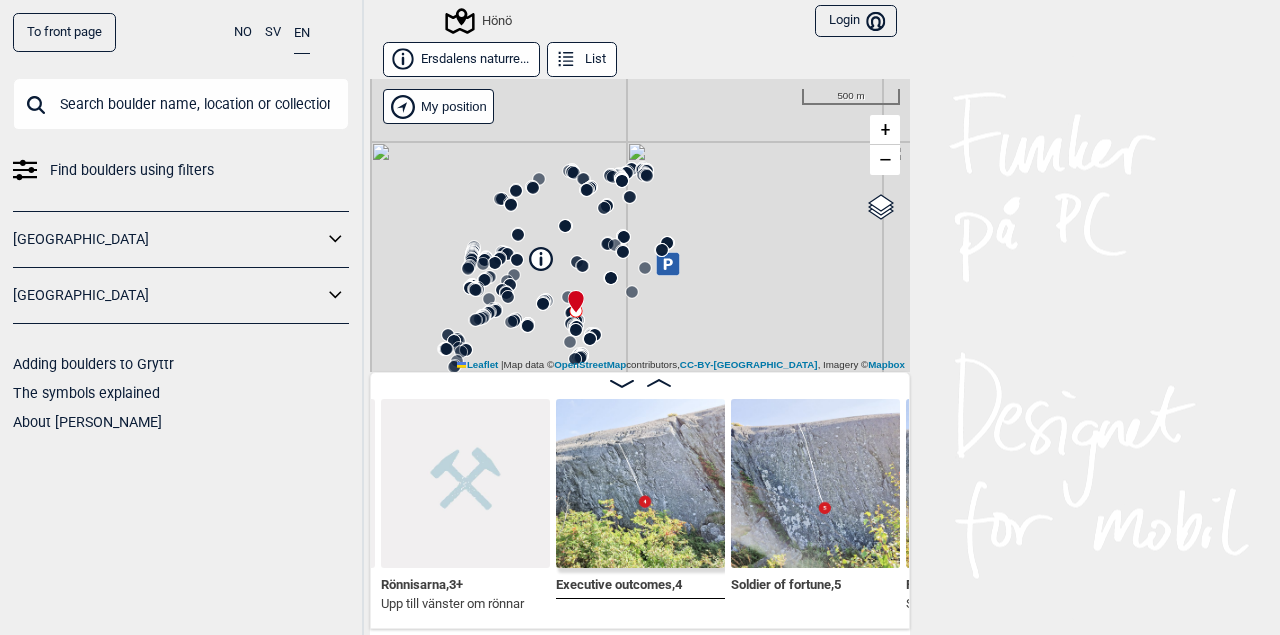 drag, startPoint x: 760, startPoint y: 309, endPoint x: 681, endPoint y: 152, distance: 175.75551 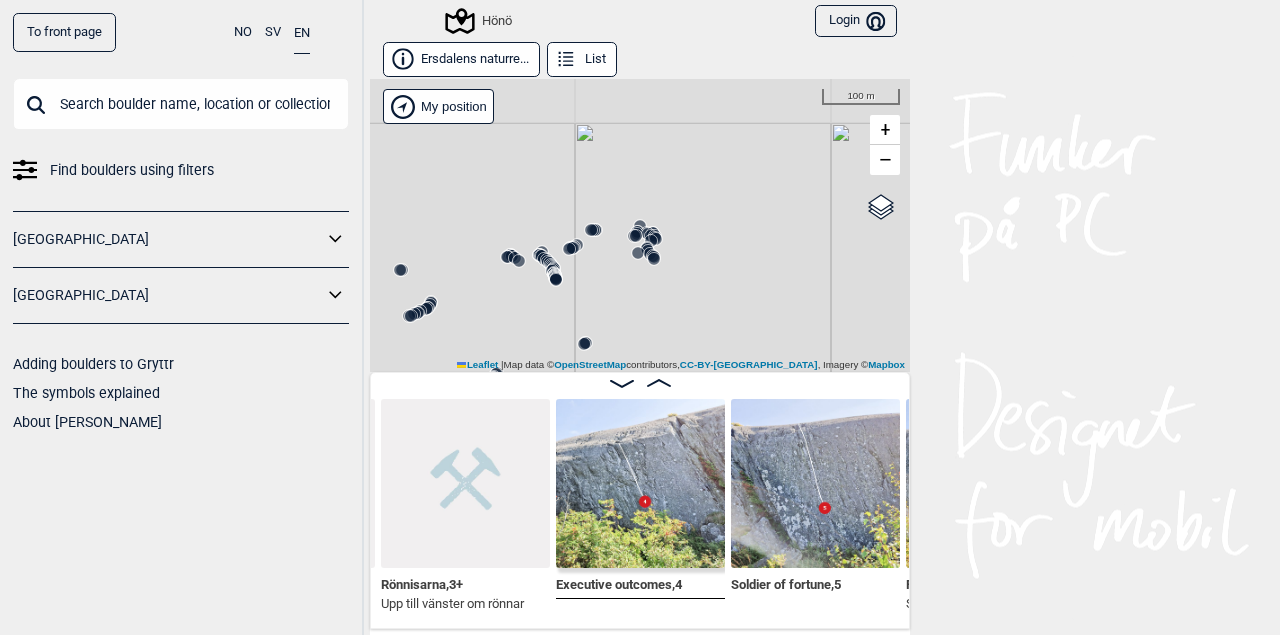 drag, startPoint x: 572, startPoint y: 195, endPoint x: 659, endPoint y: 311, distance: 145 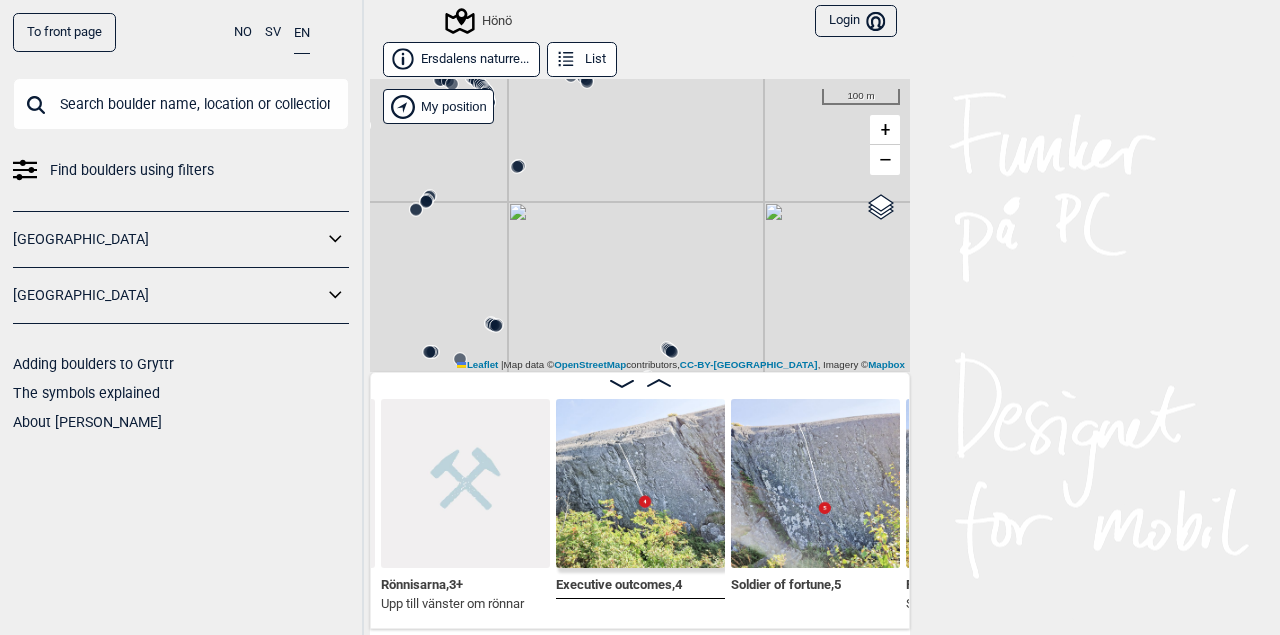 drag, startPoint x: 702, startPoint y: 329, endPoint x: 629, endPoint y: 125, distance: 216.66795 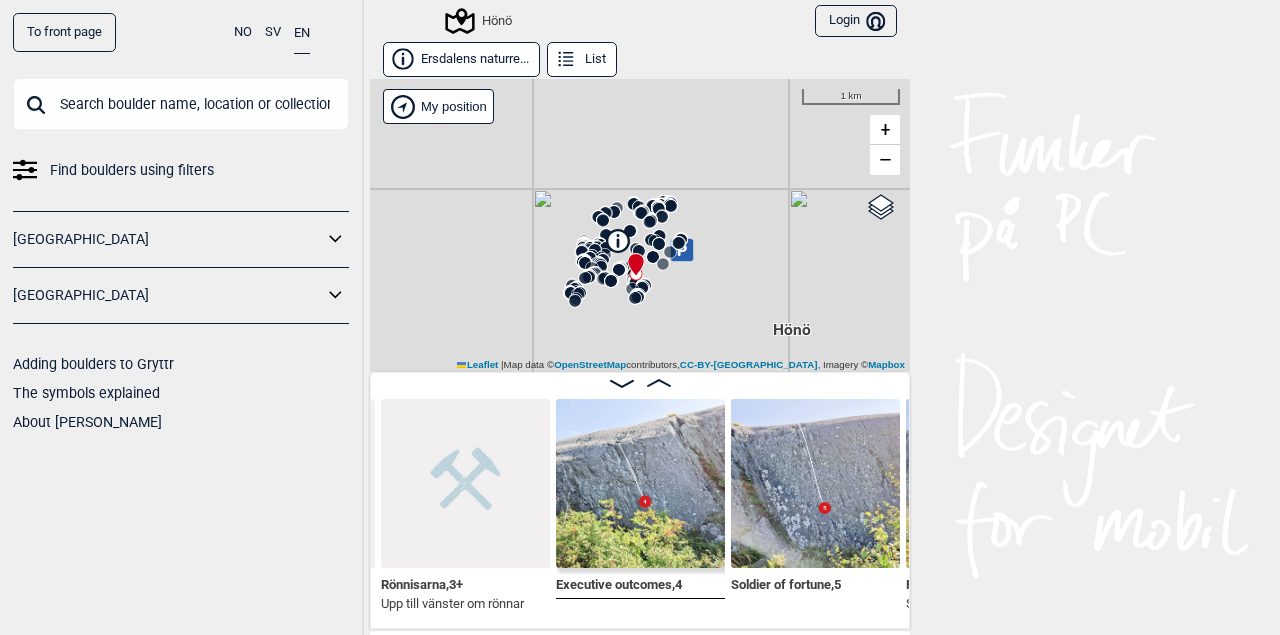 drag, startPoint x: 696, startPoint y: 287, endPoint x: 713, endPoint y: 257, distance: 34.48188 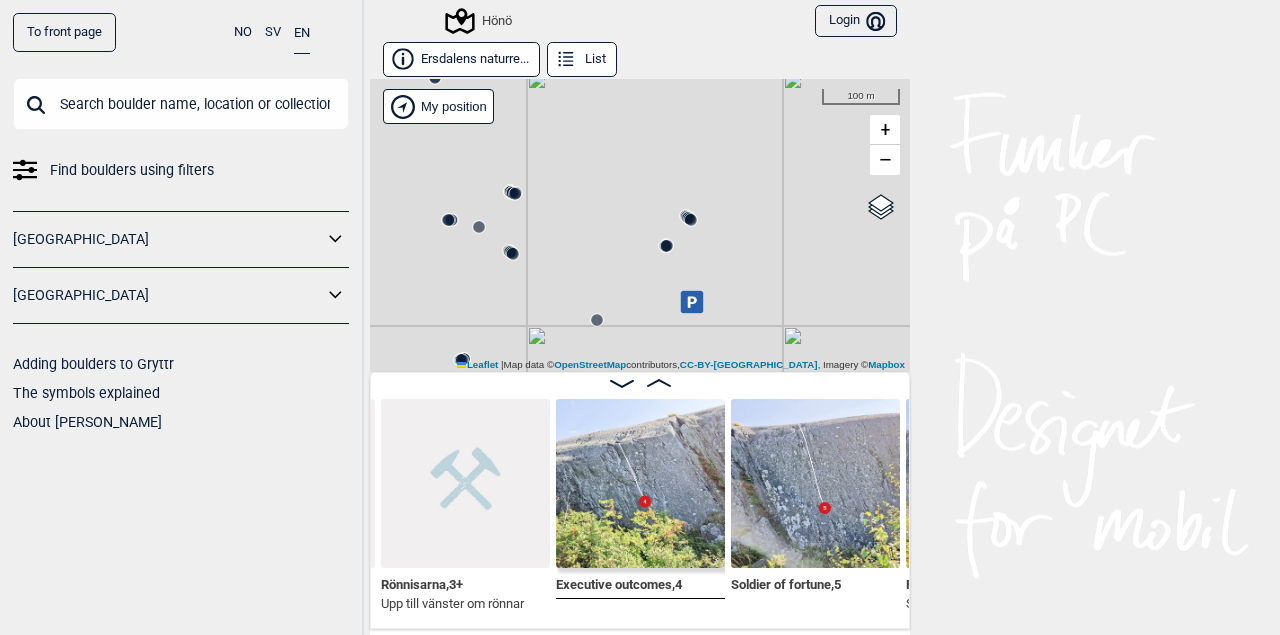 drag, startPoint x: 607, startPoint y: 159, endPoint x: 693, endPoint y: 283, distance: 150.90395 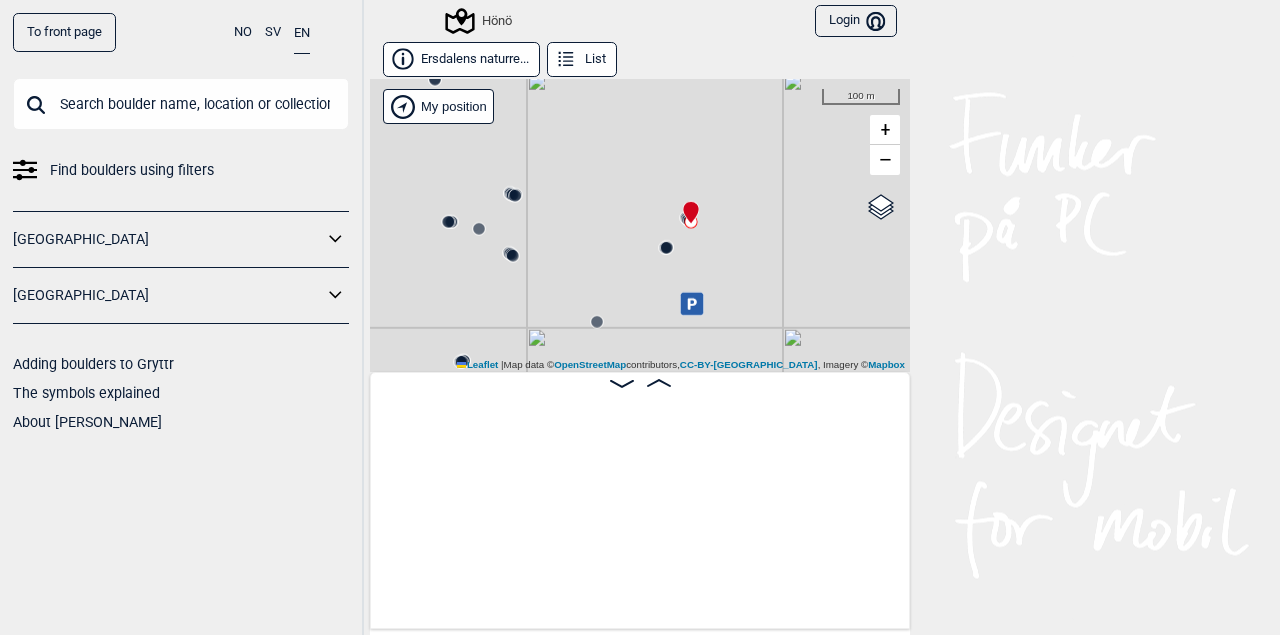 scroll, scrollTop: 0, scrollLeft: 54417, axis: horizontal 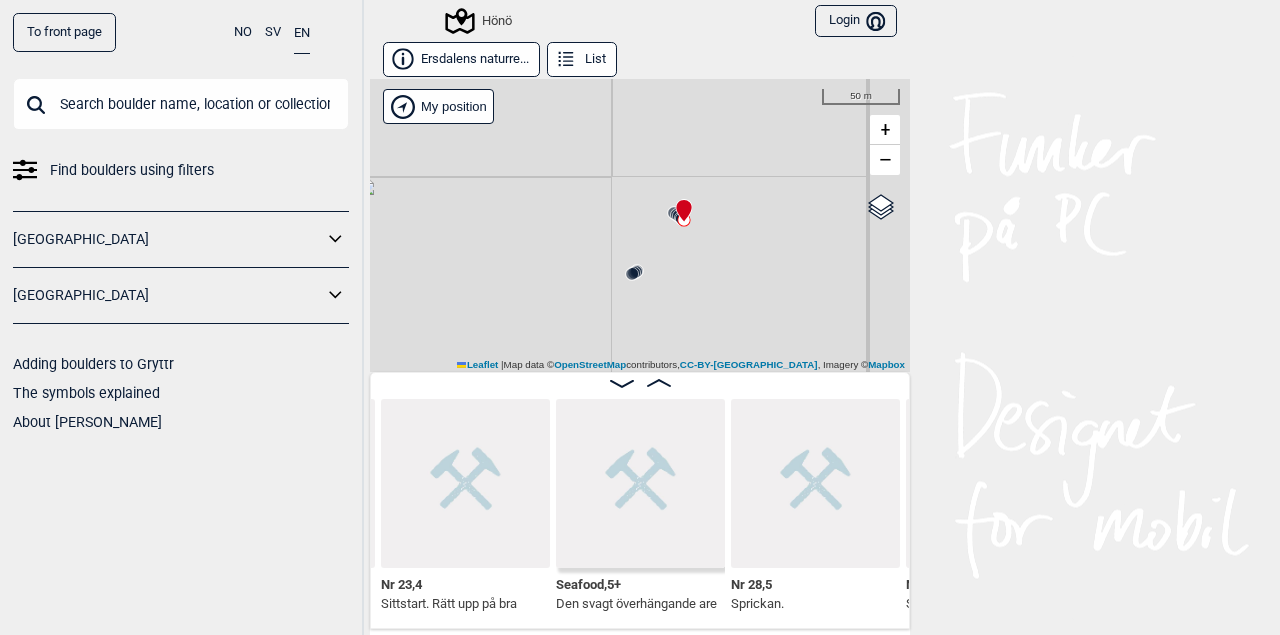 click 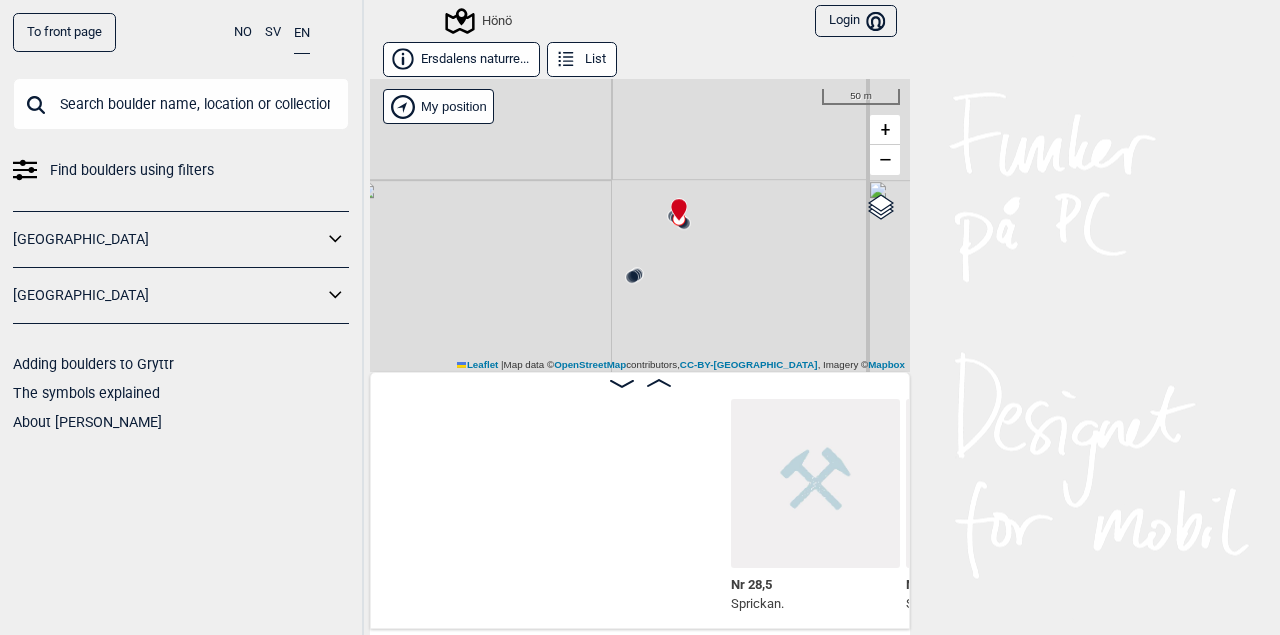 scroll, scrollTop: 0, scrollLeft: 54942, axis: horizontal 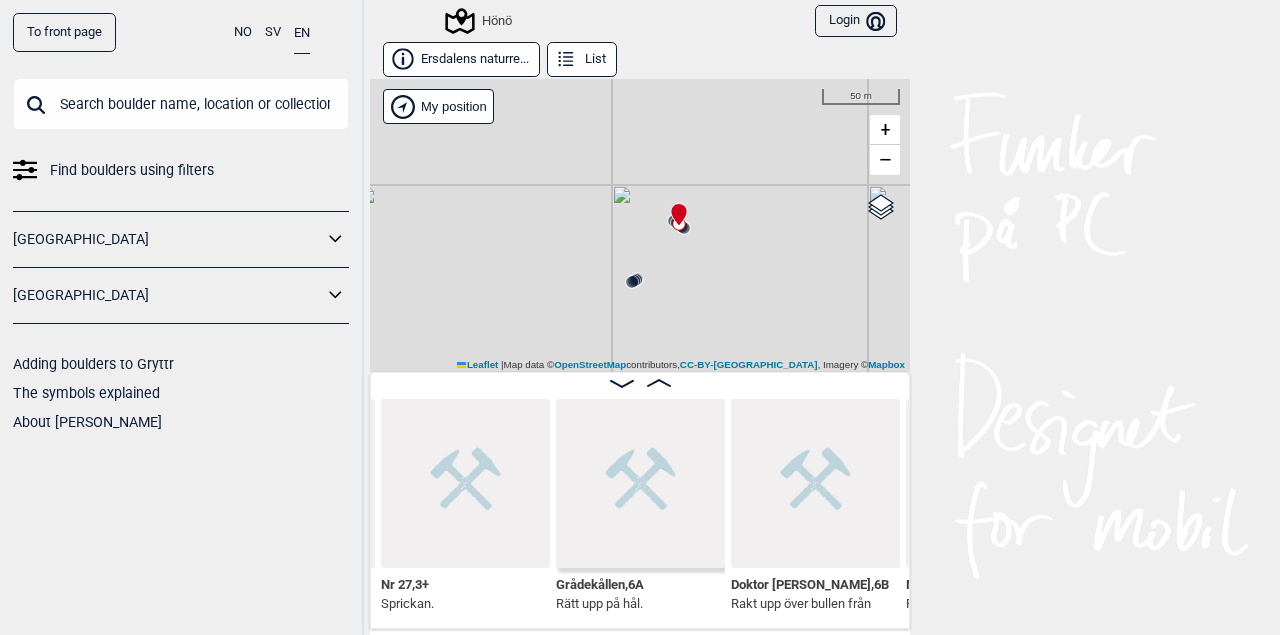 click 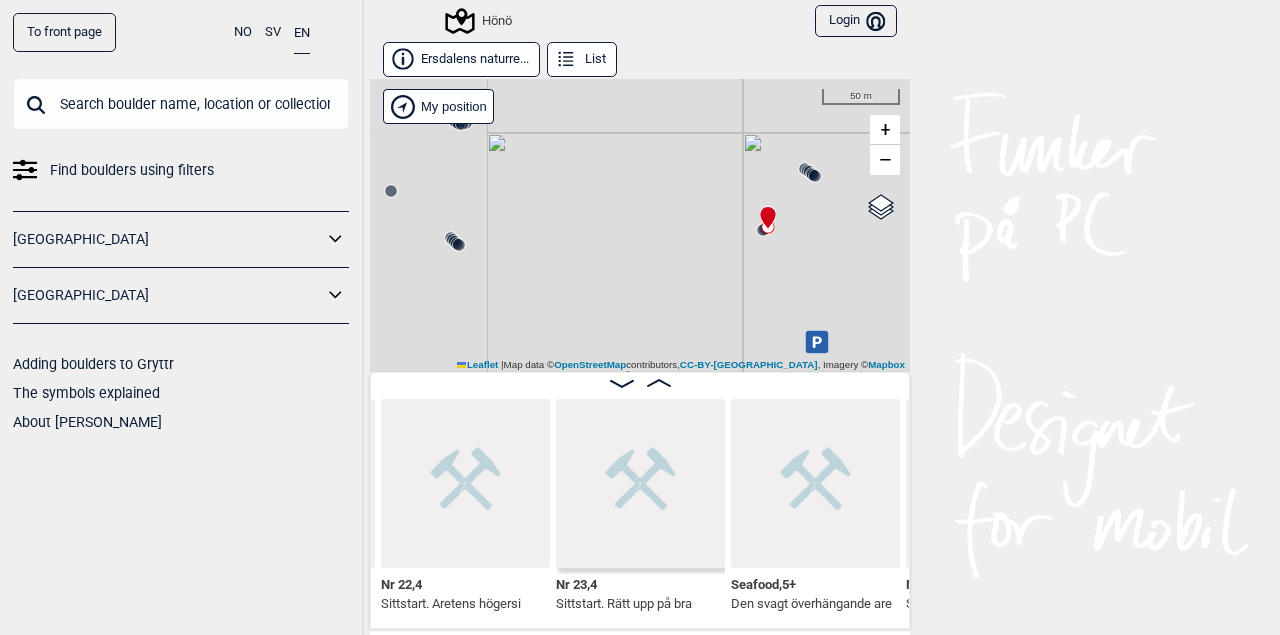 drag, startPoint x: 553, startPoint y: 304, endPoint x: 684, endPoint y: 252, distance: 140.94325 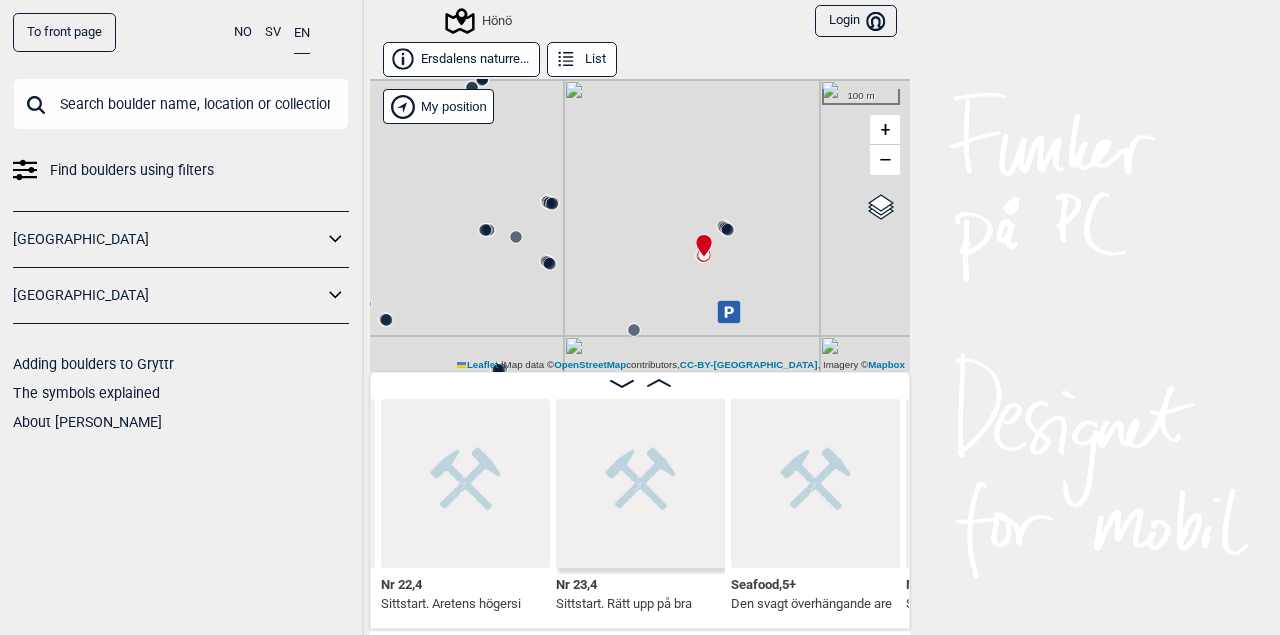 click 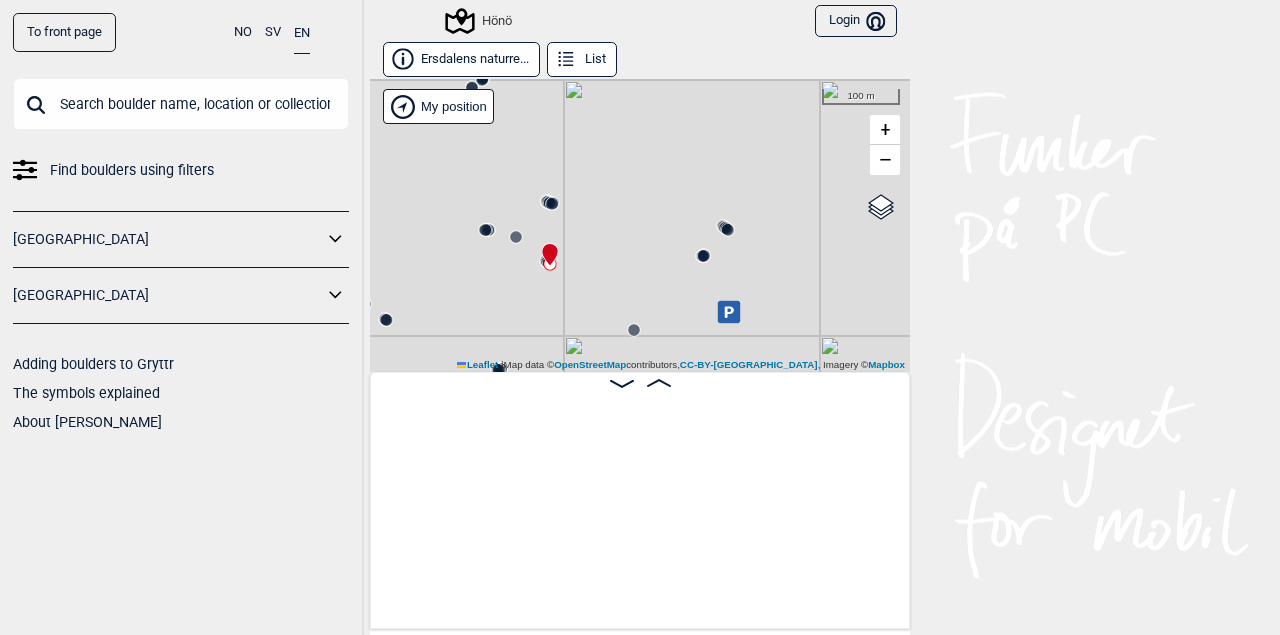 scroll, scrollTop: 0, scrollLeft: 51544, axis: horizontal 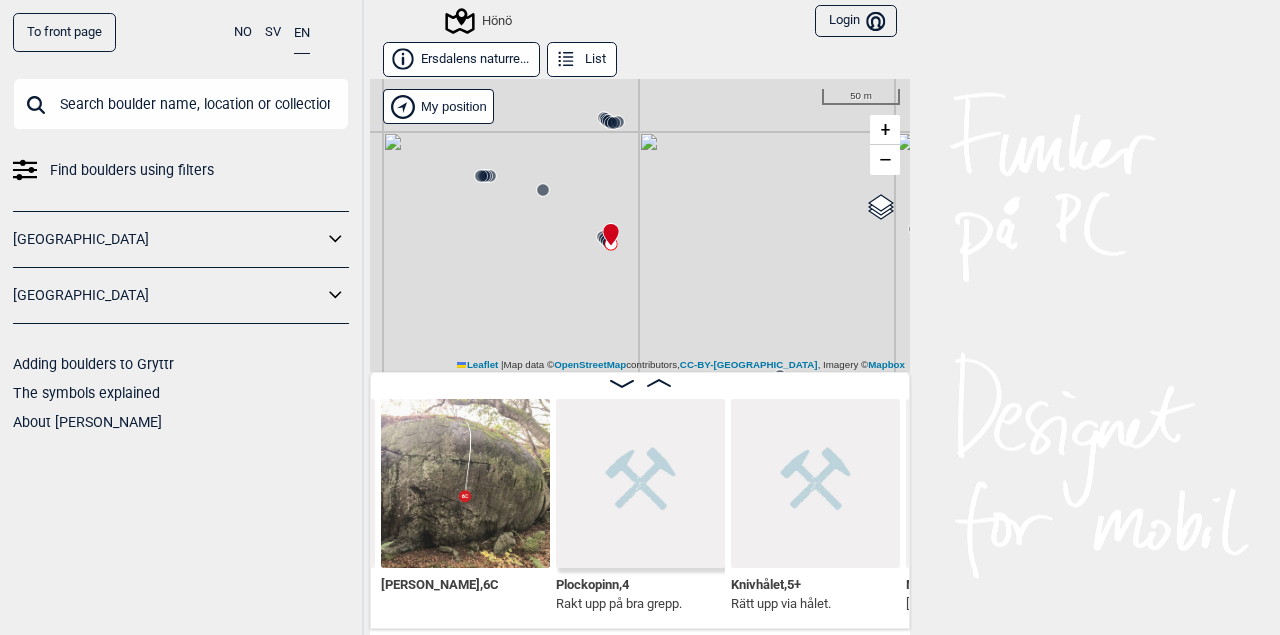 click at bounding box center [607, 226] 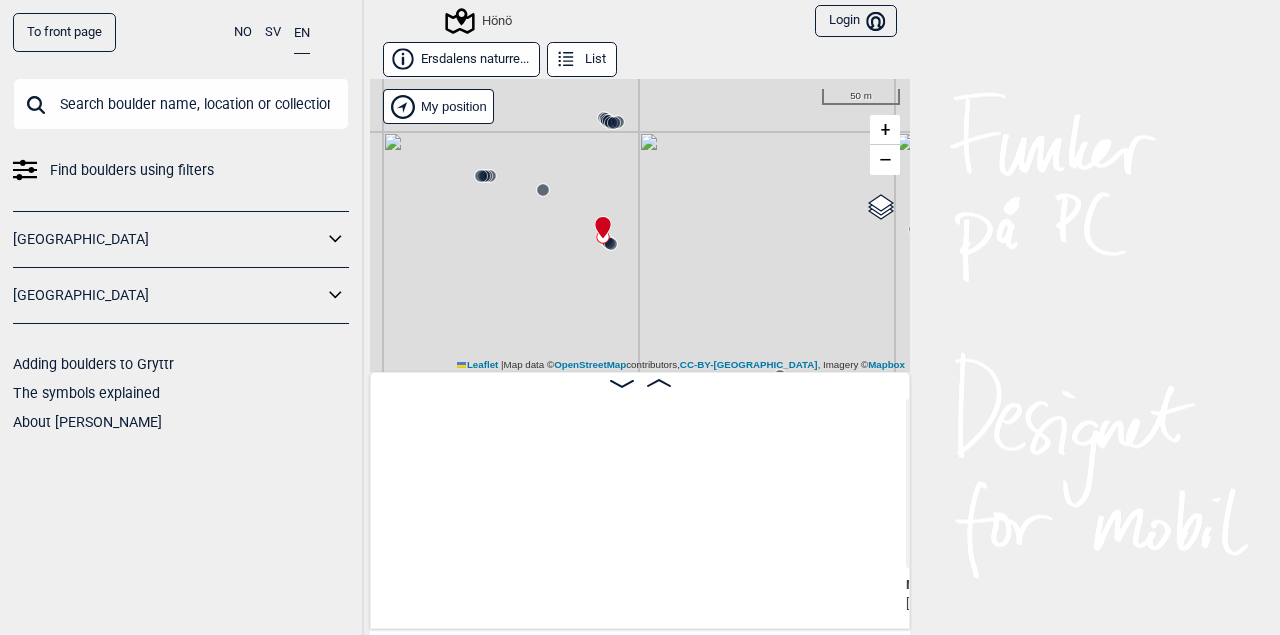 scroll, scrollTop: 0, scrollLeft: 52244, axis: horizontal 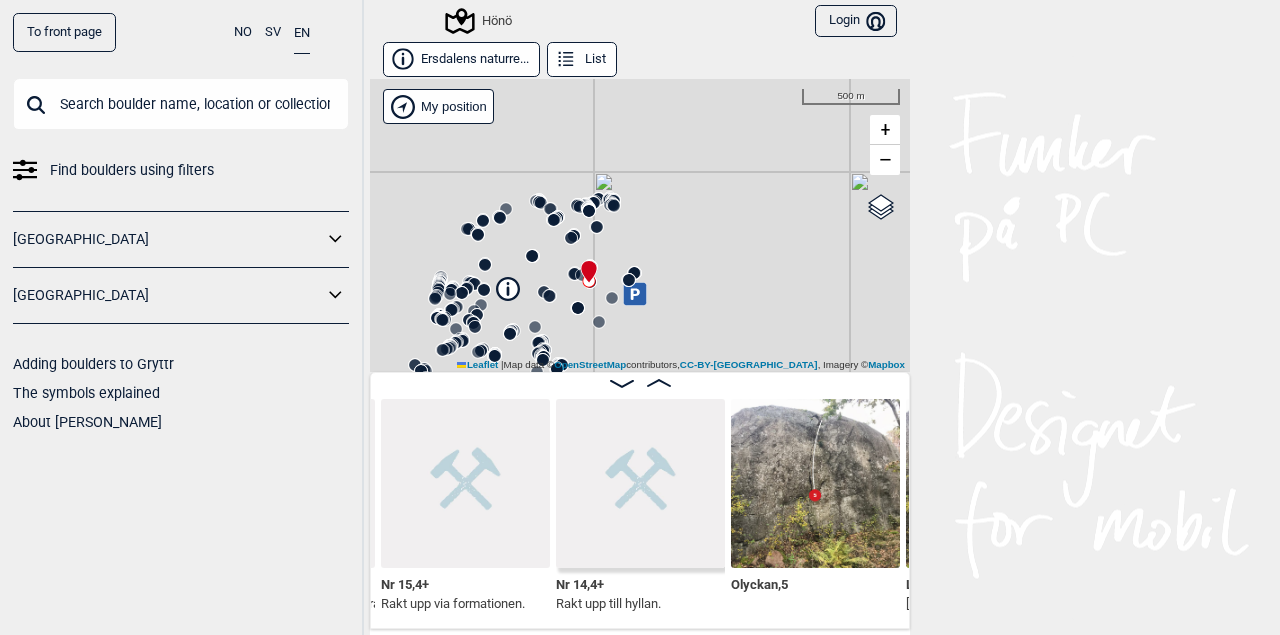 drag, startPoint x: 585, startPoint y: 289, endPoint x: 621, endPoint y: 217, distance: 80.49844 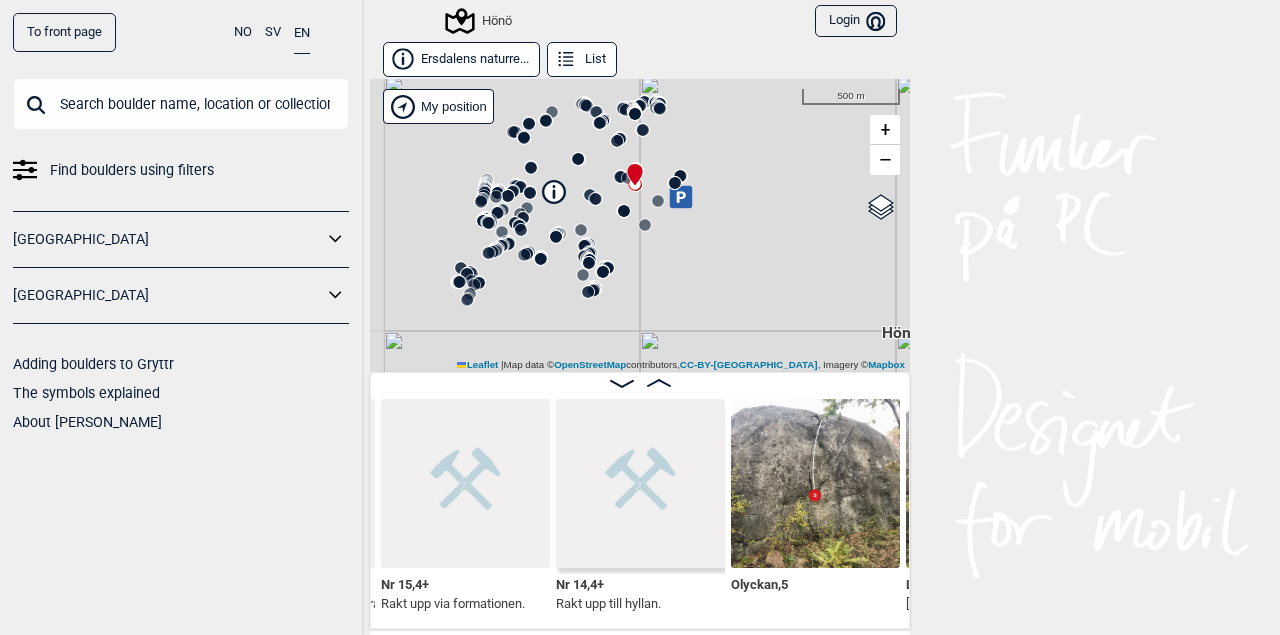 drag, startPoint x: 619, startPoint y: 302, endPoint x: 661, endPoint y: 217, distance: 94.81033 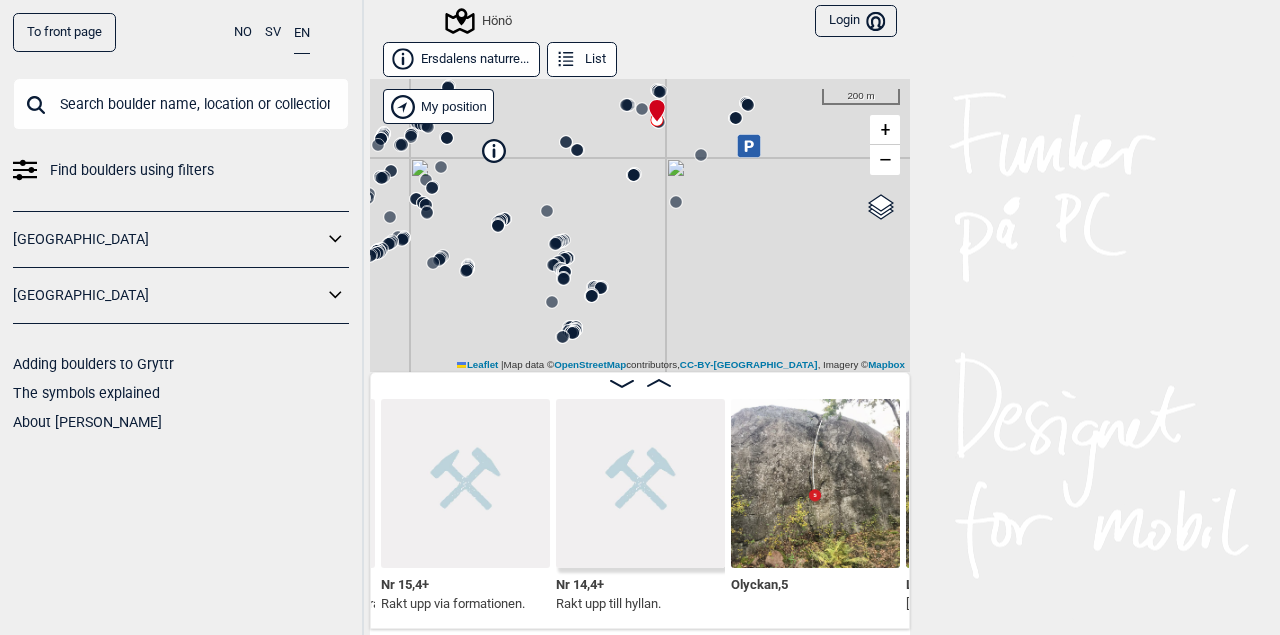 drag, startPoint x: 676, startPoint y: 233, endPoint x: 667, endPoint y: 253, distance: 21.931713 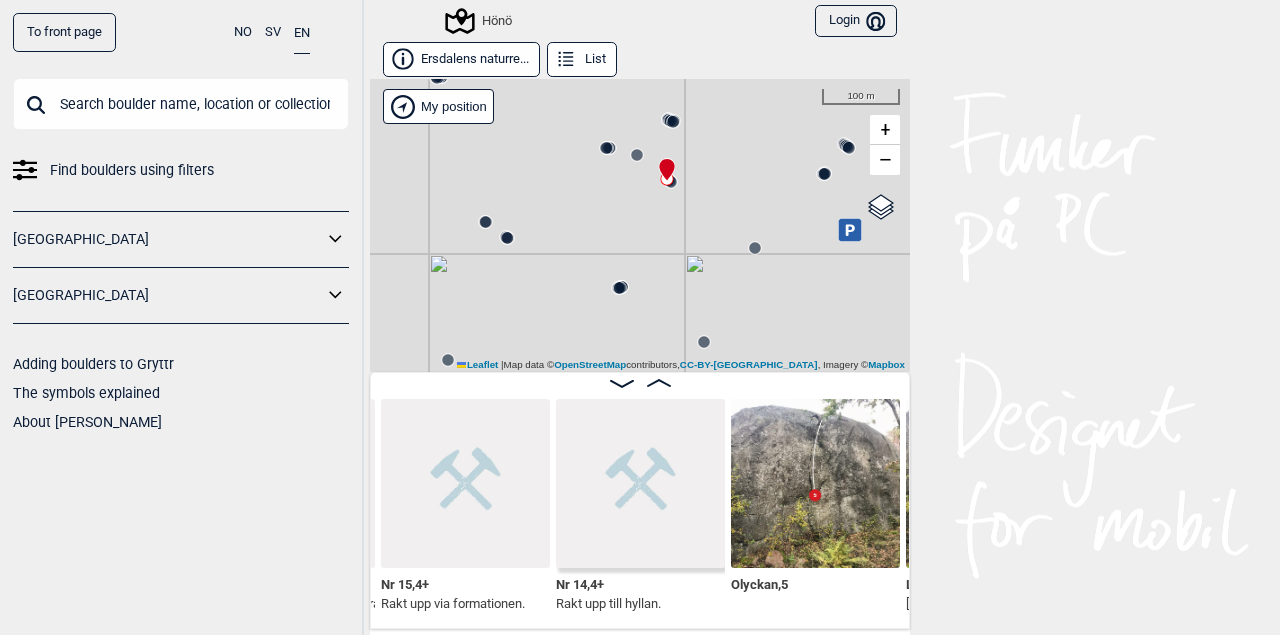 click on "Hönö" at bounding box center (640, 225) 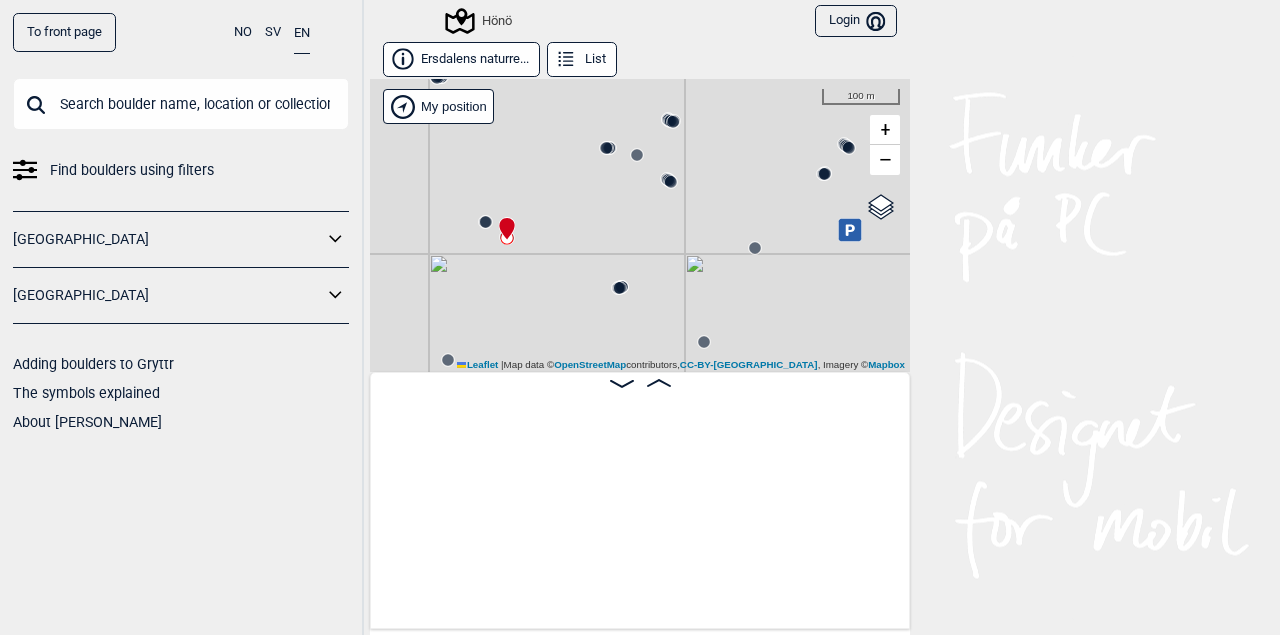 scroll, scrollTop: 0, scrollLeft: 82609, axis: horizontal 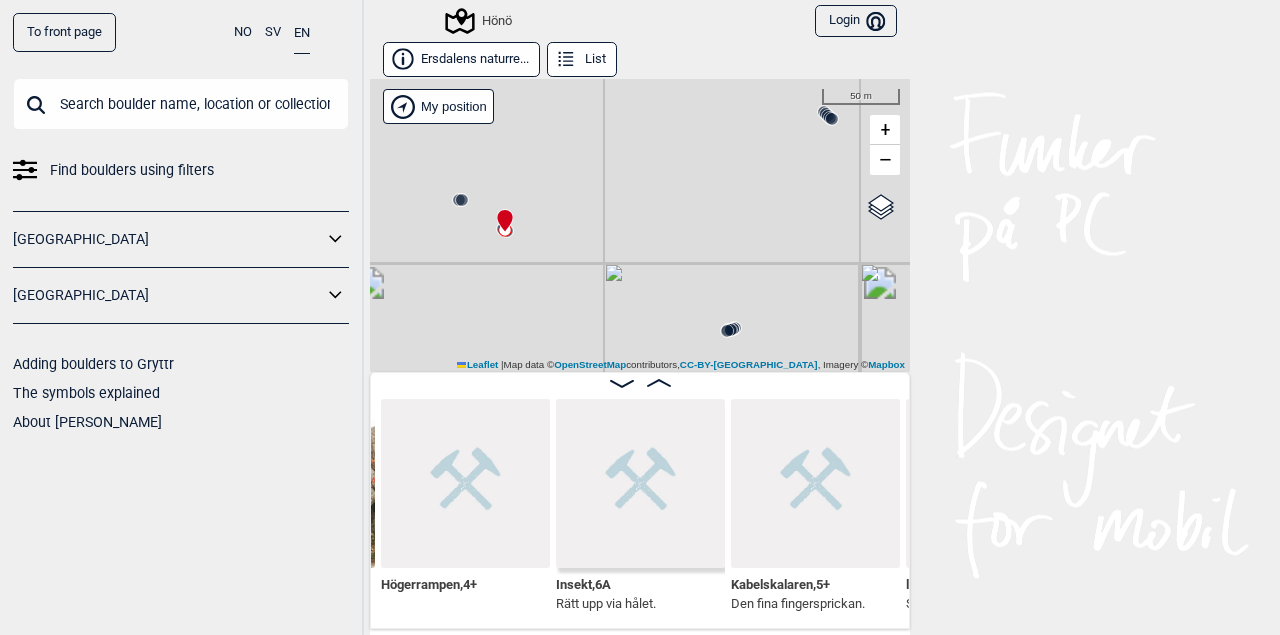 click 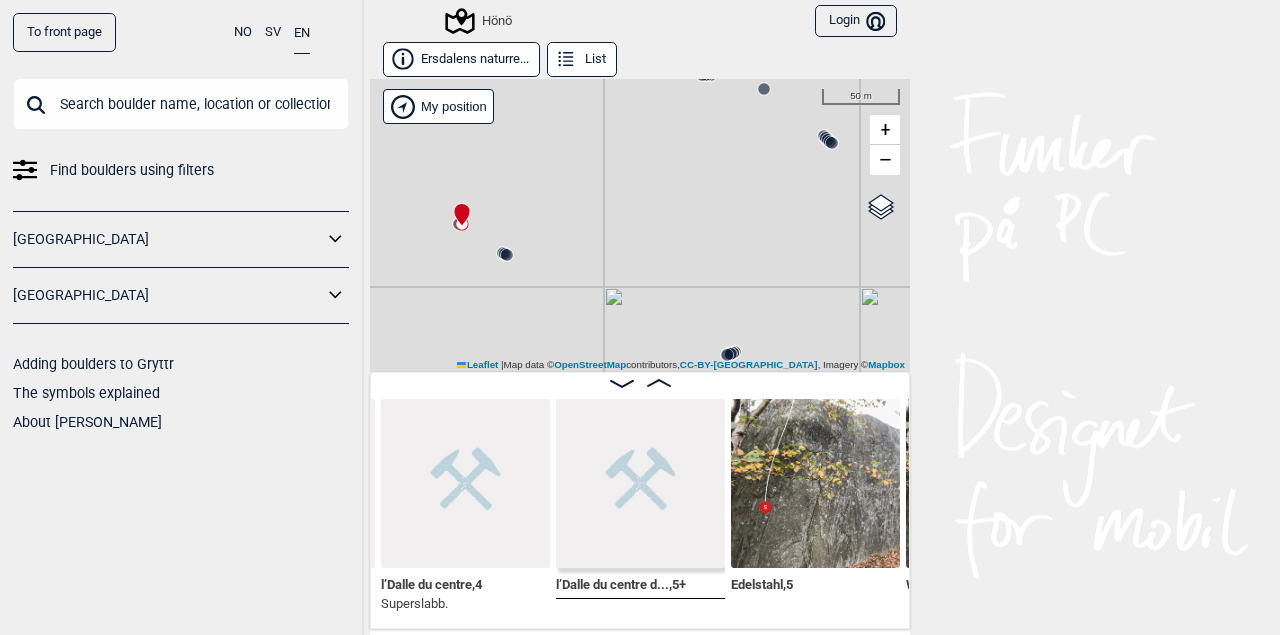 click 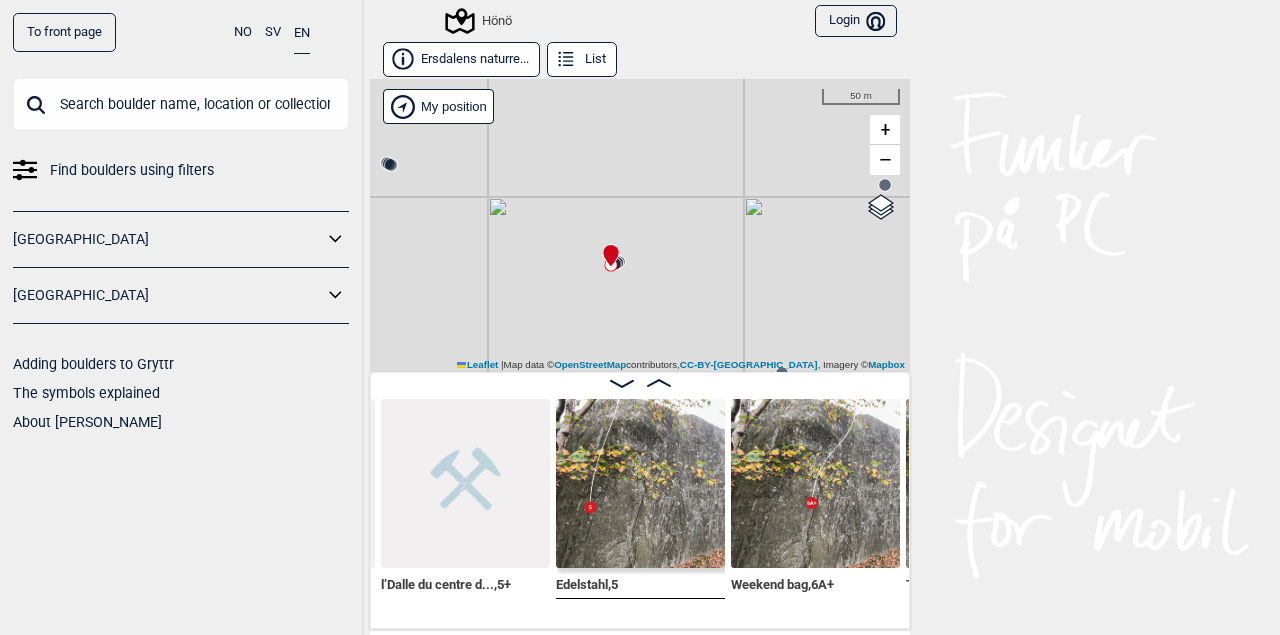 drag, startPoint x: 794, startPoint y: 311, endPoint x: 675, endPoint y: 220, distance: 149.80655 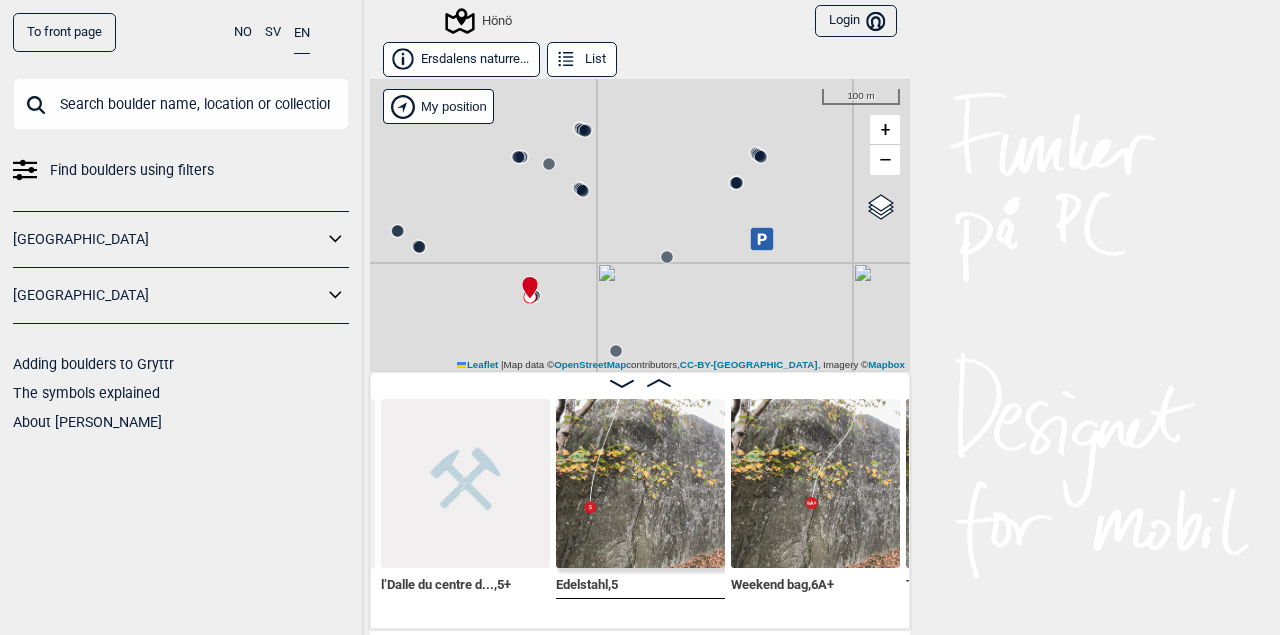 drag, startPoint x: 685, startPoint y: 290, endPoint x: 694, endPoint y: 283, distance: 11.401754 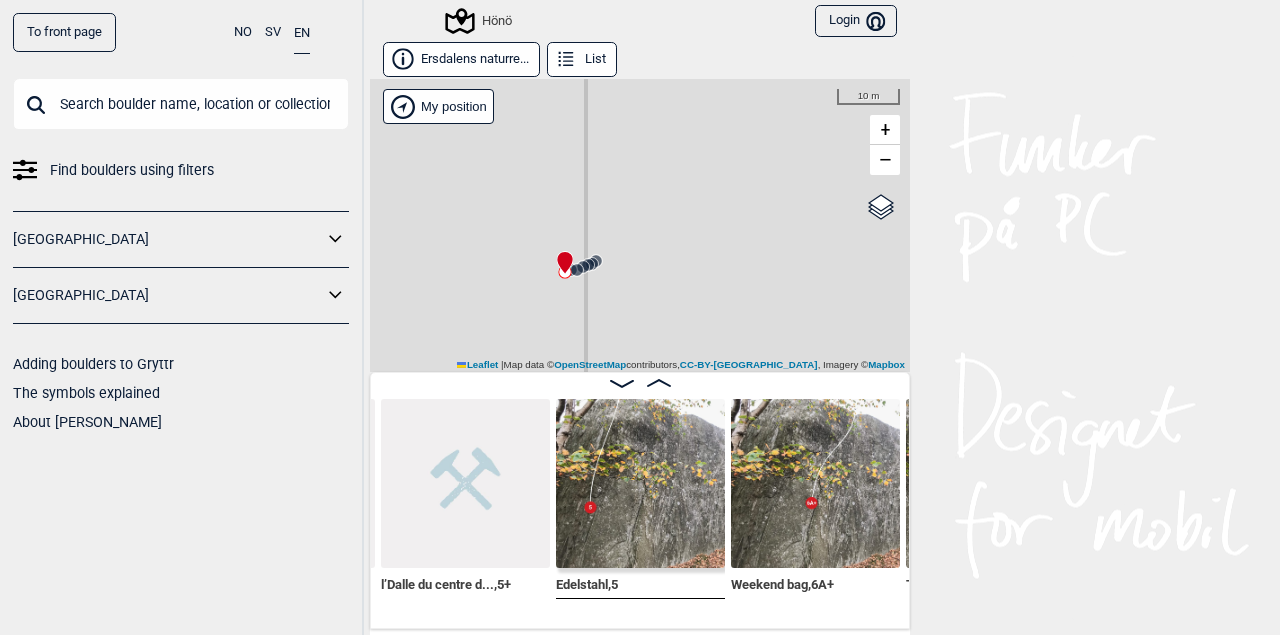 click 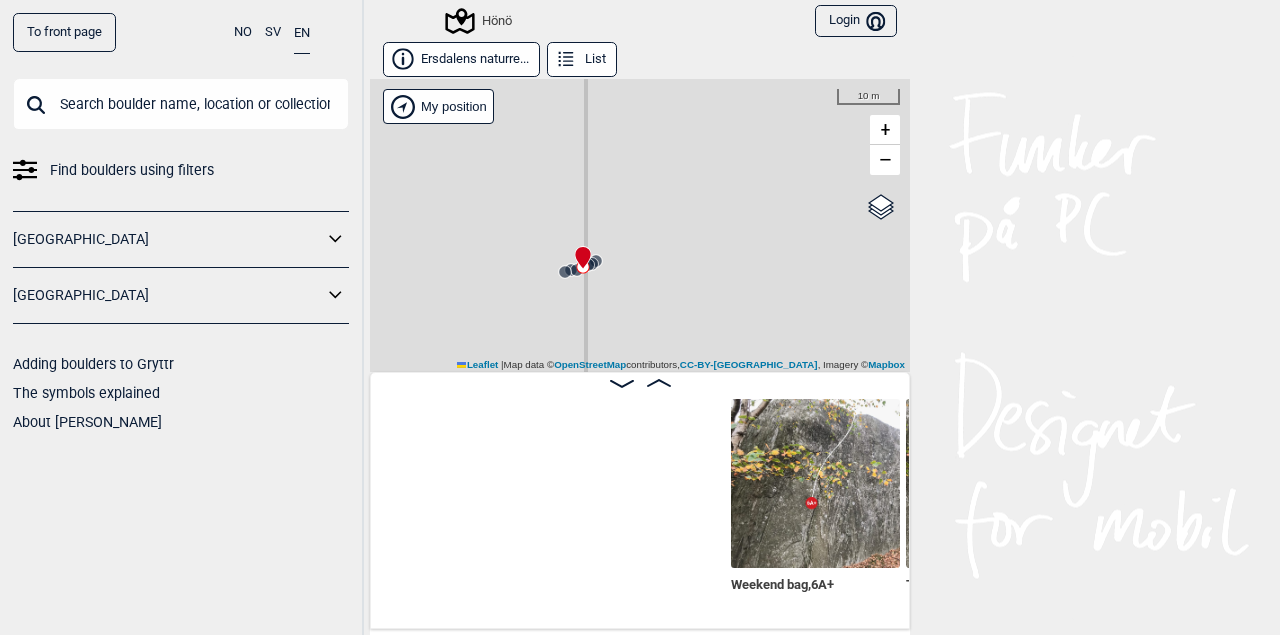 scroll, scrollTop: 0, scrollLeft: 83834, axis: horizontal 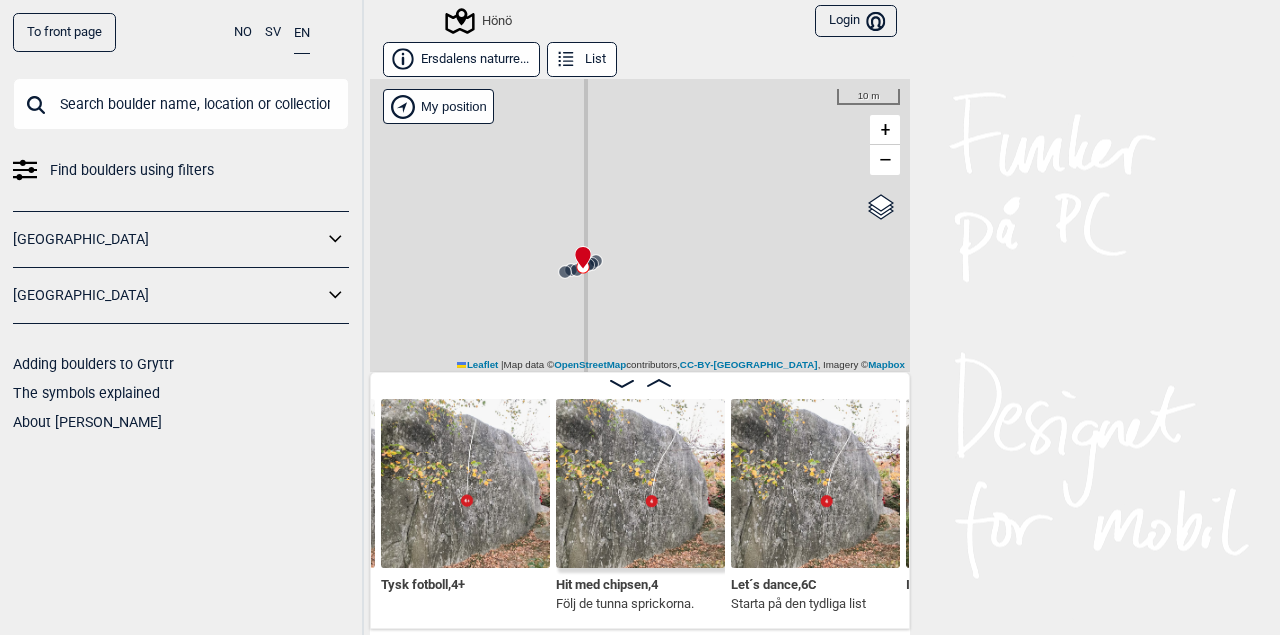 click 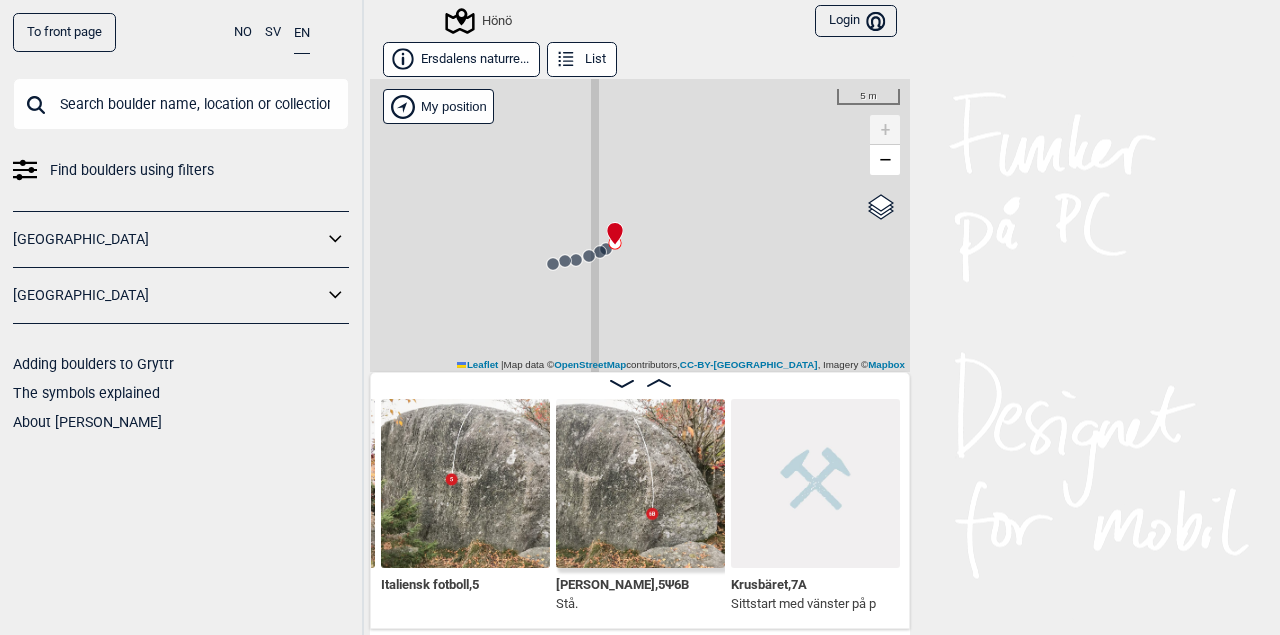 click 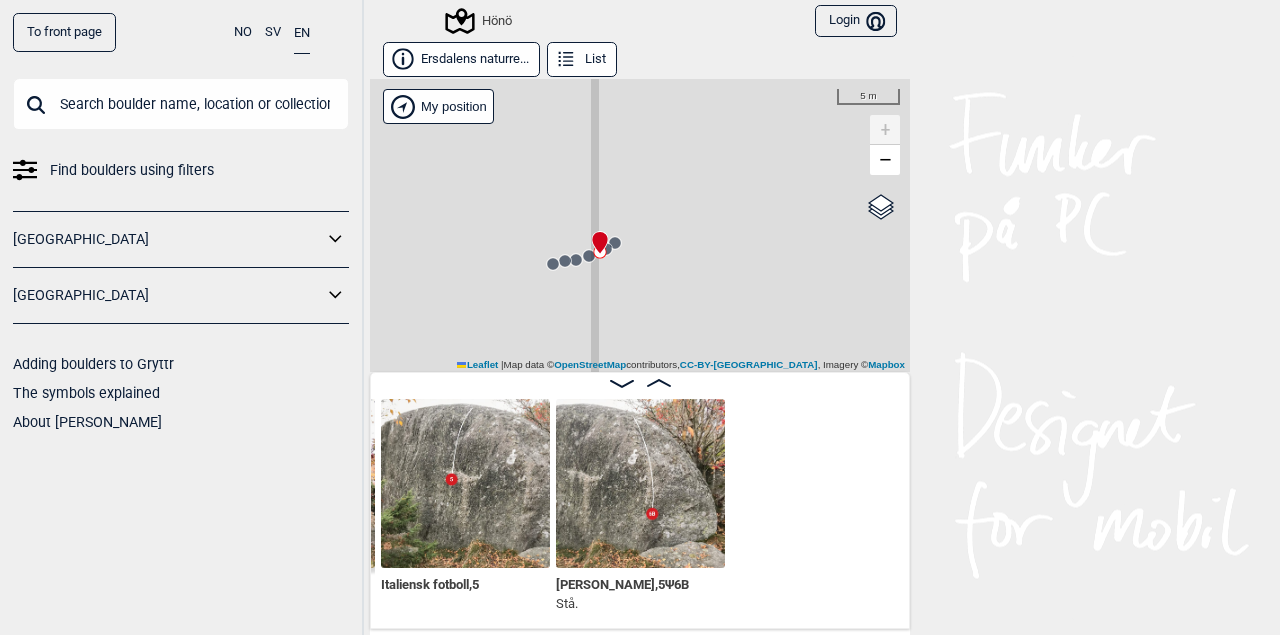 scroll, scrollTop: 0, scrollLeft: 84009, axis: horizontal 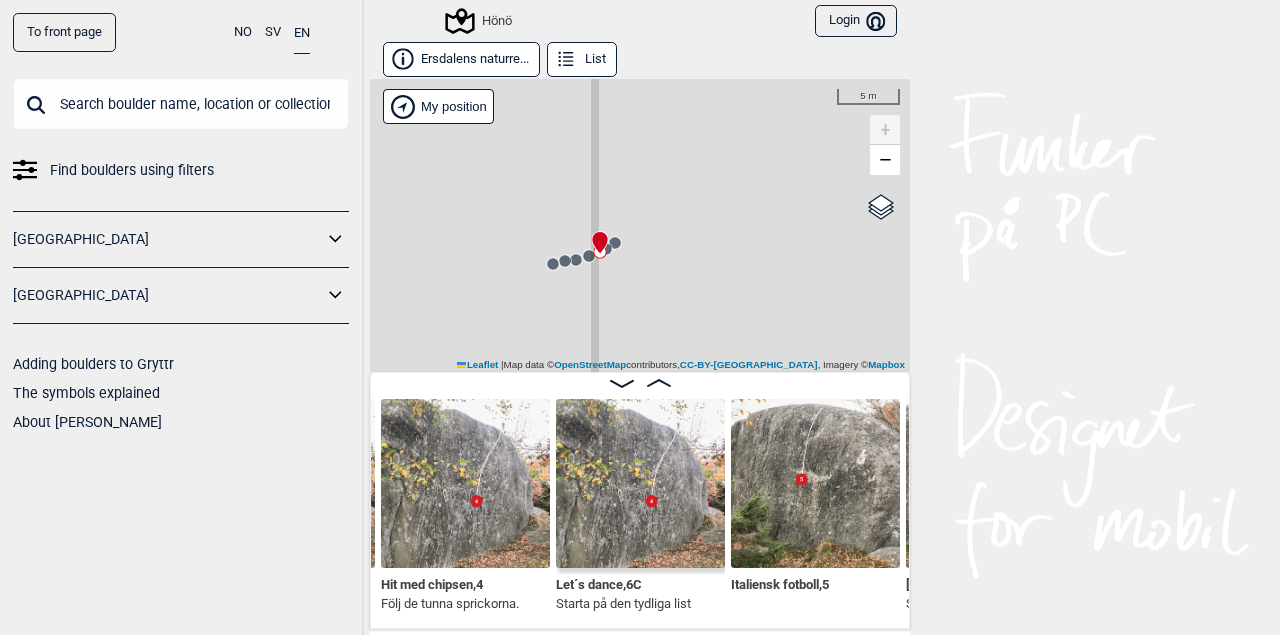 click 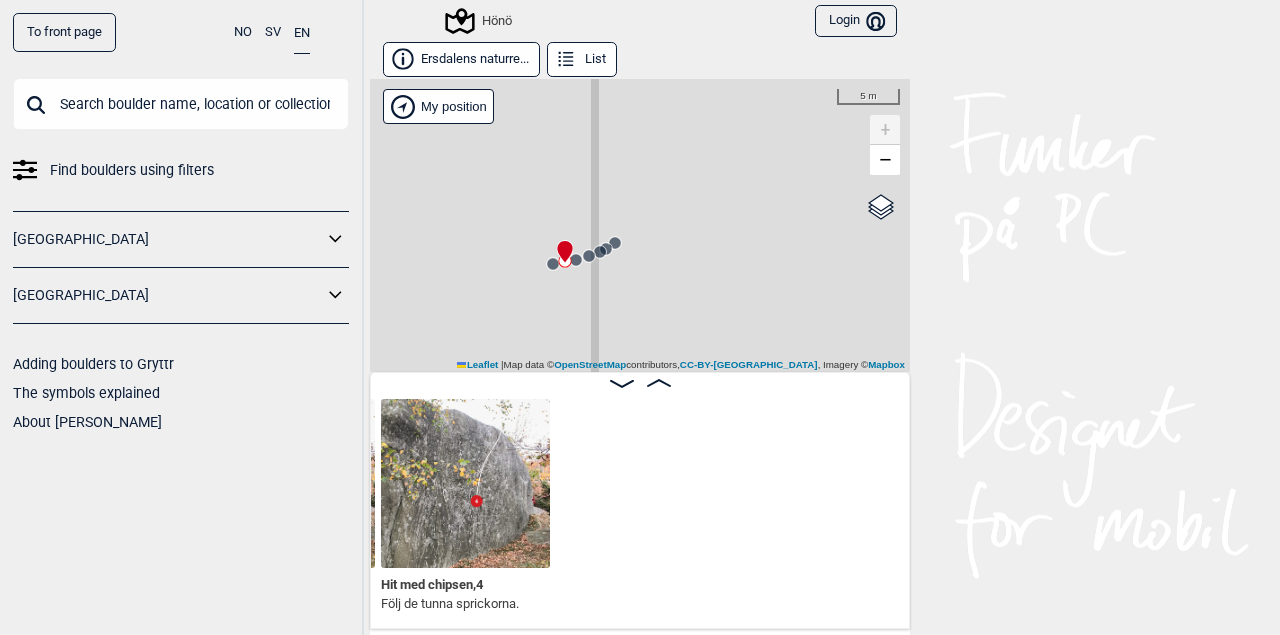 scroll, scrollTop: 0, scrollLeft: 83484, axis: horizontal 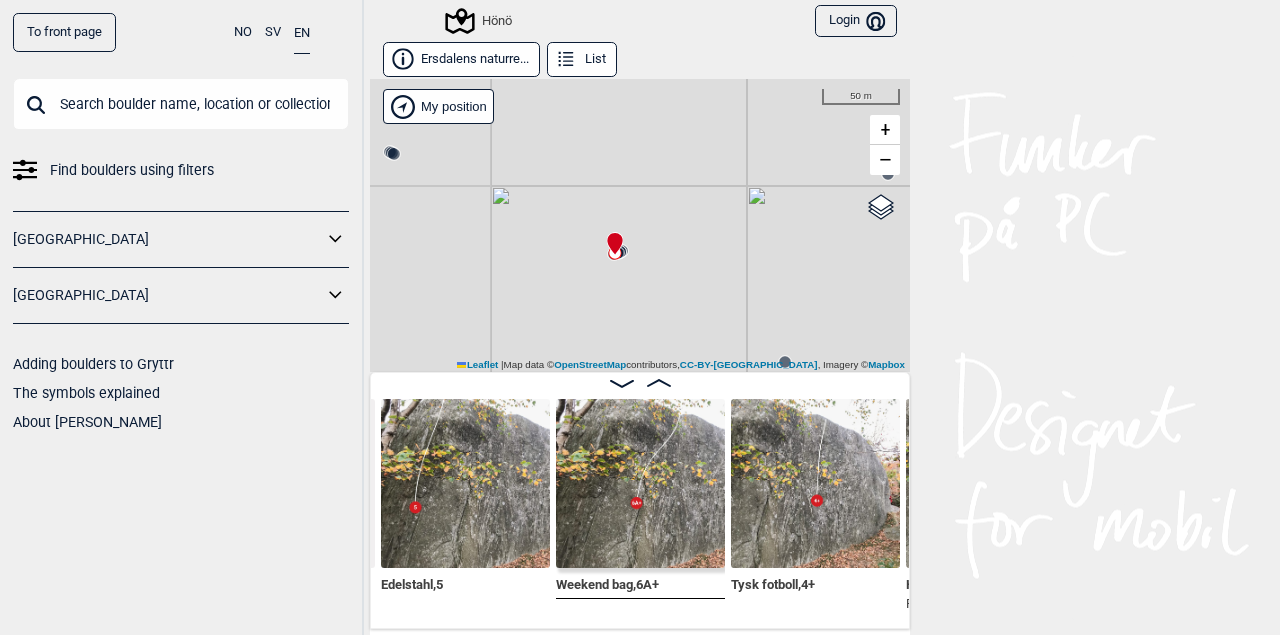 drag, startPoint x: 635, startPoint y: 286, endPoint x: 719, endPoint y: 187, distance: 129.8345 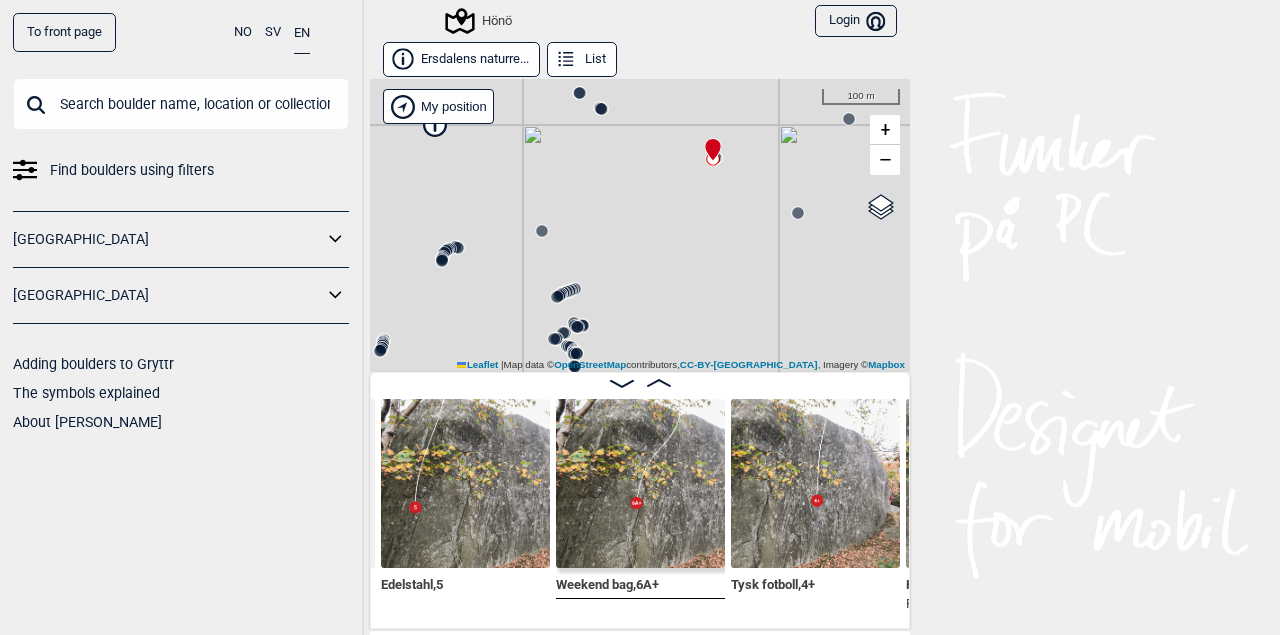 drag, startPoint x: 612, startPoint y: 245, endPoint x: 661, endPoint y: 207, distance: 62.008064 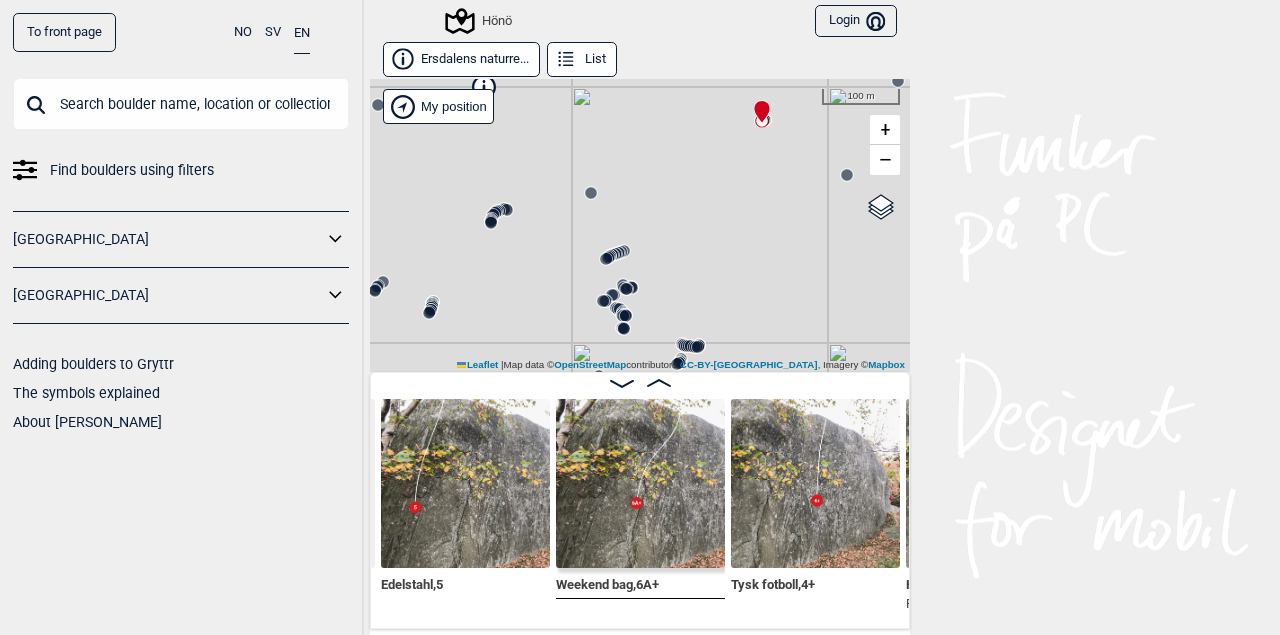 click 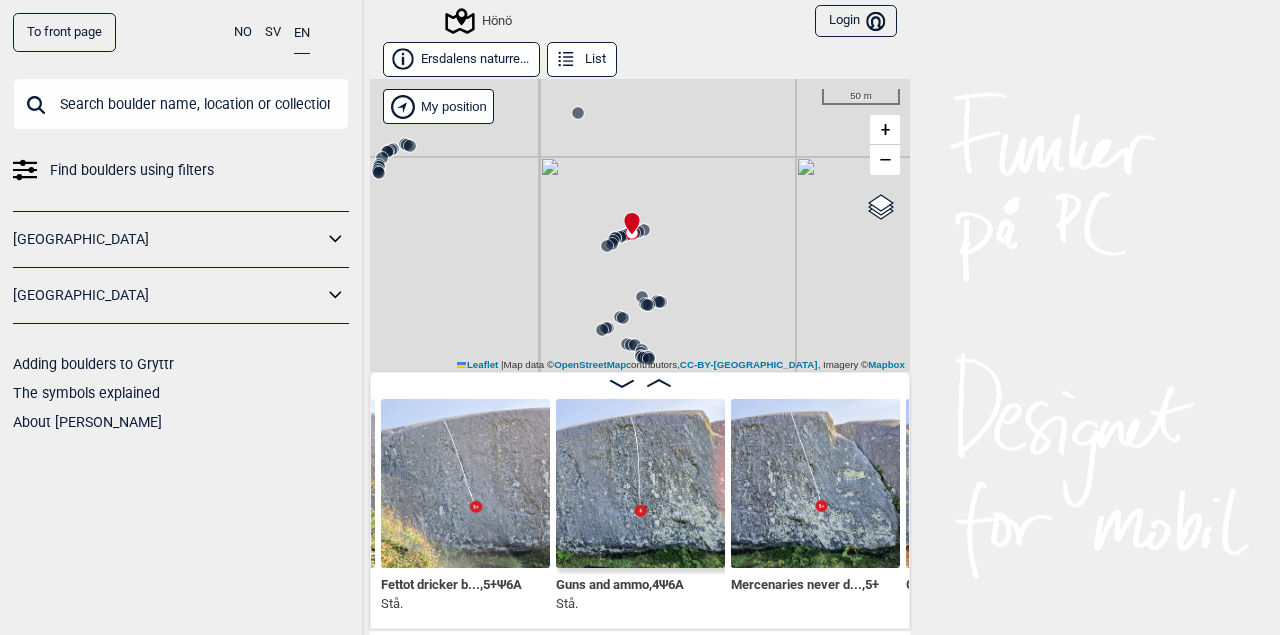 click 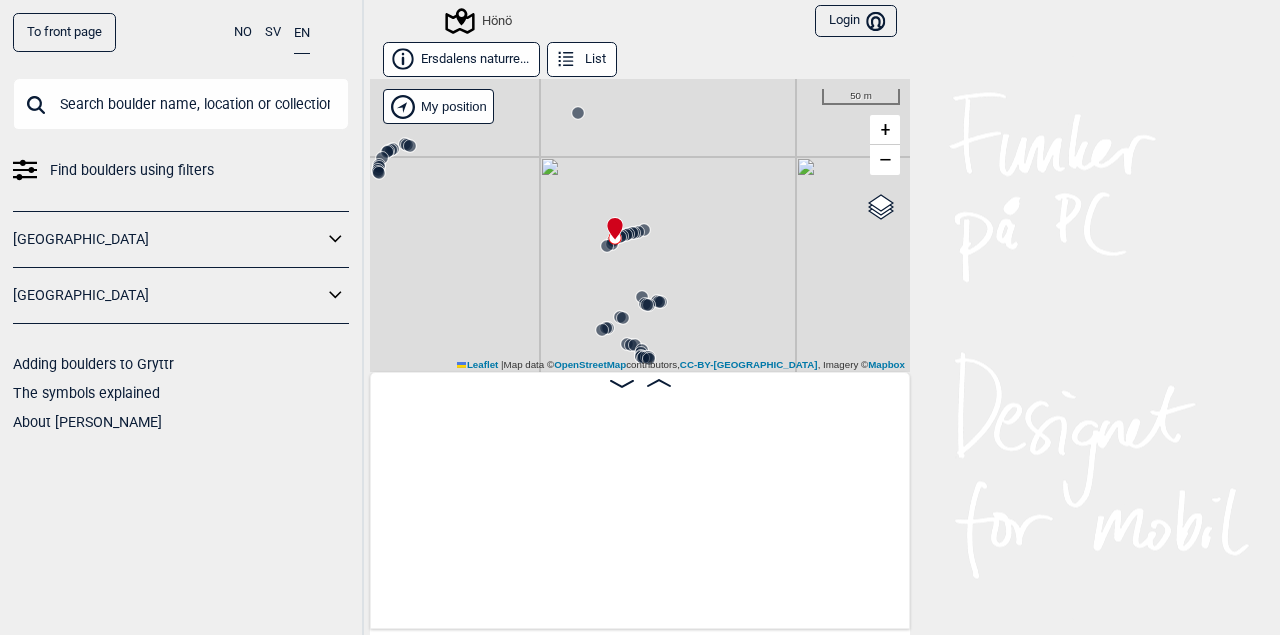 scroll, scrollTop: 0, scrollLeft: 69445, axis: horizontal 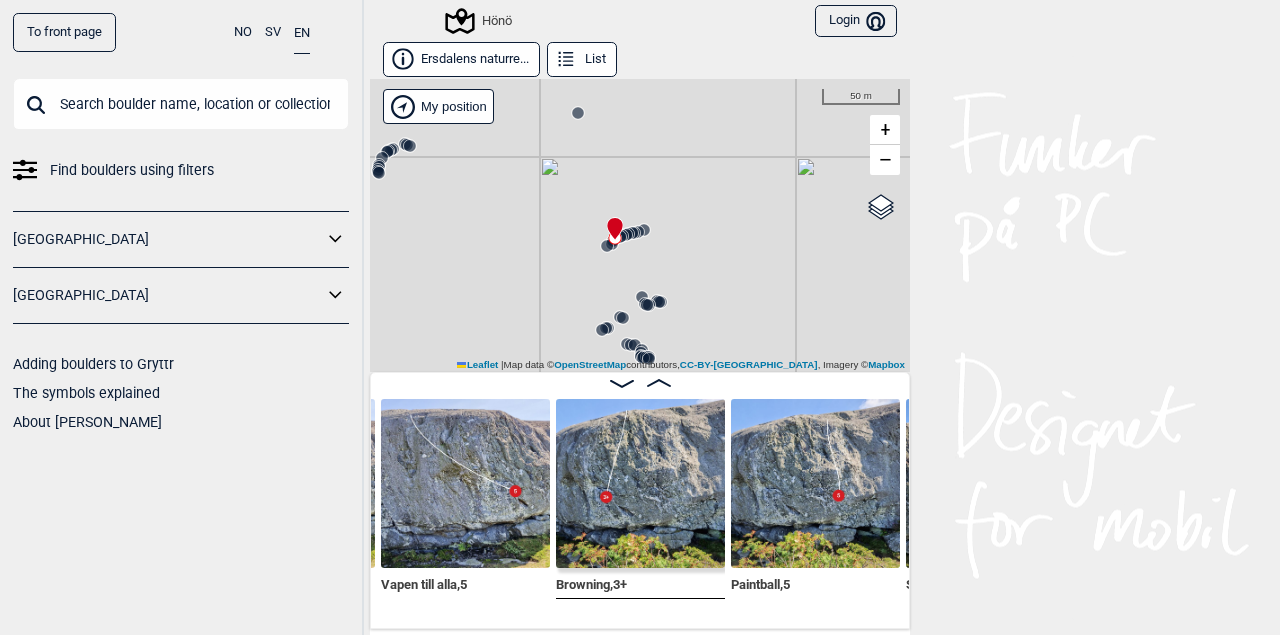 click 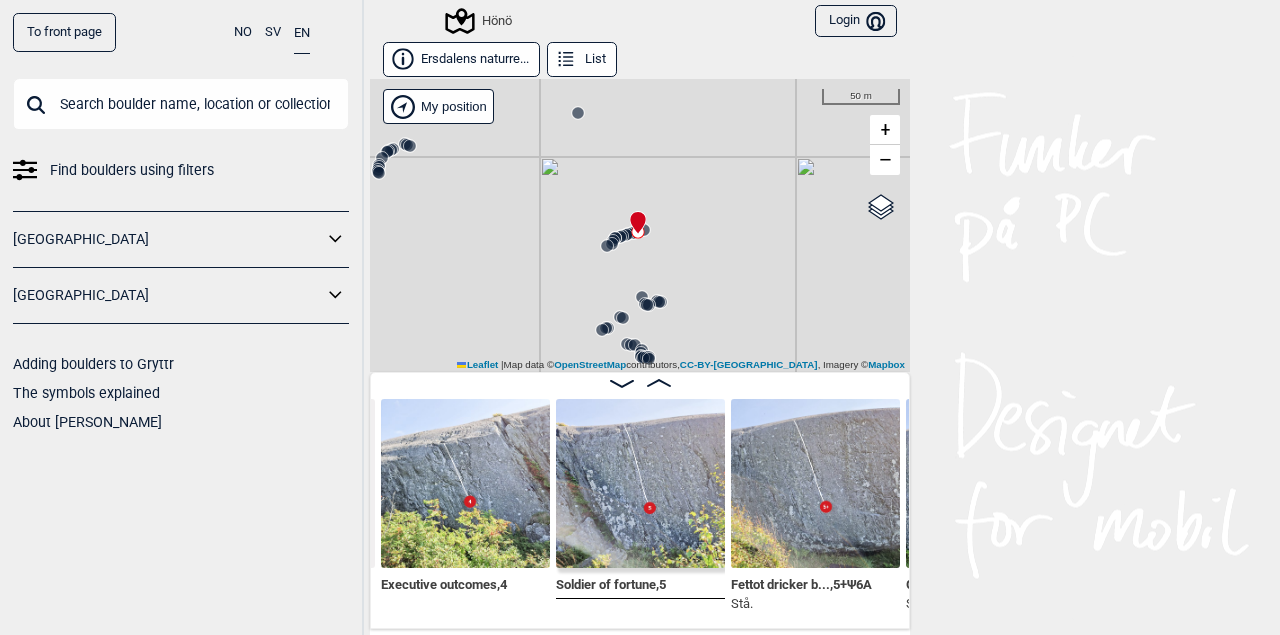 click 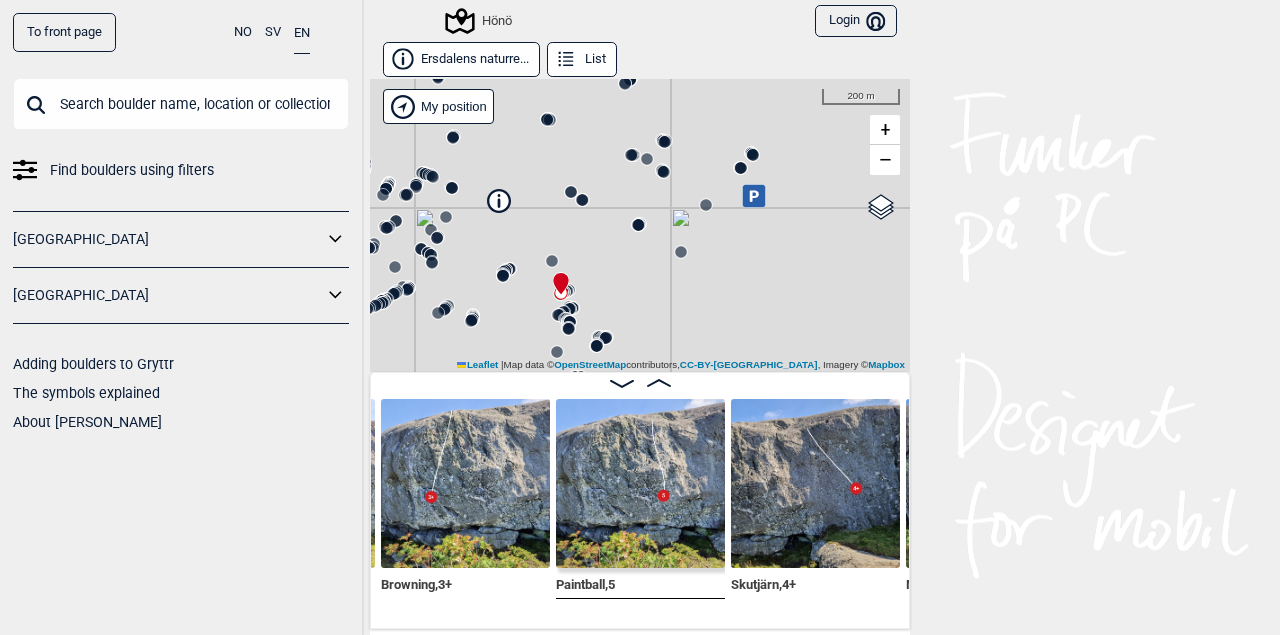 drag, startPoint x: 753, startPoint y: 304, endPoint x: 620, endPoint y: 307, distance: 133.03383 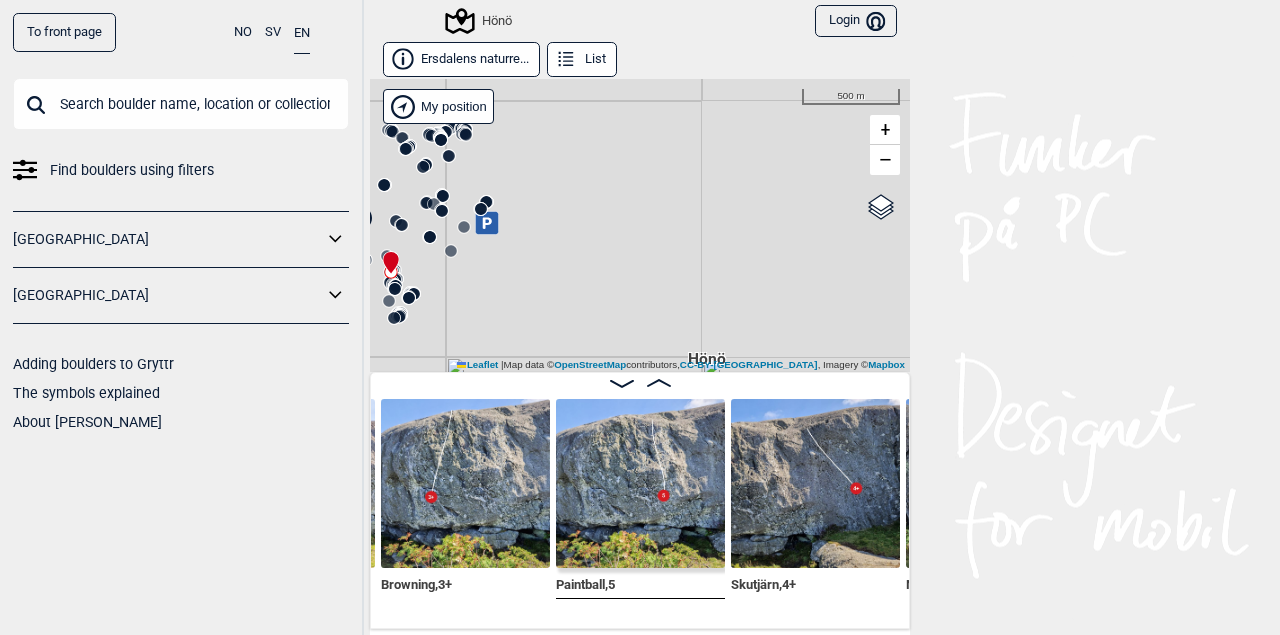 drag, startPoint x: 835, startPoint y: 255, endPoint x: 605, endPoint y: 276, distance: 230.95671 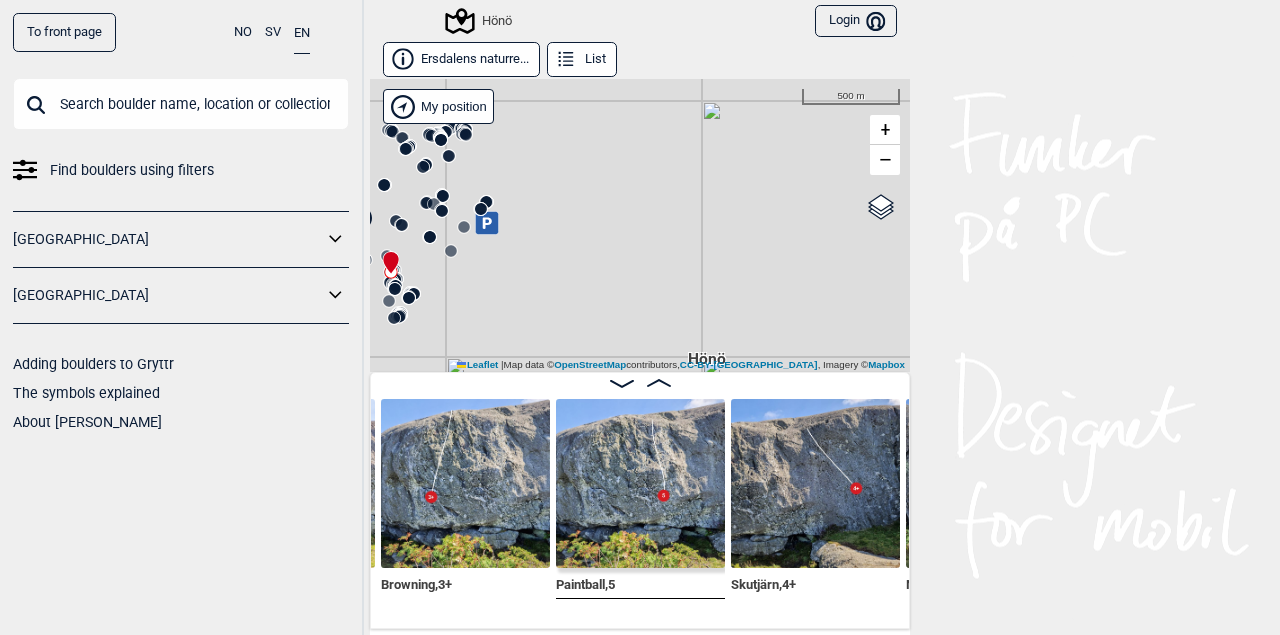 click on "Hönö" at bounding box center [640, 225] 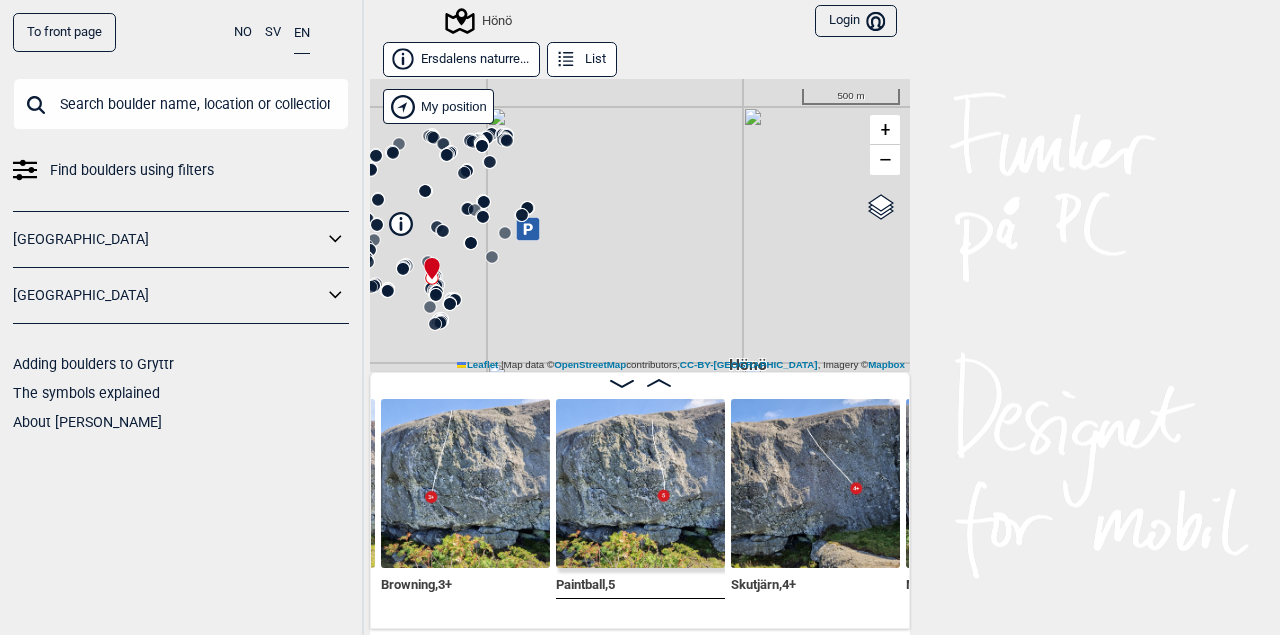 drag, startPoint x: 535, startPoint y: 269, endPoint x: 609, endPoint y: 255, distance: 75.31268 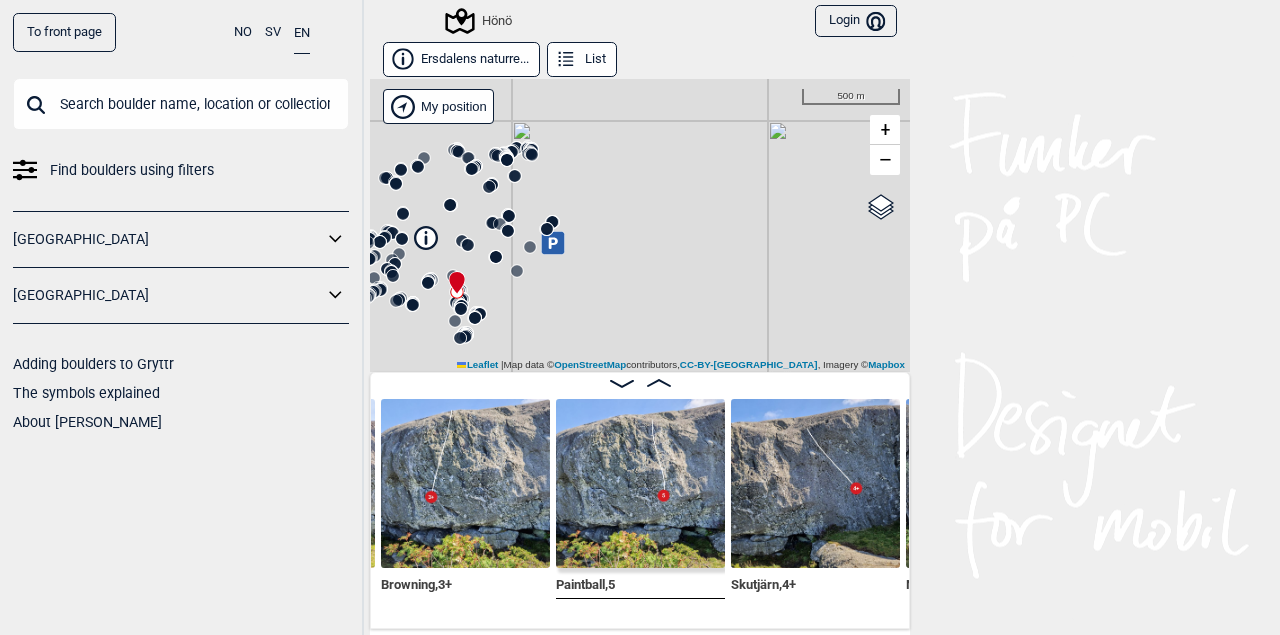 drag, startPoint x: 538, startPoint y: 256, endPoint x: 559, endPoint y: 270, distance: 25.23886 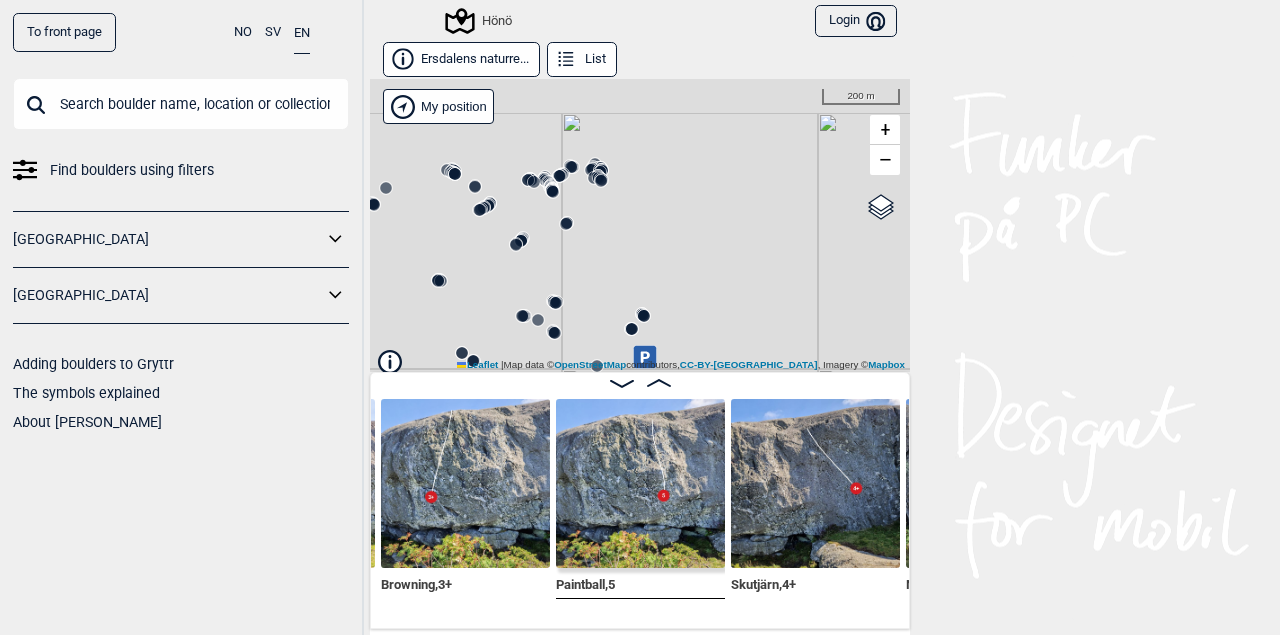 drag, startPoint x: 601, startPoint y: 232, endPoint x: 601, endPoint y: 205, distance: 27 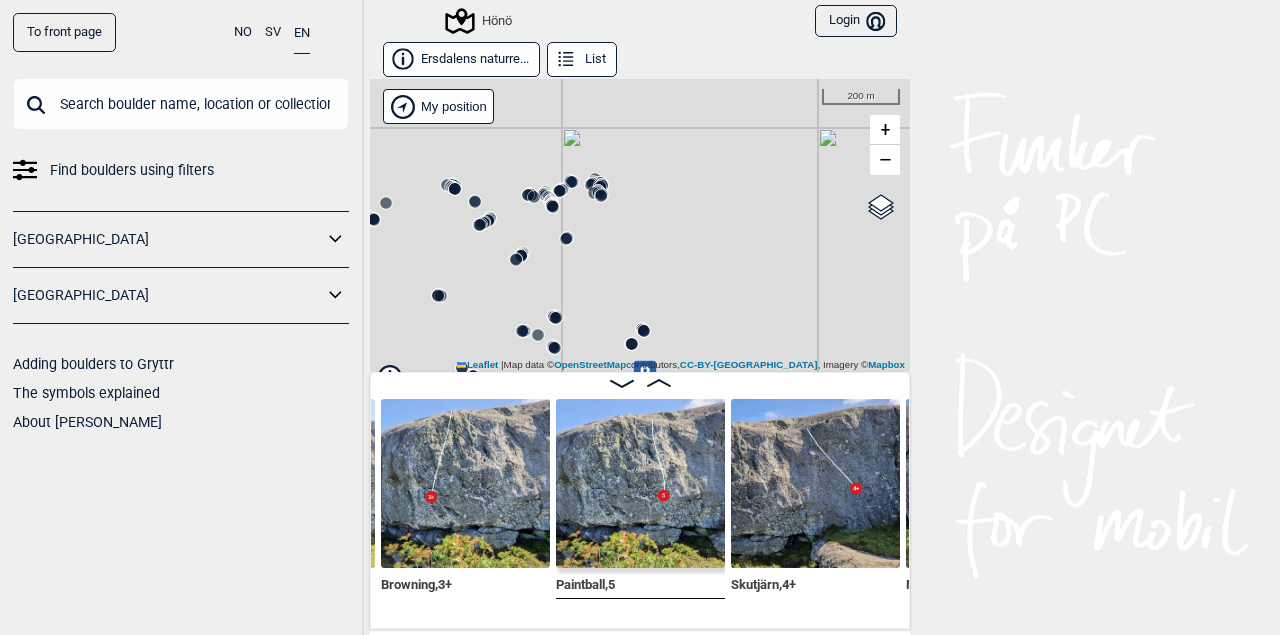 click at bounding box center [181, 104] 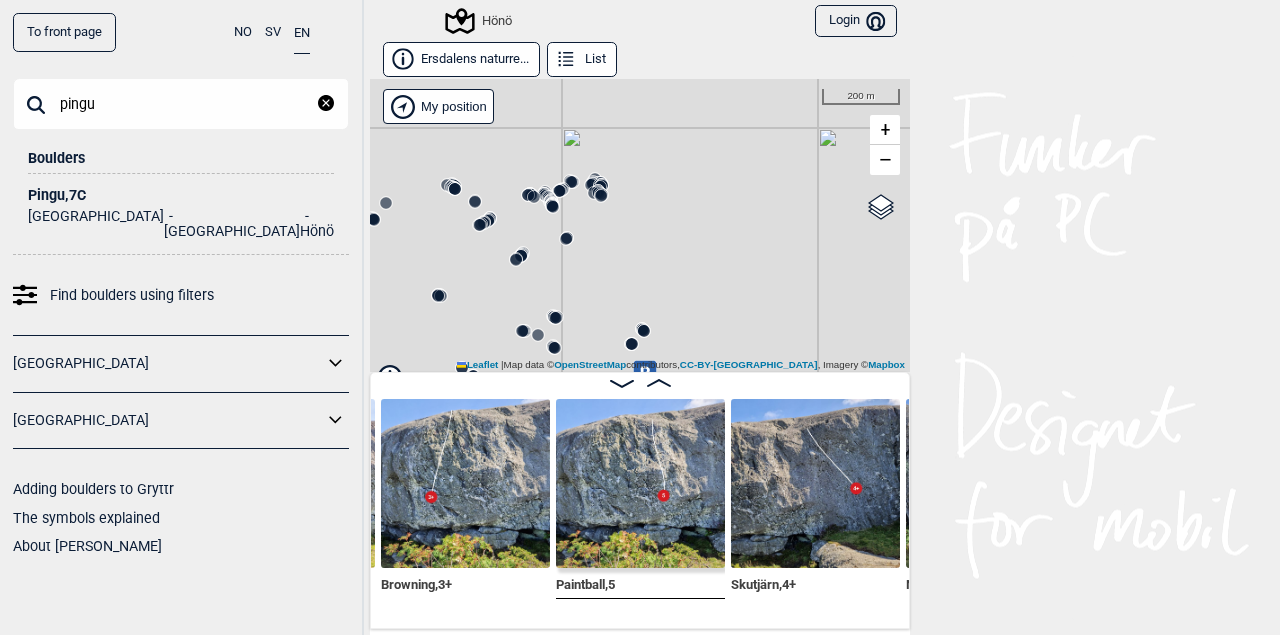 type on "pingu" 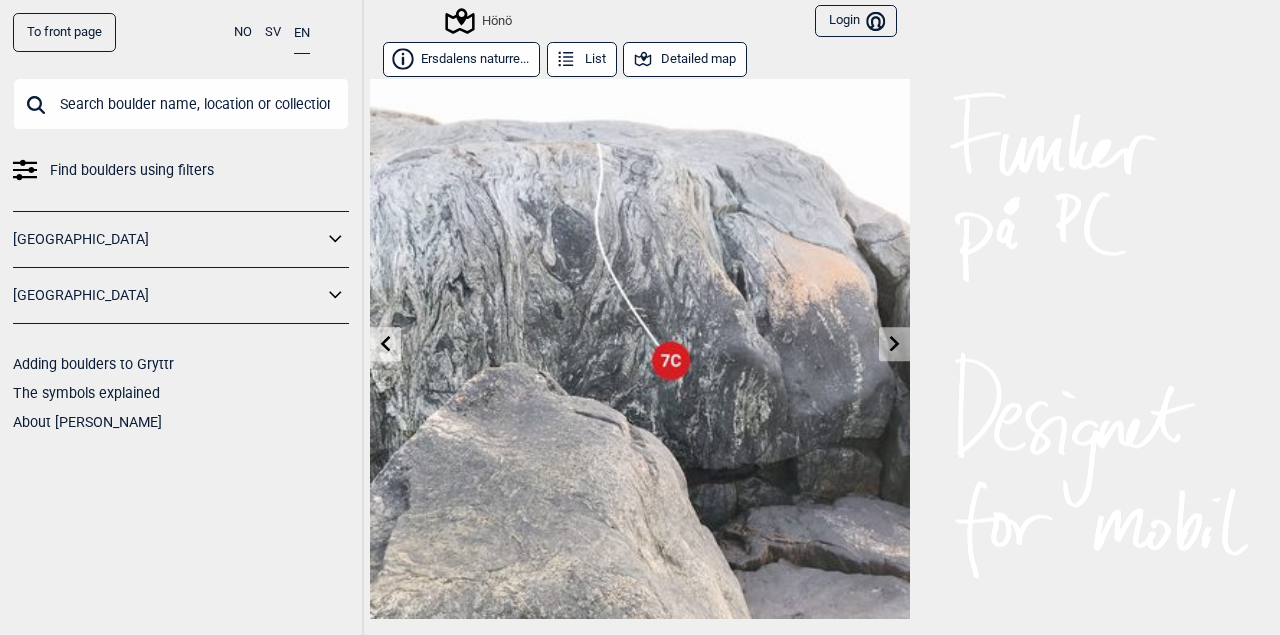 click on "Detailed map" at bounding box center (685, 59) 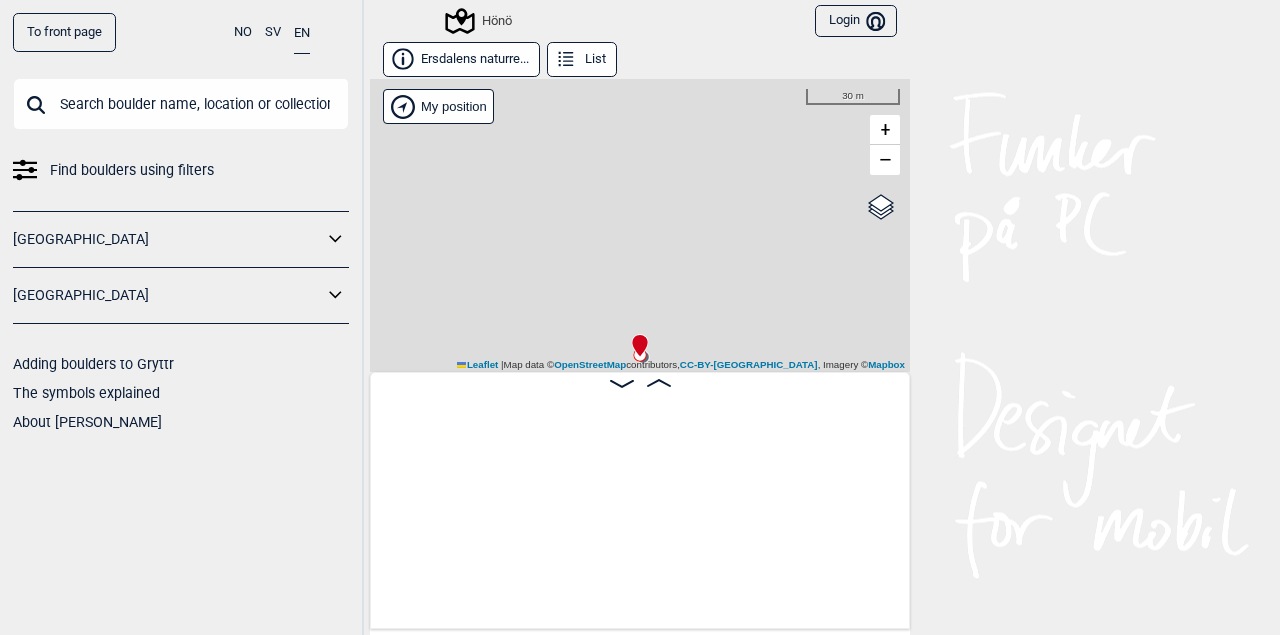 scroll, scrollTop: 0, scrollLeft: 20448, axis: horizontal 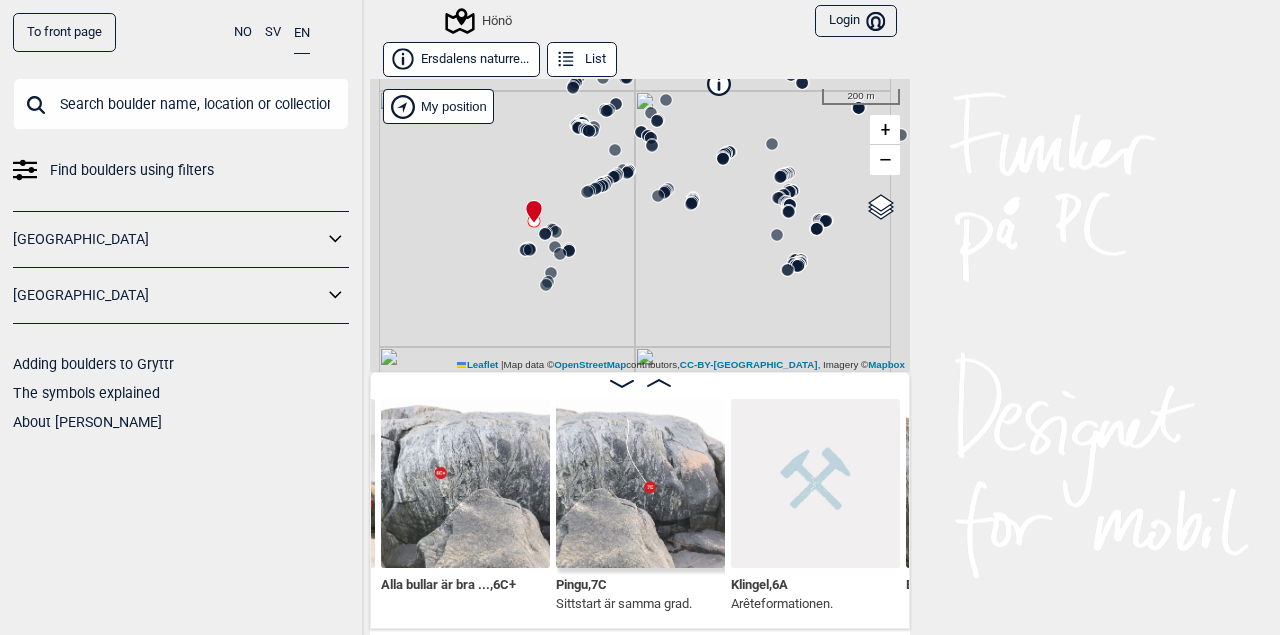 drag, startPoint x: 790, startPoint y: 316, endPoint x: 567, endPoint y: 223, distance: 241.6154 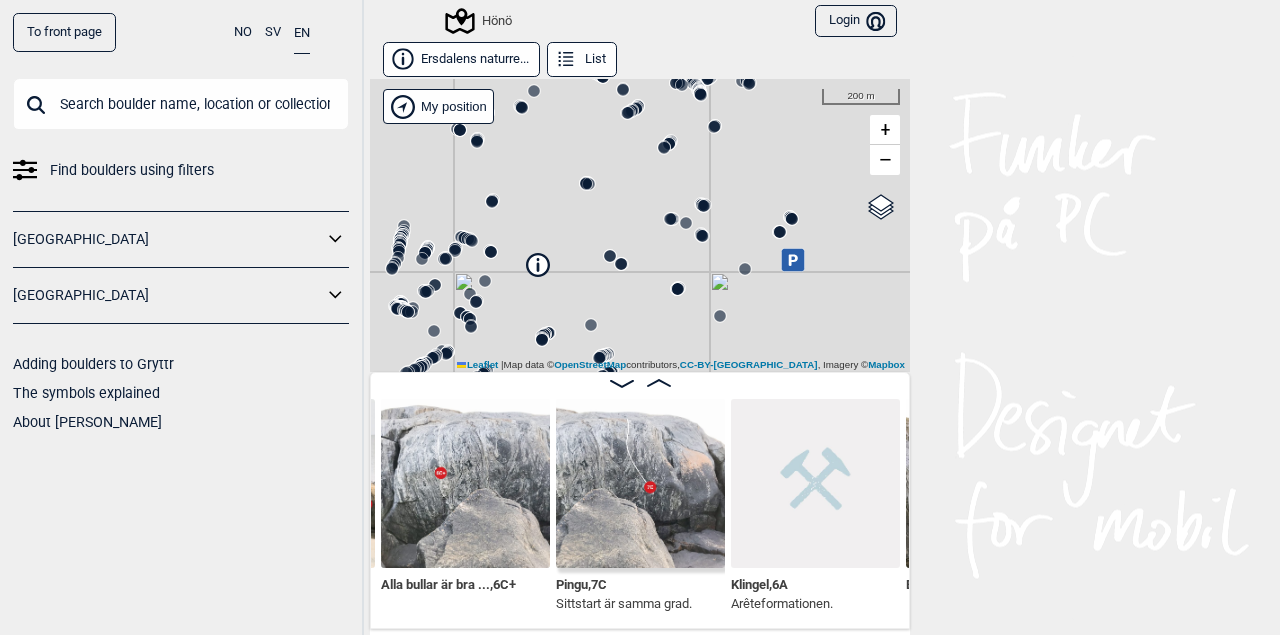 drag, startPoint x: 723, startPoint y: 152, endPoint x: 563, endPoint y: 337, distance: 244.59149 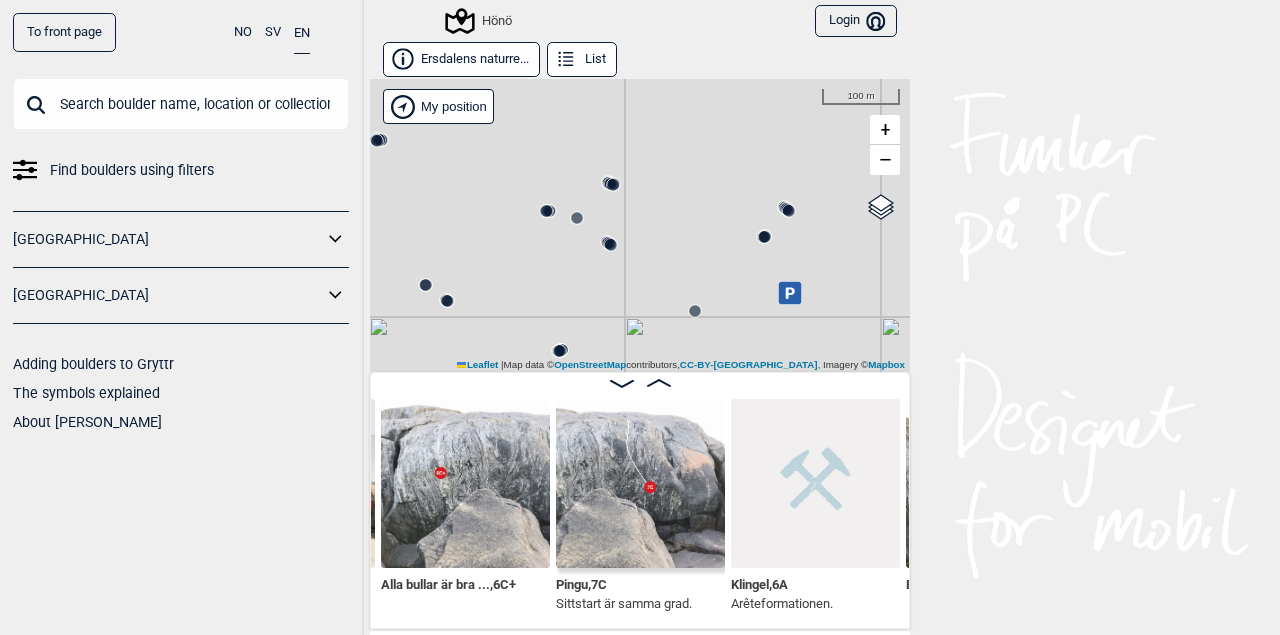 drag, startPoint x: 706, startPoint y: 289, endPoint x: 645, endPoint y: 245, distance: 75.21303 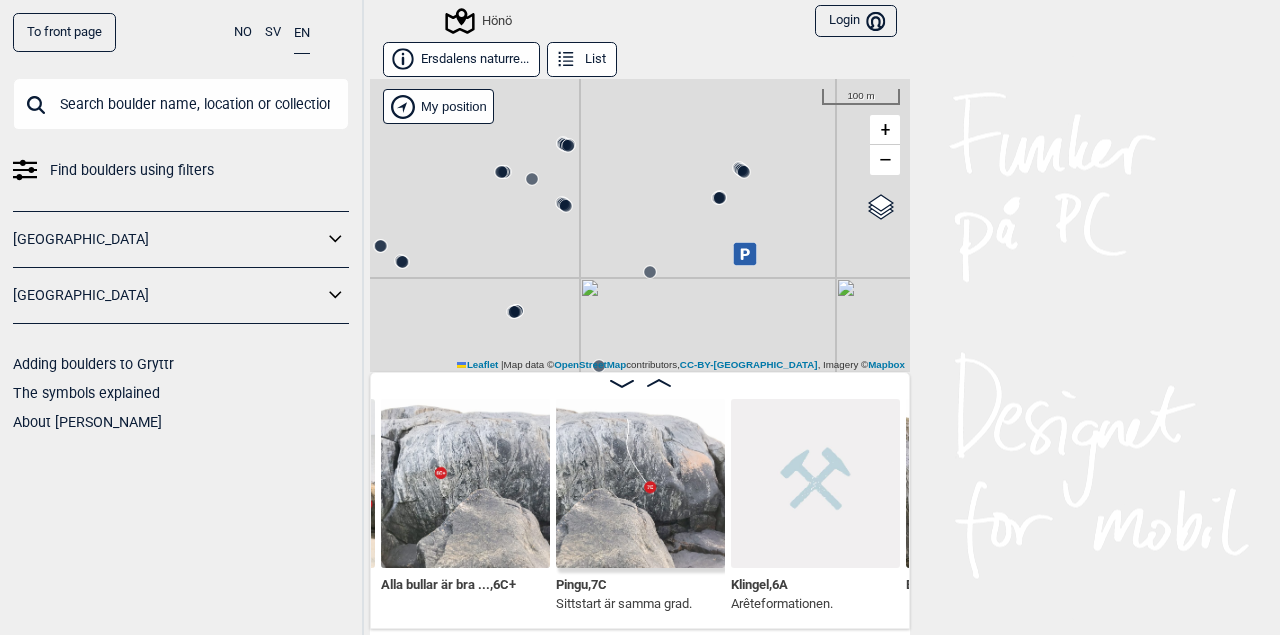 click 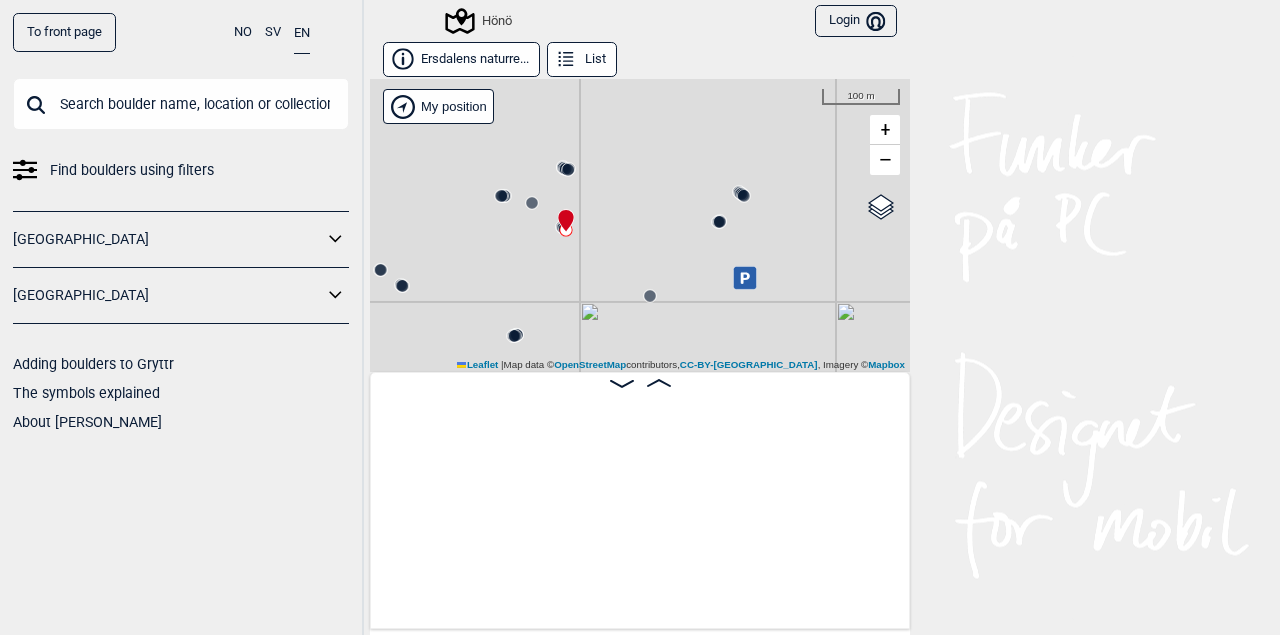 scroll, scrollTop: 0, scrollLeft: 51574, axis: horizontal 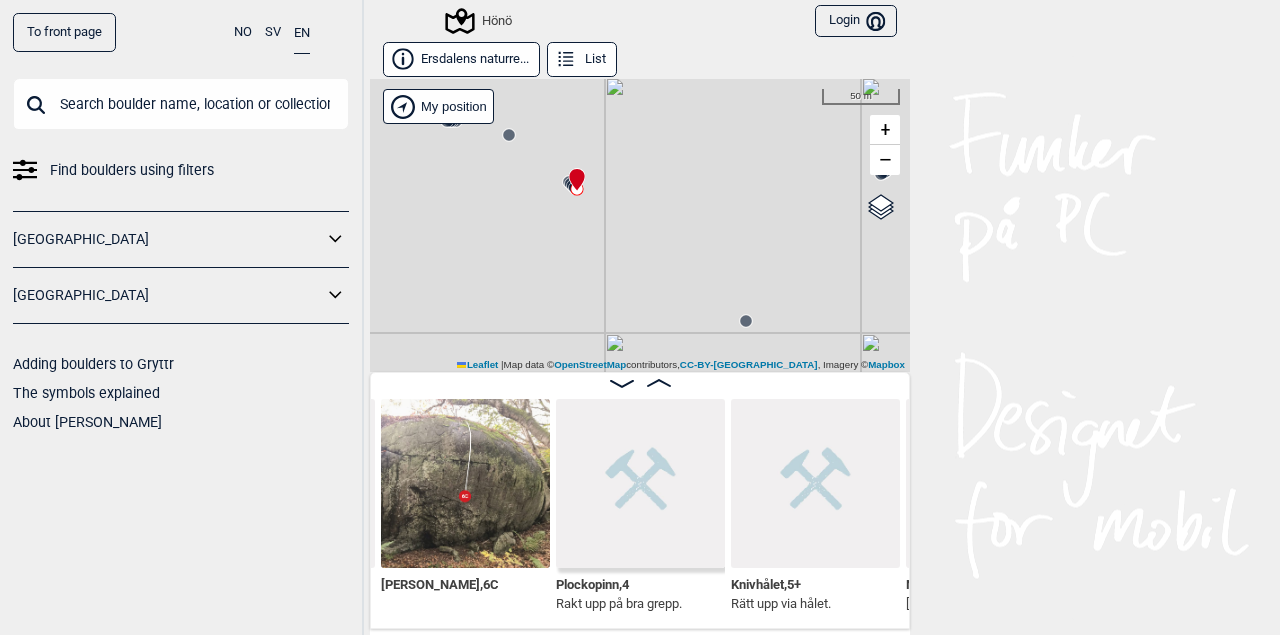 click at bounding box center (573, 171) 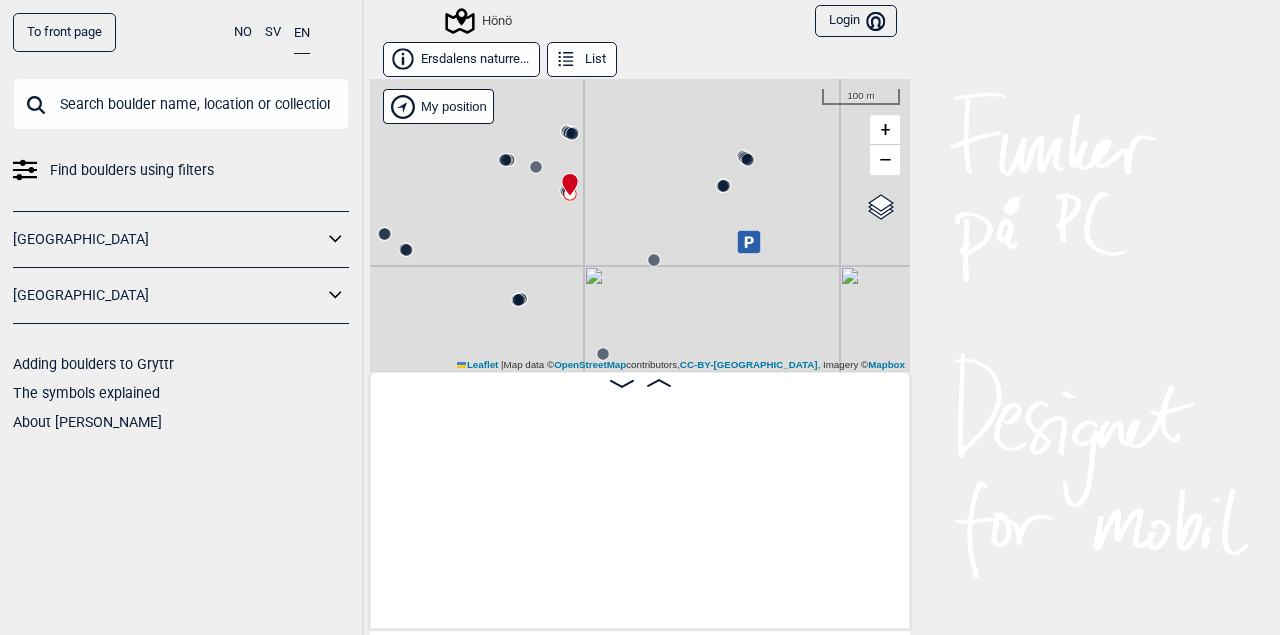 scroll, scrollTop: 0, scrollLeft: 0, axis: both 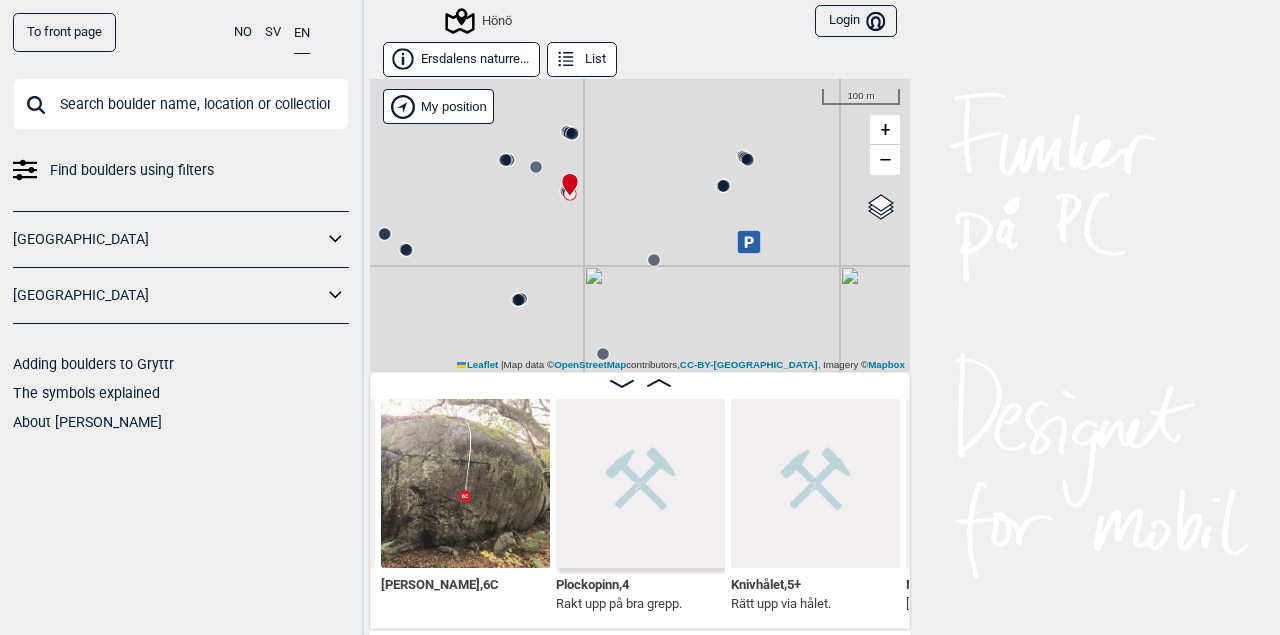 click on "Hönö" at bounding box center [640, 225] 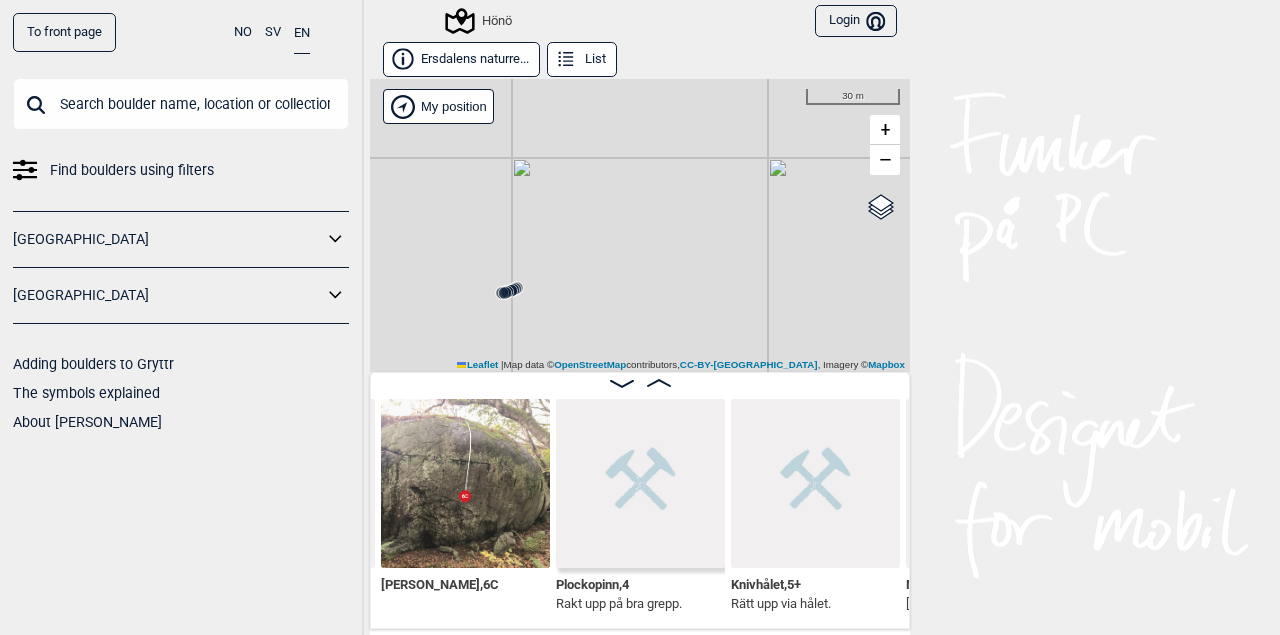 click 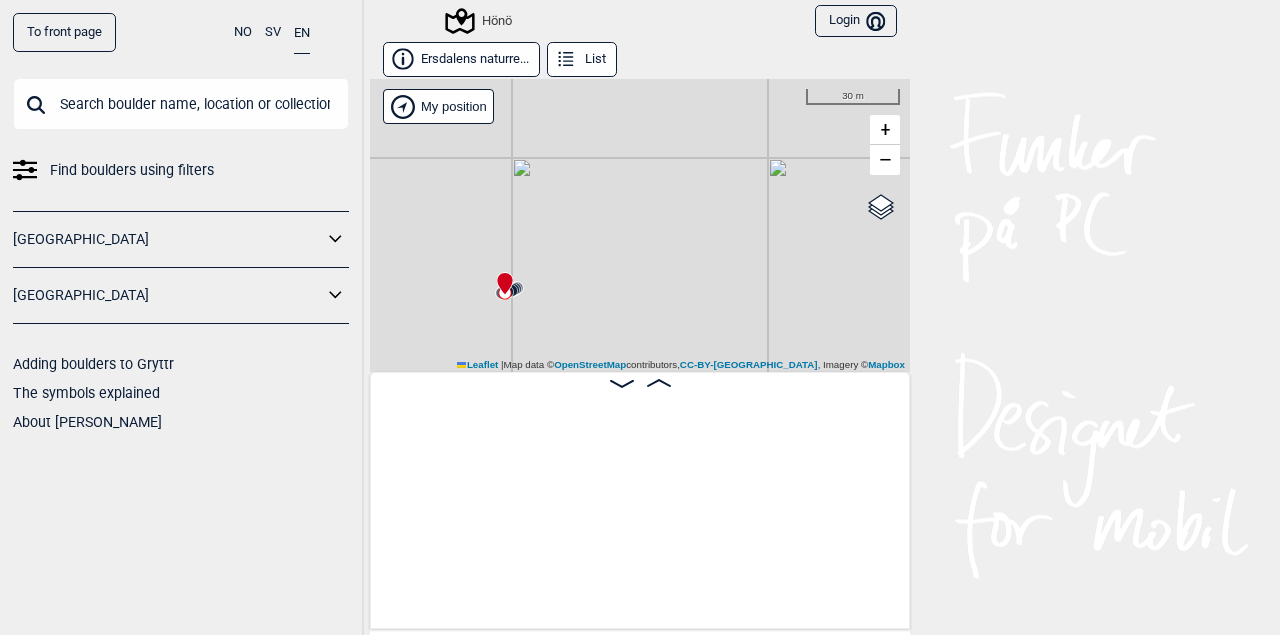 scroll, scrollTop: 0, scrollLeft: 83376, axis: horizontal 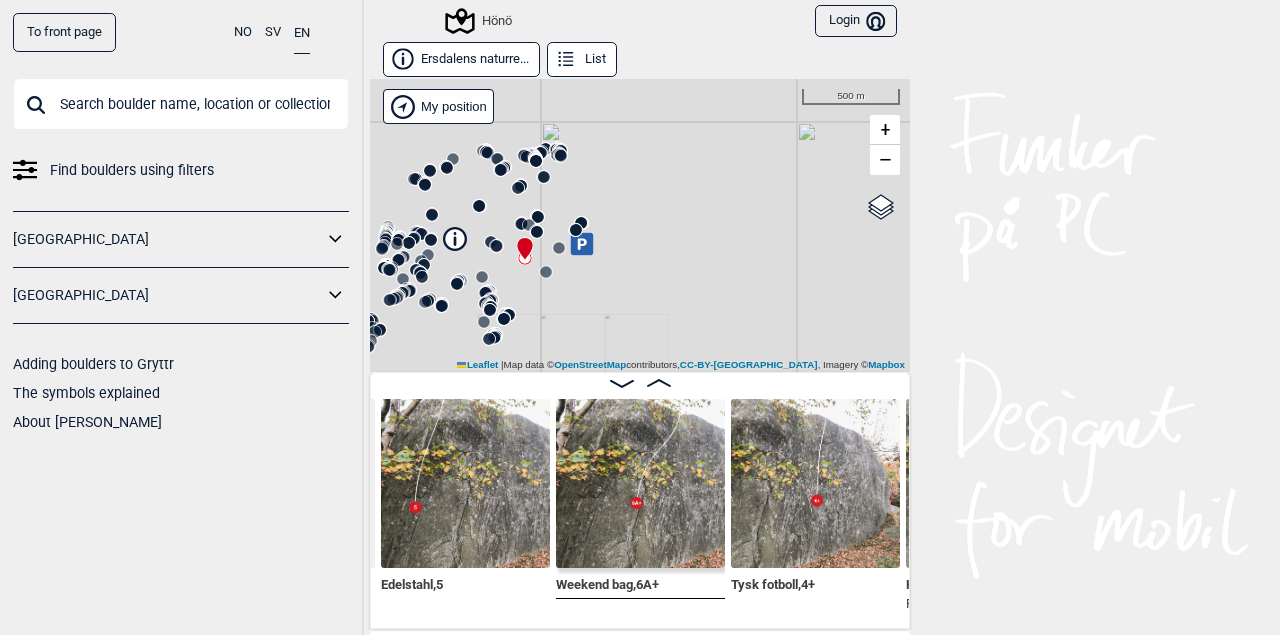 drag, startPoint x: 656, startPoint y: 230, endPoint x: 634, endPoint y: 246, distance: 27.202942 